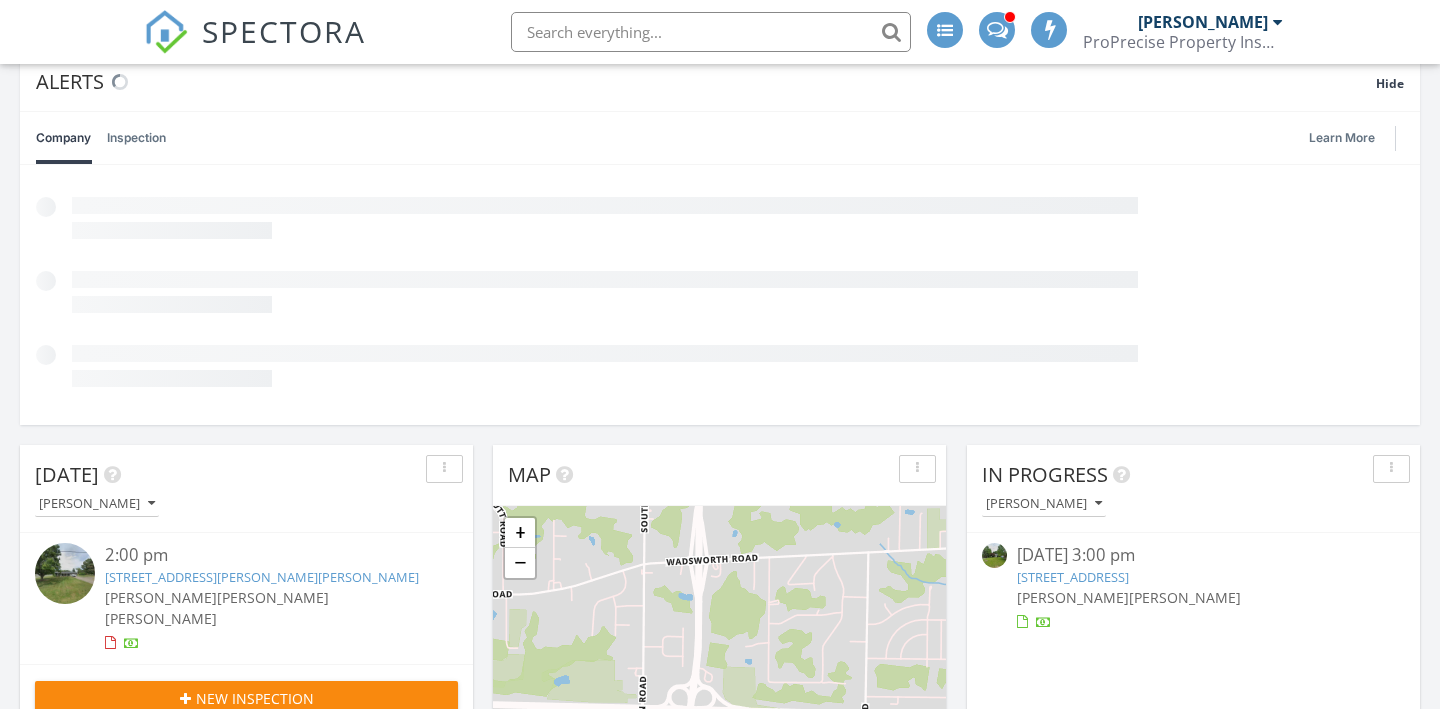 scroll, scrollTop: 0, scrollLeft: 0, axis: both 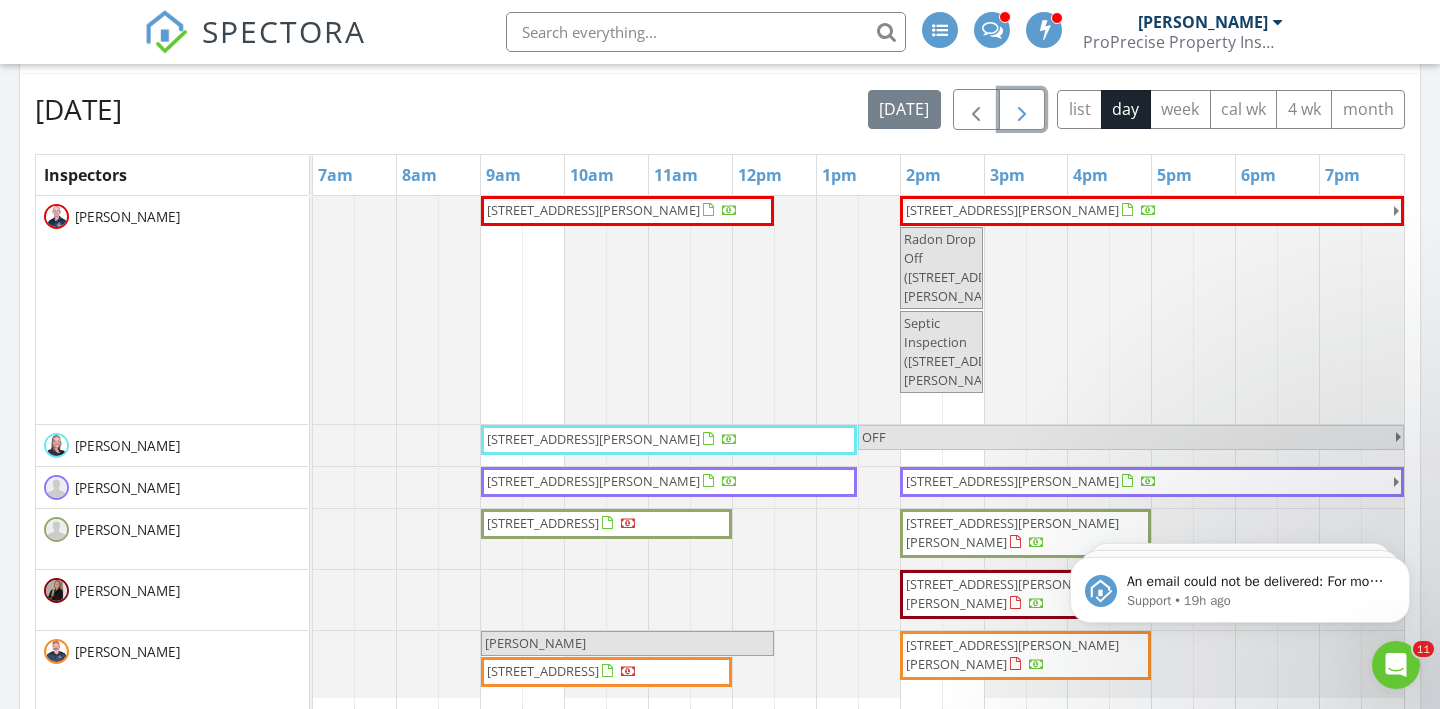 click at bounding box center [1022, 110] 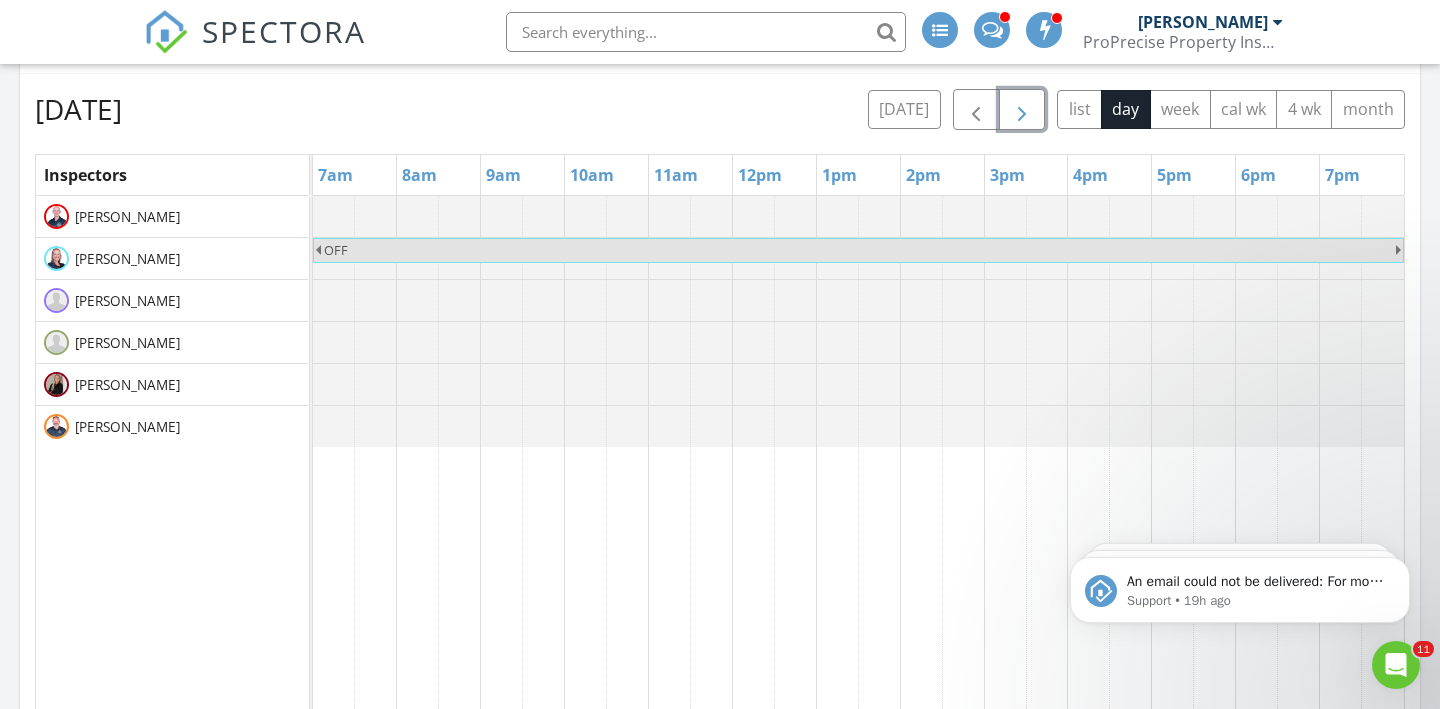 click at bounding box center (1022, 110) 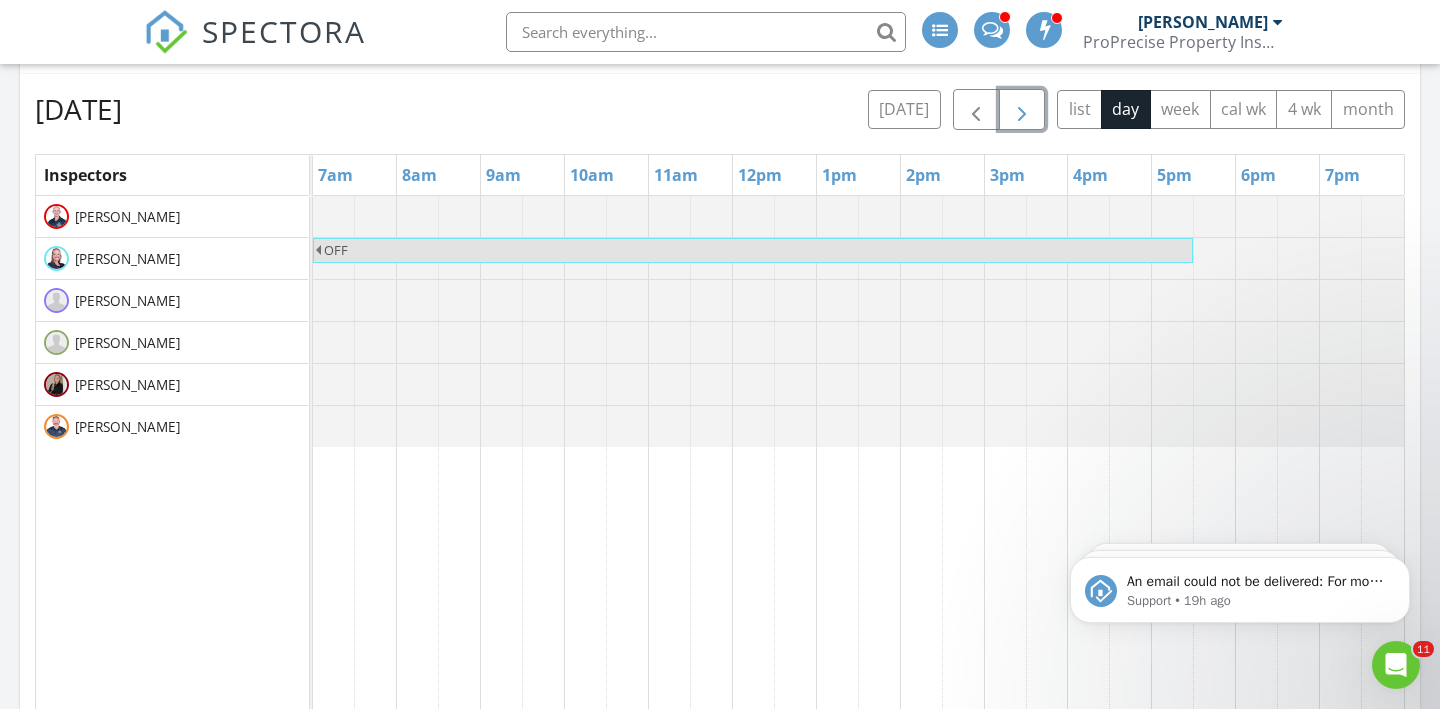 drag, startPoint x: 1025, startPoint y: 117, endPoint x: 1044, endPoint y: 154, distance: 41.59327 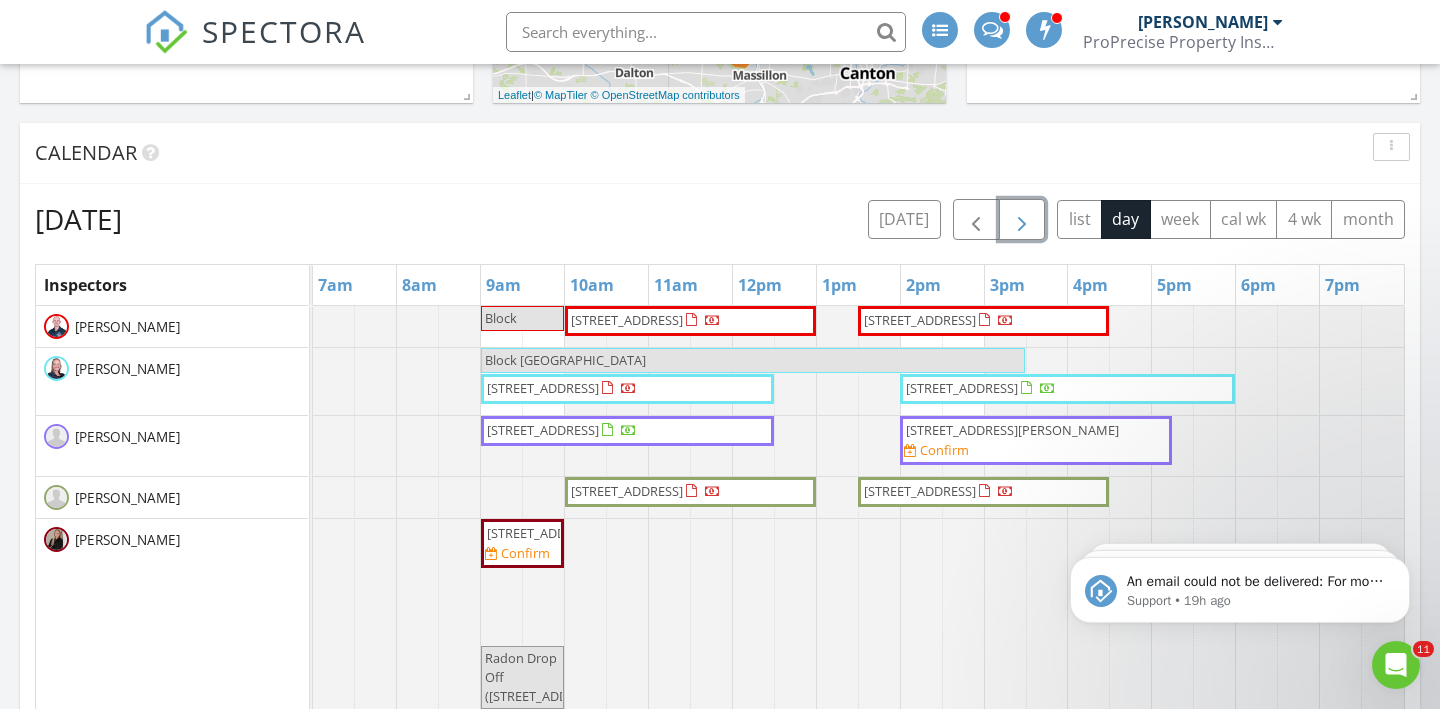 scroll, scrollTop: 921, scrollLeft: 0, axis: vertical 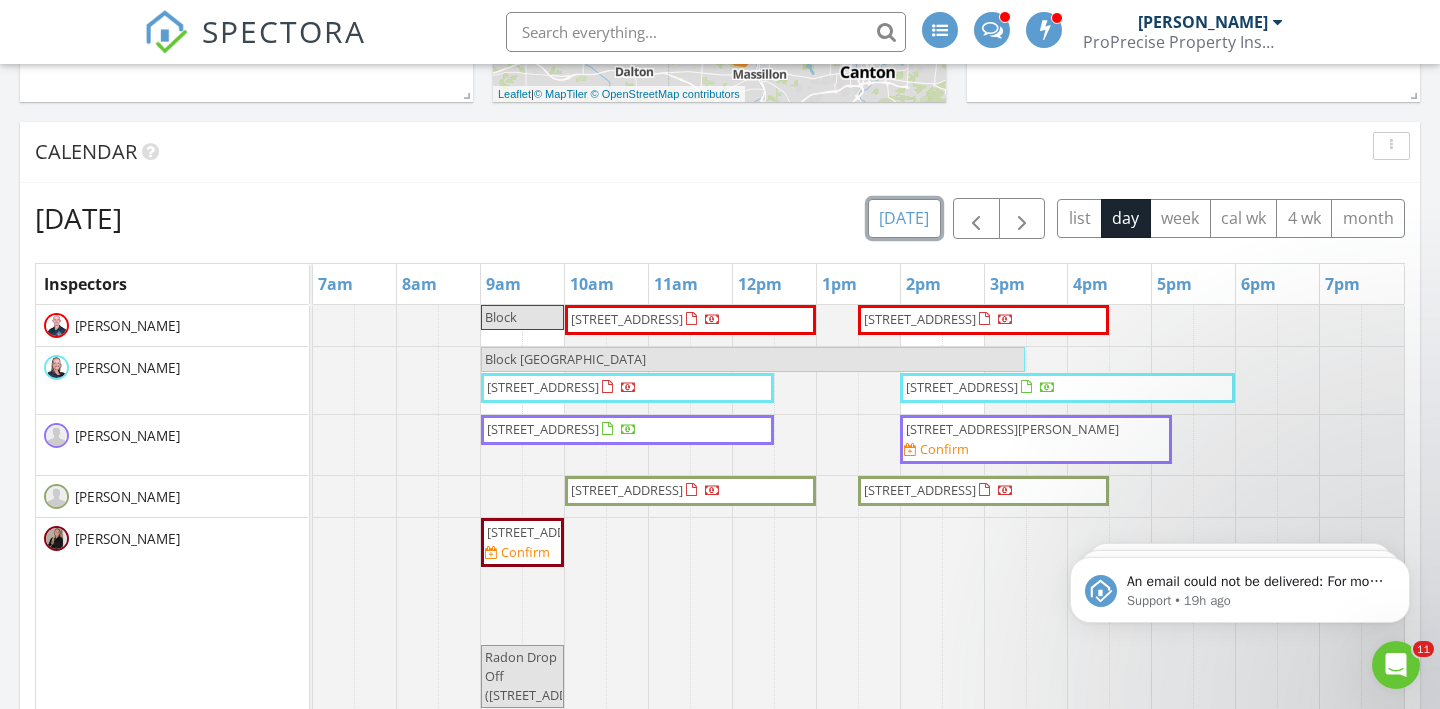 click on "[DATE]" at bounding box center [904, 218] 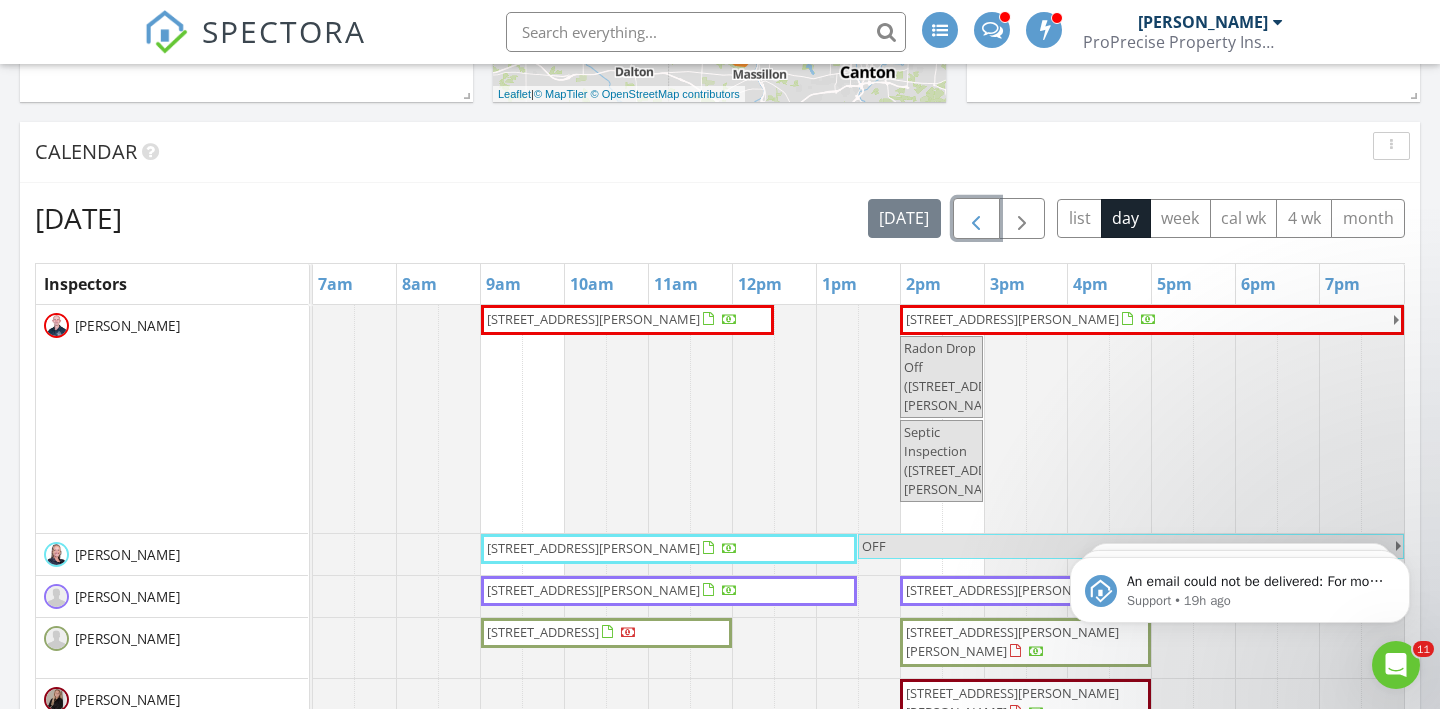 click at bounding box center [976, 219] 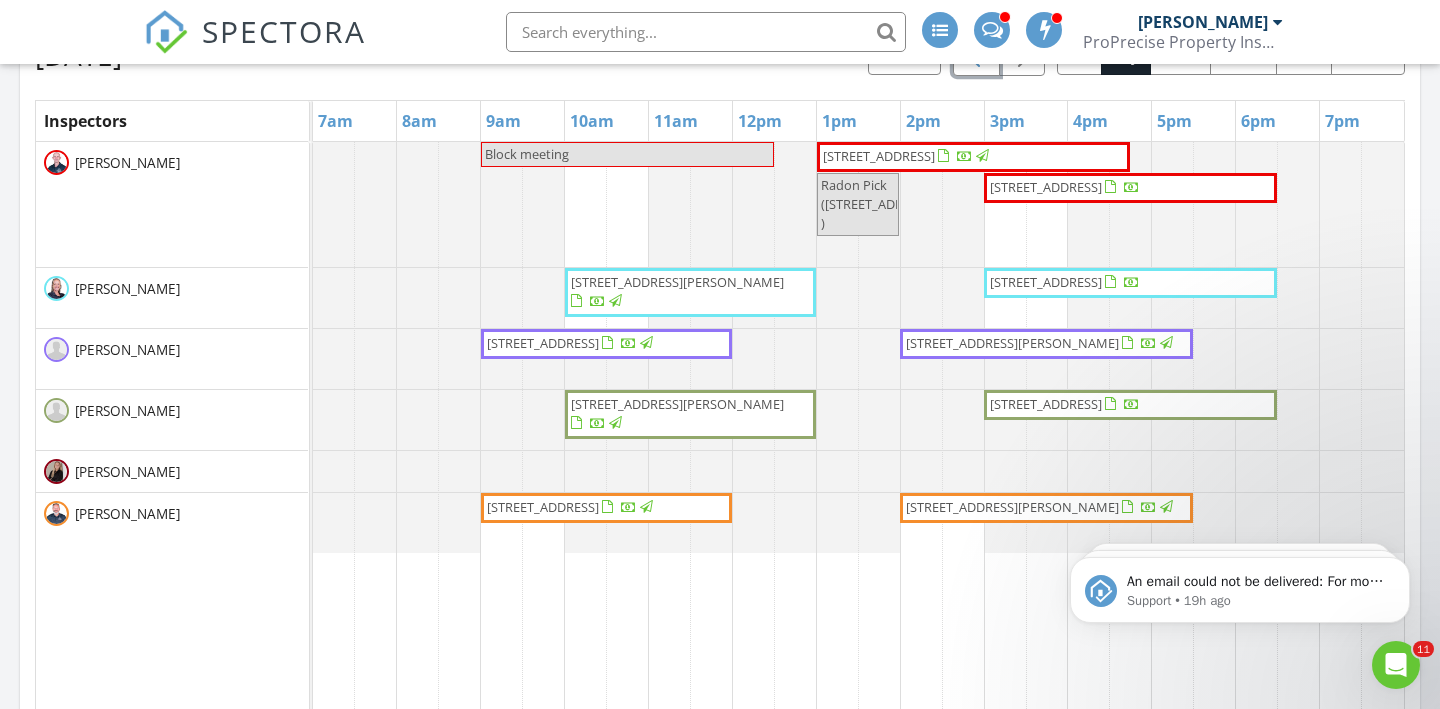 scroll, scrollTop: 1038, scrollLeft: 0, axis: vertical 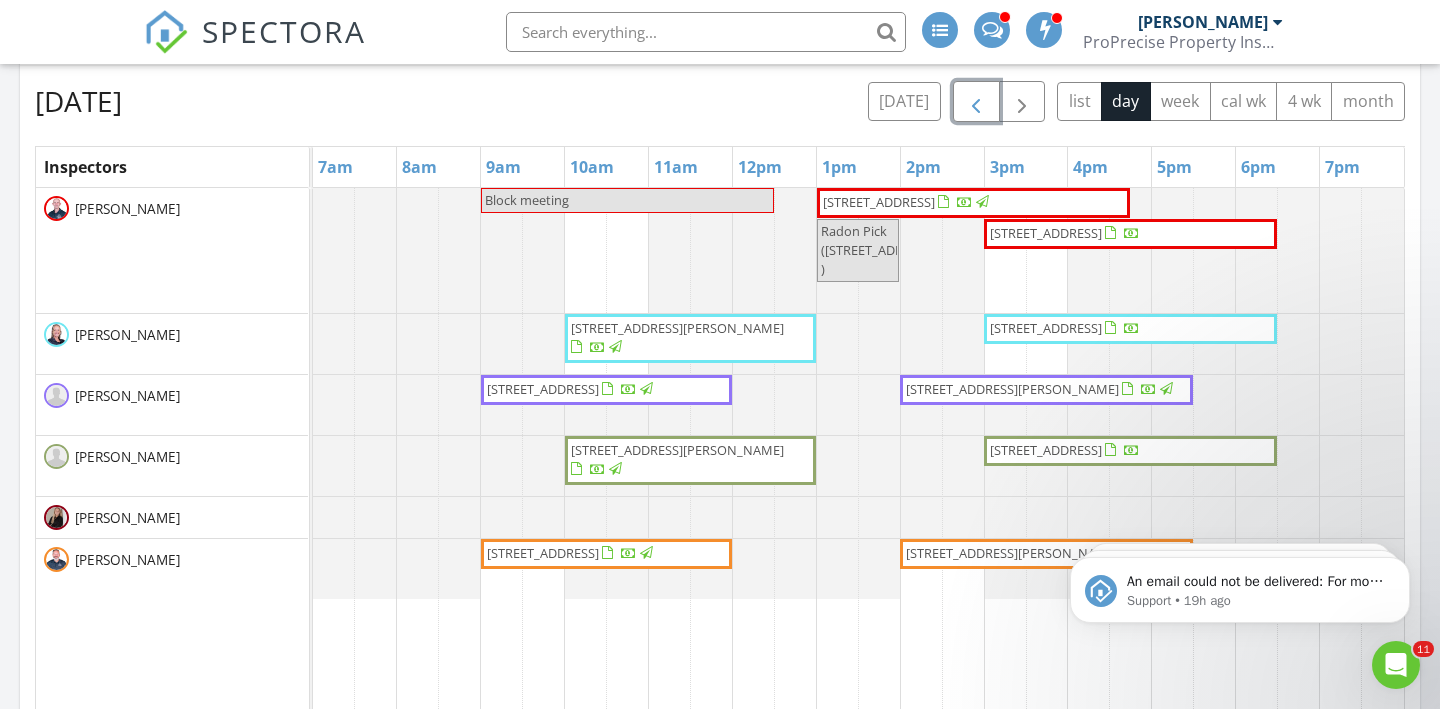 click at bounding box center (976, 102) 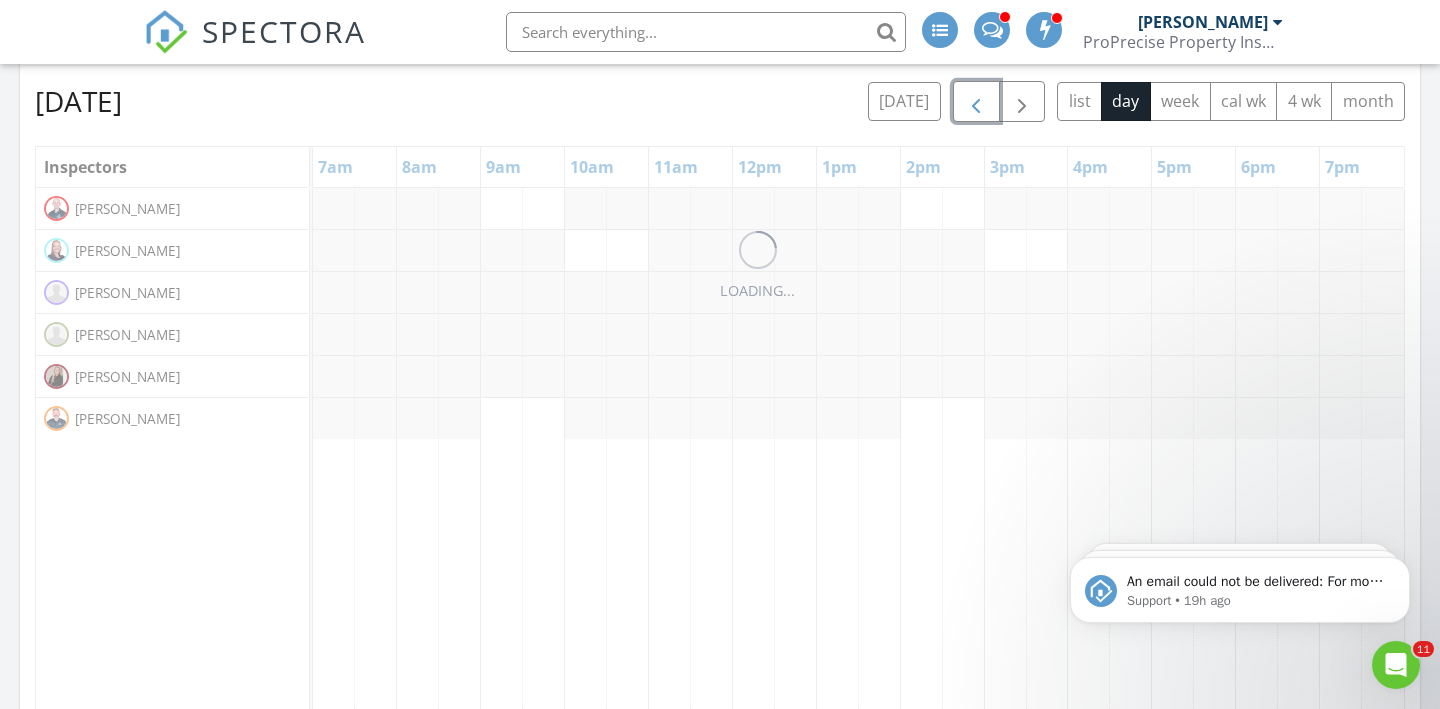click at bounding box center [976, 102] 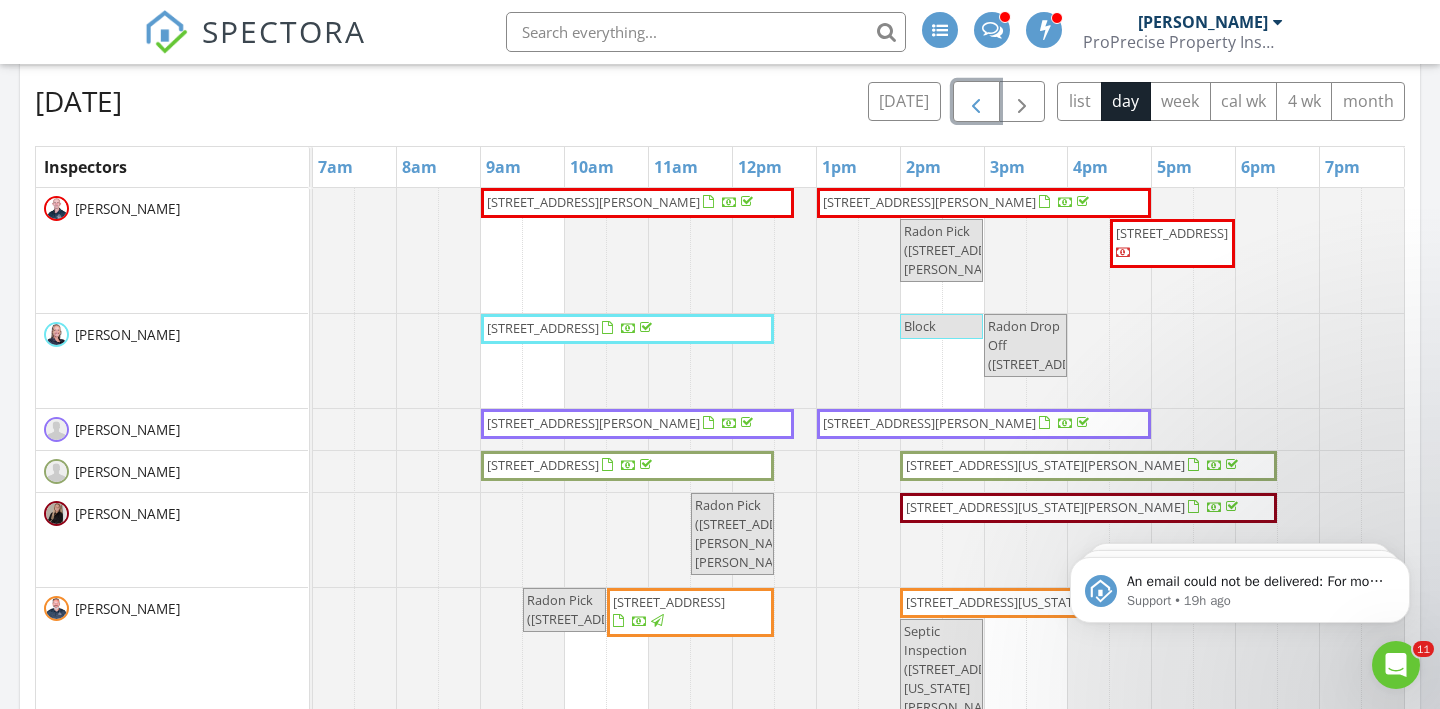 click at bounding box center (976, 102) 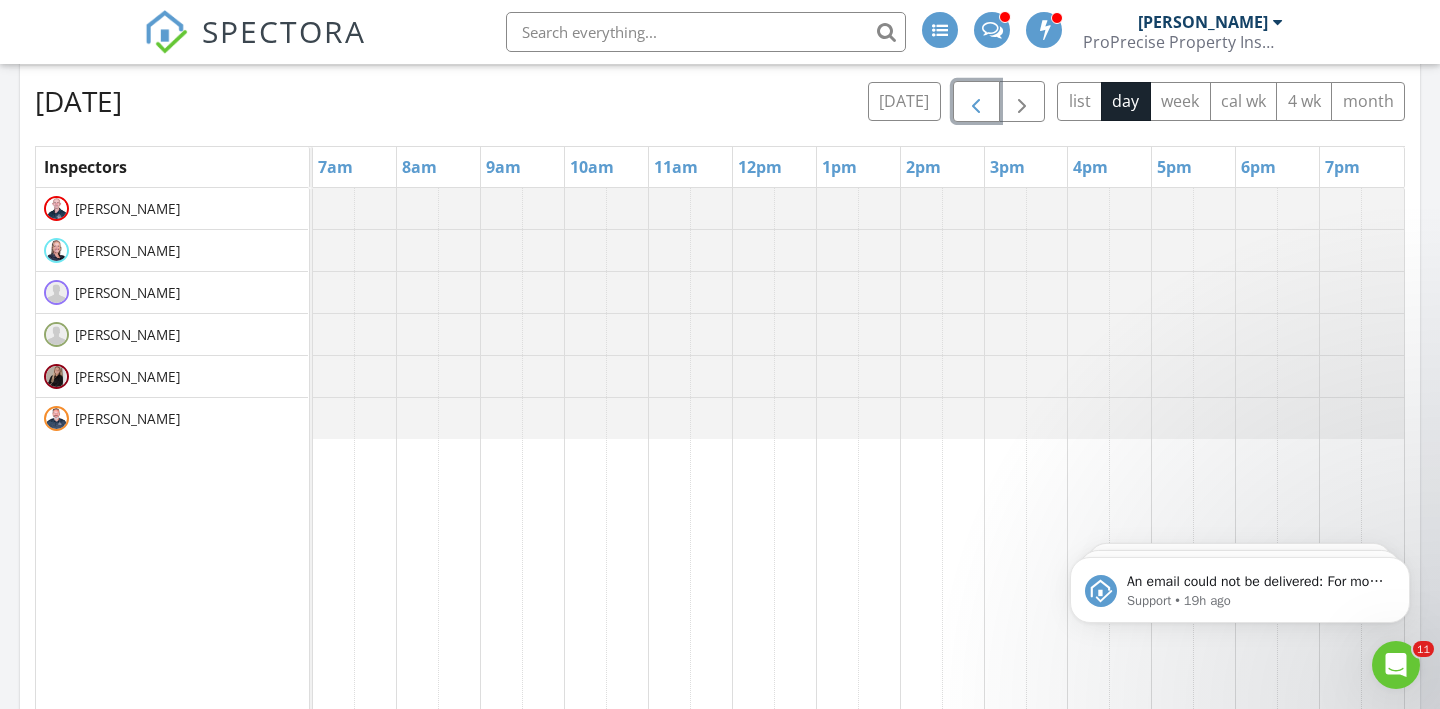 click at bounding box center [976, 102] 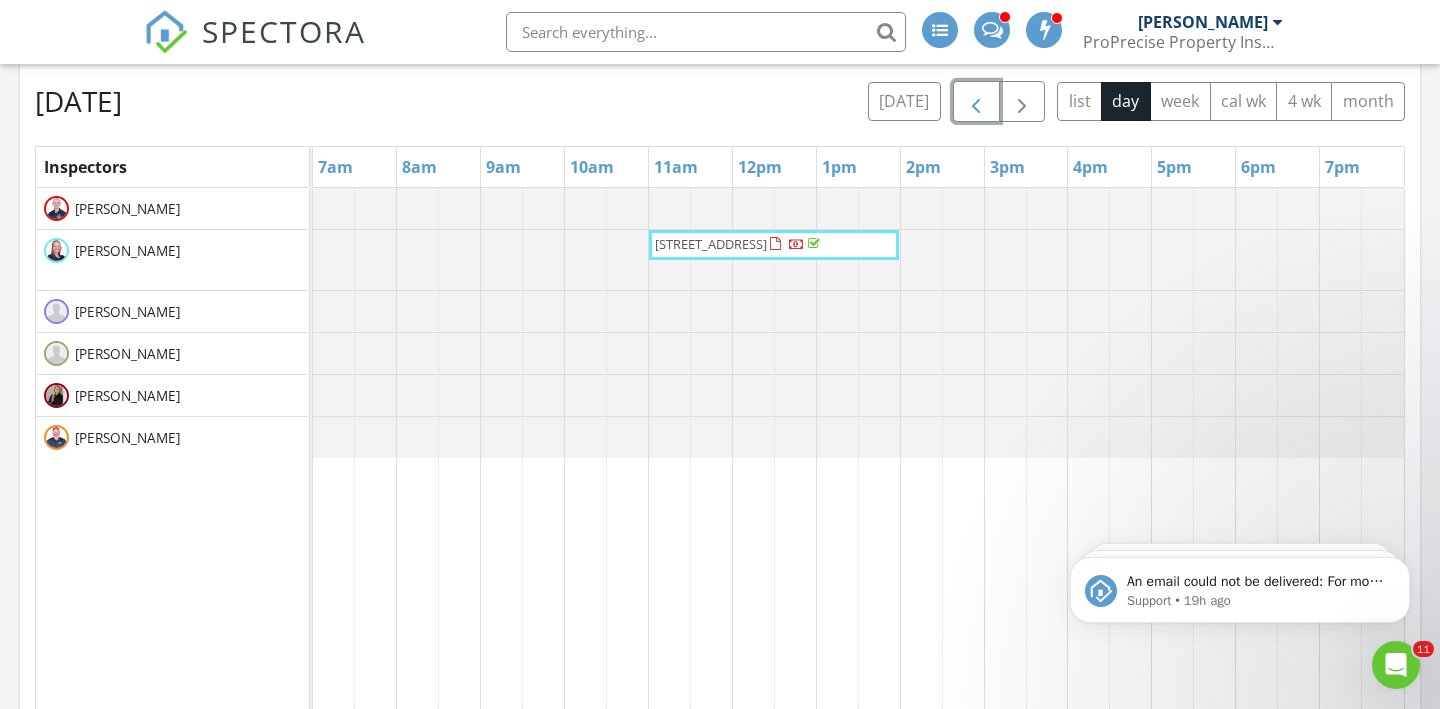 click at bounding box center [976, 102] 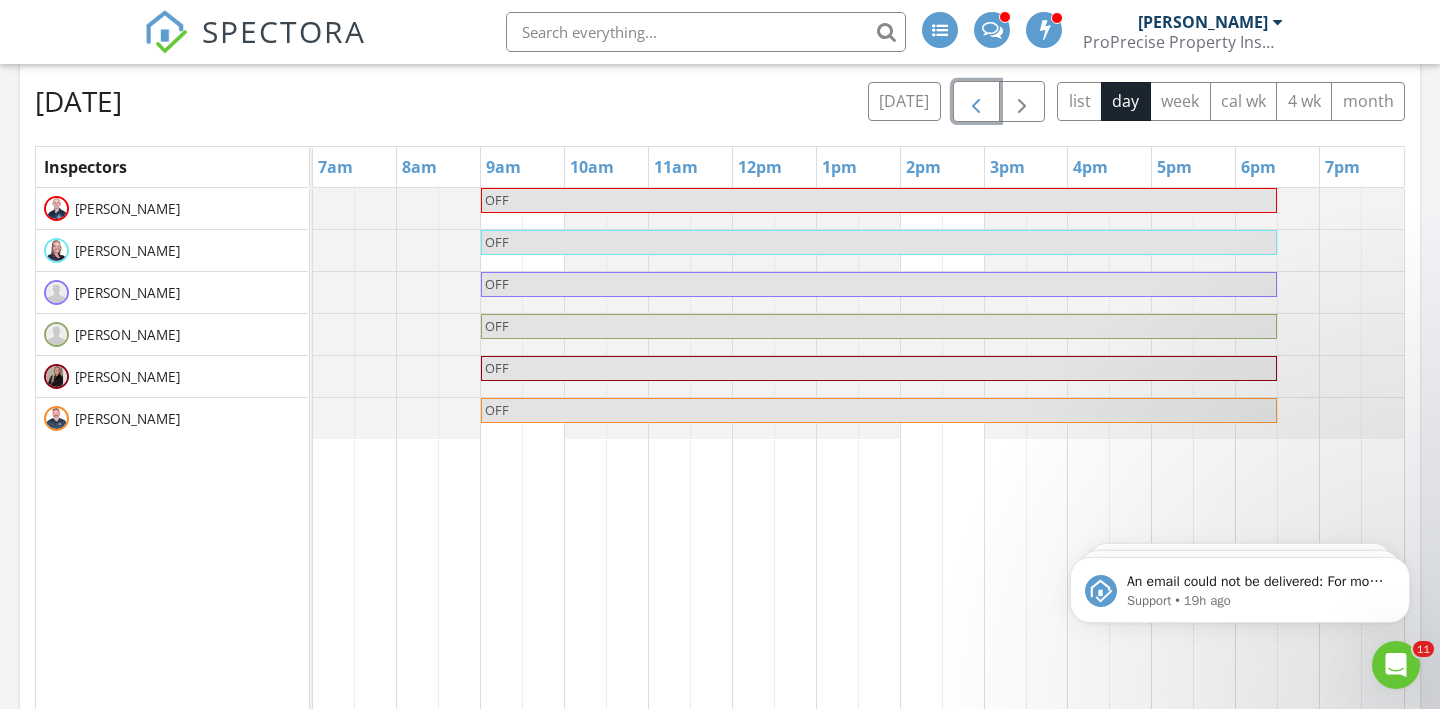 click at bounding box center (976, 102) 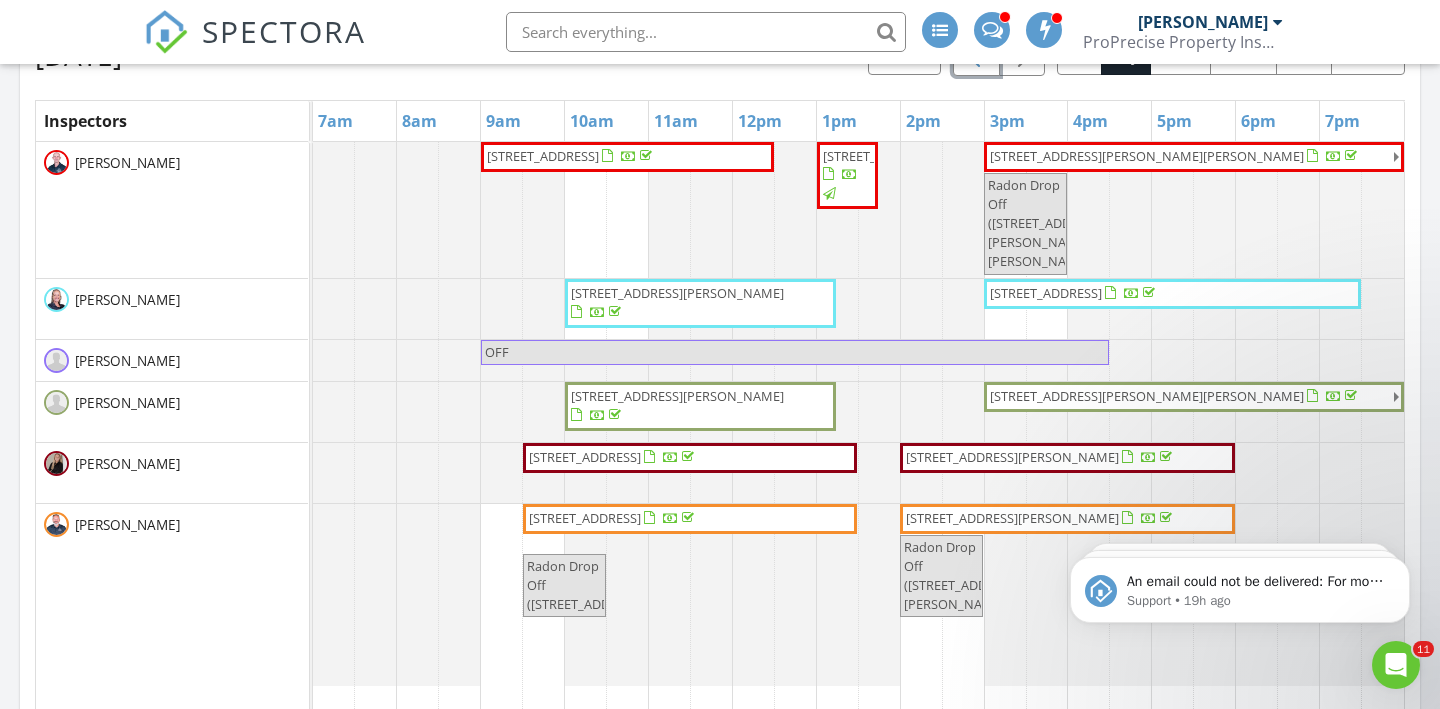 scroll, scrollTop: 1085, scrollLeft: 0, axis: vertical 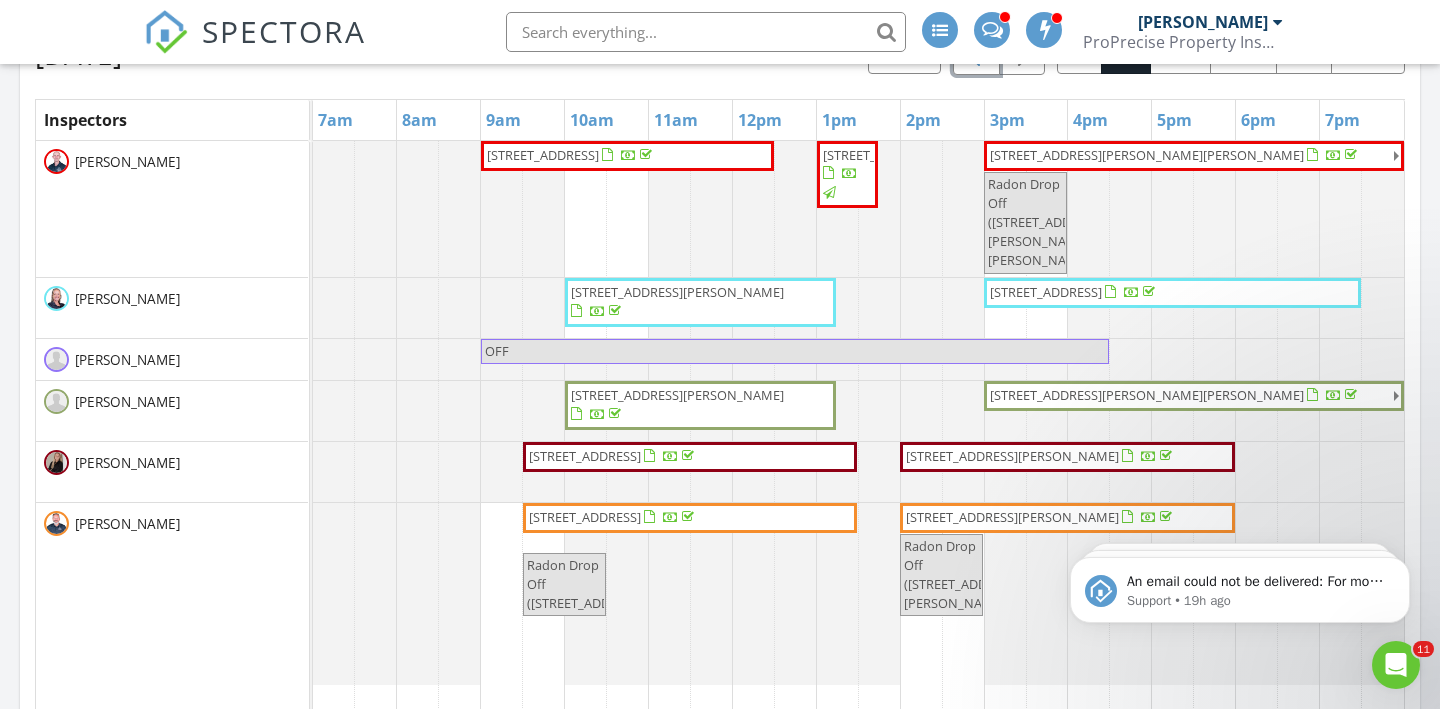 click at bounding box center [976, 54] 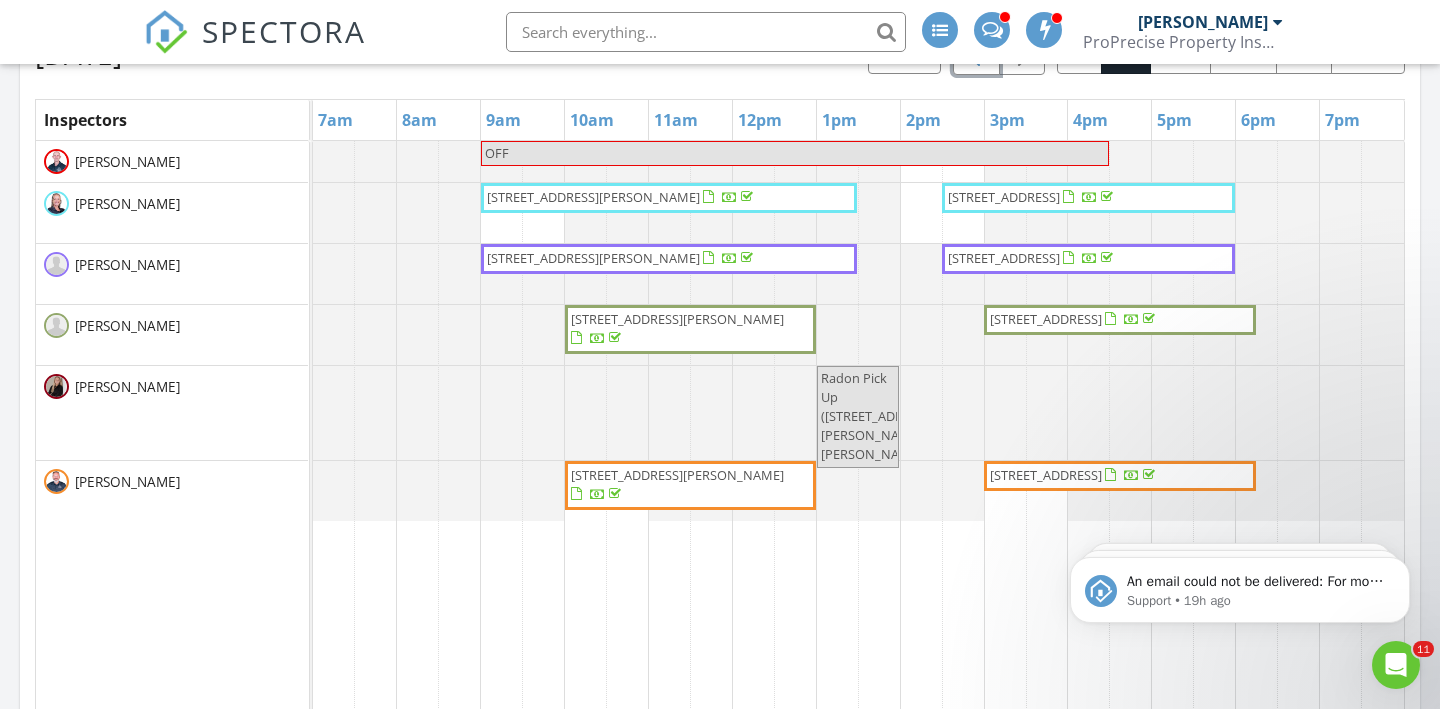 click at bounding box center [976, 54] 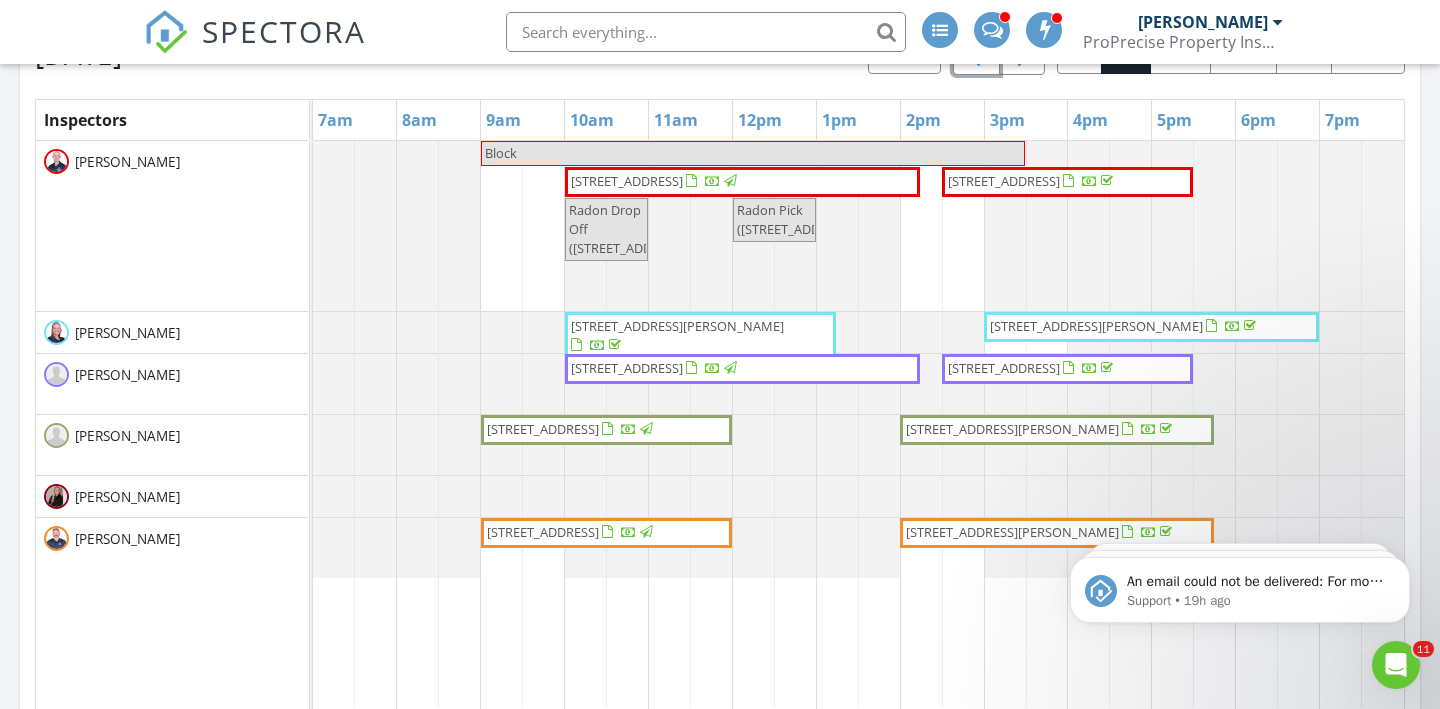 click at bounding box center [976, 54] 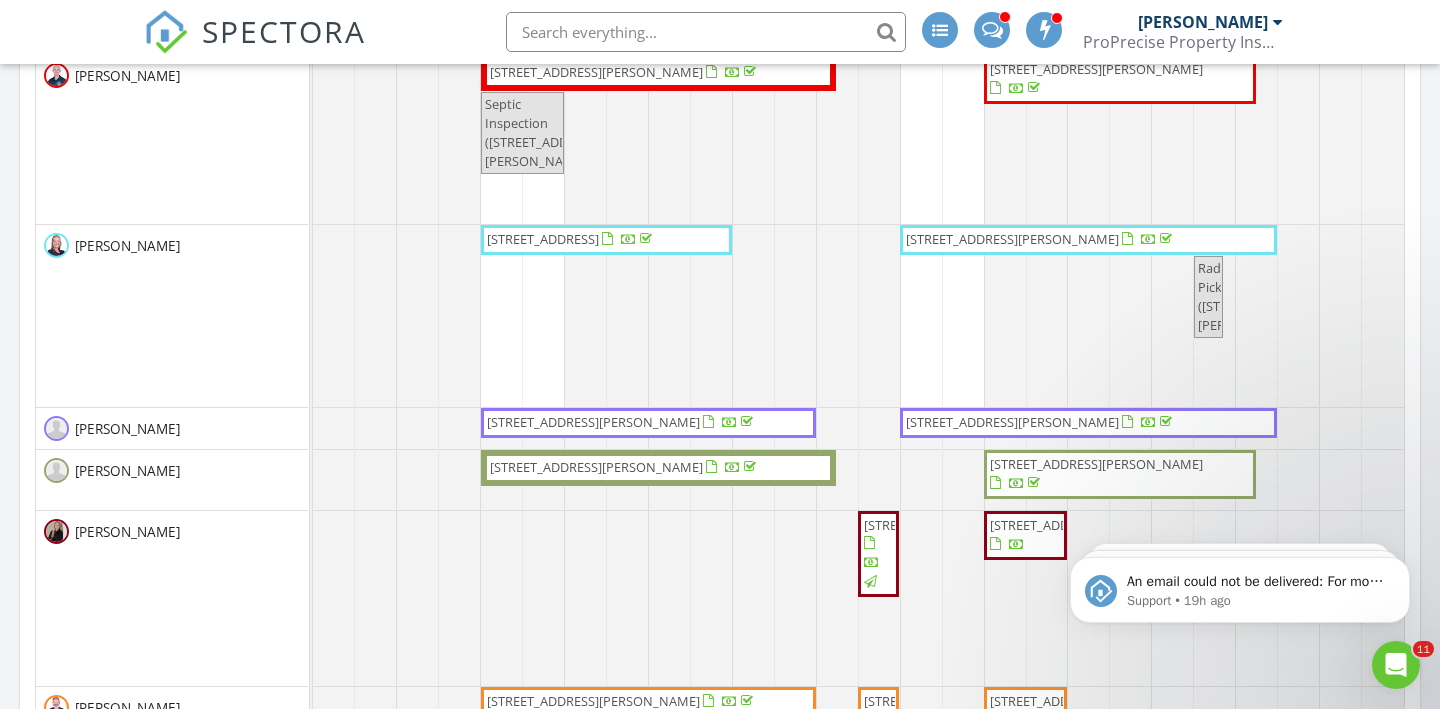 scroll, scrollTop: 1169, scrollLeft: 0, axis: vertical 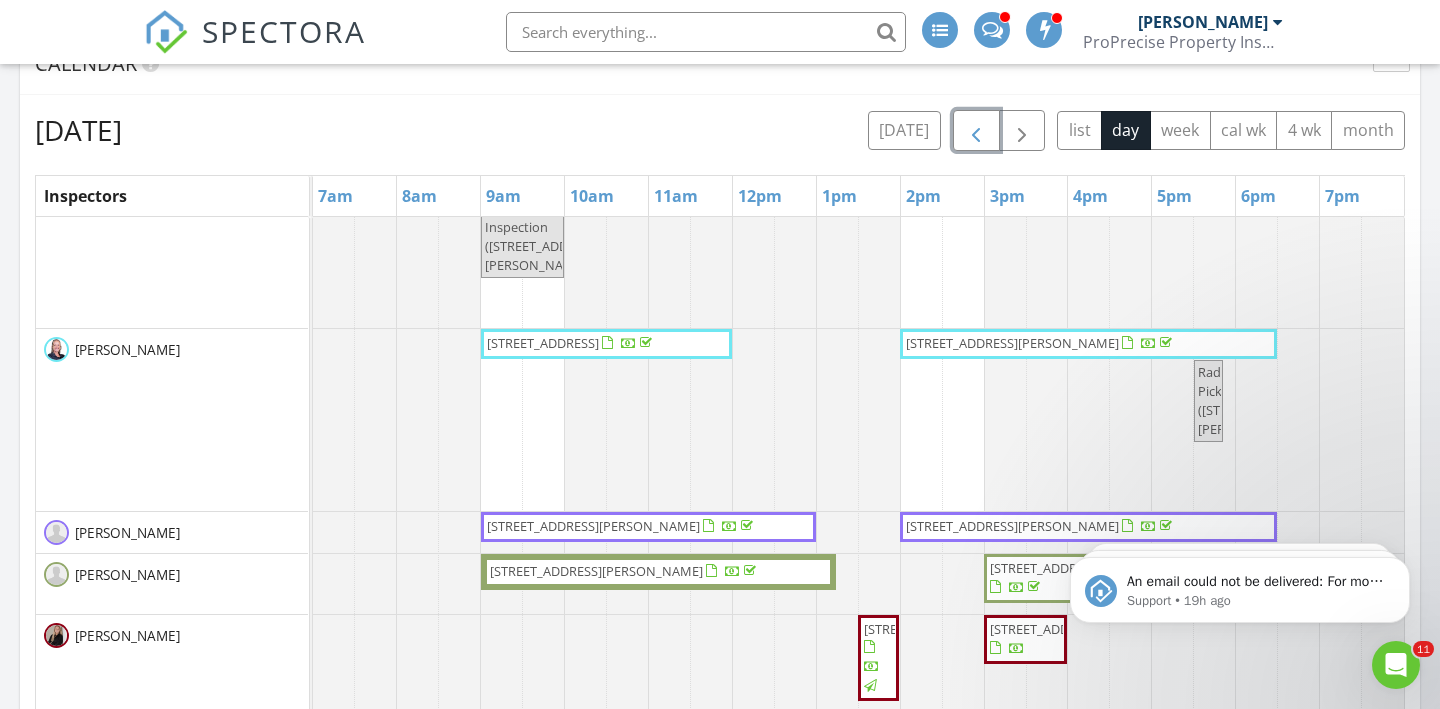 click at bounding box center (976, 131) 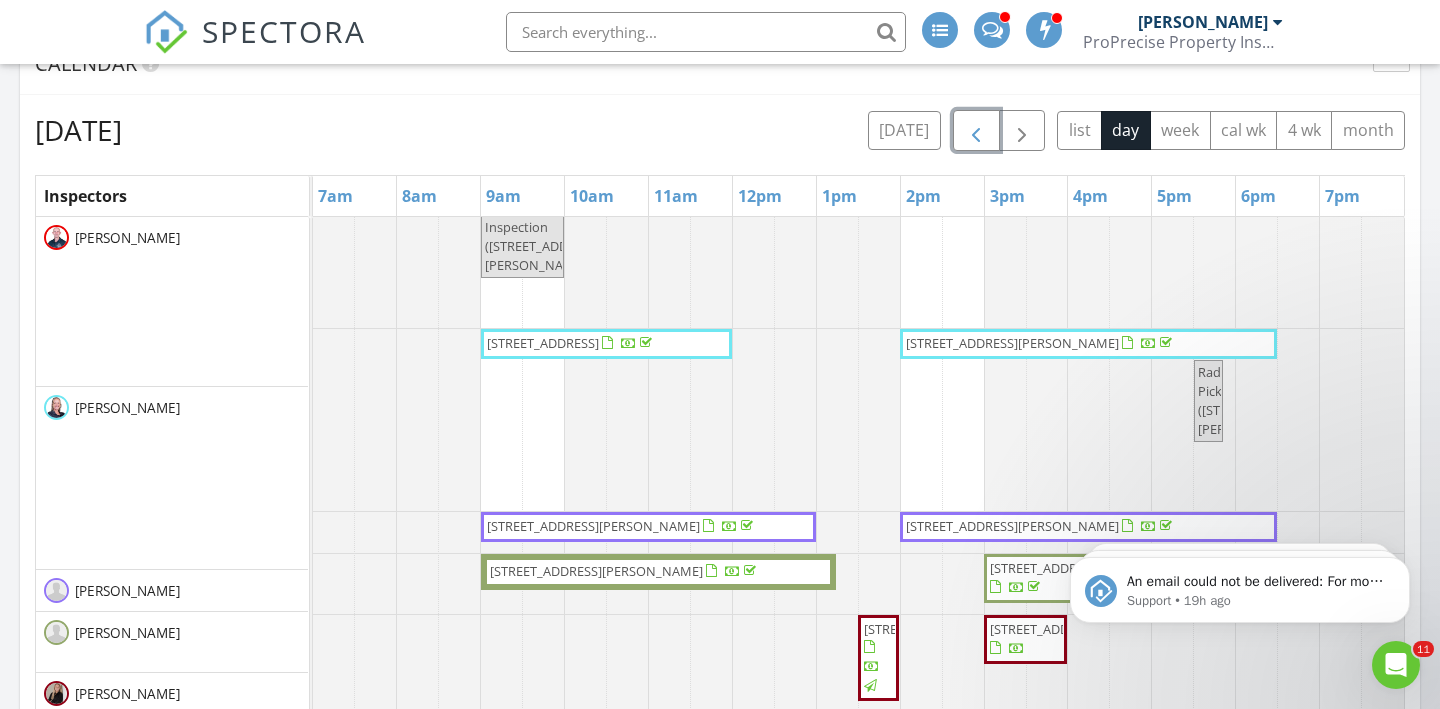 scroll, scrollTop: 0, scrollLeft: 0, axis: both 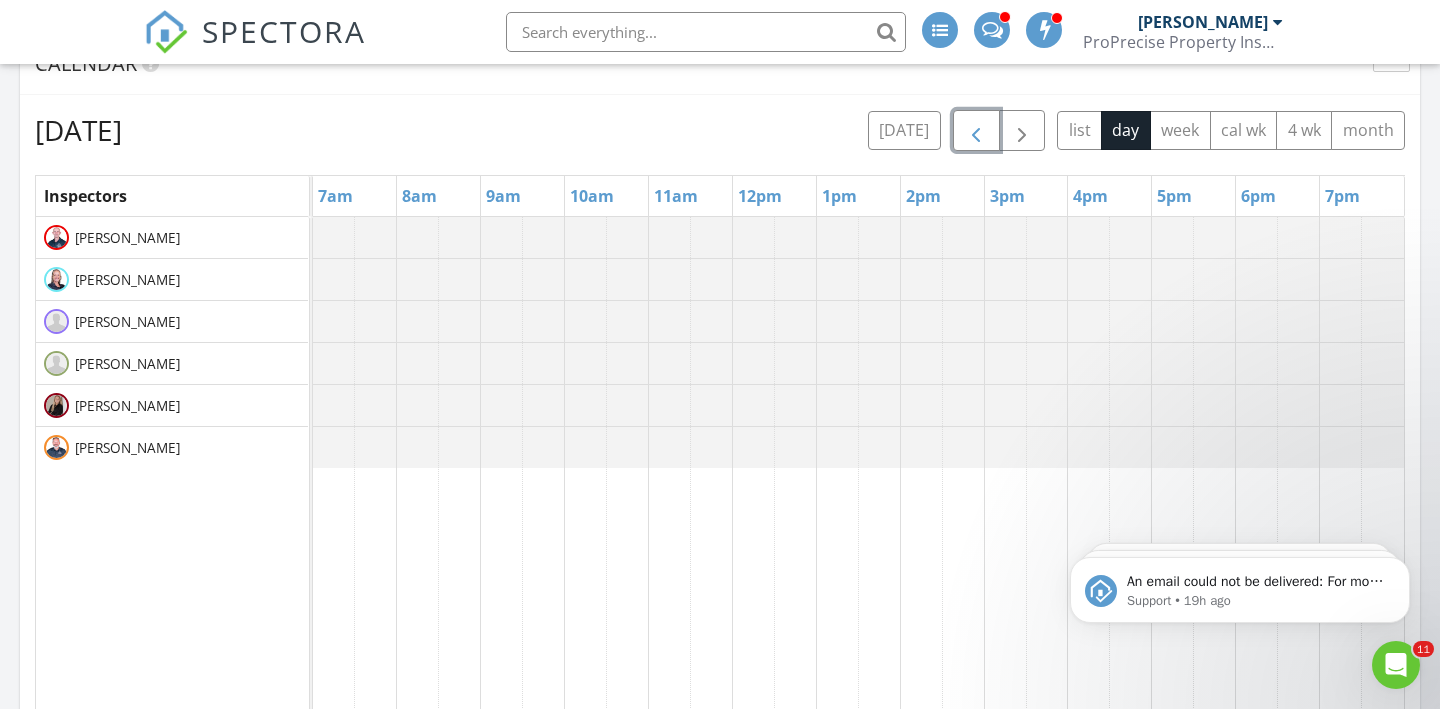 click at bounding box center [976, 131] 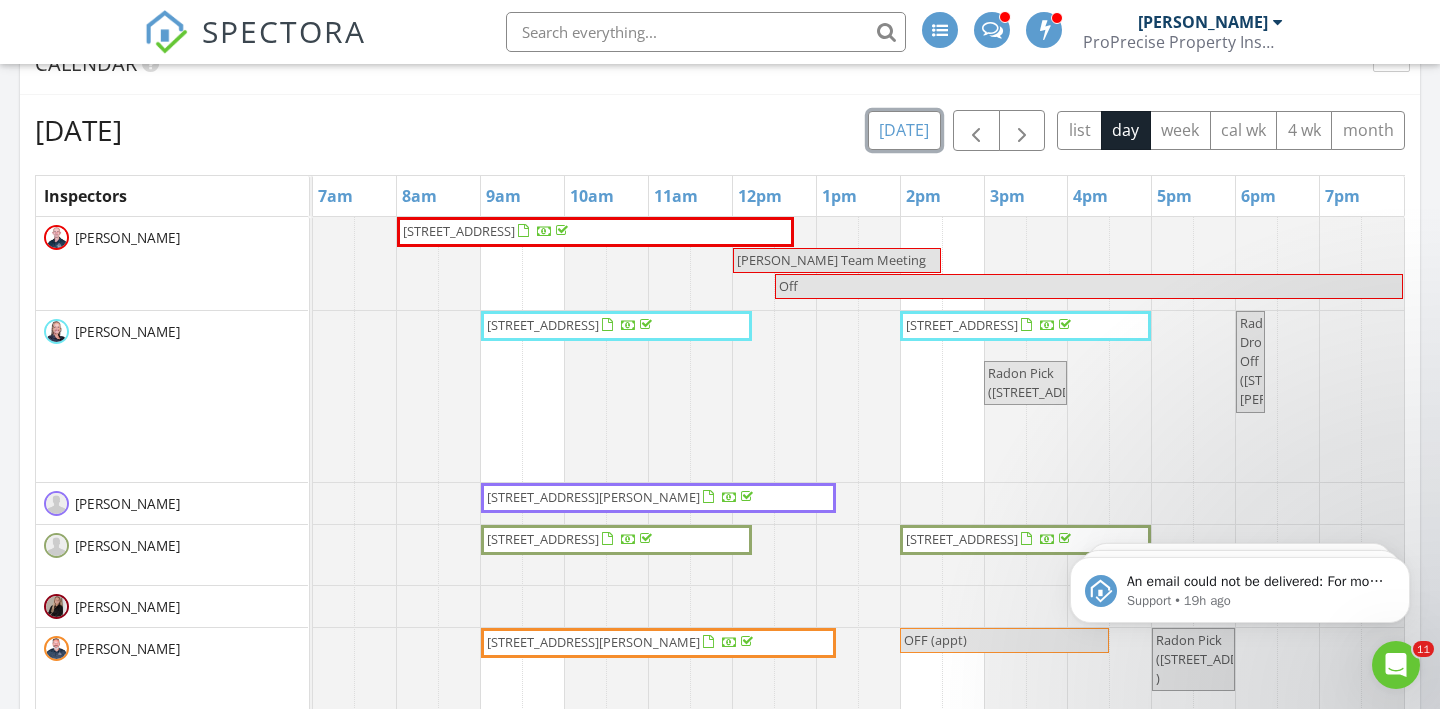 click on "[DATE]" at bounding box center (904, 130) 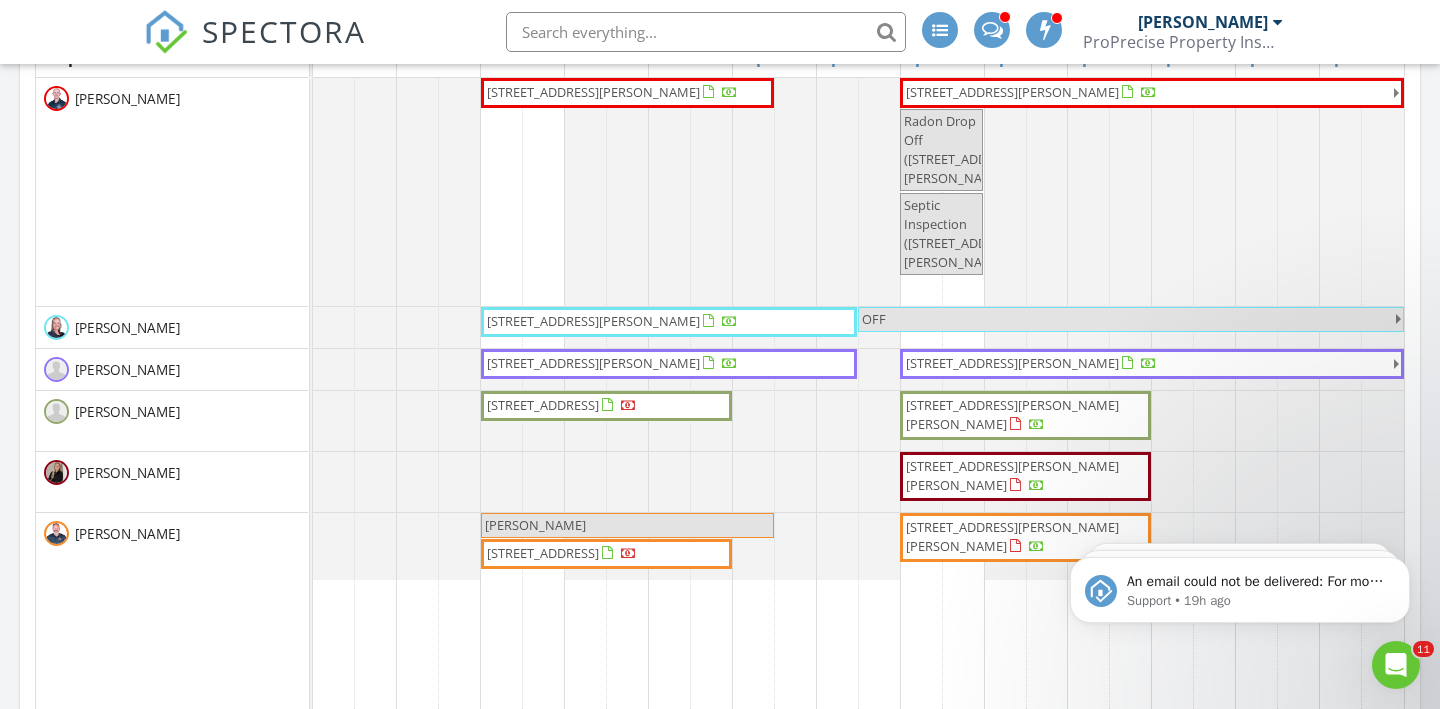 scroll, scrollTop: 930, scrollLeft: 0, axis: vertical 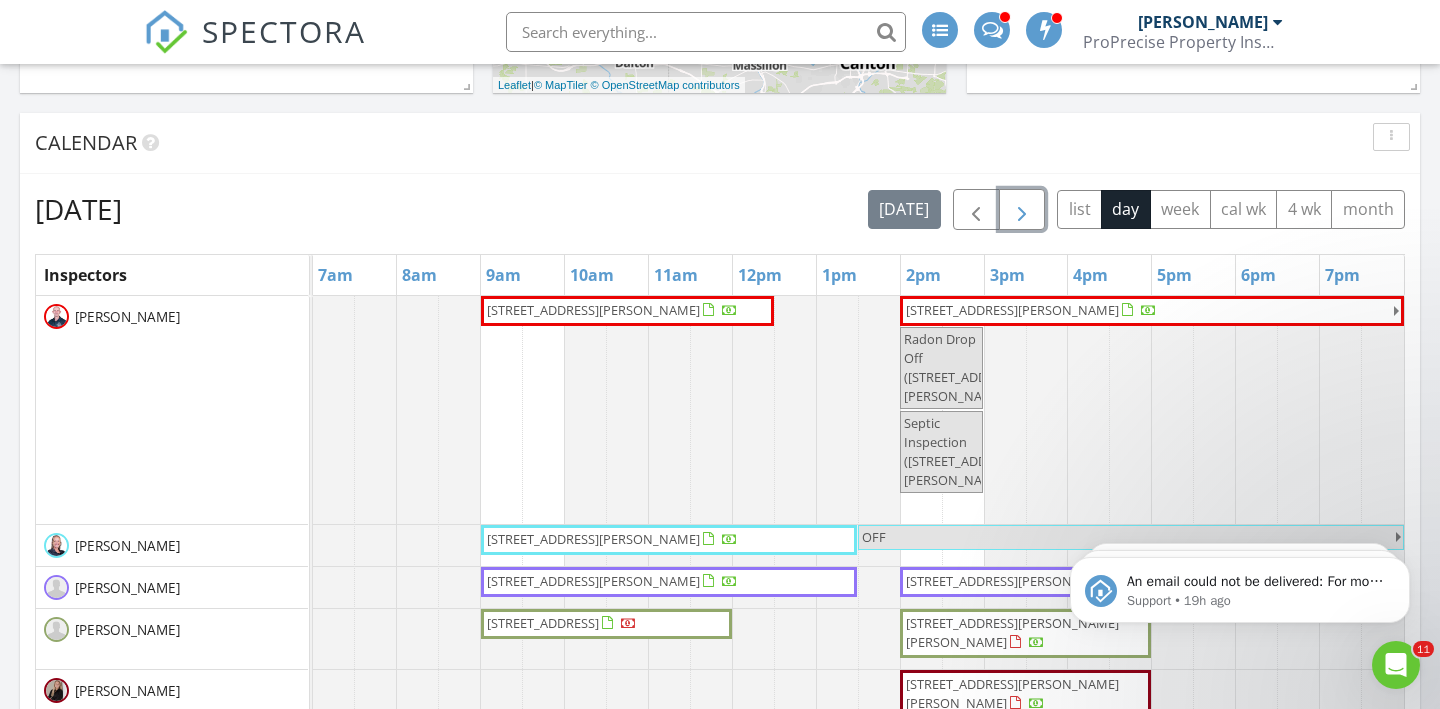 click at bounding box center (1022, 210) 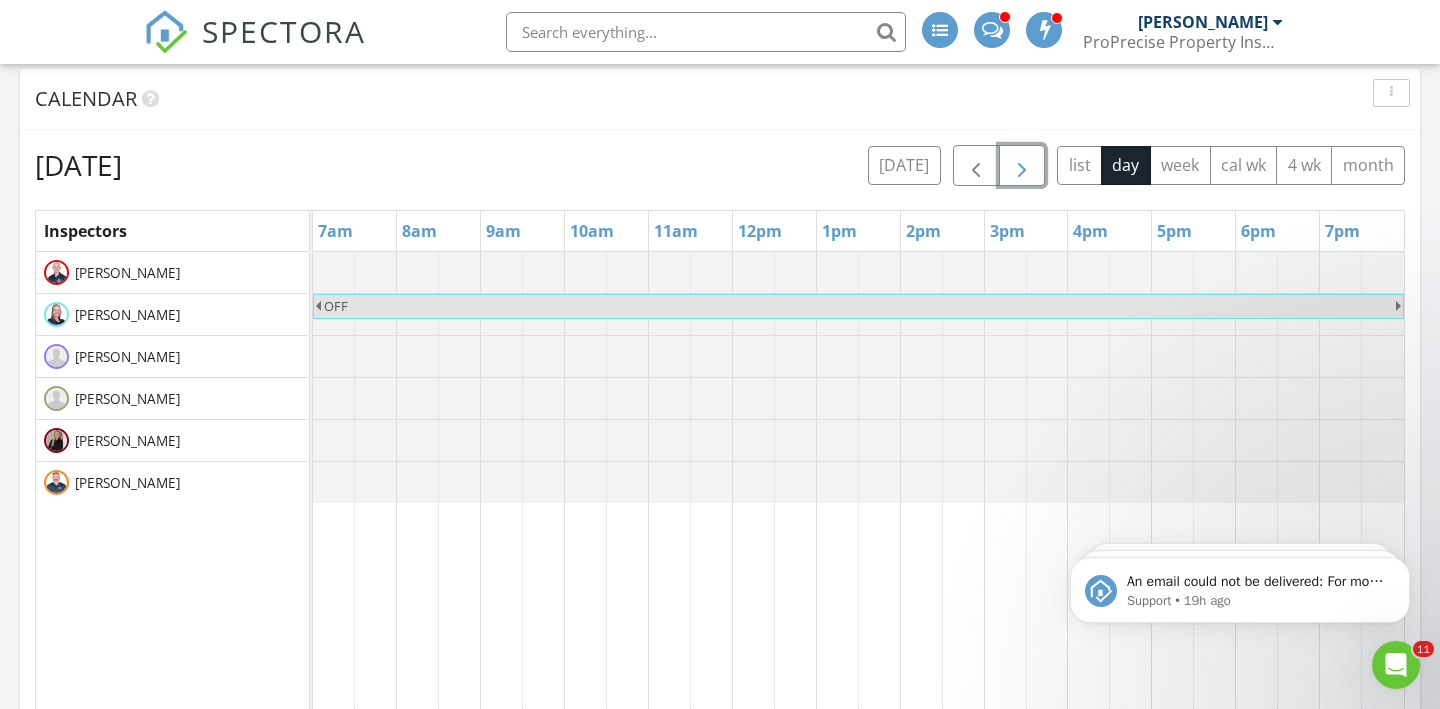 scroll, scrollTop: 985, scrollLeft: 0, axis: vertical 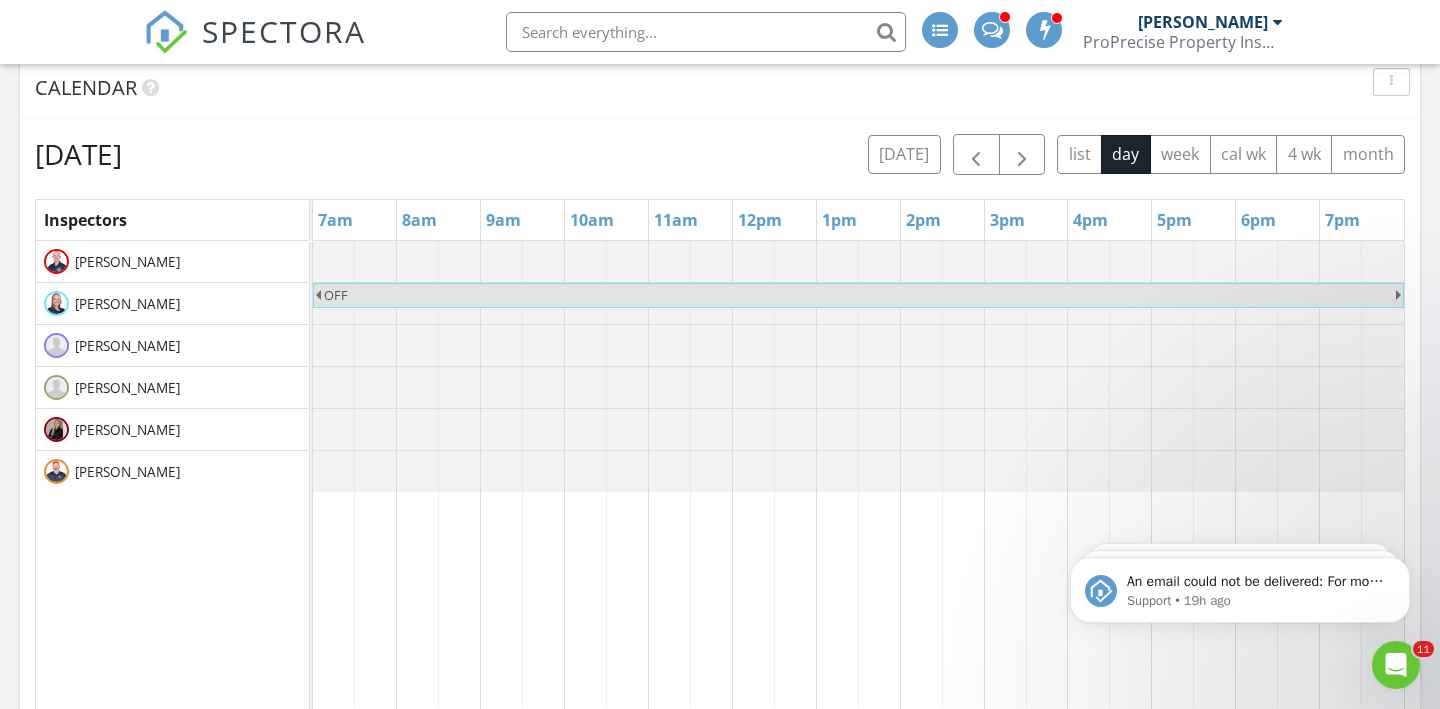 click on "Saturday, July 12, 2025 today list day week cal wk 4 wk month Inspectors 7am 8am 9am 10am 11am 12pm 1pm 2pm 3pm 4pm 5pm 6pm 7pm Ryan Coy Kelly Newman Matt Ruggiero Jay Mowder Miranda Meffe David Schultz
OFF" at bounding box center (720, 573) 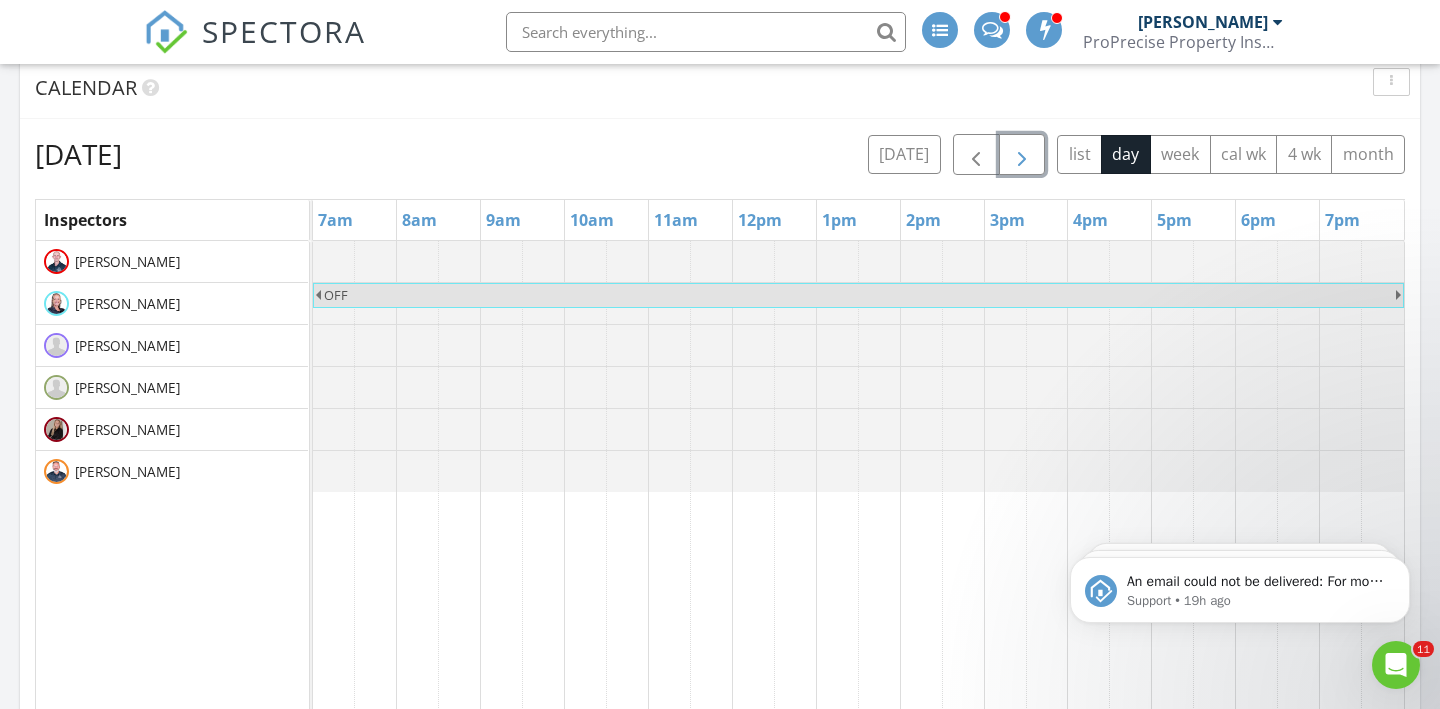 click at bounding box center (1022, 154) 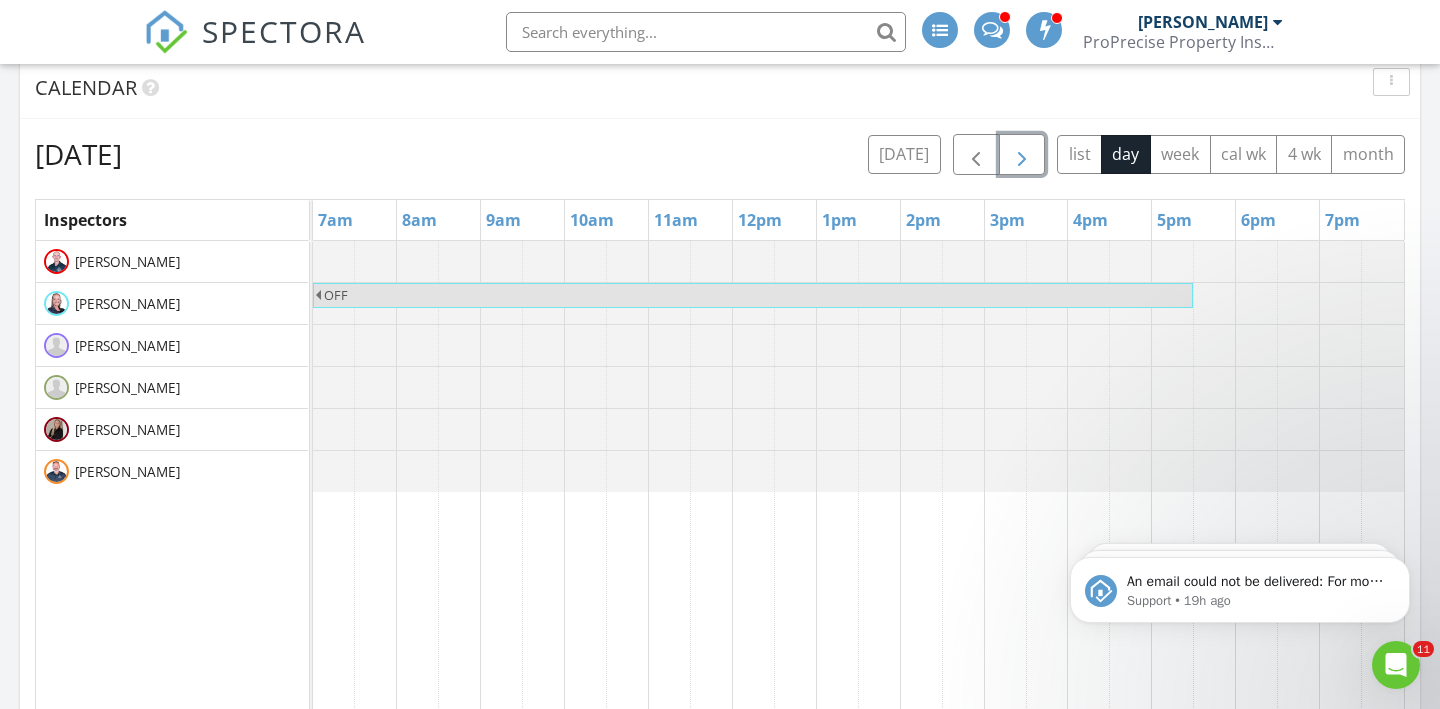 click at bounding box center (1022, 154) 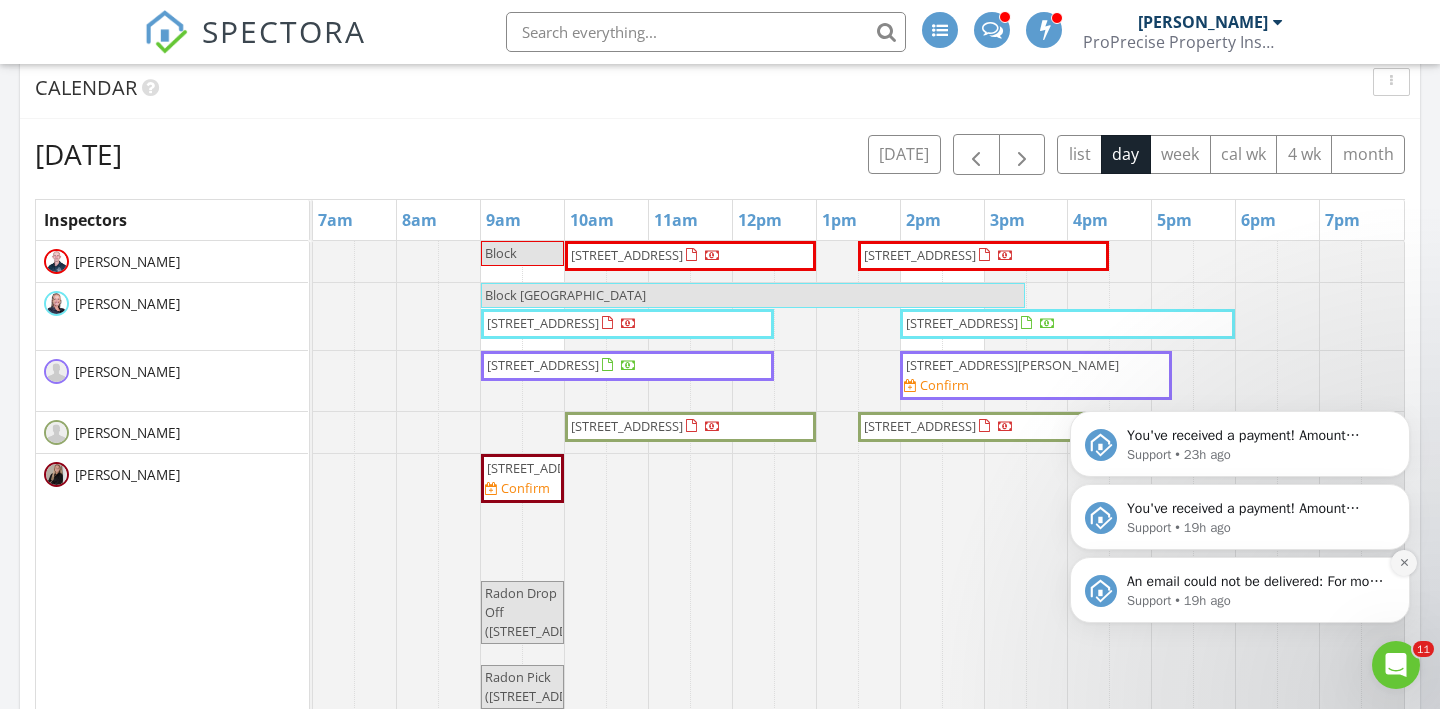 click 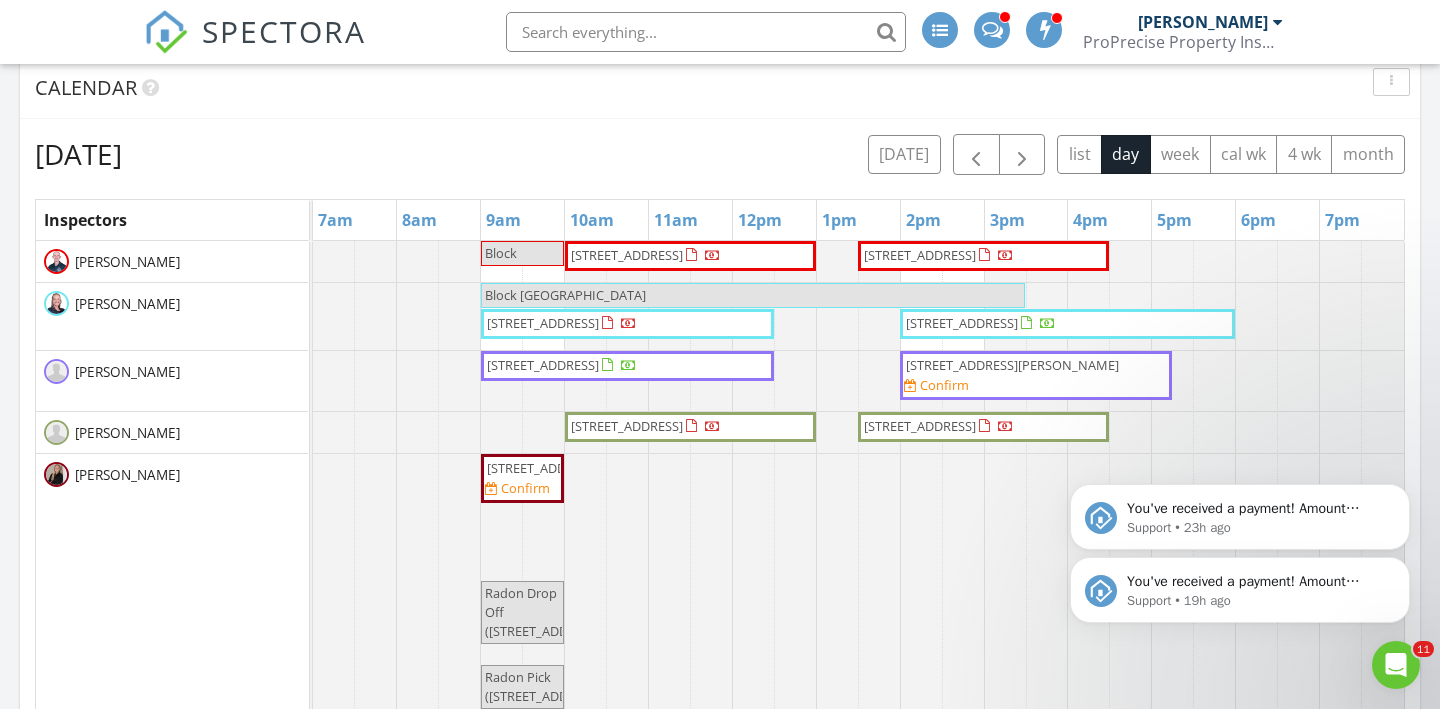 click 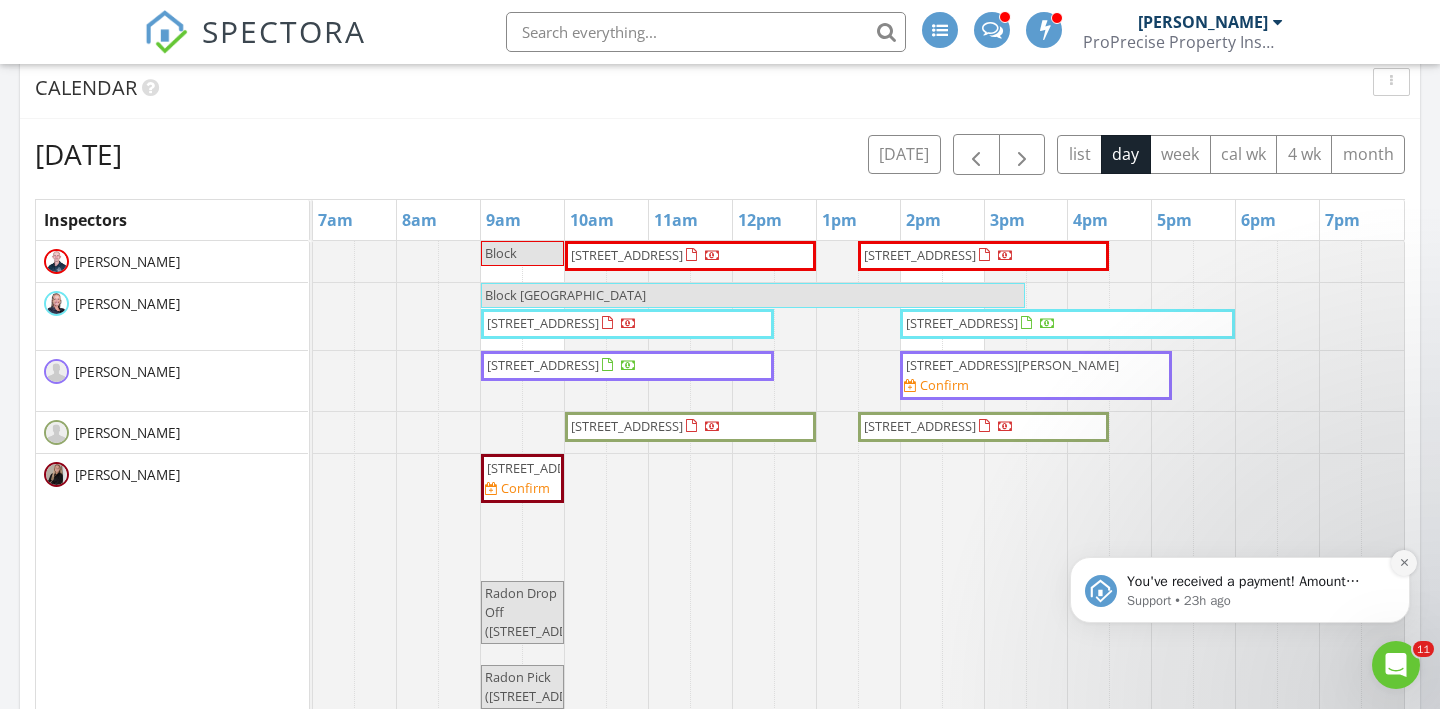 click at bounding box center (1404, 563) 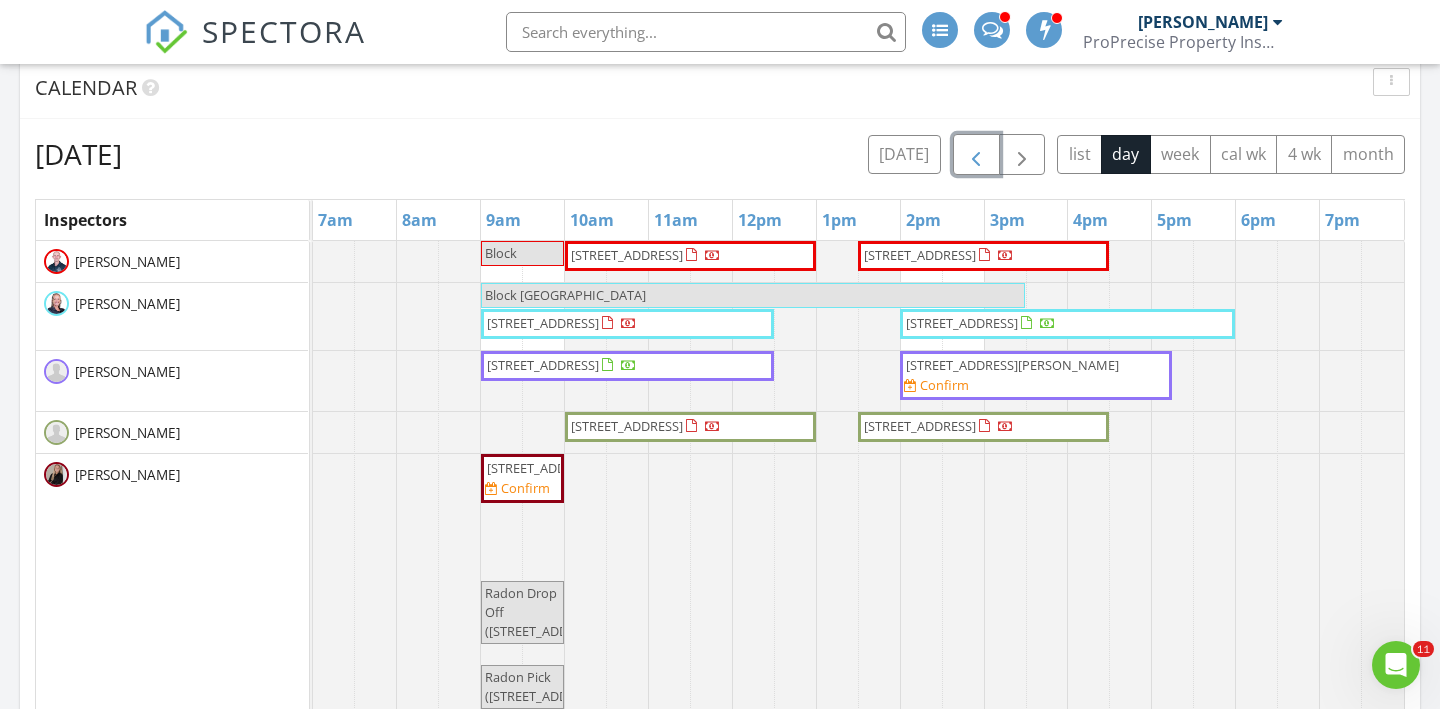 click at bounding box center [976, 154] 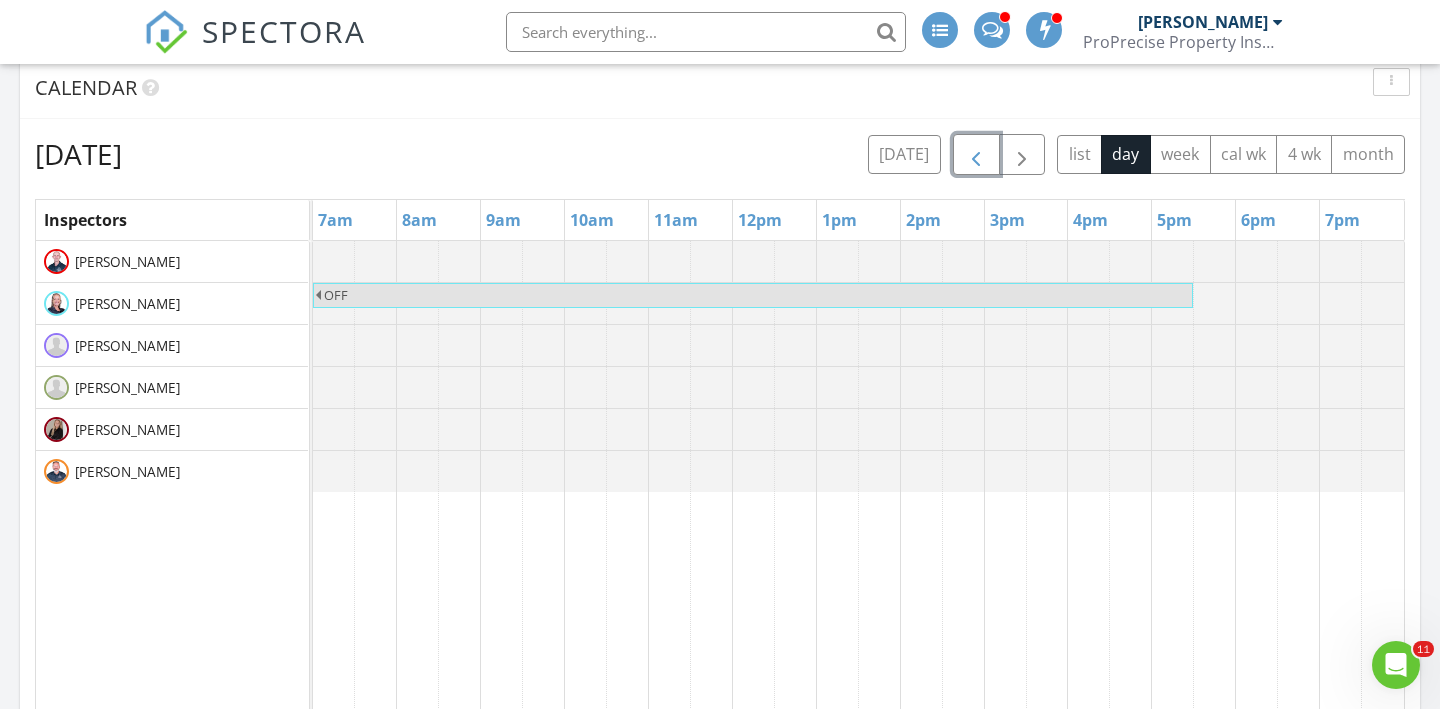 click at bounding box center (976, 155) 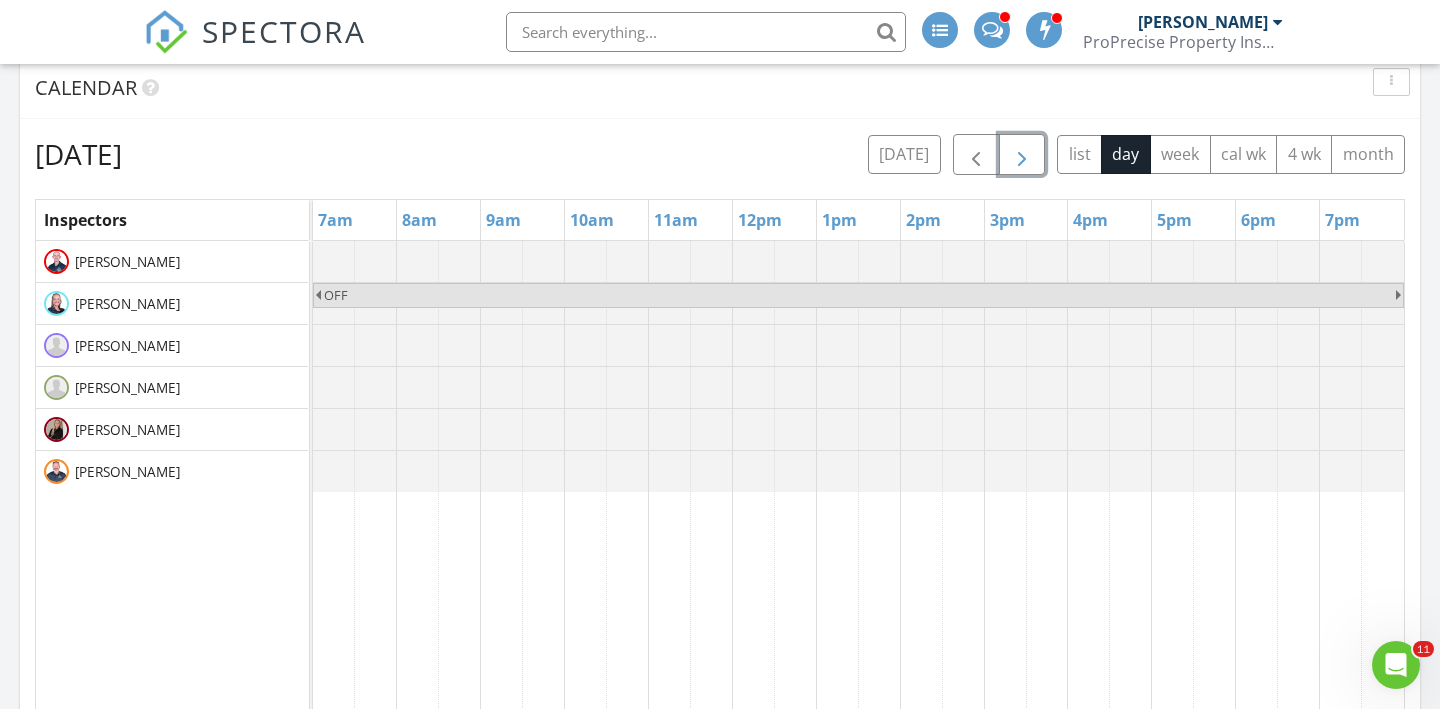 click at bounding box center [1022, 155] 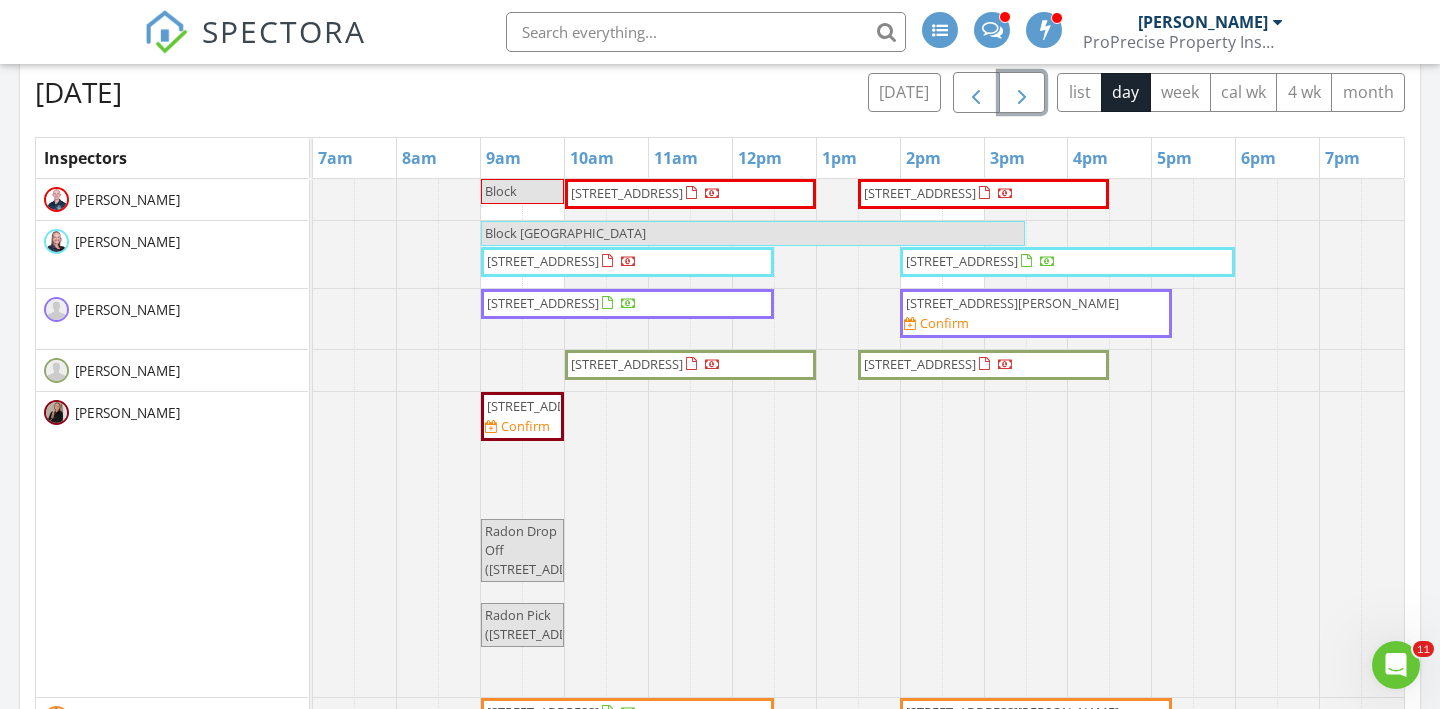 scroll, scrollTop: 1051, scrollLeft: 0, axis: vertical 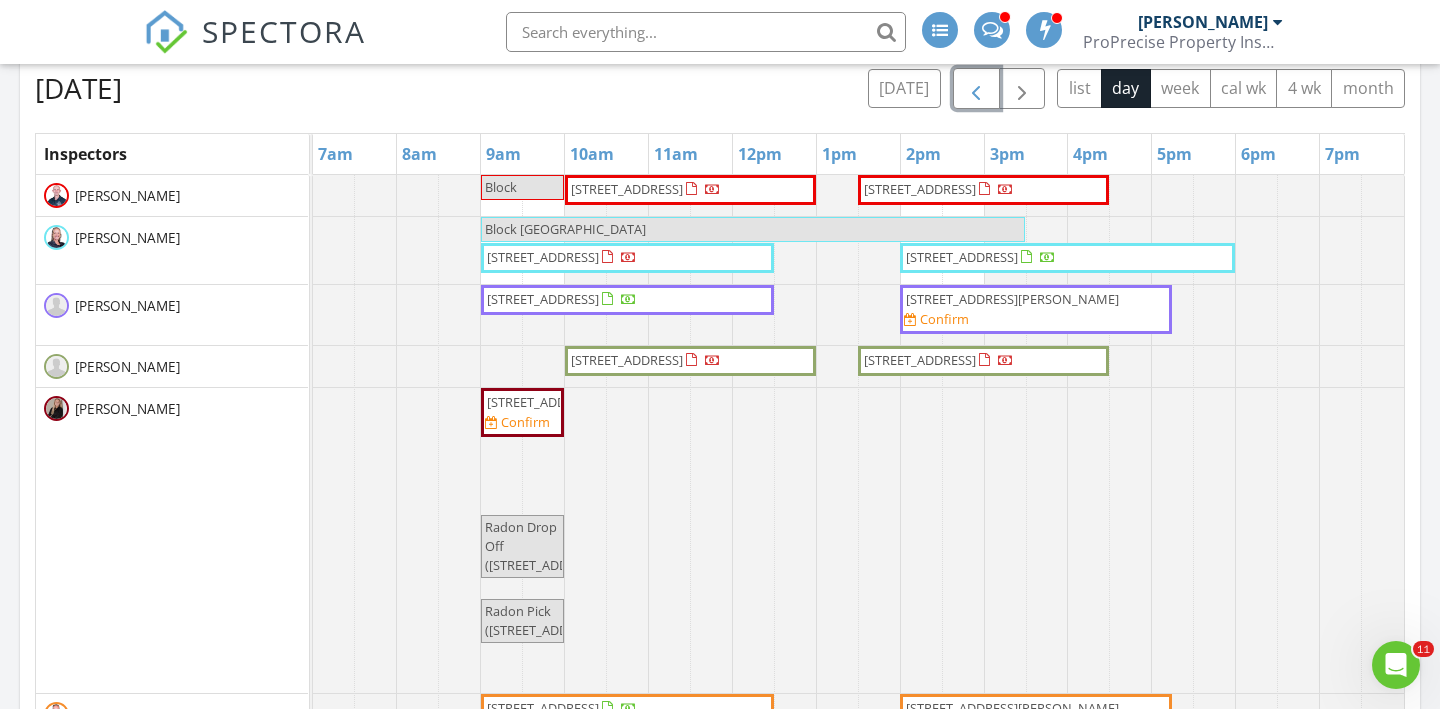 click at bounding box center (976, 89) 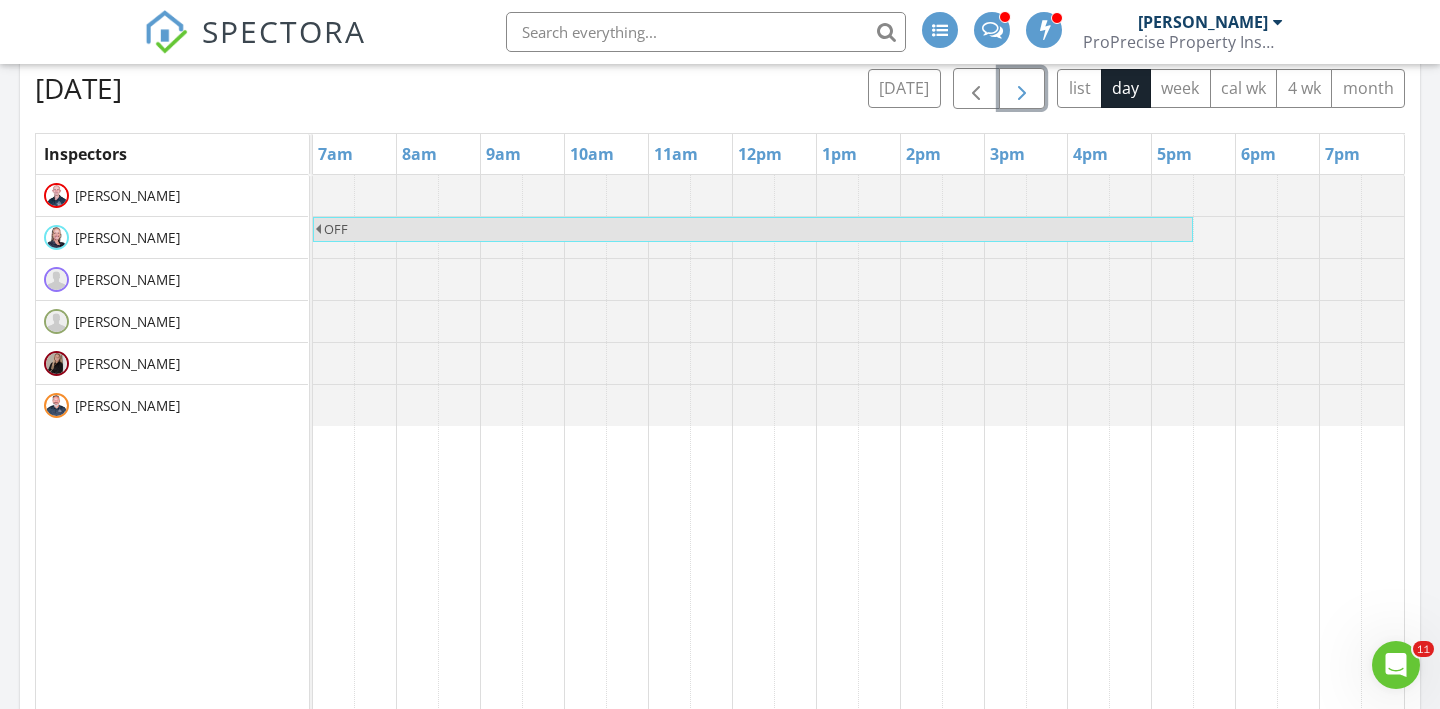 click at bounding box center [1022, 89] 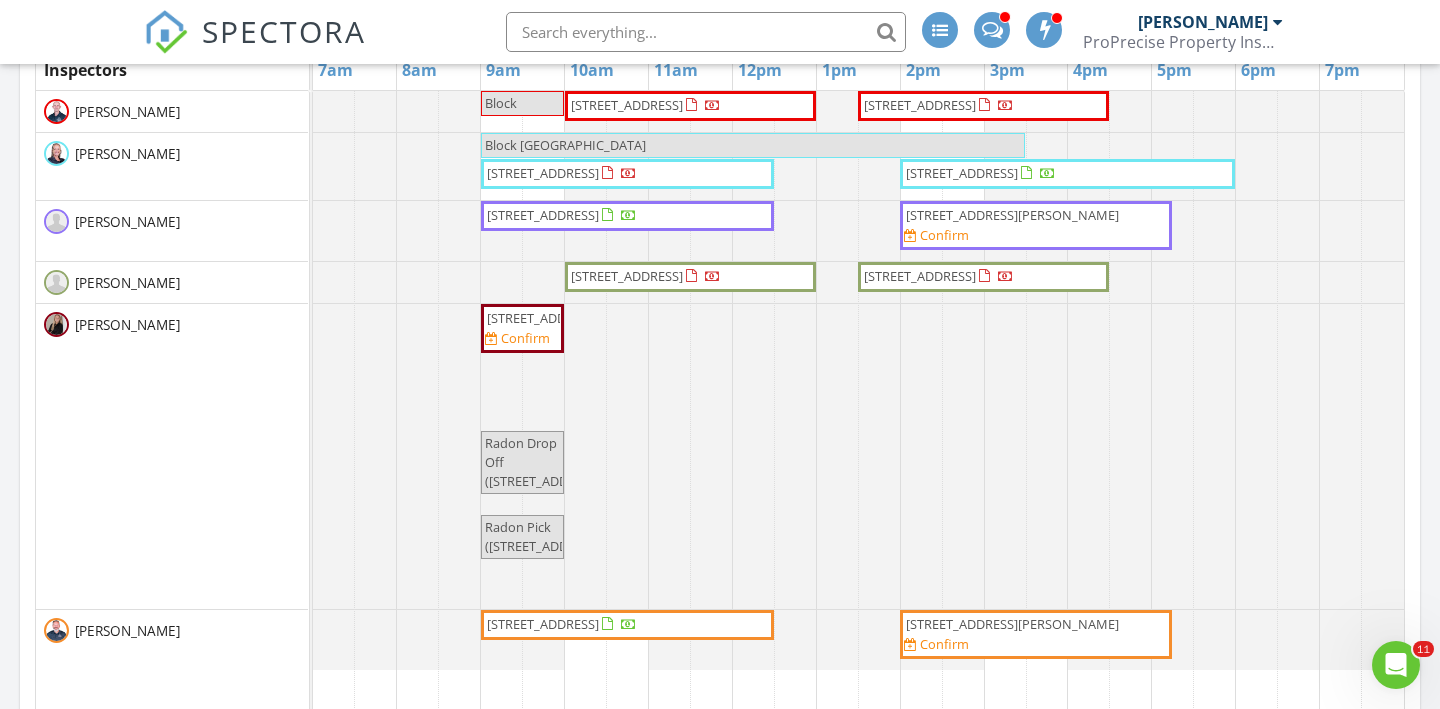 scroll, scrollTop: 1073, scrollLeft: 0, axis: vertical 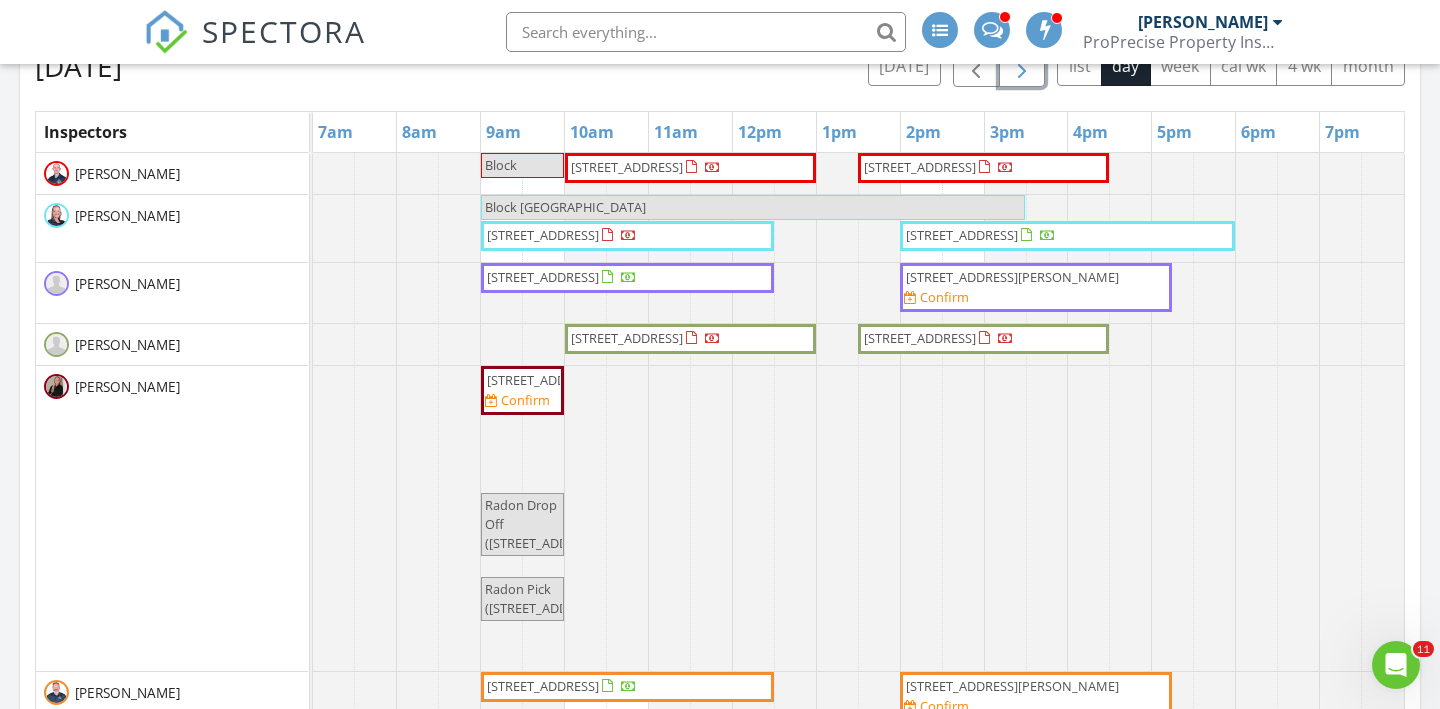 click on "[STREET_ADDRESS]" at bounding box center [543, 235] 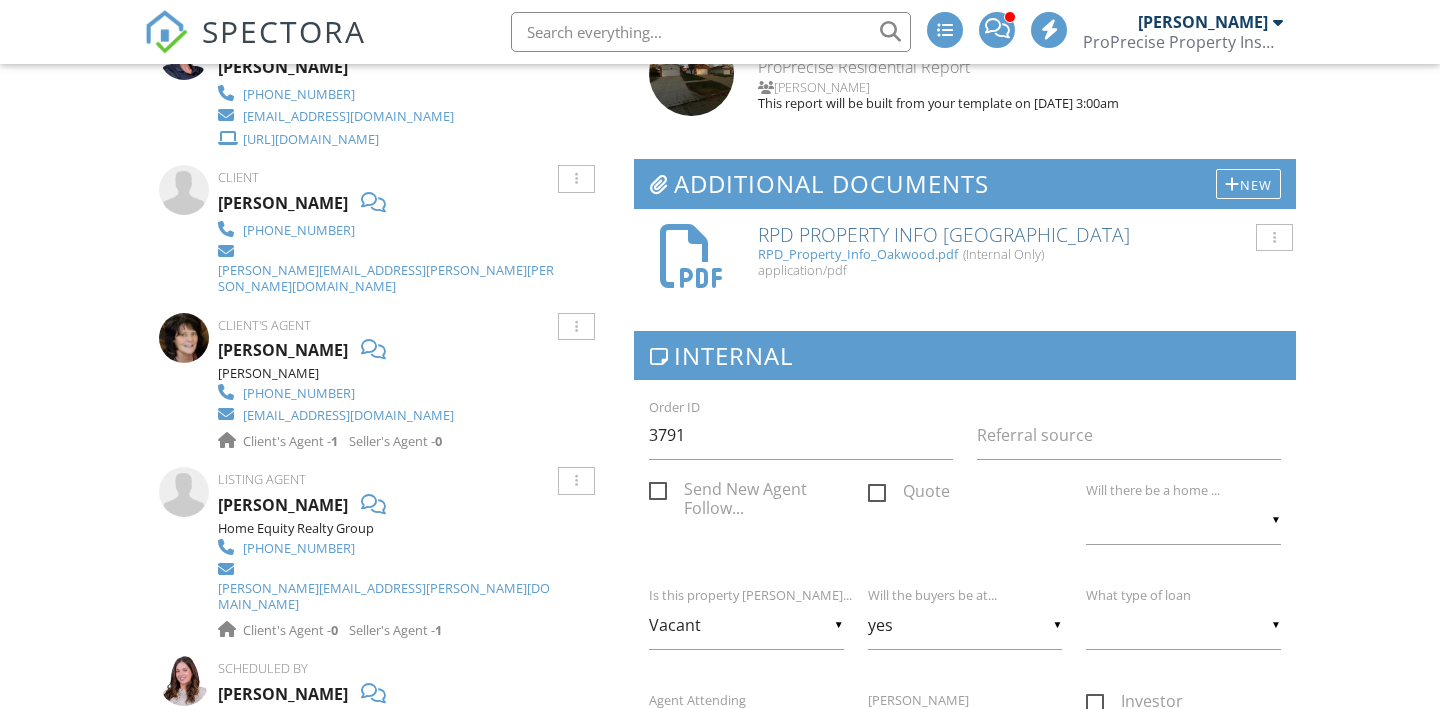 scroll, scrollTop: 0, scrollLeft: 0, axis: both 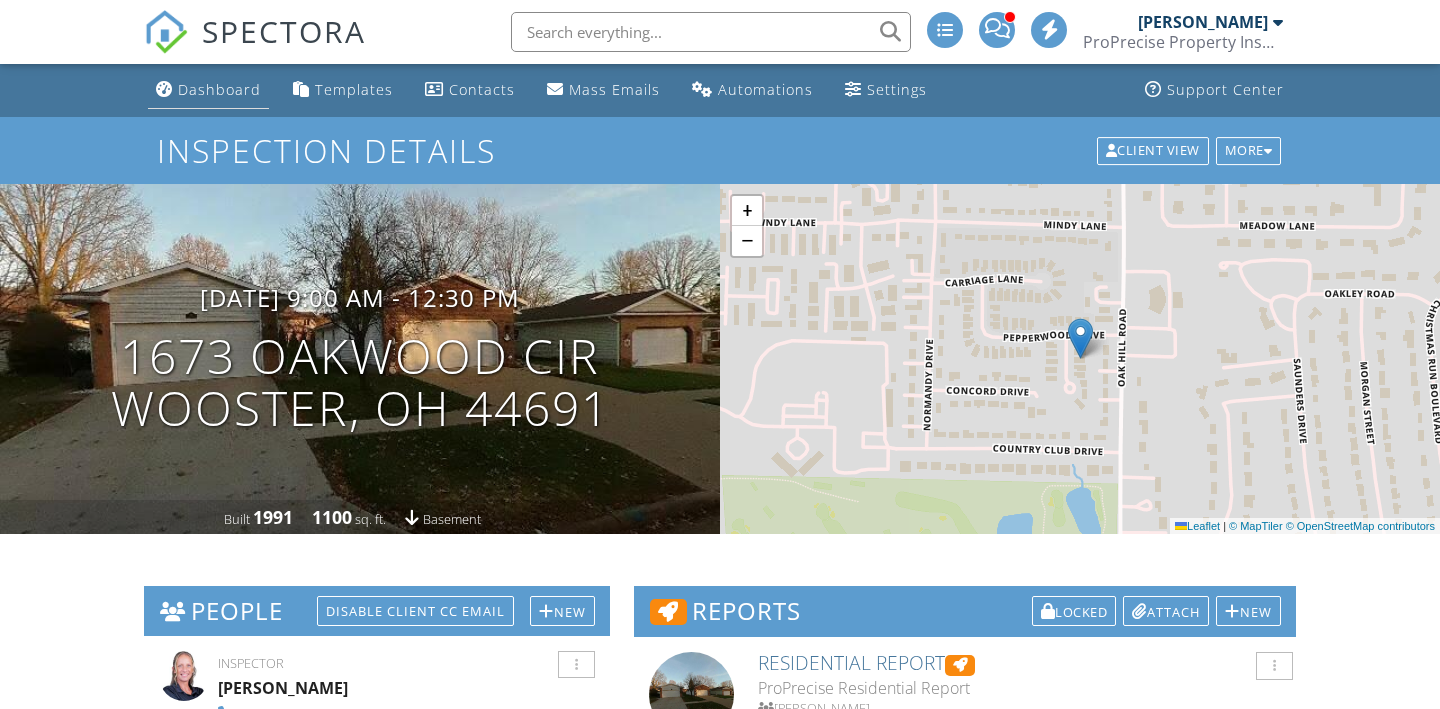 click on "Dashboard" at bounding box center [219, 89] 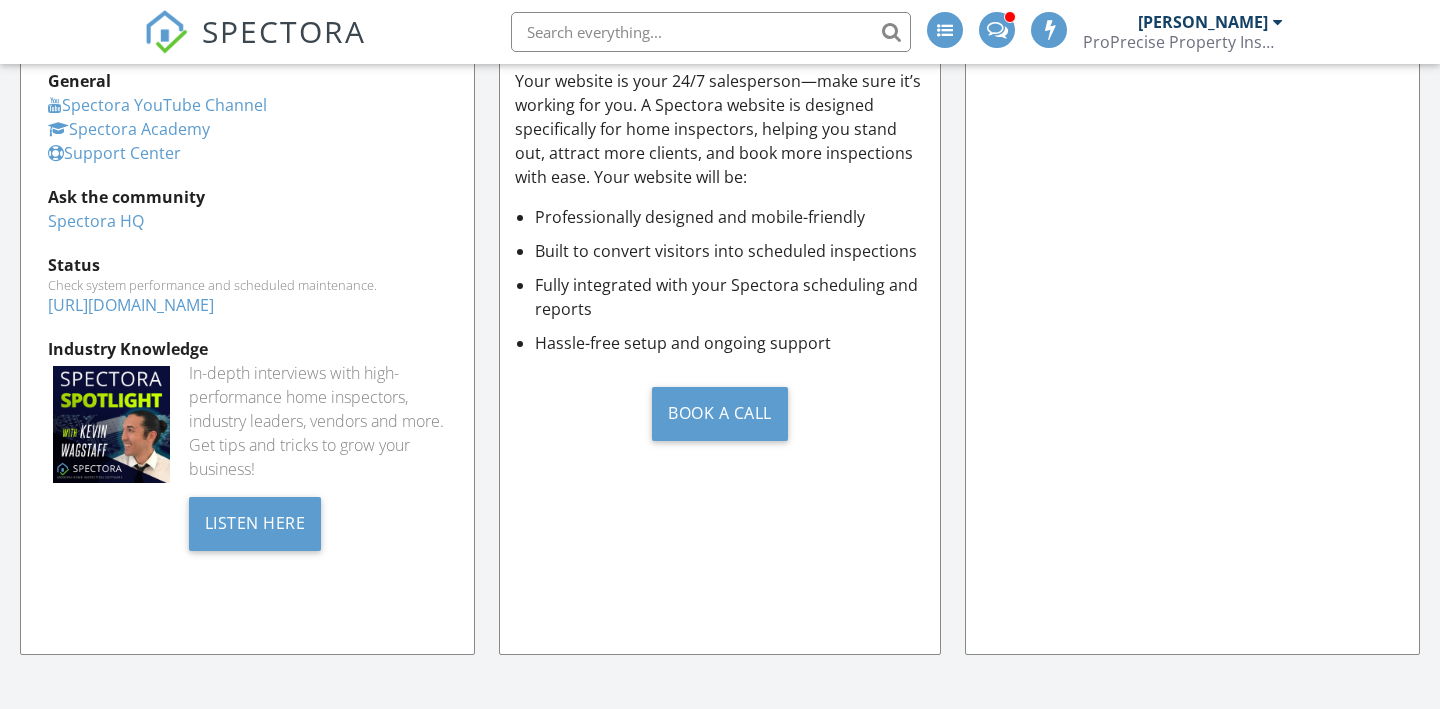 scroll, scrollTop: 541, scrollLeft: 0, axis: vertical 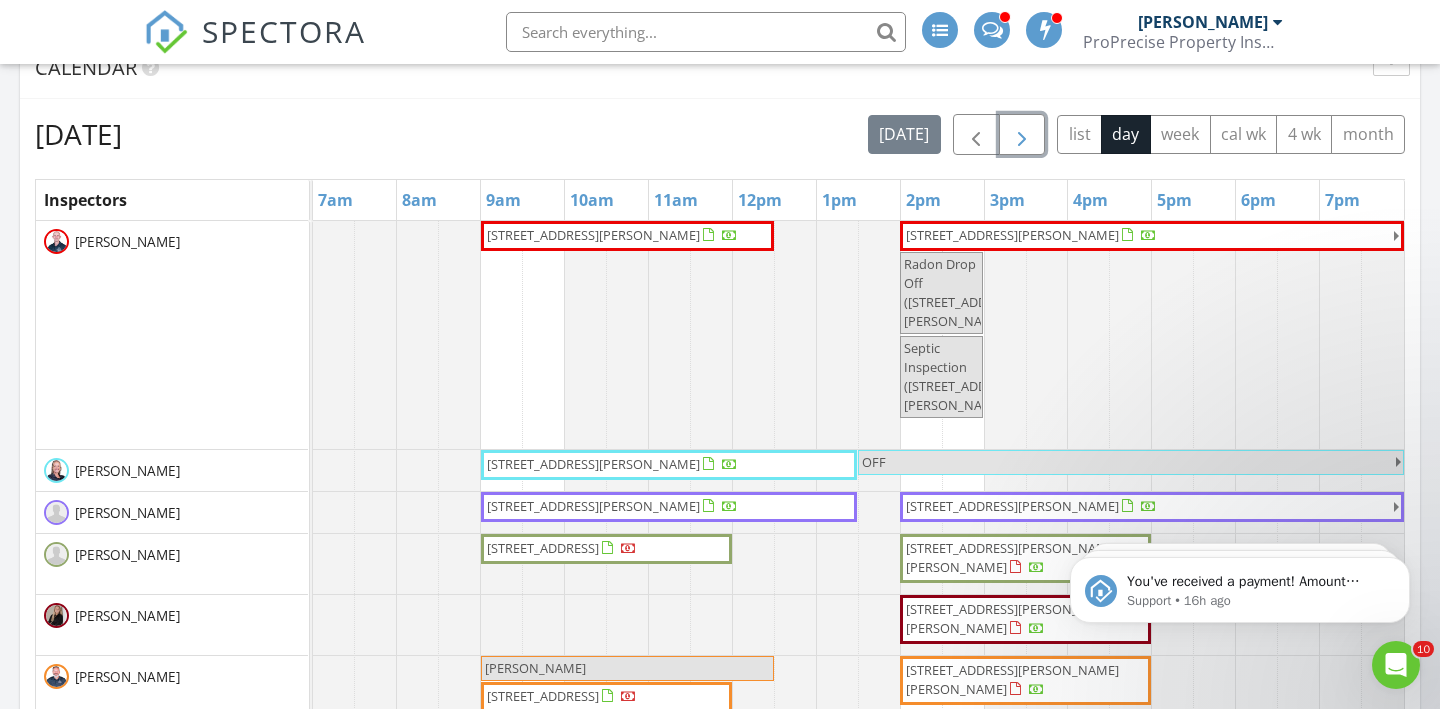click at bounding box center [1022, 135] 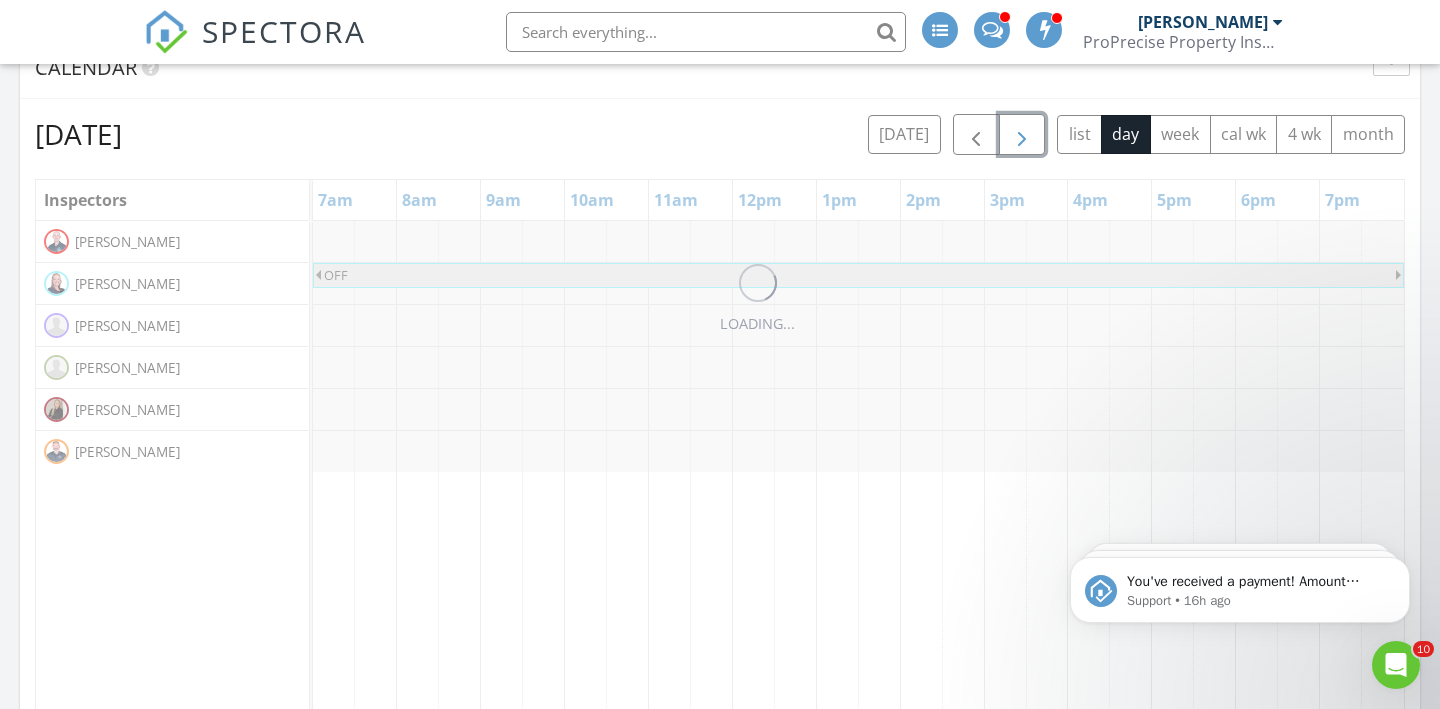 scroll, scrollTop: 1018, scrollLeft: 0, axis: vertical 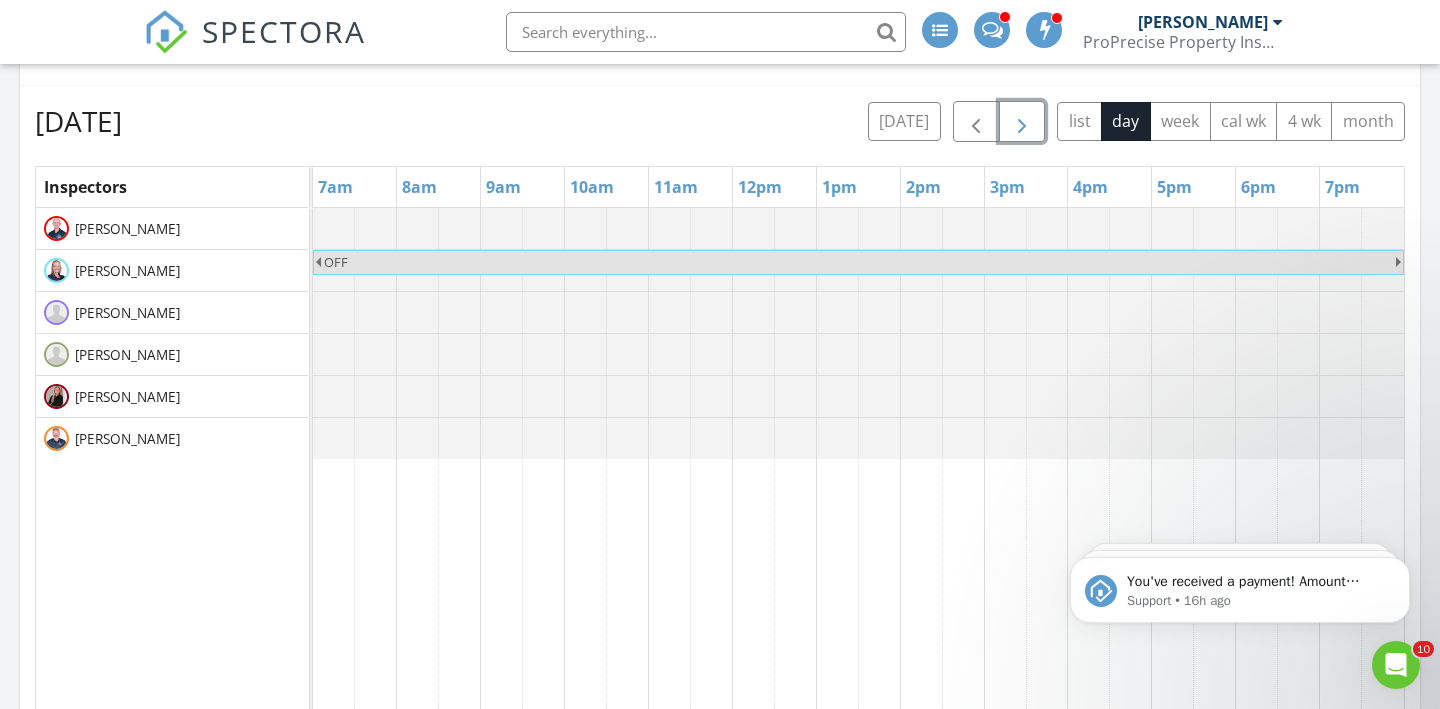 click at bounding box center [1022, 122] 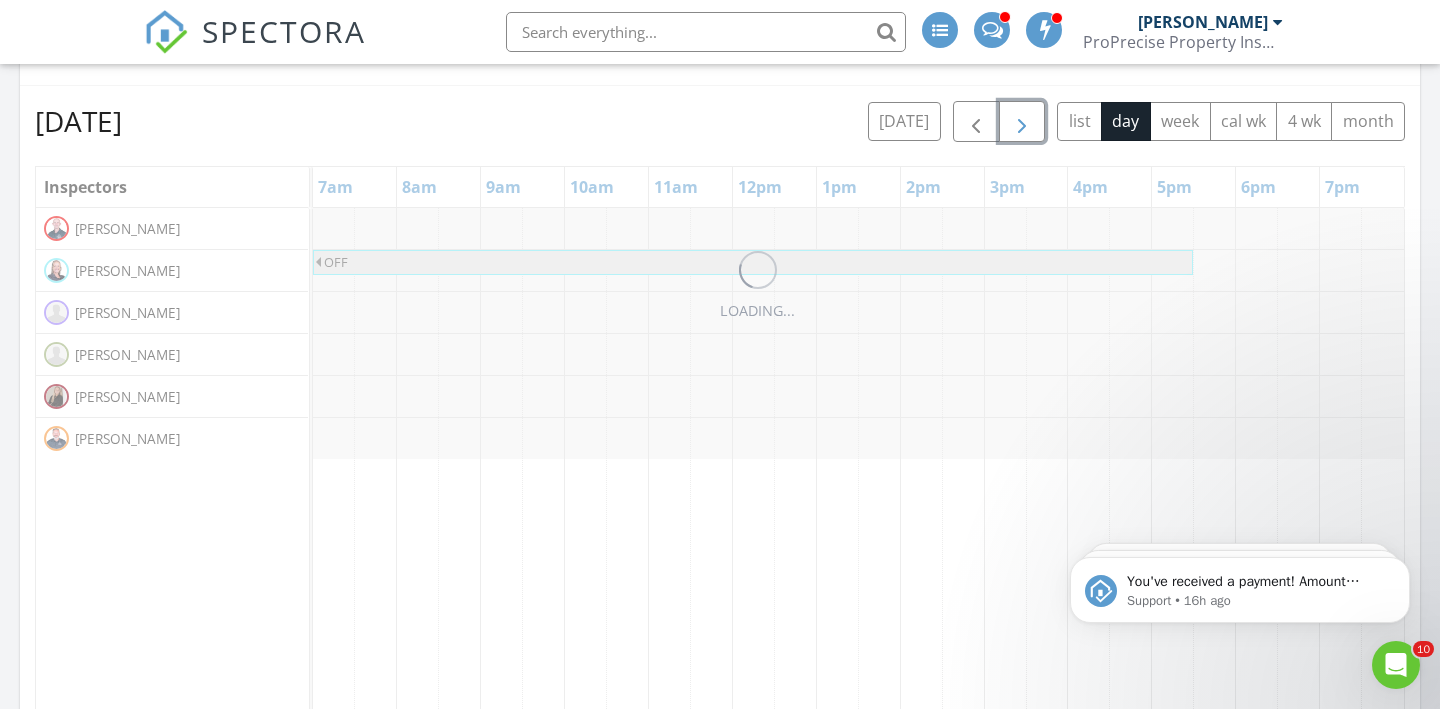 click at bounding box center (1022, 122) 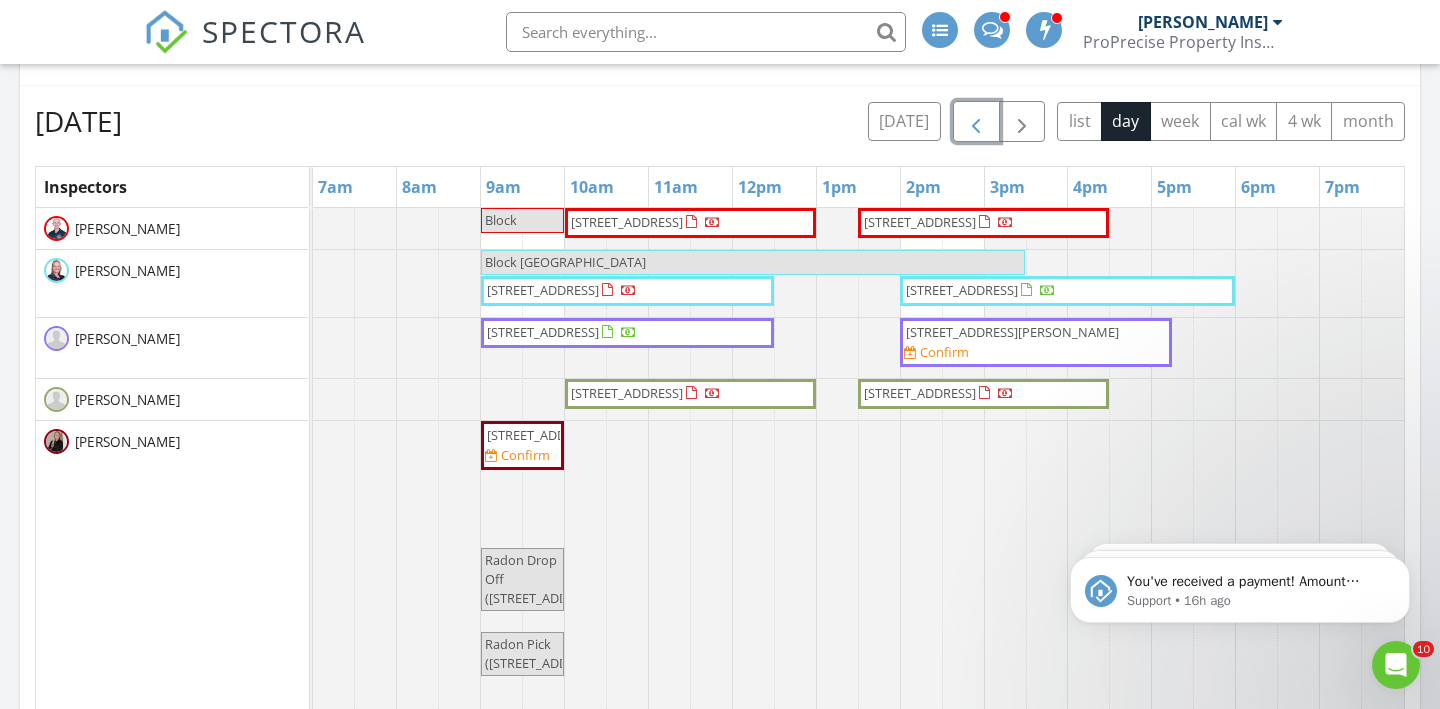 click at bounding box center (976, 122) 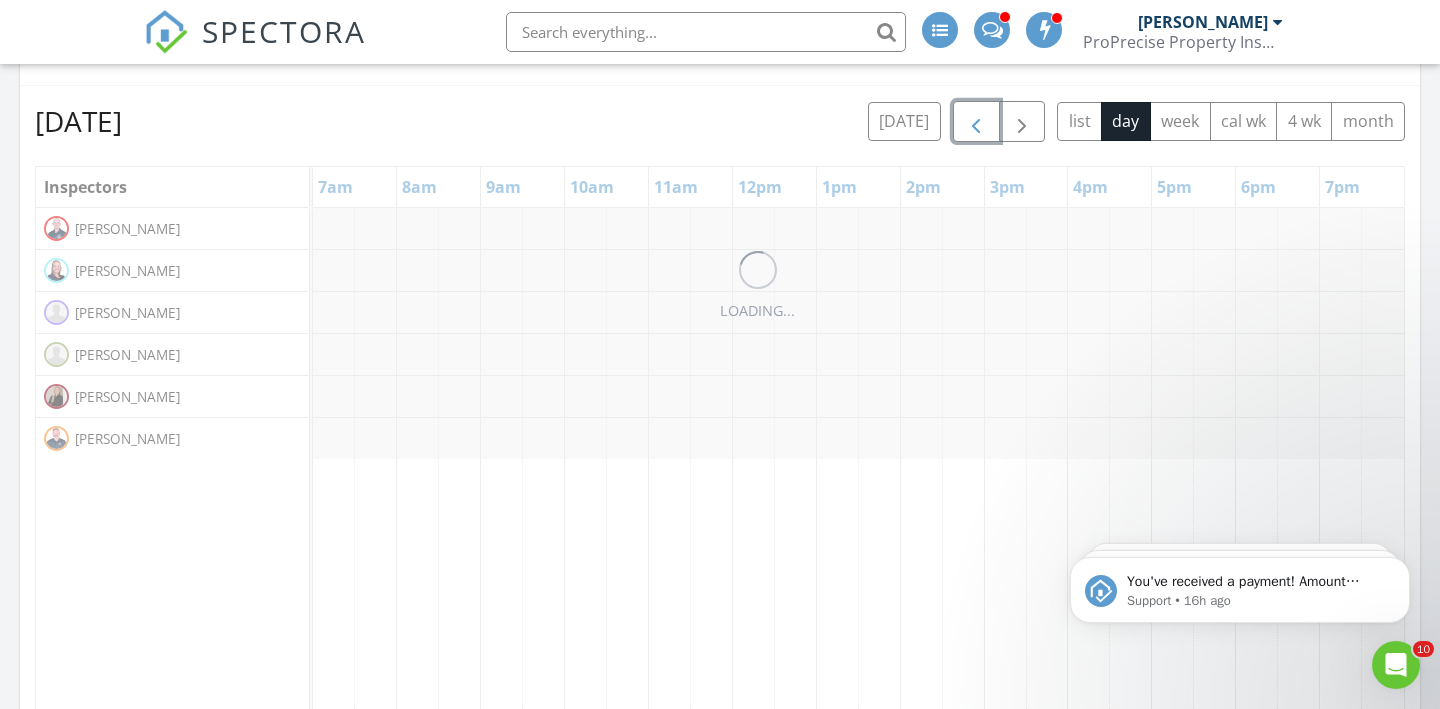 click at bounding box center [976, 122] 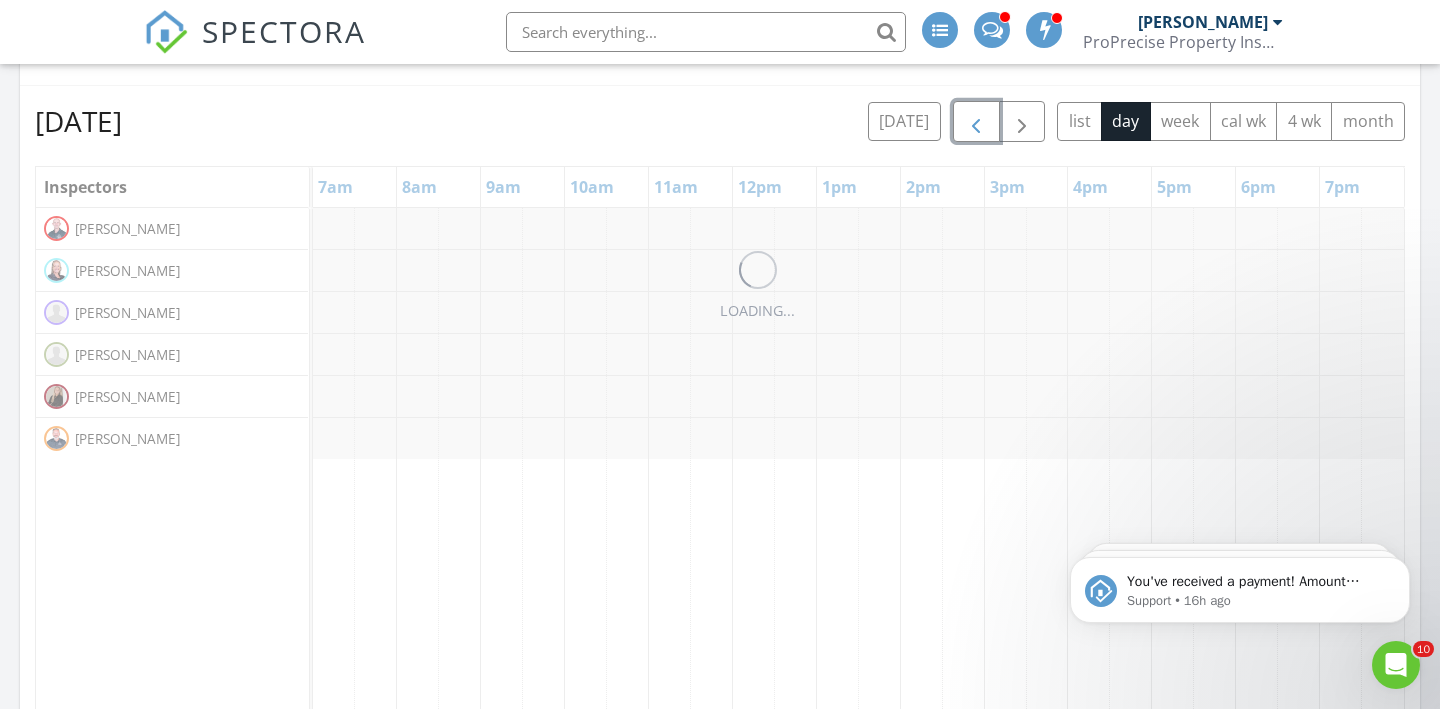 click at bounding box center [976, 122] 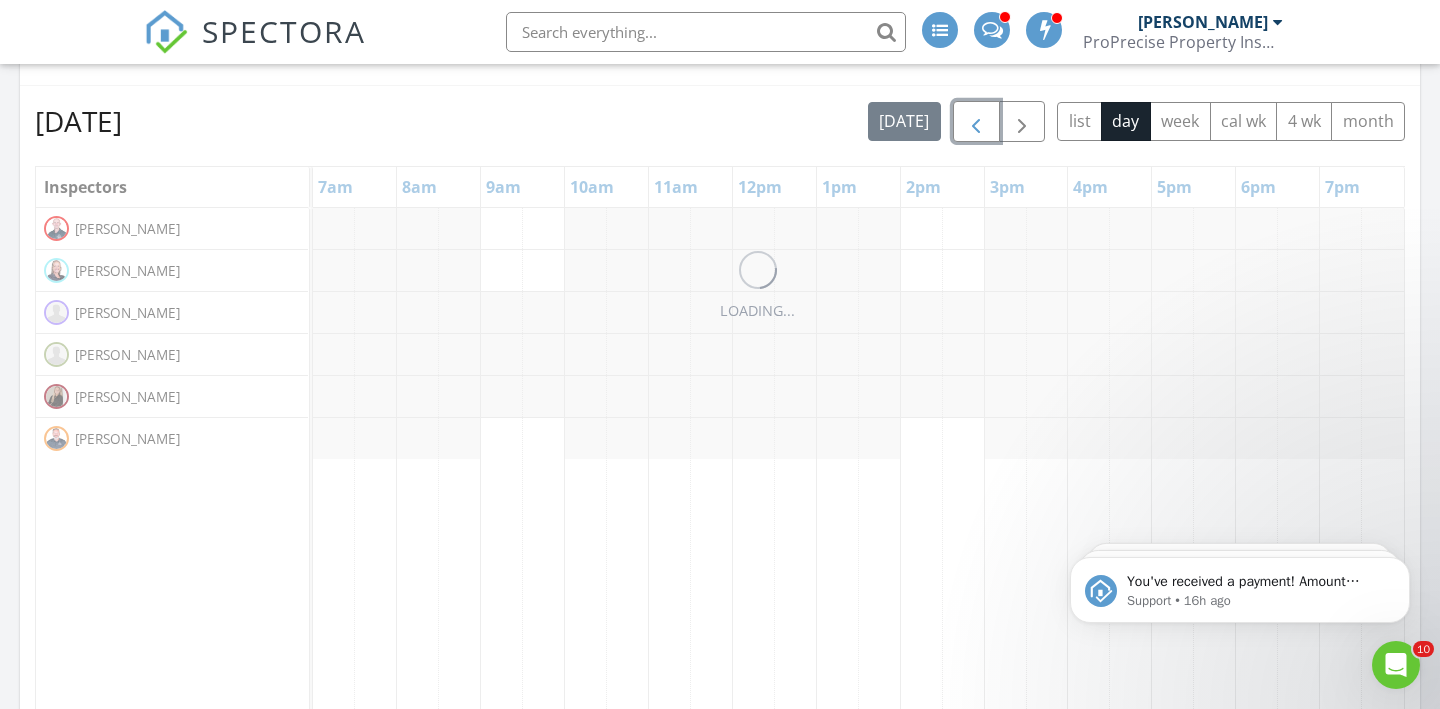 click at bounding box center [976, 122] 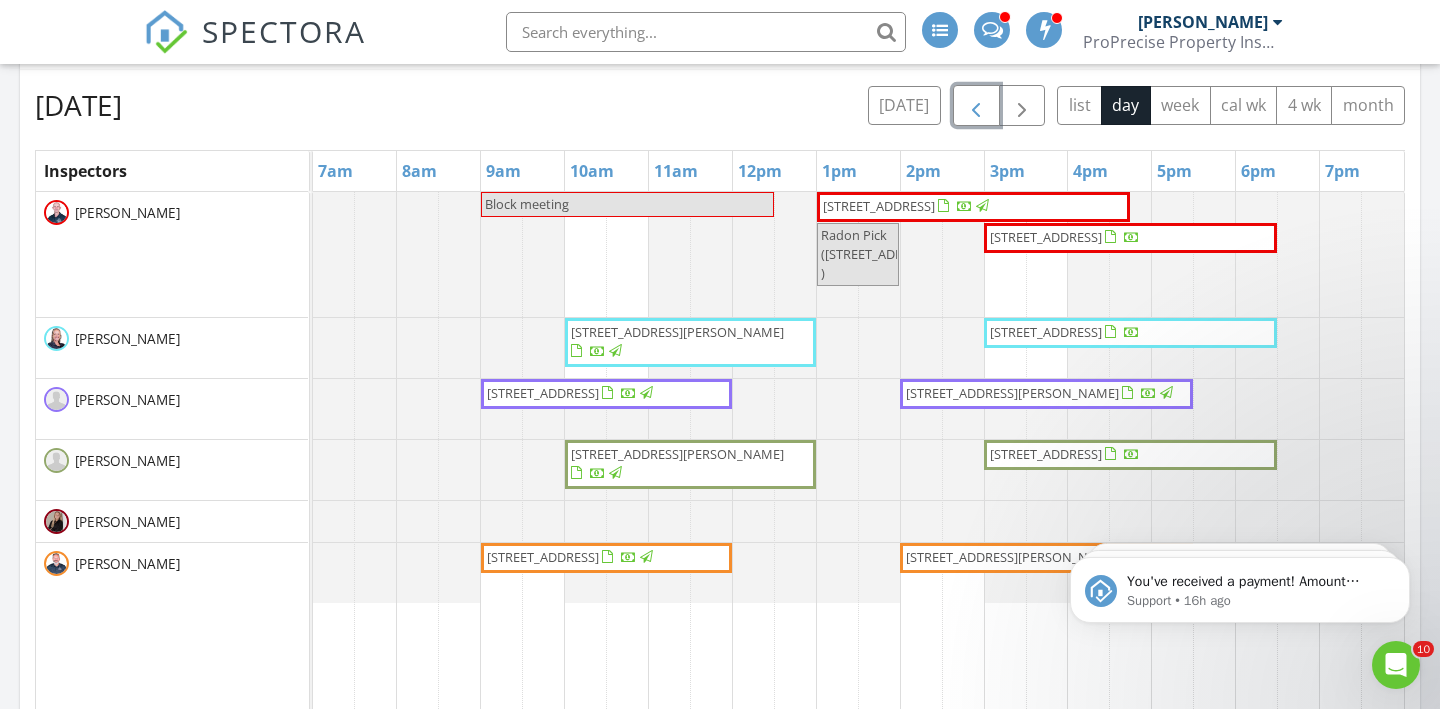 scroll, scrollTop: 1066, scrollLeft: 0, axis: vertical 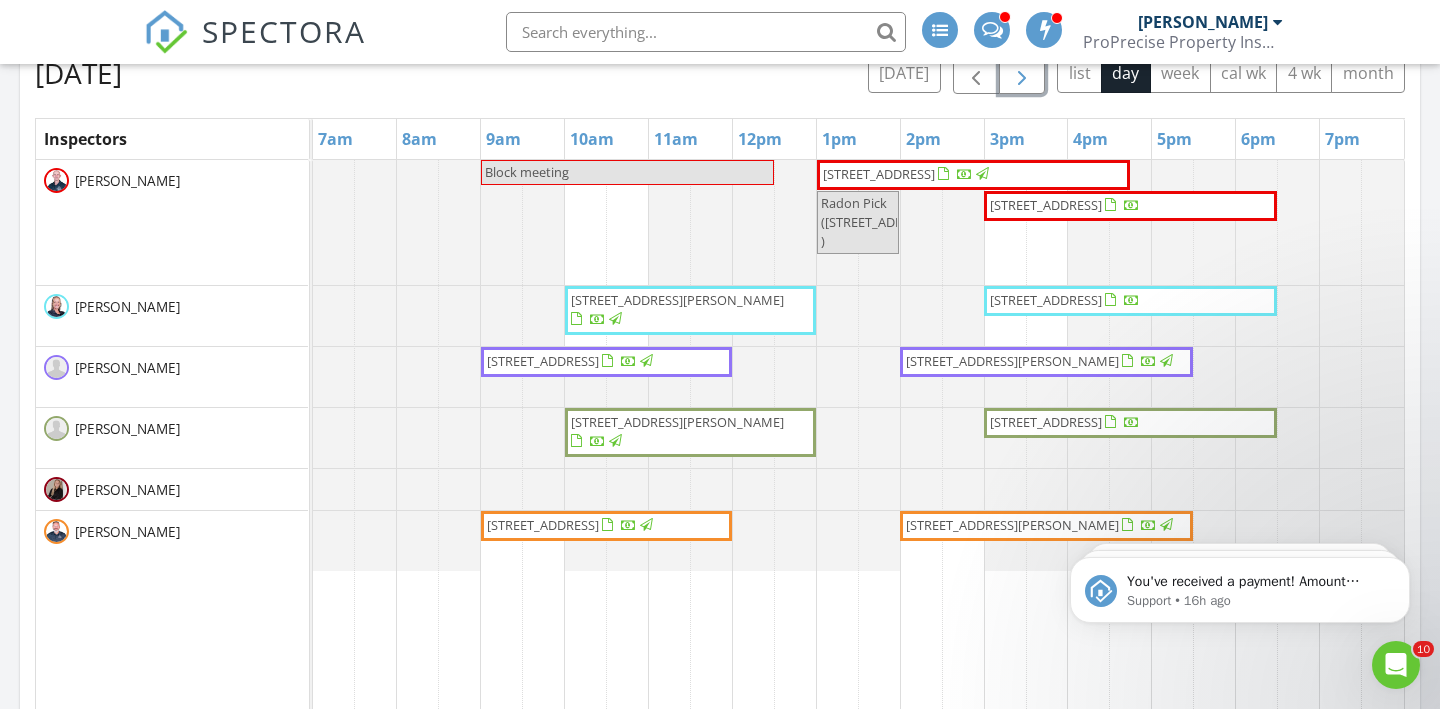 click at bounding box center (1022, 73) 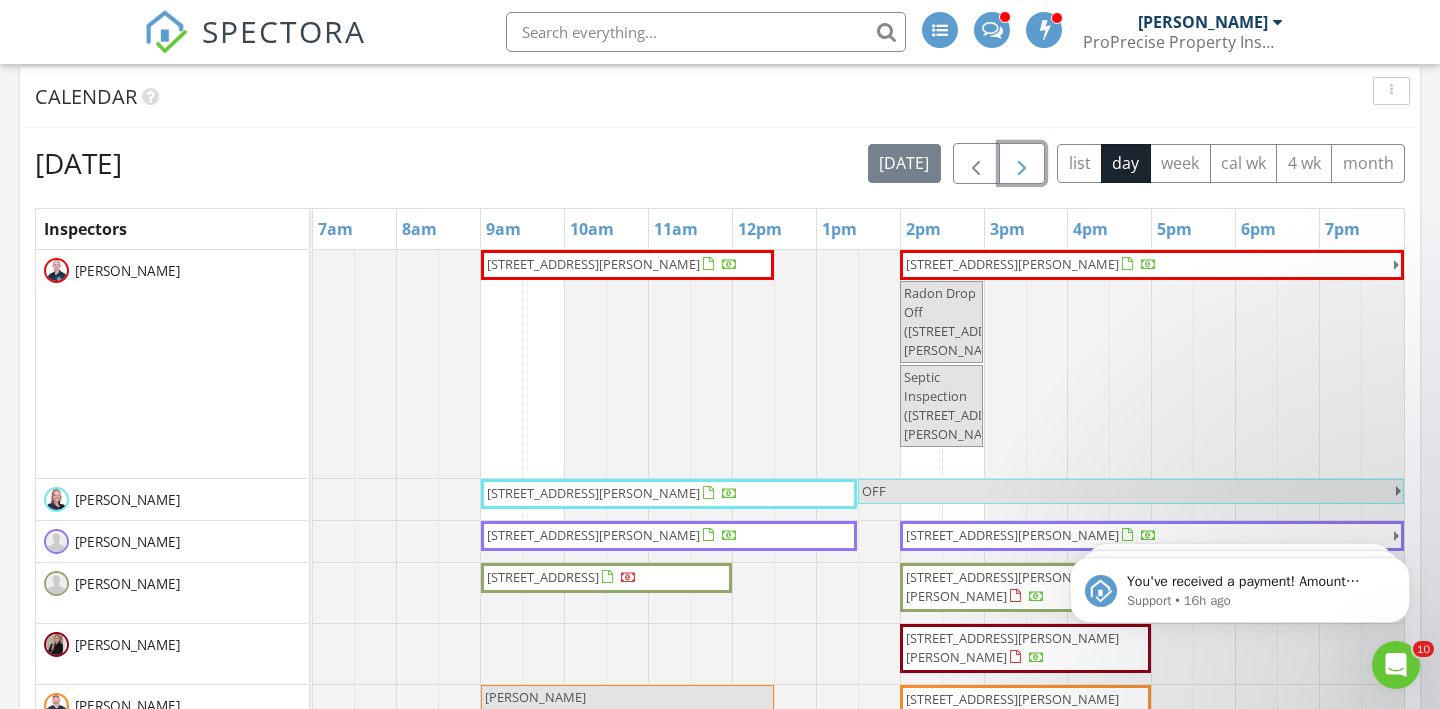 scroll, scrollTop: 970, scrollLeft: 0, axis: vertical 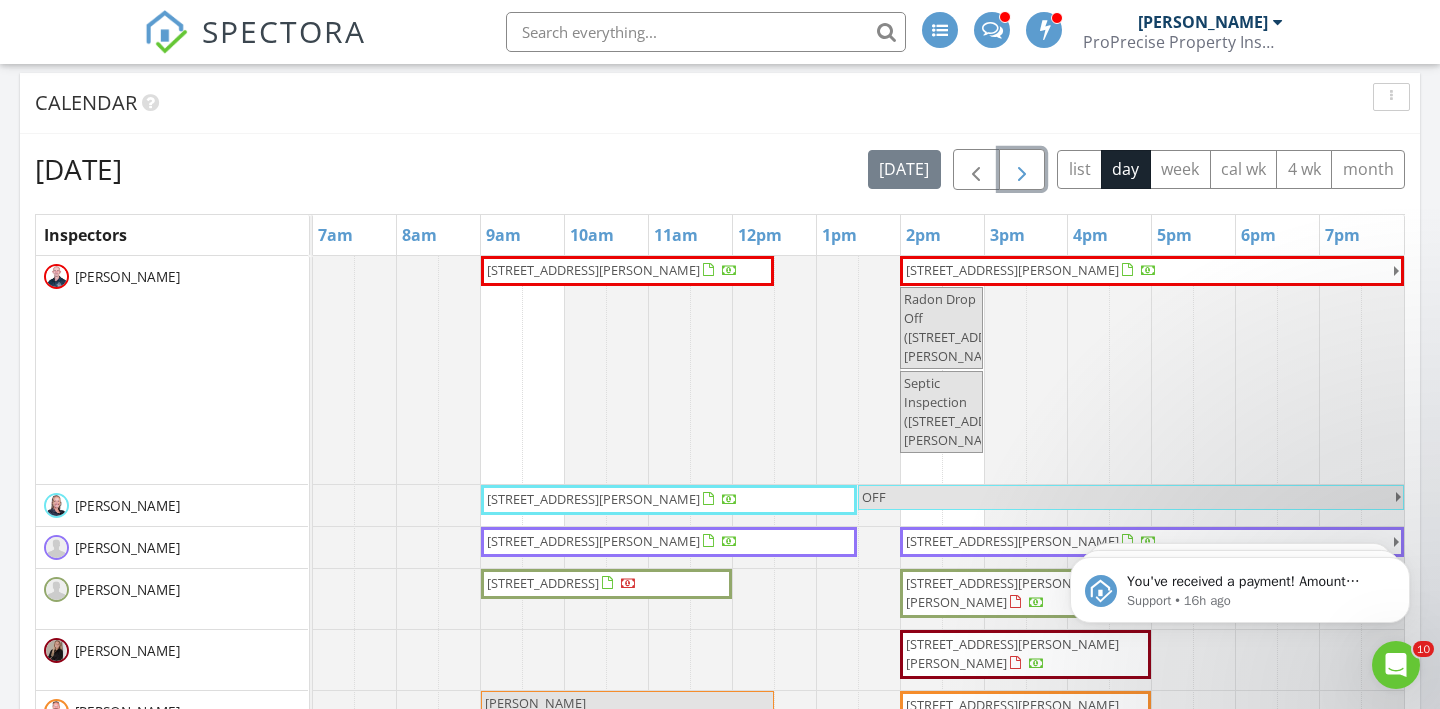 click at bounding box center [1022, 170] 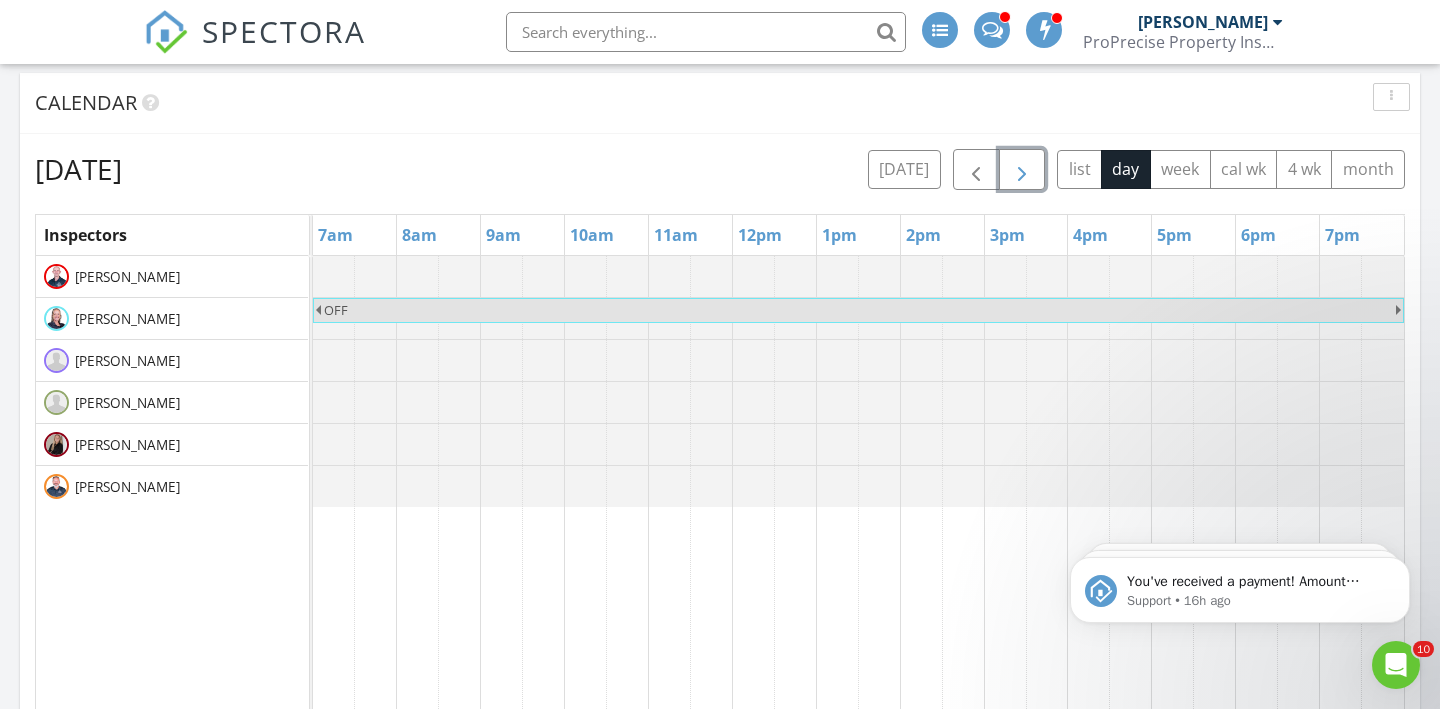 click at bounding box center [1022, 170] 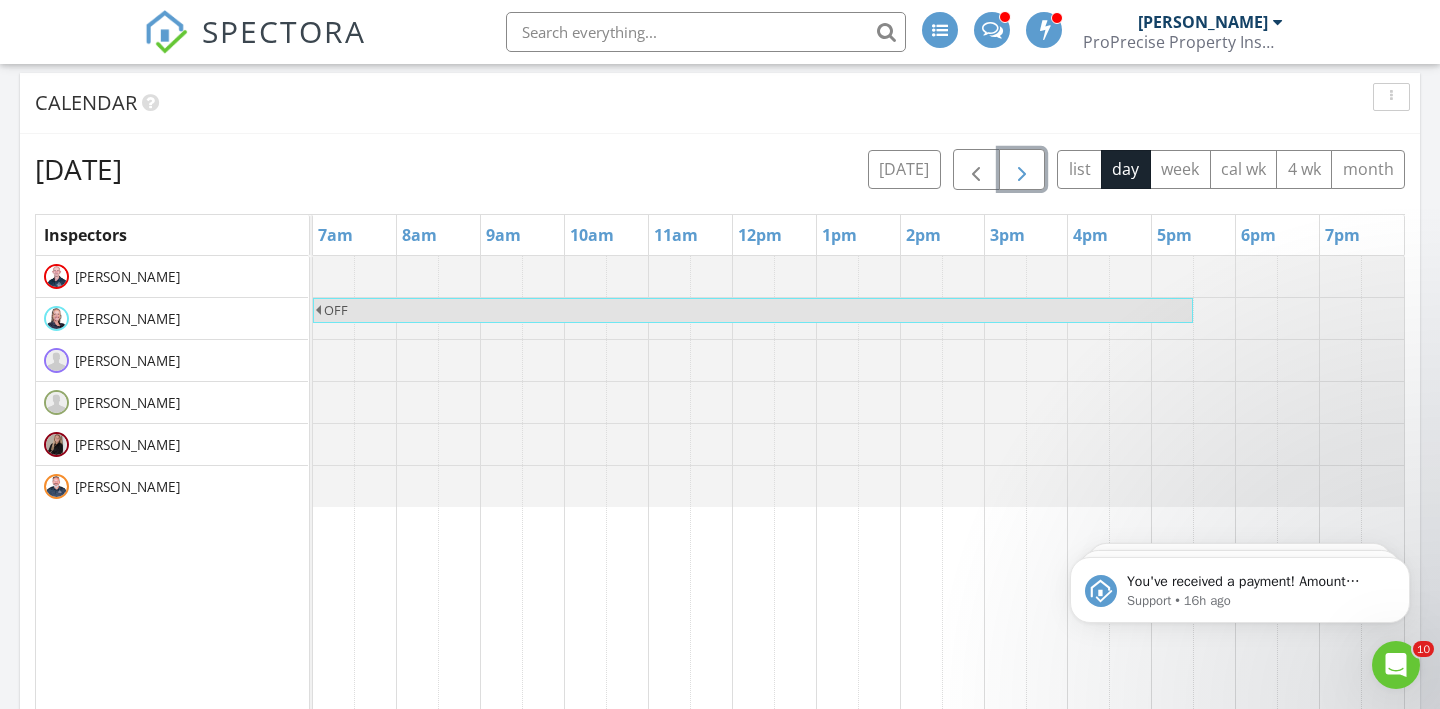 click at bounding box center [1022, 170] 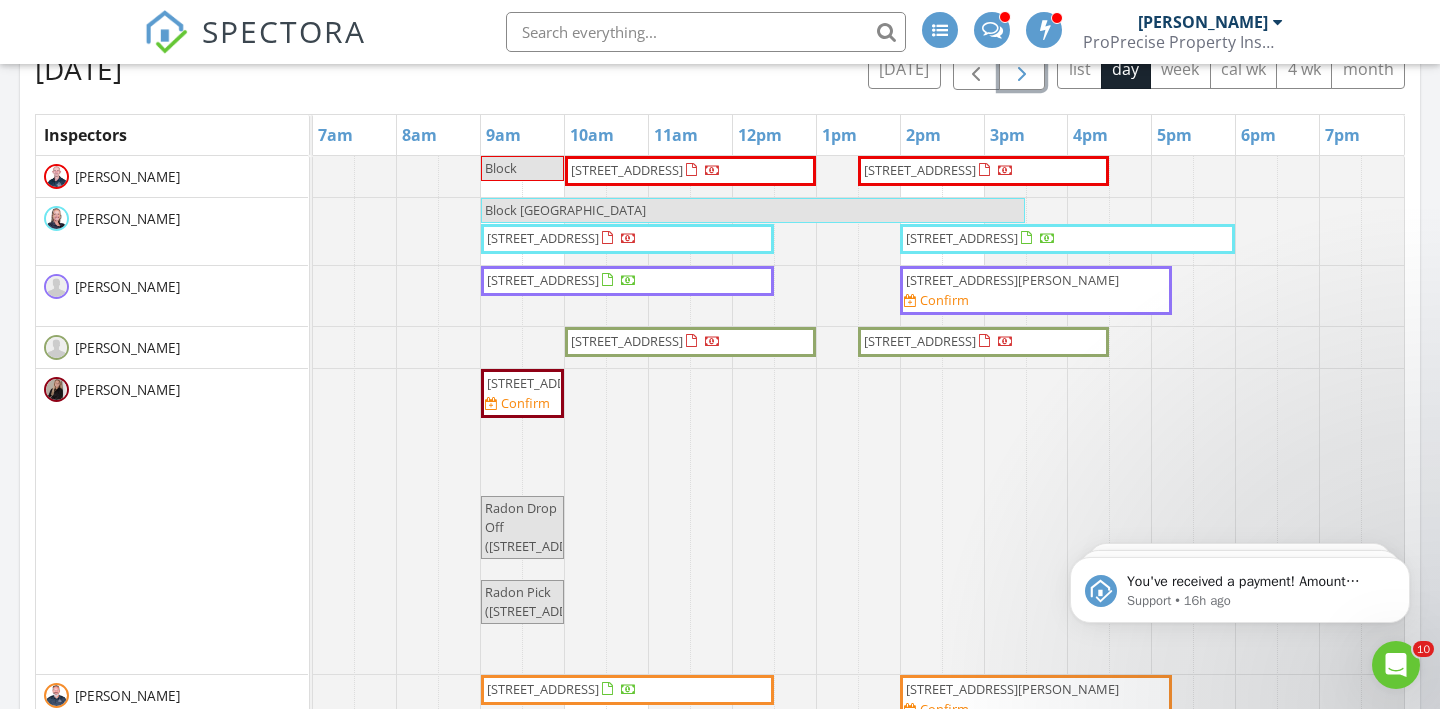 scroll, scrollTop: 1056, scrollLeft: 0, axis: vertical 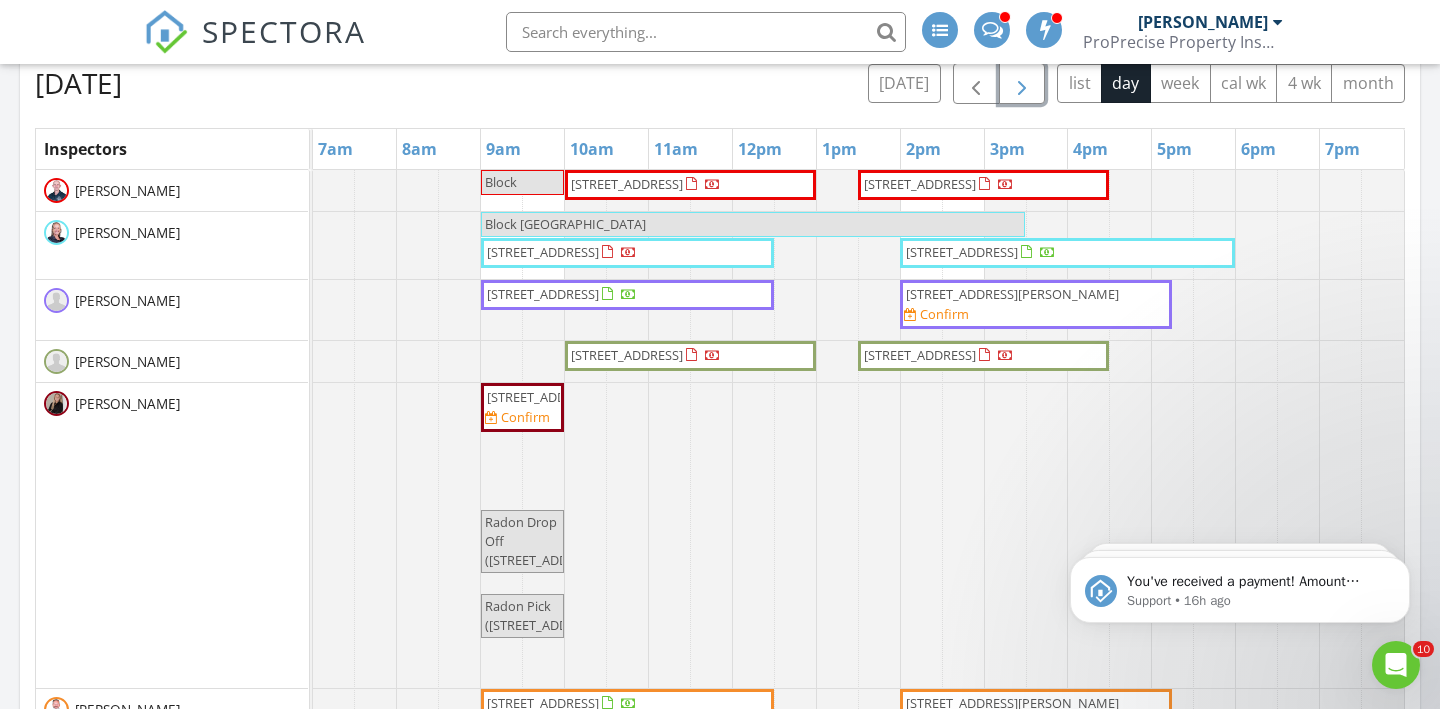 click at bounding box center (1022, 84) 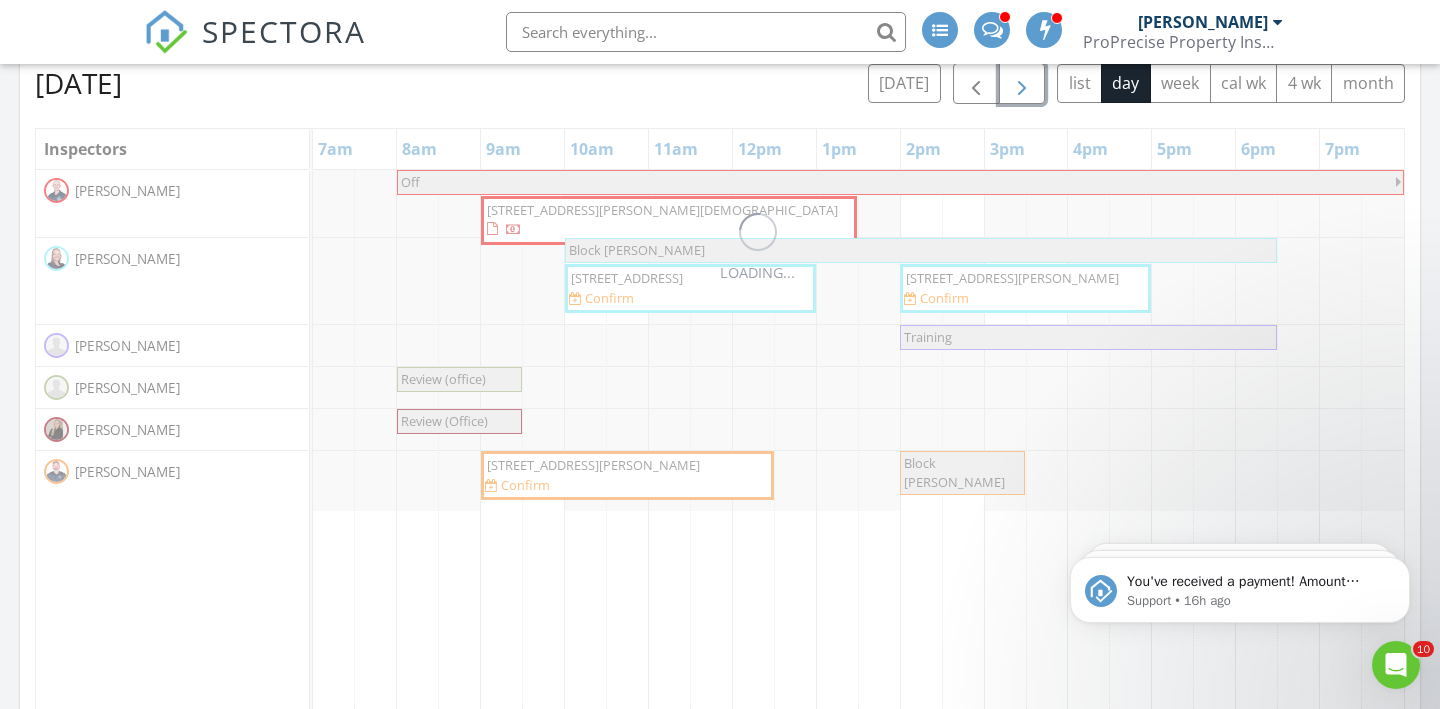 click at bounding box center (1022, 84) 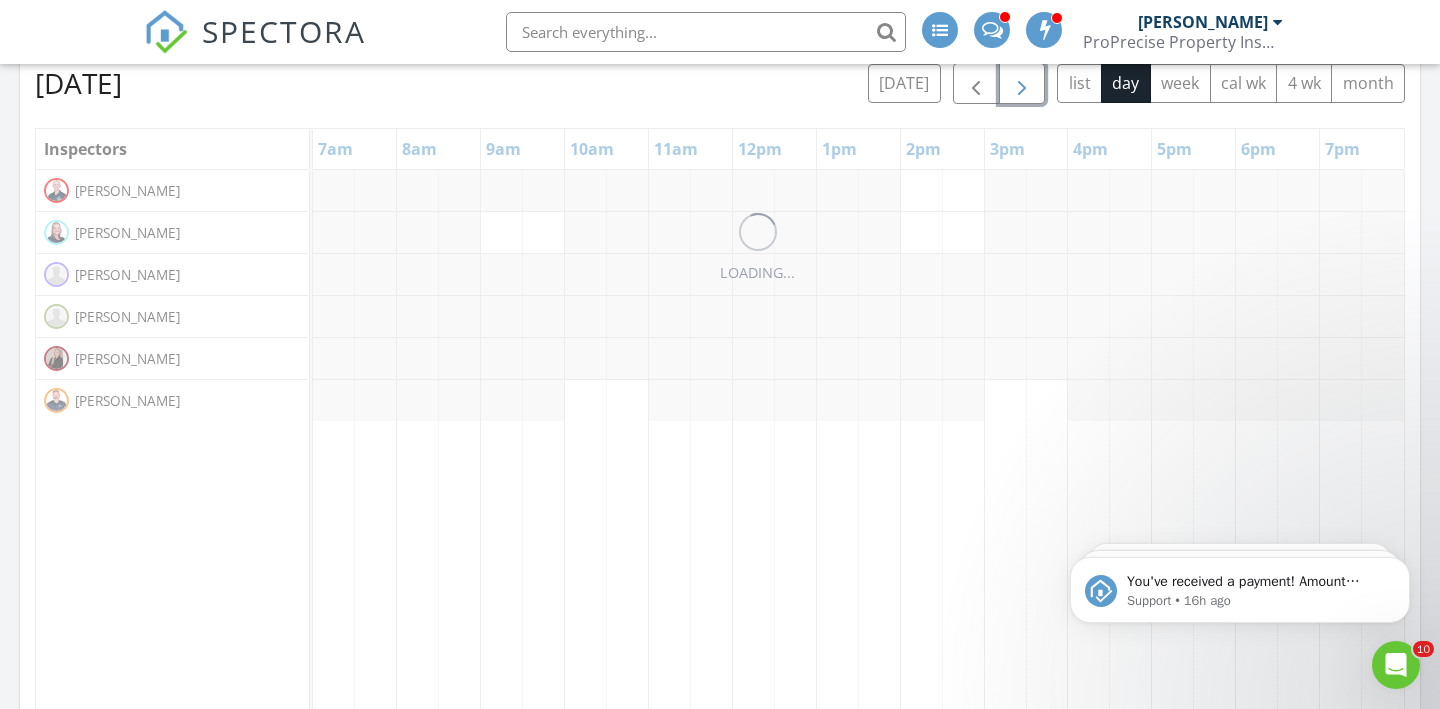 click at bounding box center (1022, 84) 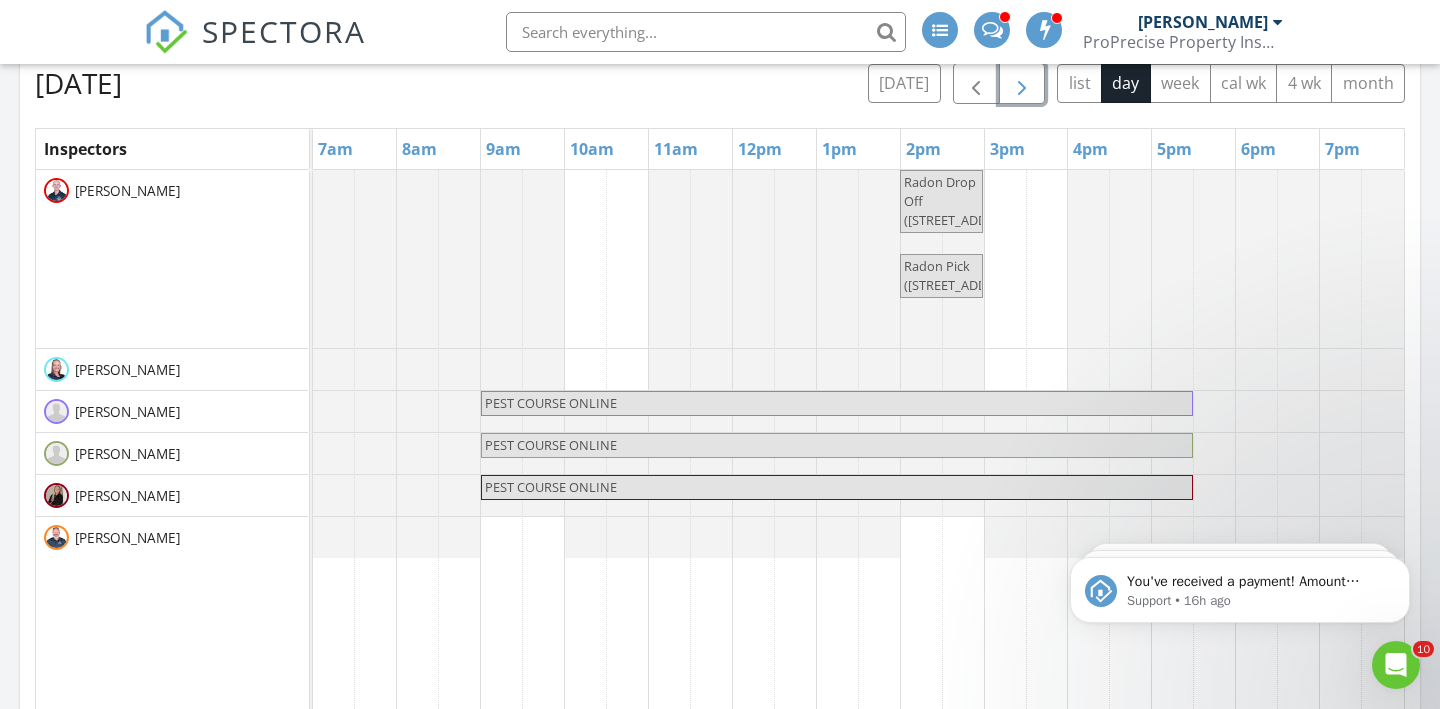 click at bounding box center (1022, 84) 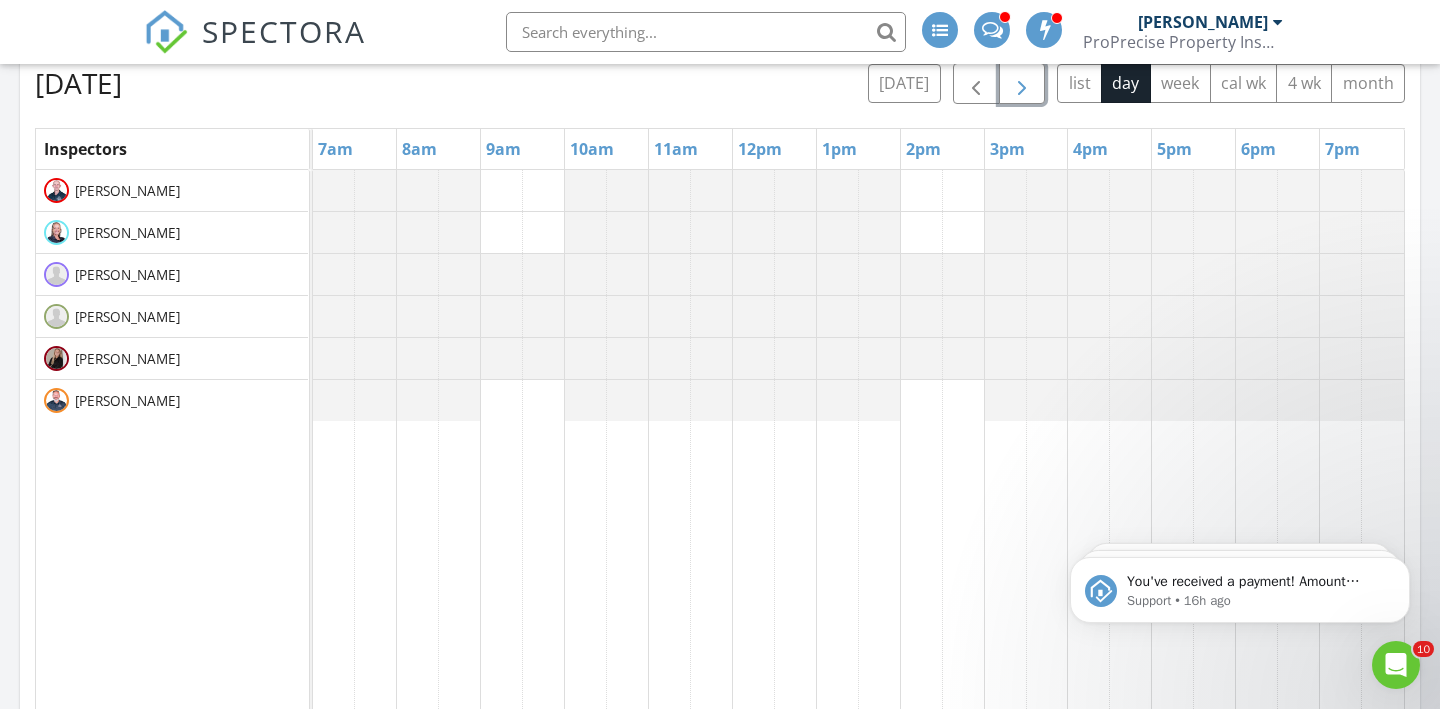 click at bounding box center [1022, 84] 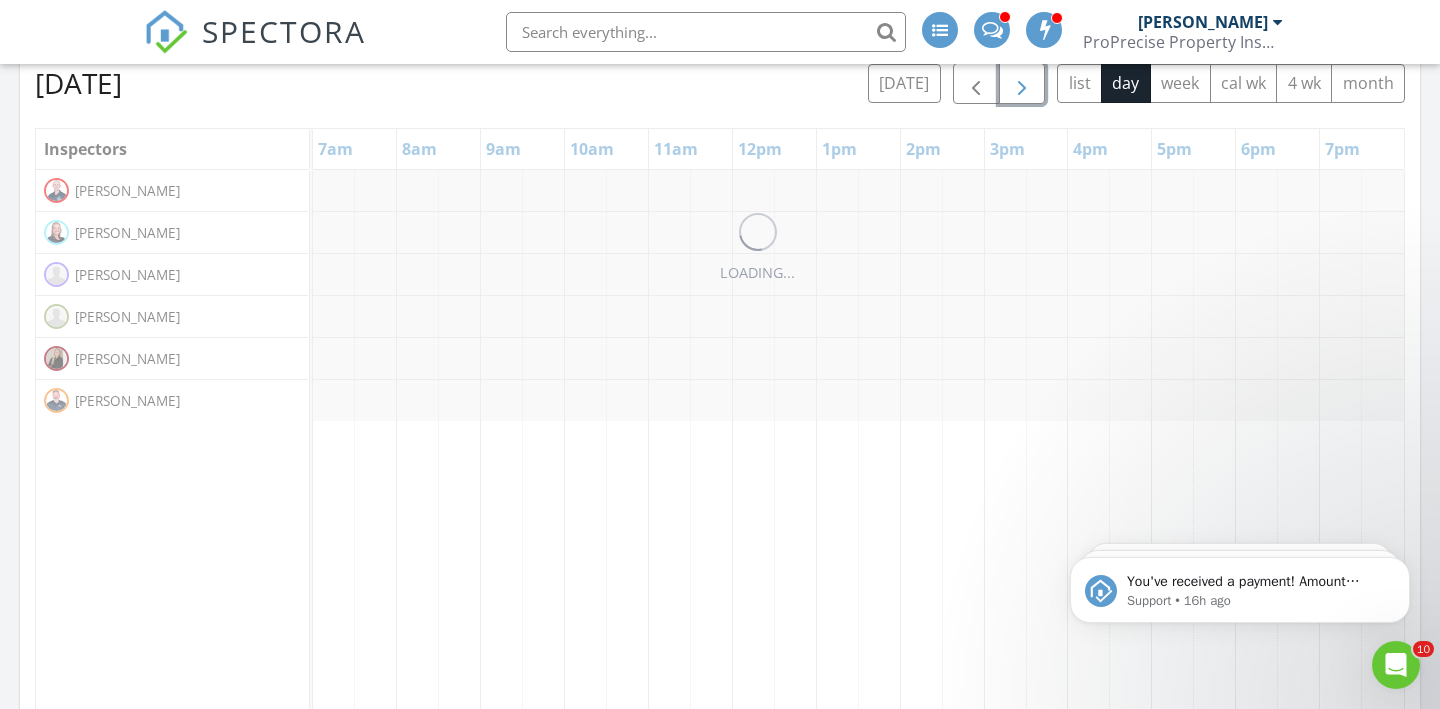 click at bounding box center (1022, 84) 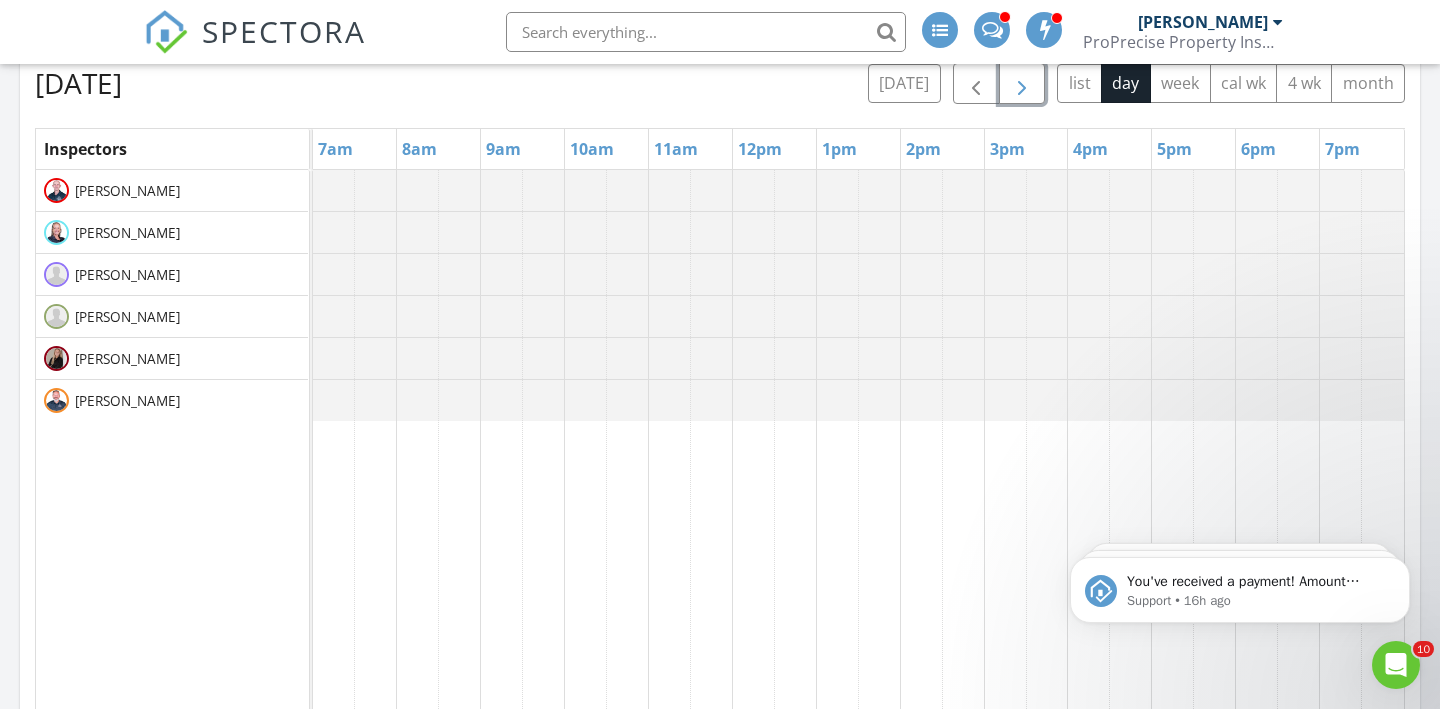 click at bounding box center [1022, 84] 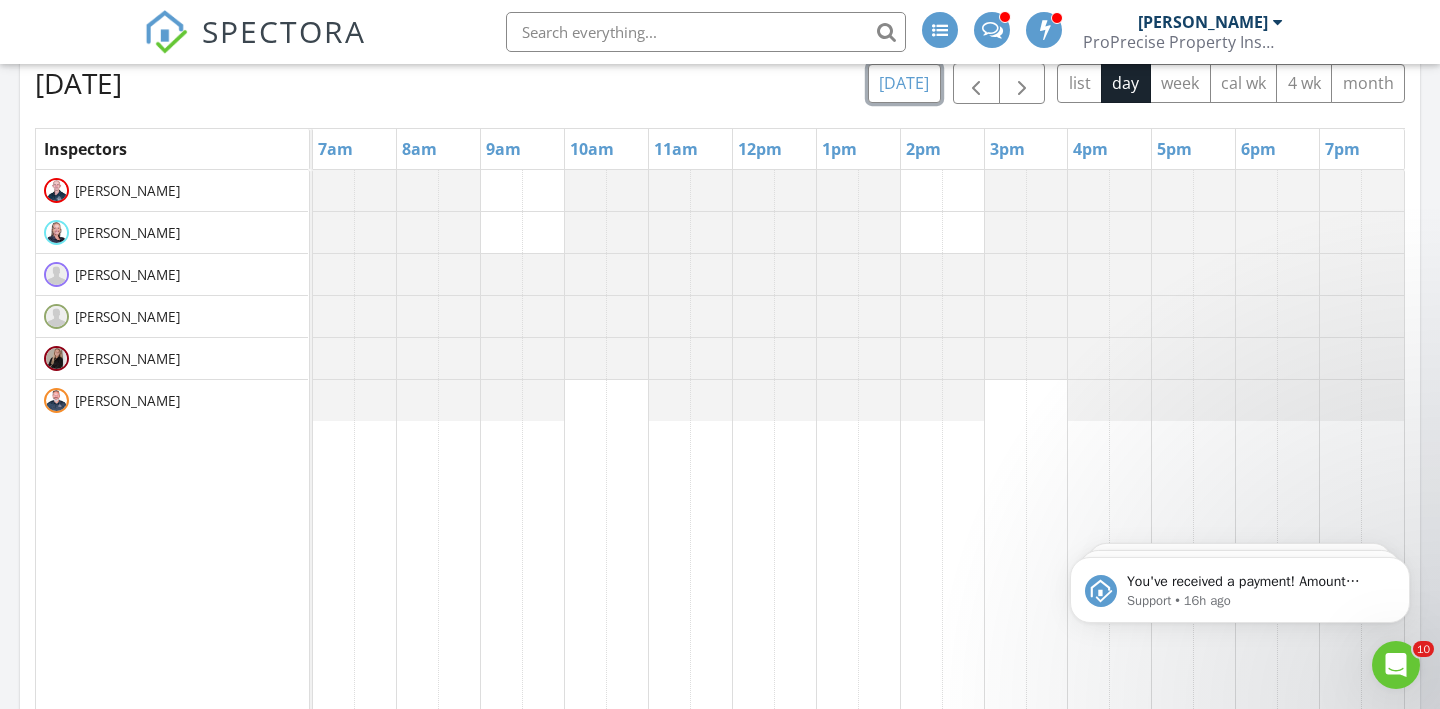 click on "[DATE]" at bounding box center [904, 83] 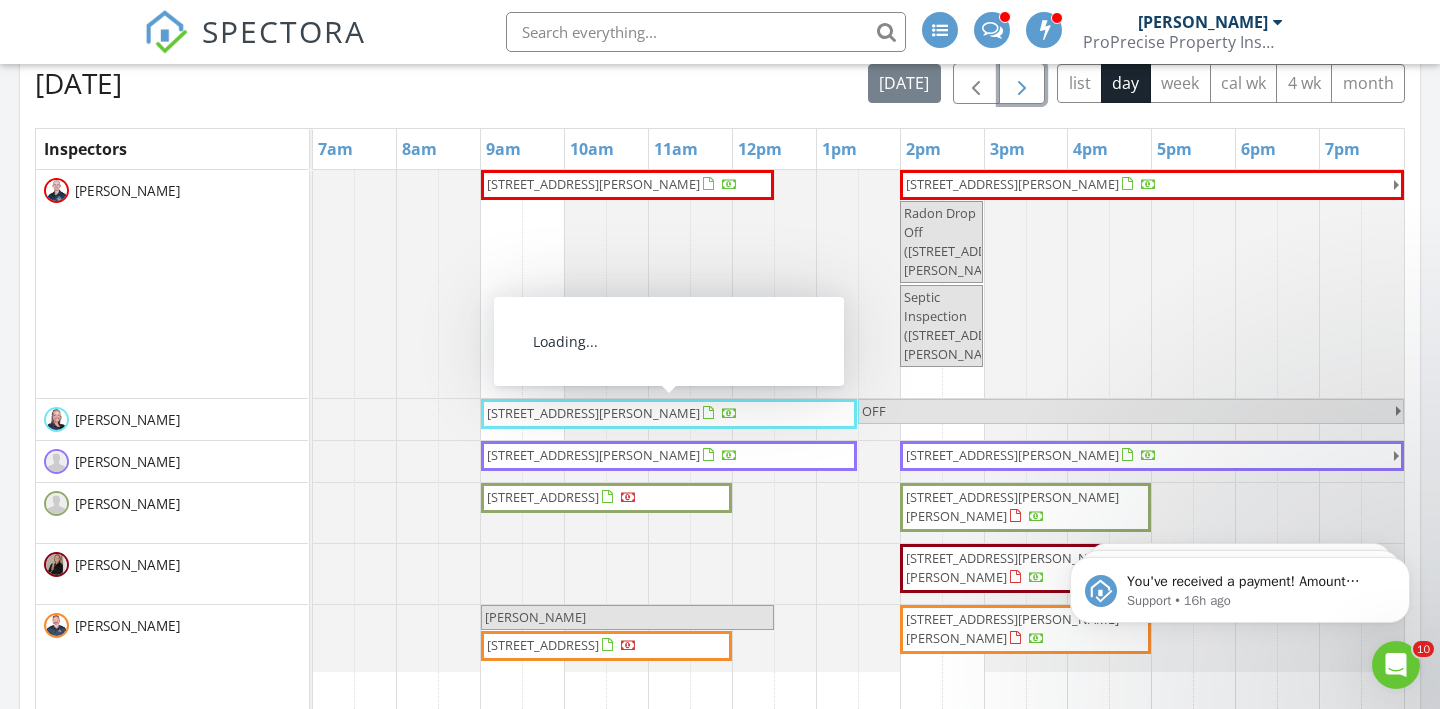 click at bounding box center (1022, 84) 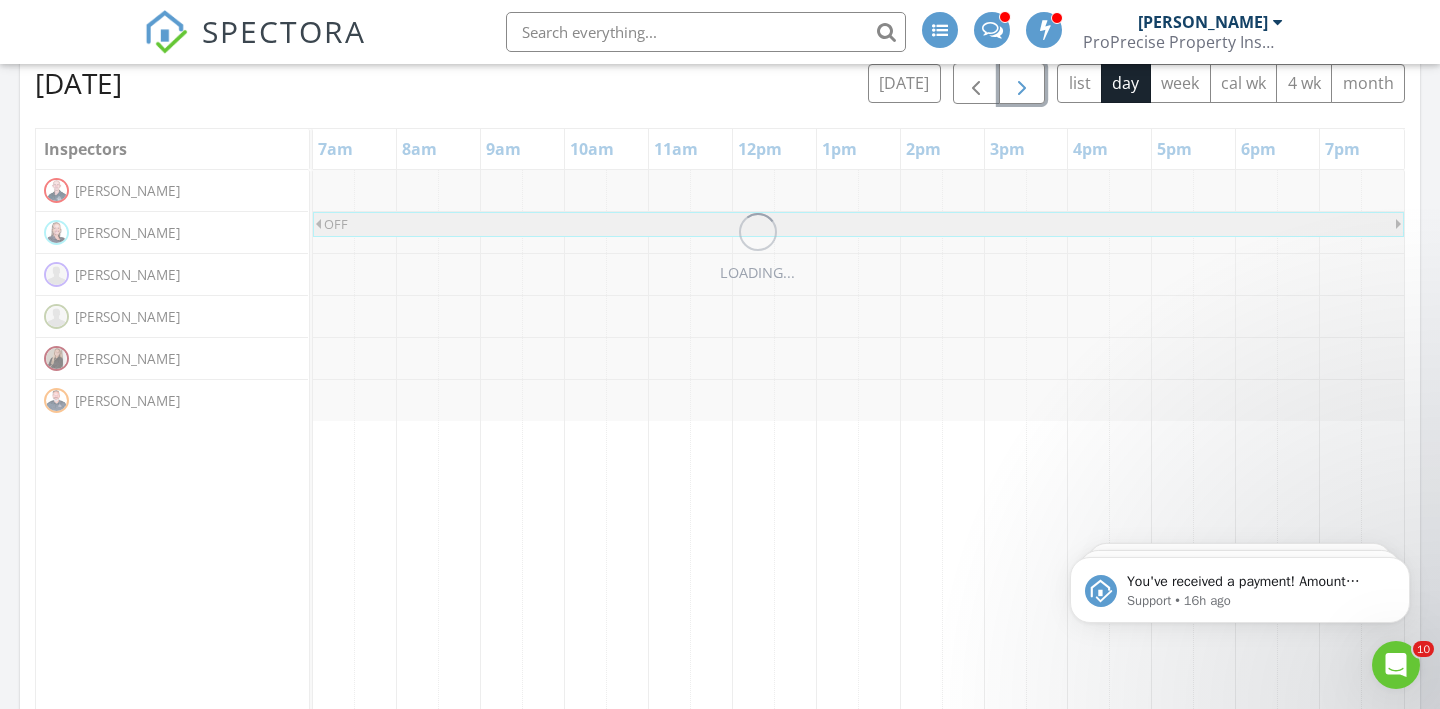 click at bounding box center [1022, 84] 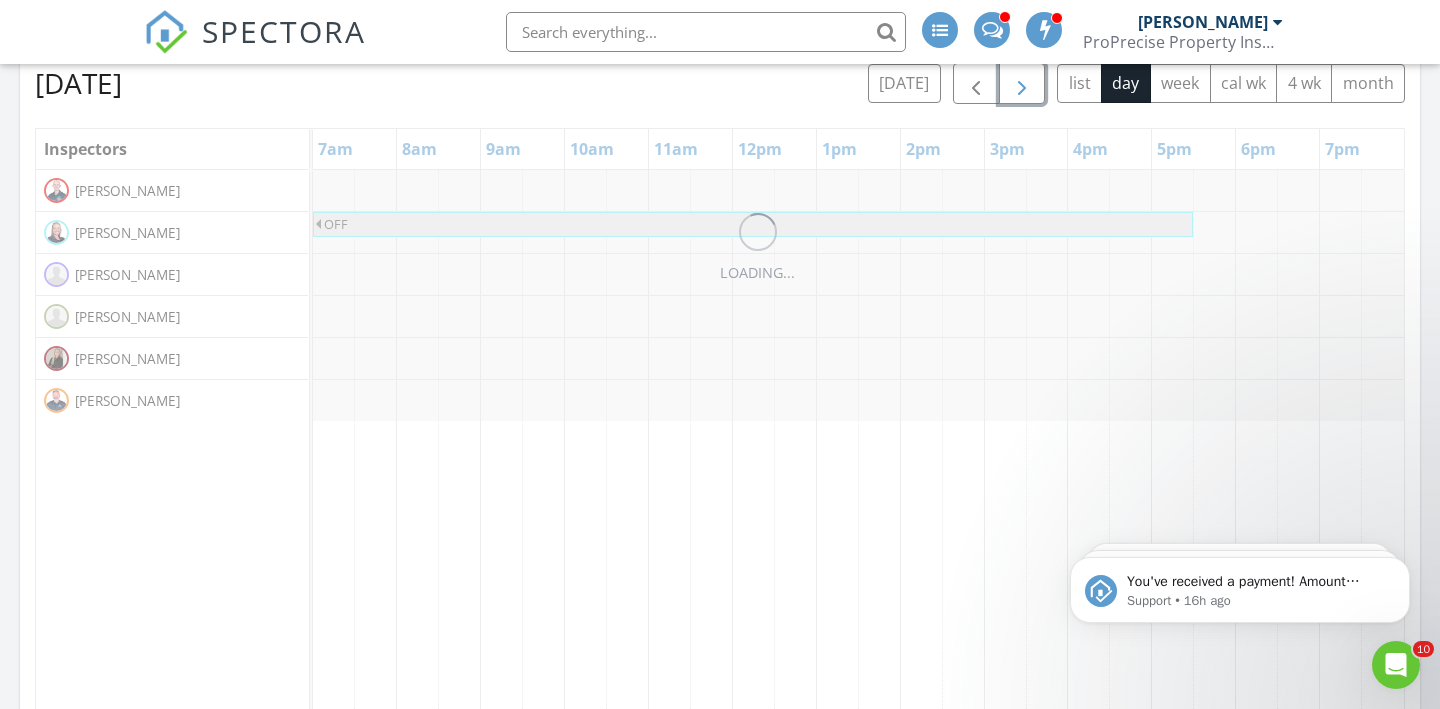 click at bounding box center (1022, 84) 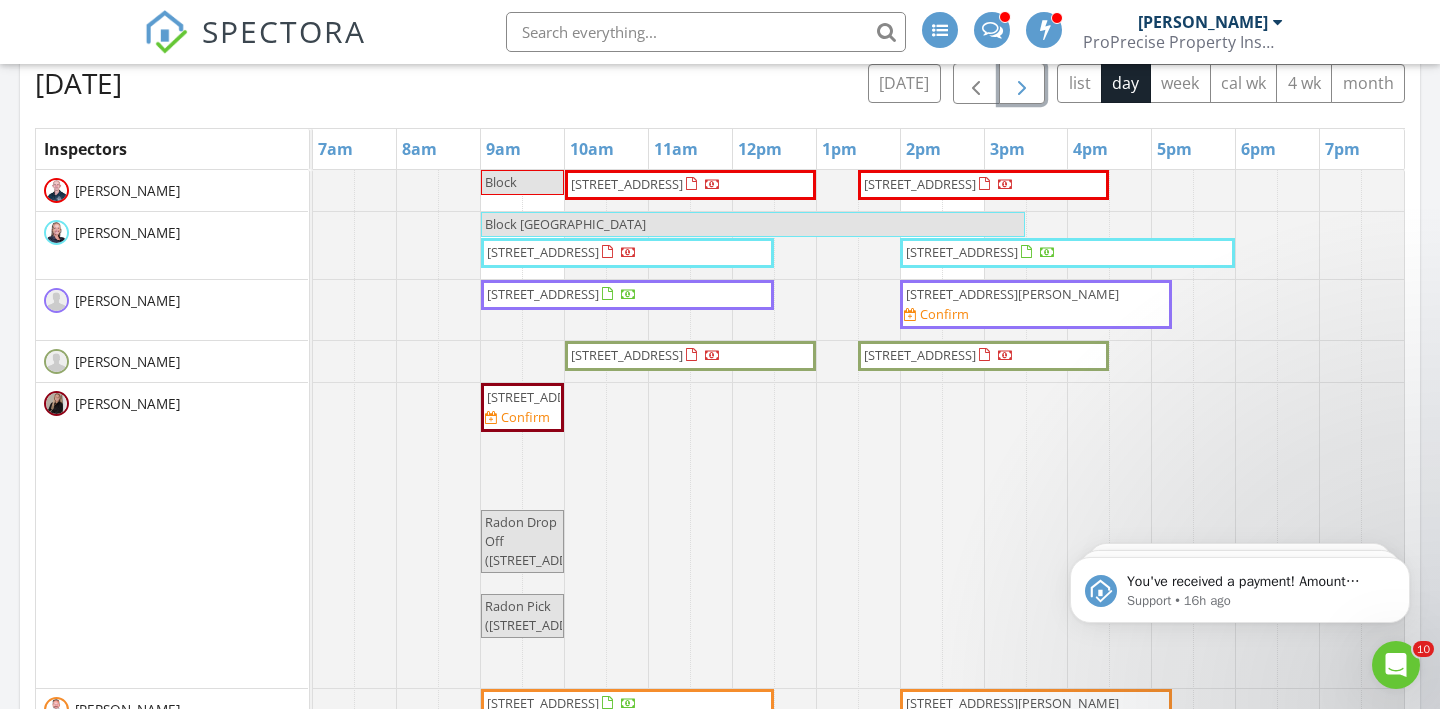 click at bounding box center (1022, 84) 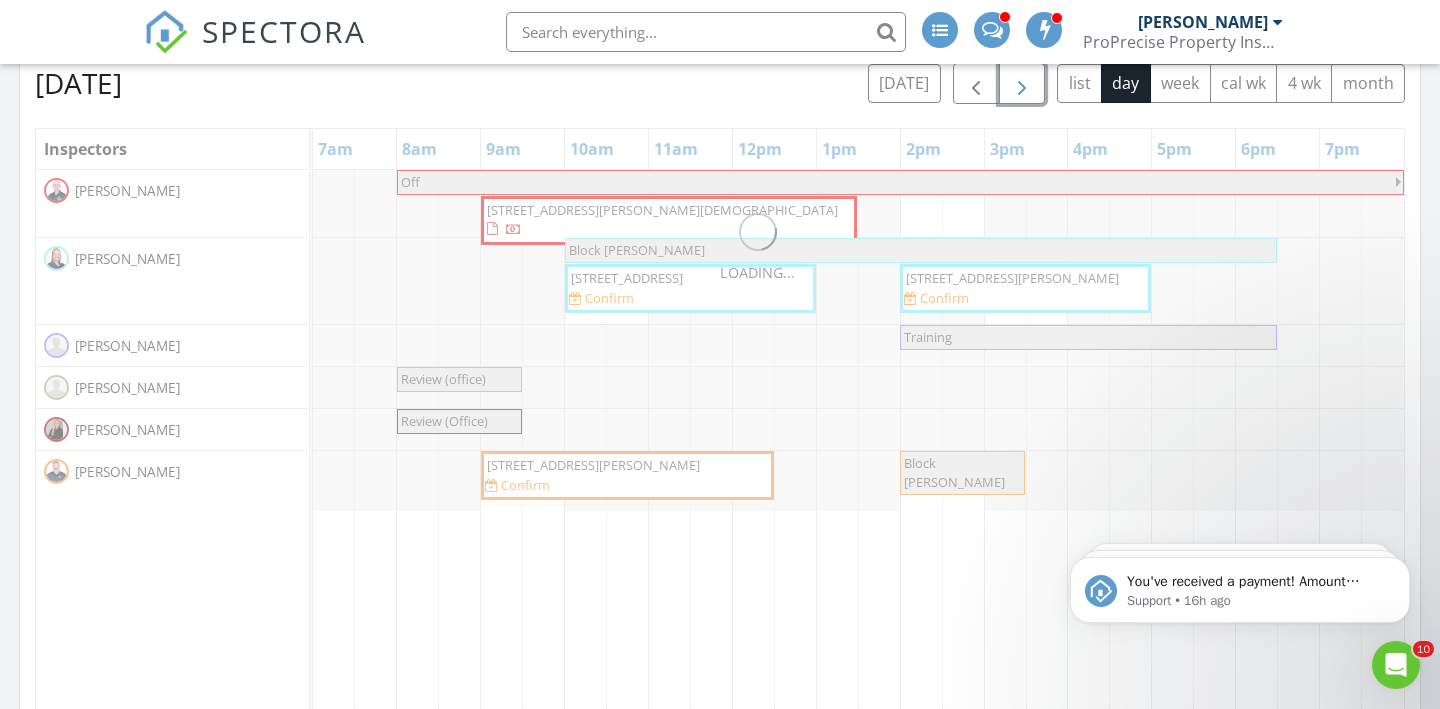 click at bounding box center (1022, 84) 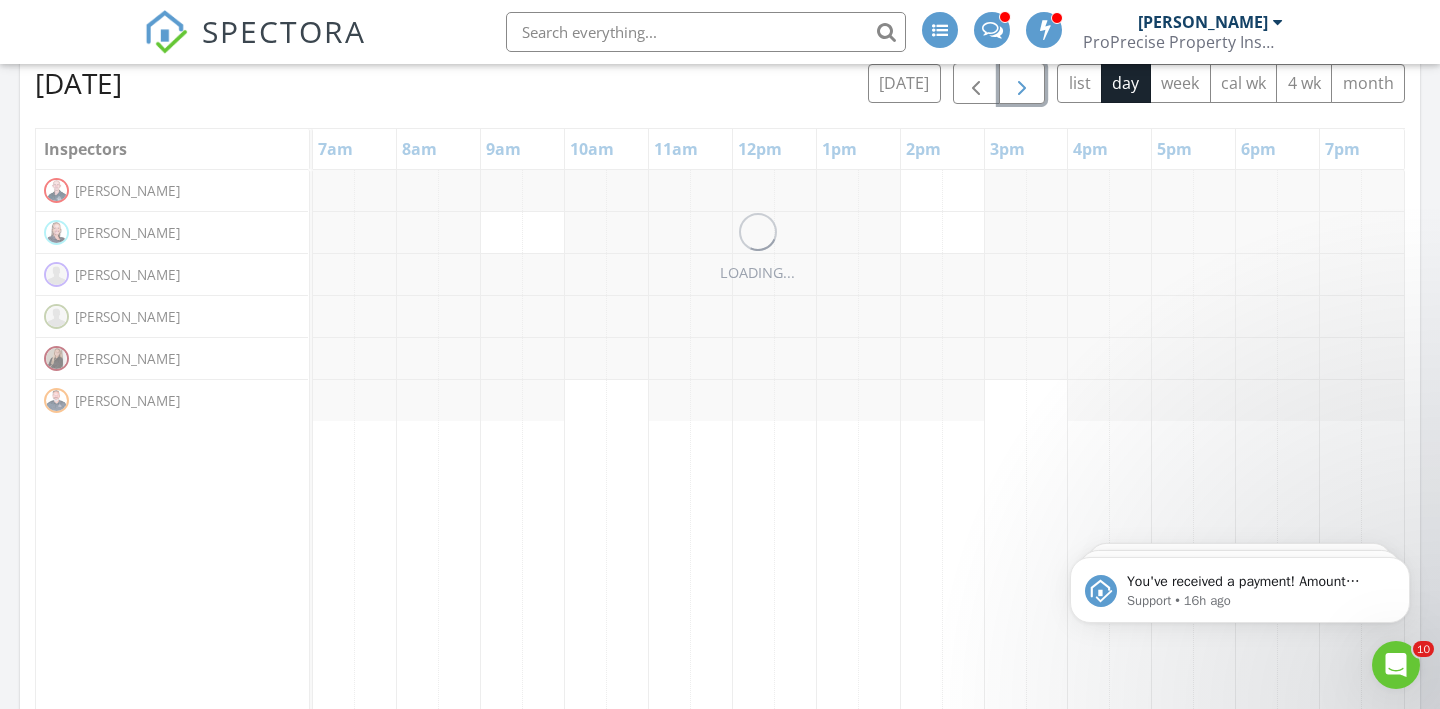 click at bounding box center [1022, 84] 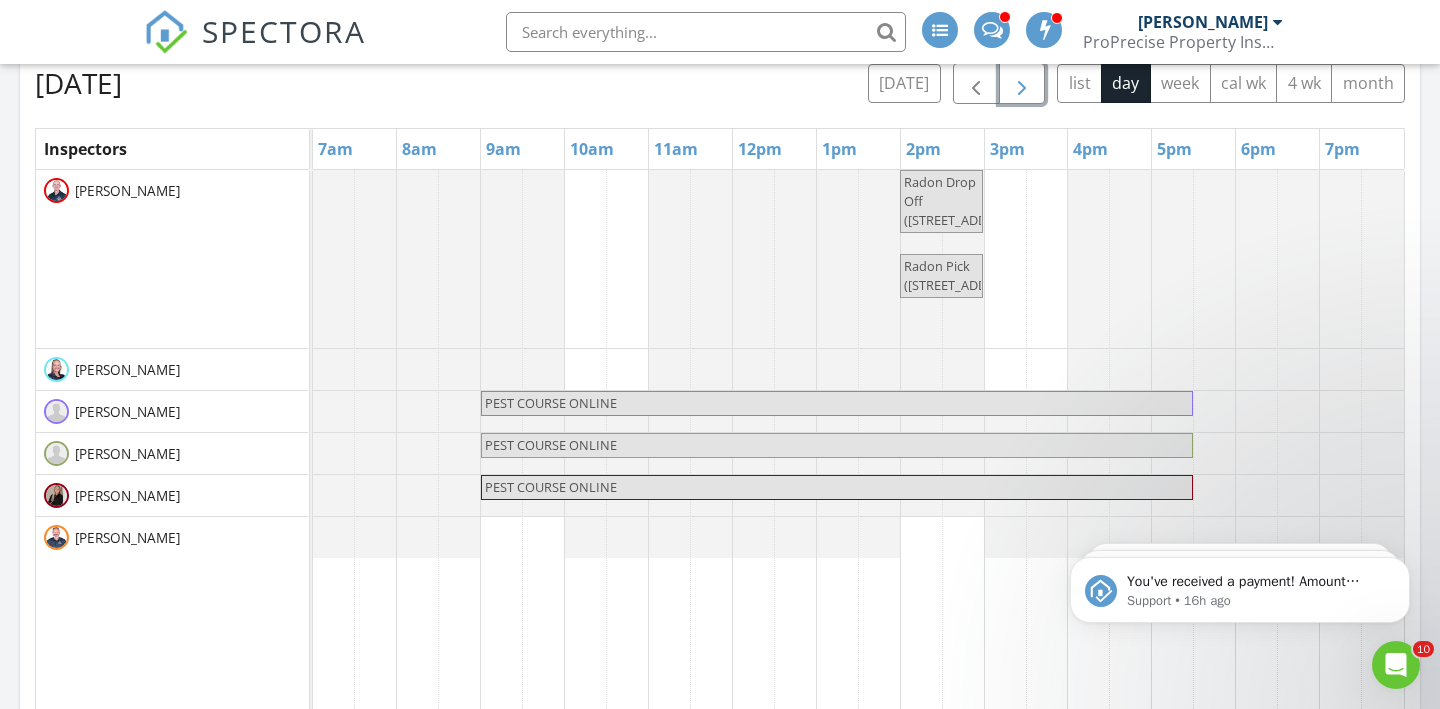 click at bounding box center [1022, 84] 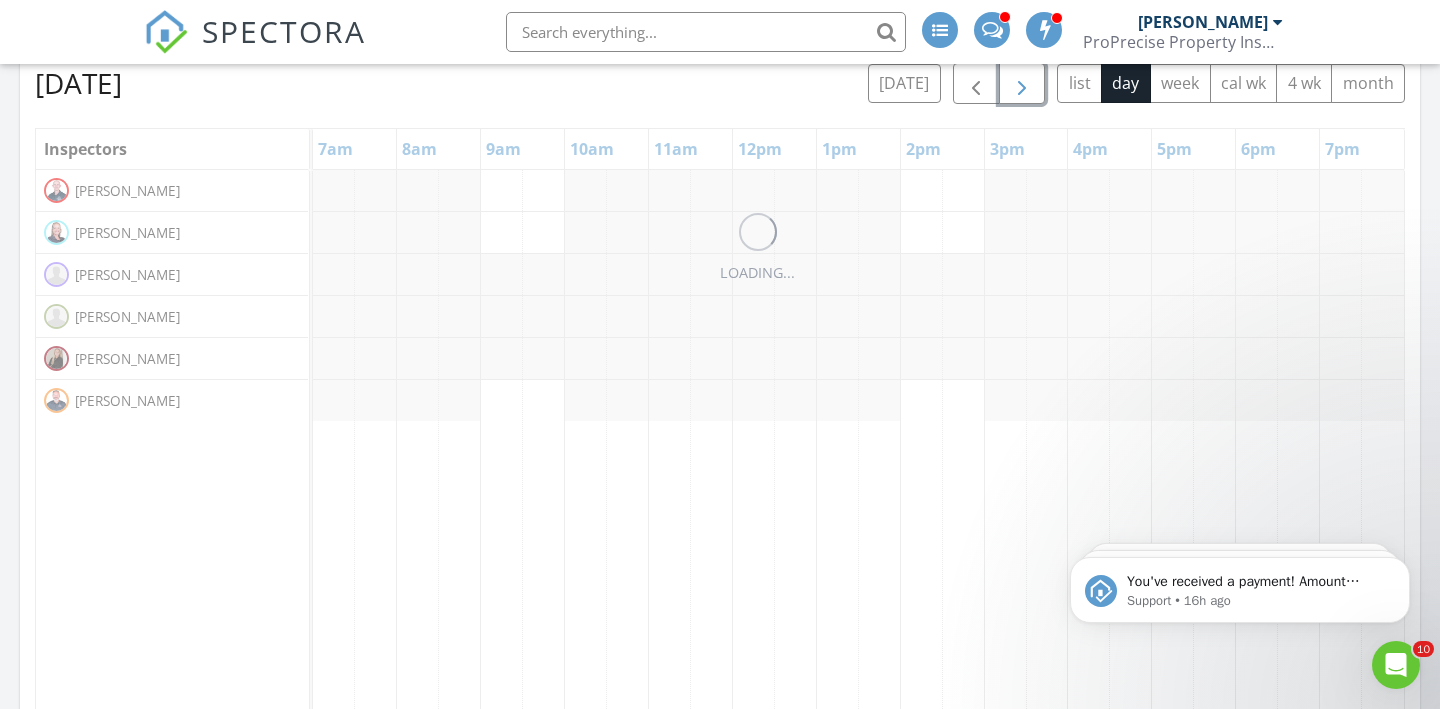 click at bounding box center [1022, 84] 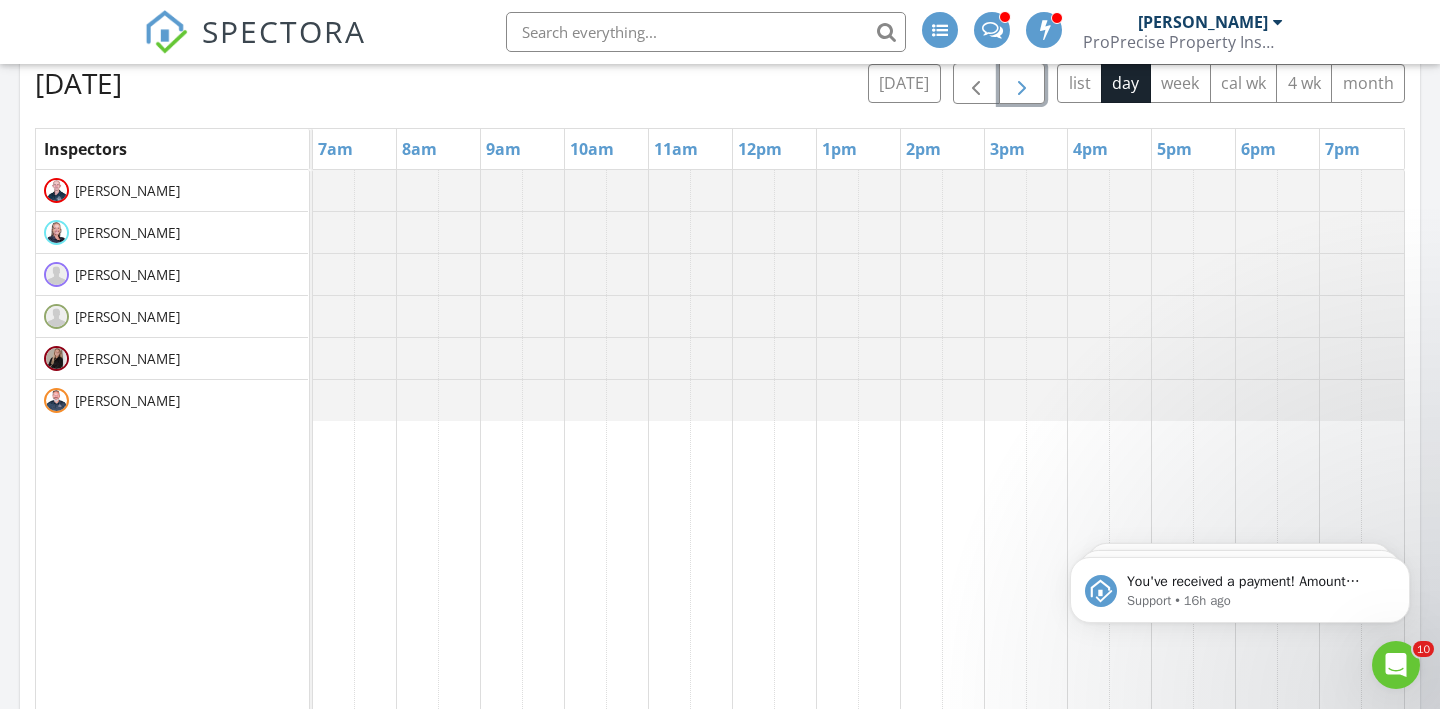 click at bounding box center [1022, 84] 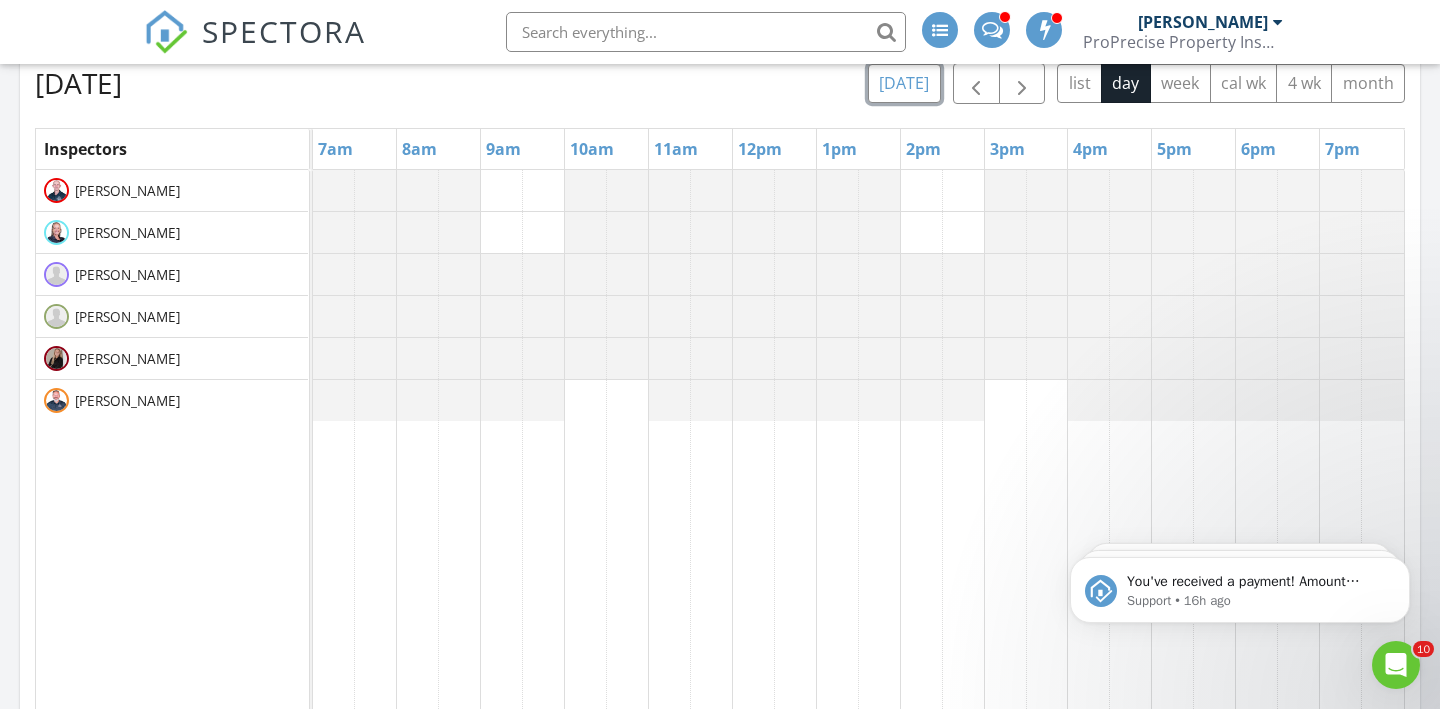 click on "today" at bounding box center (904, 83) 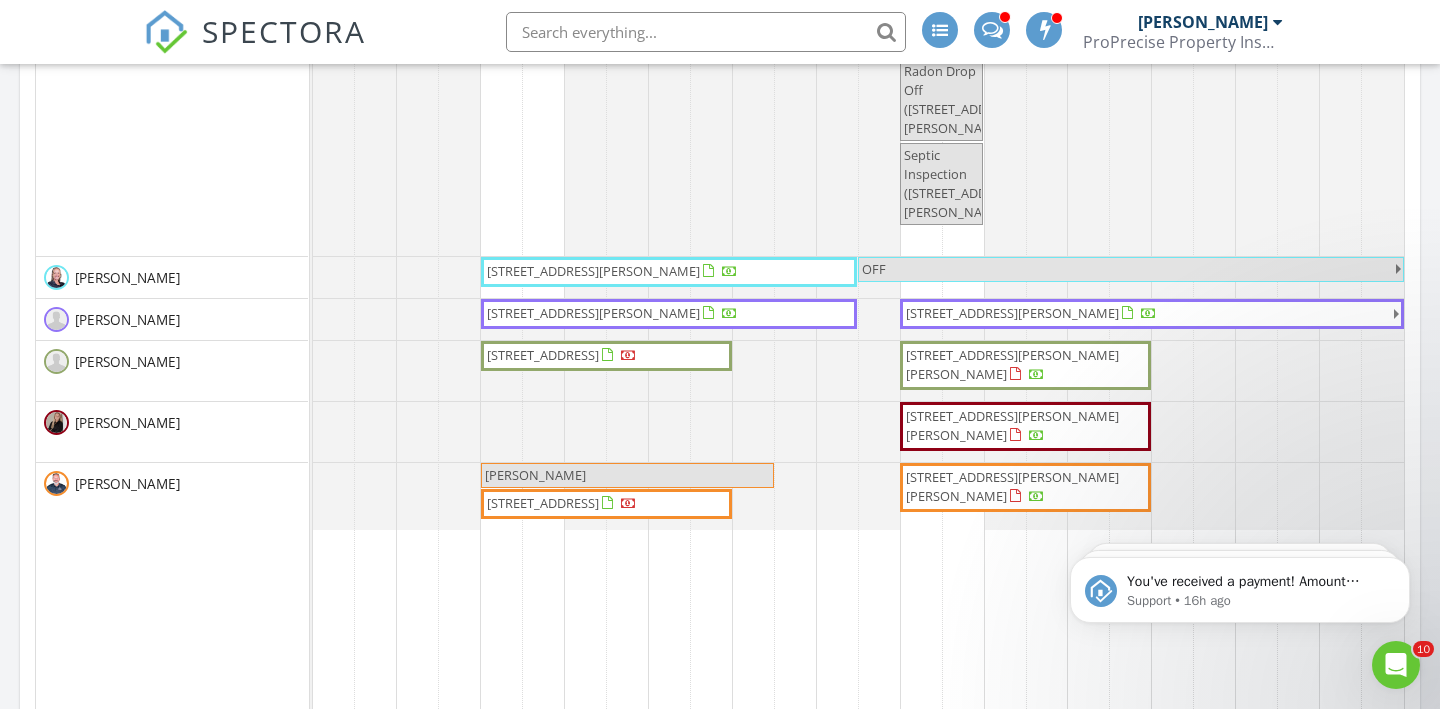 scroll, scrollTop: 1077, scrollLeft: 0, axis: vertical 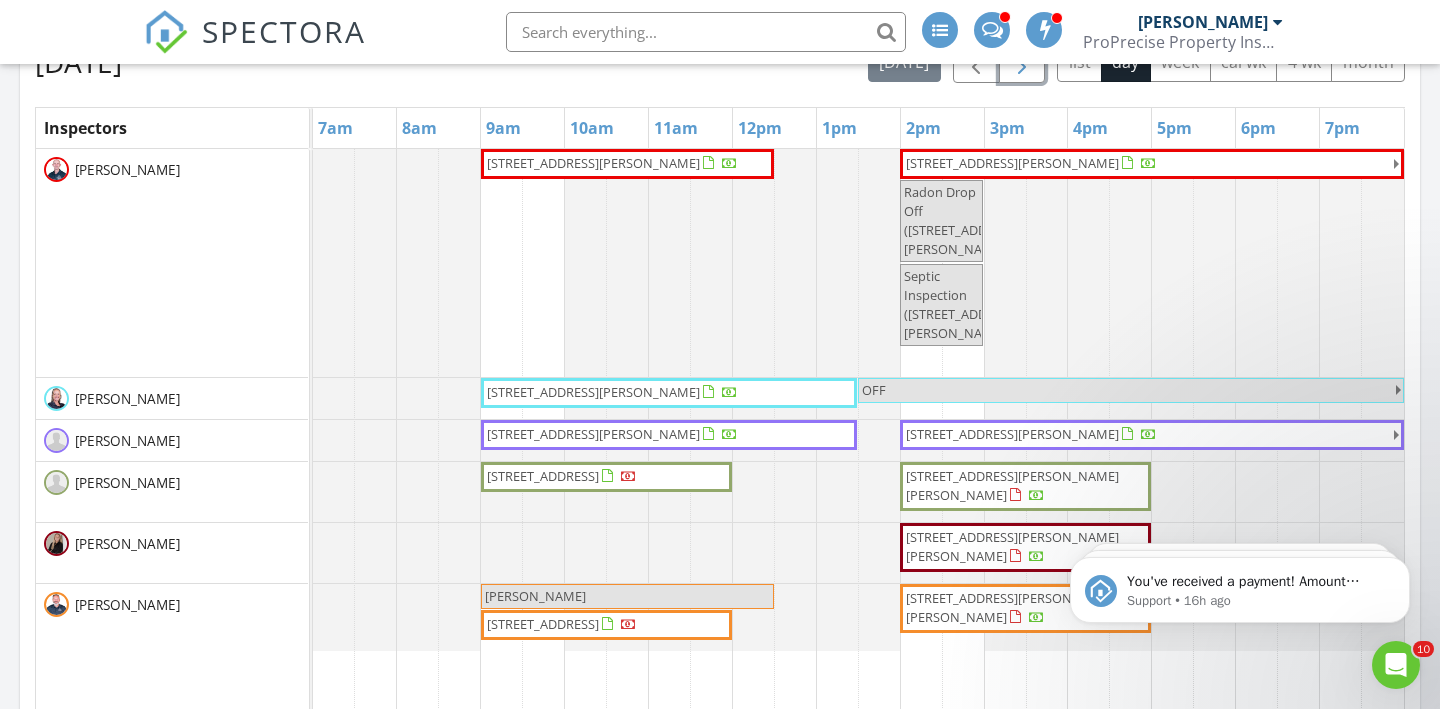 click at bounding box center (1022, 62) 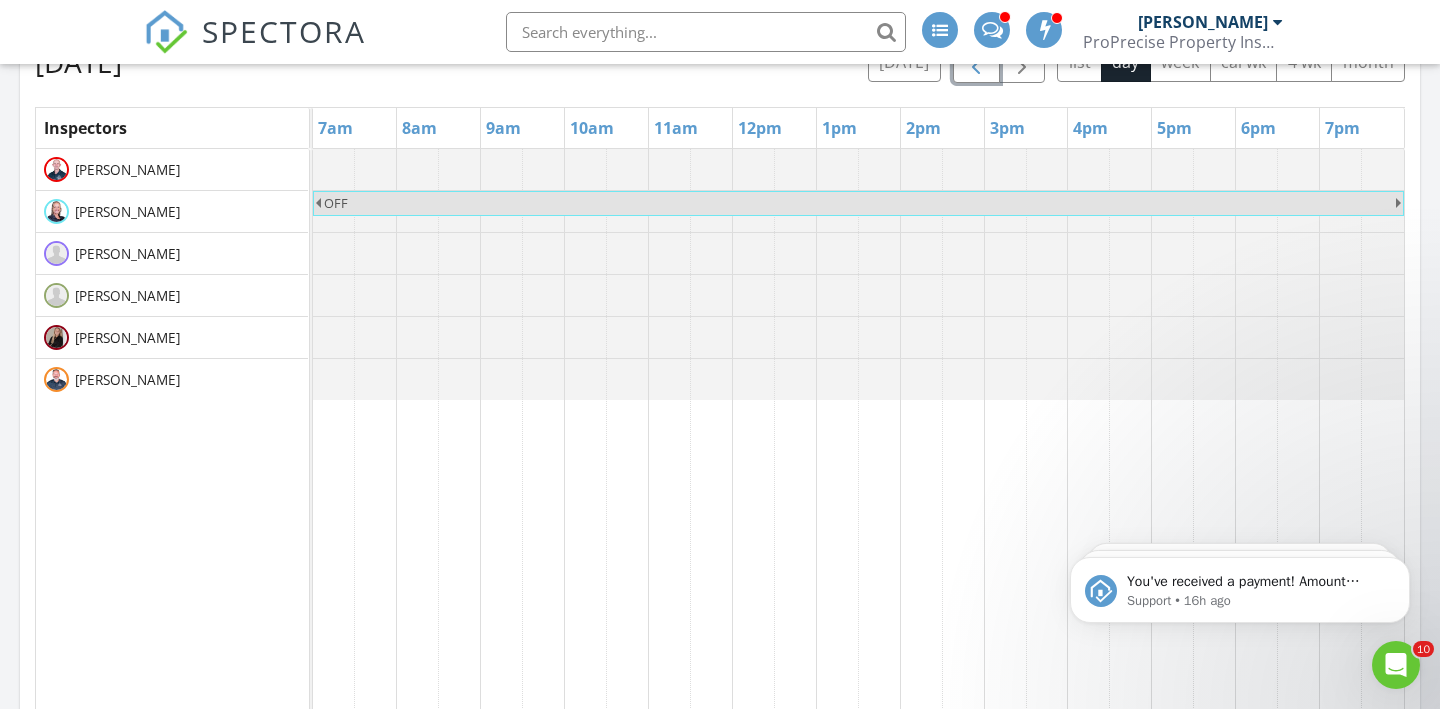 click at bounding box center [976, 63] 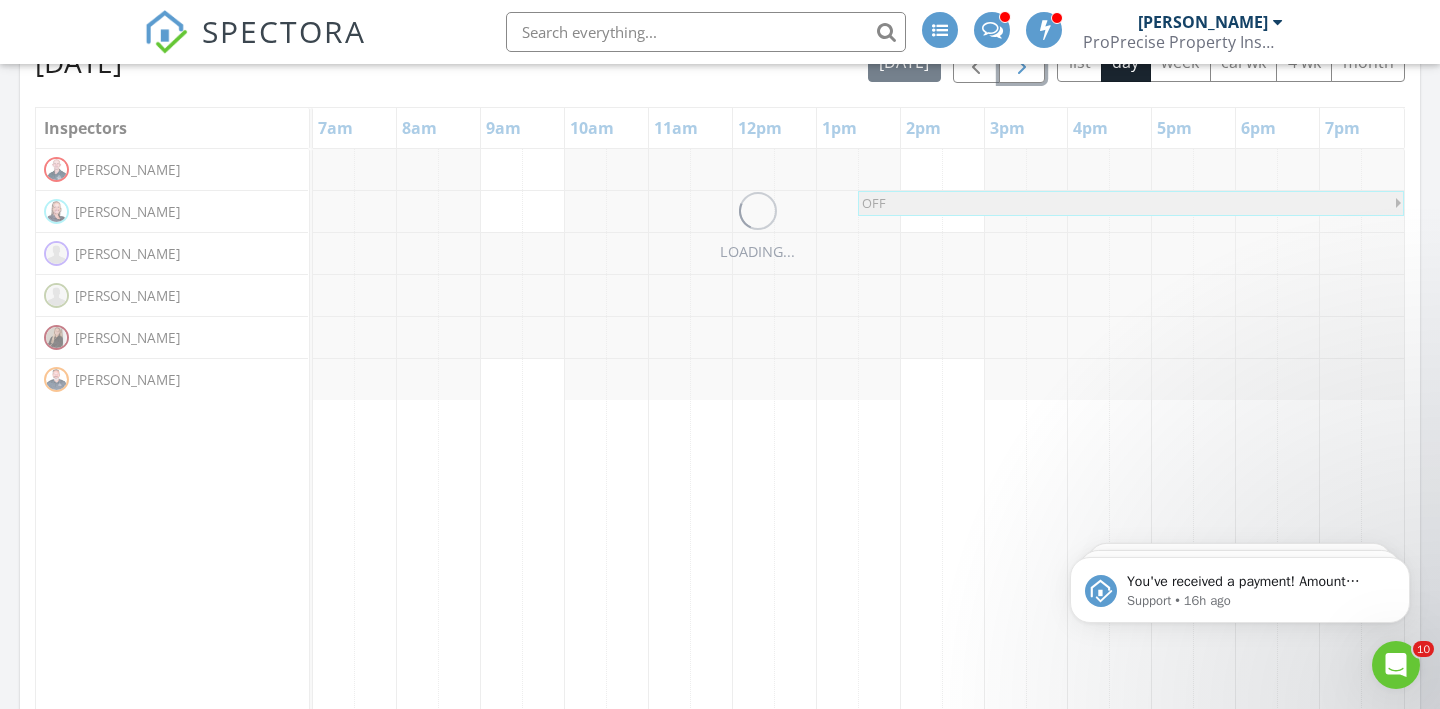 click at bounding box center (1022, 63) 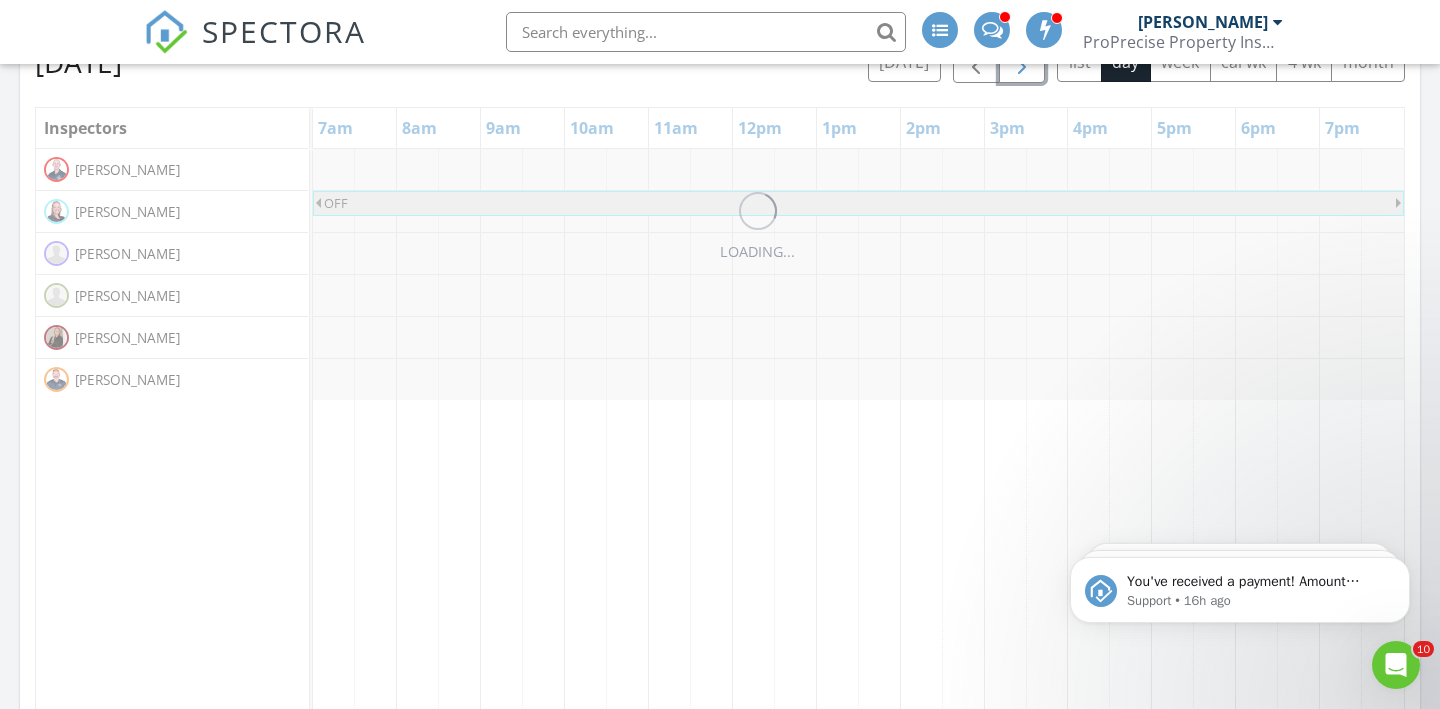 click at bounding box center (1022, 63) 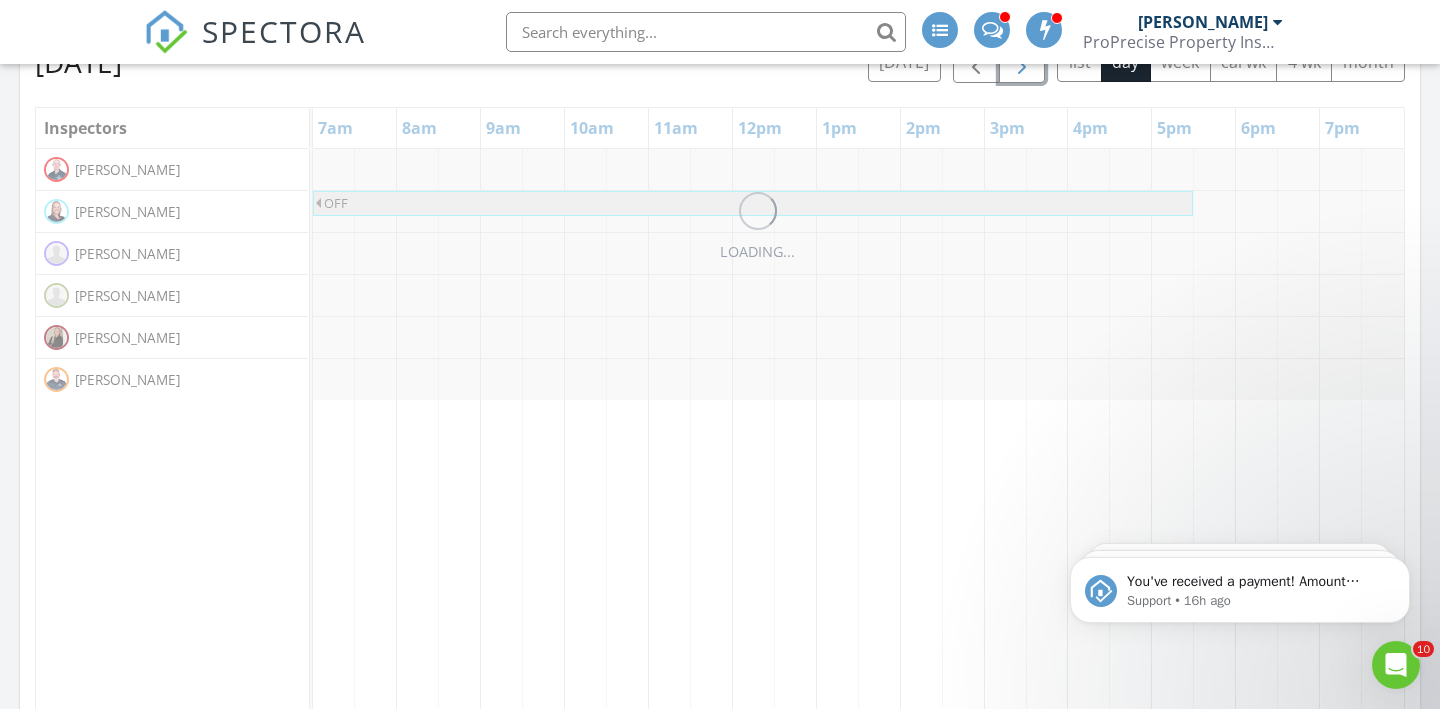 click at bounding box center (1022, 63) 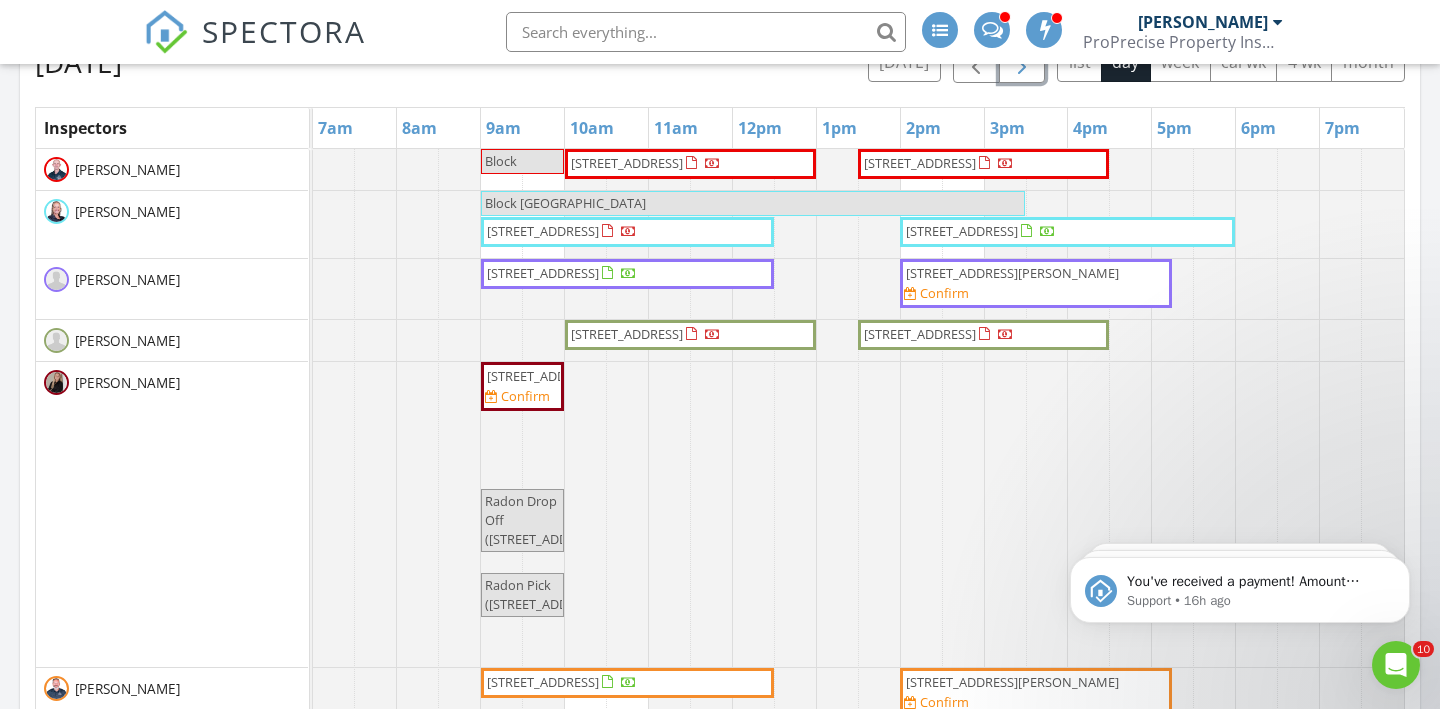 click at bounding box center (1022, 63) 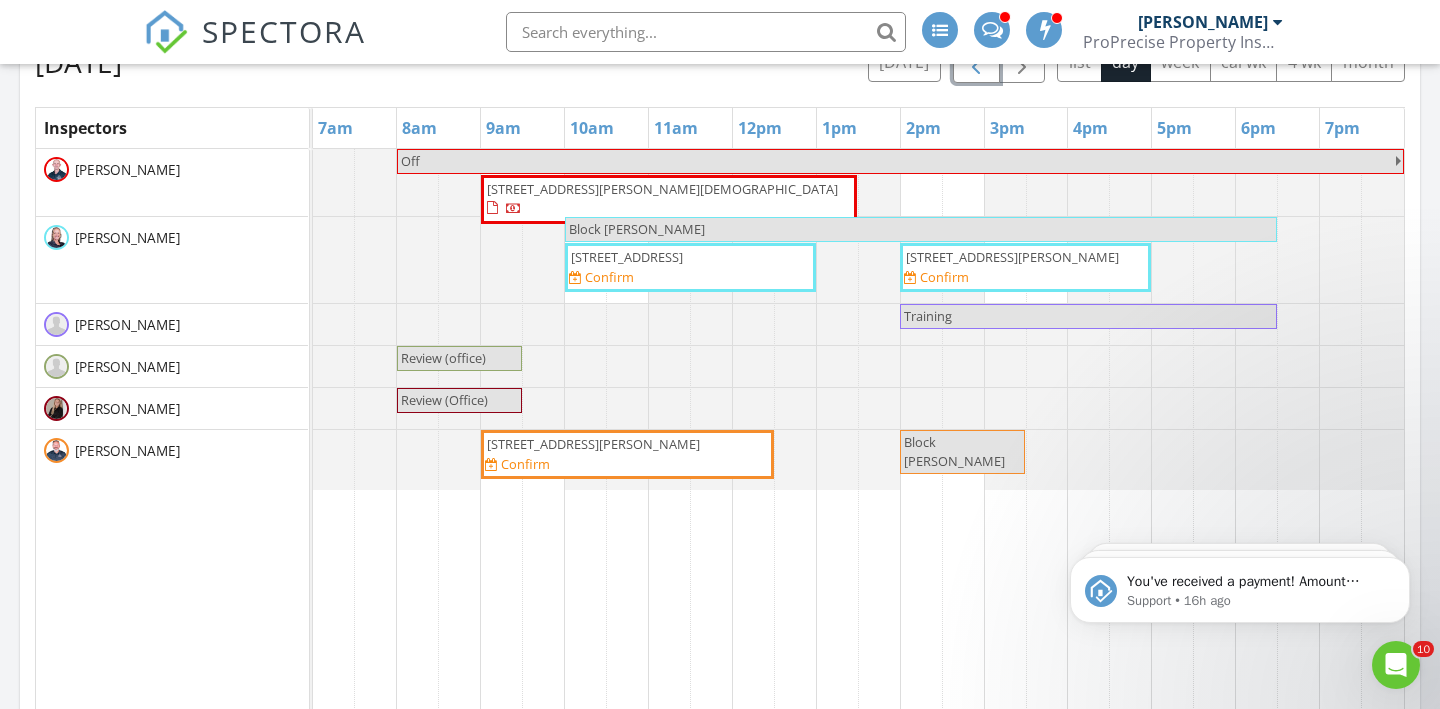 click at bounding box center (976, 63) 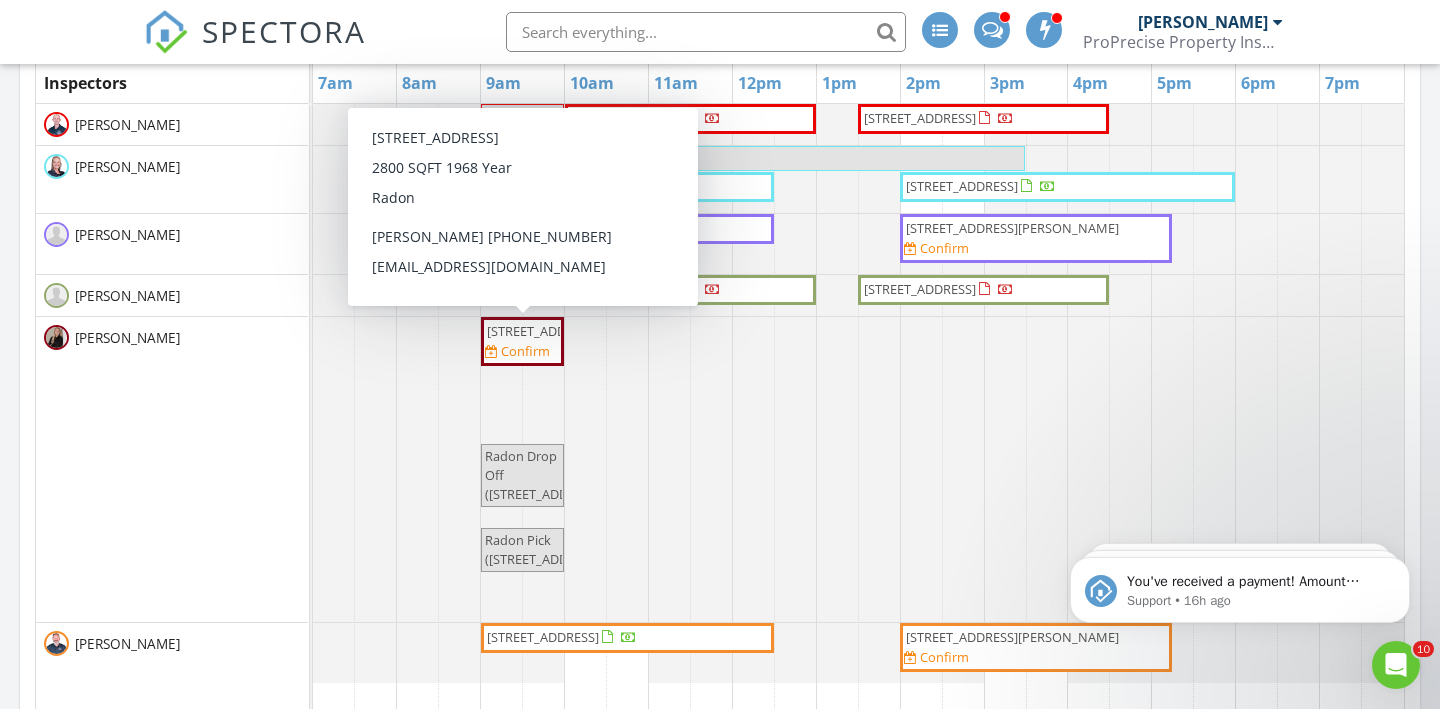 scroll, scrollTop: 1123, scrollLeft: 0, axis: vertical 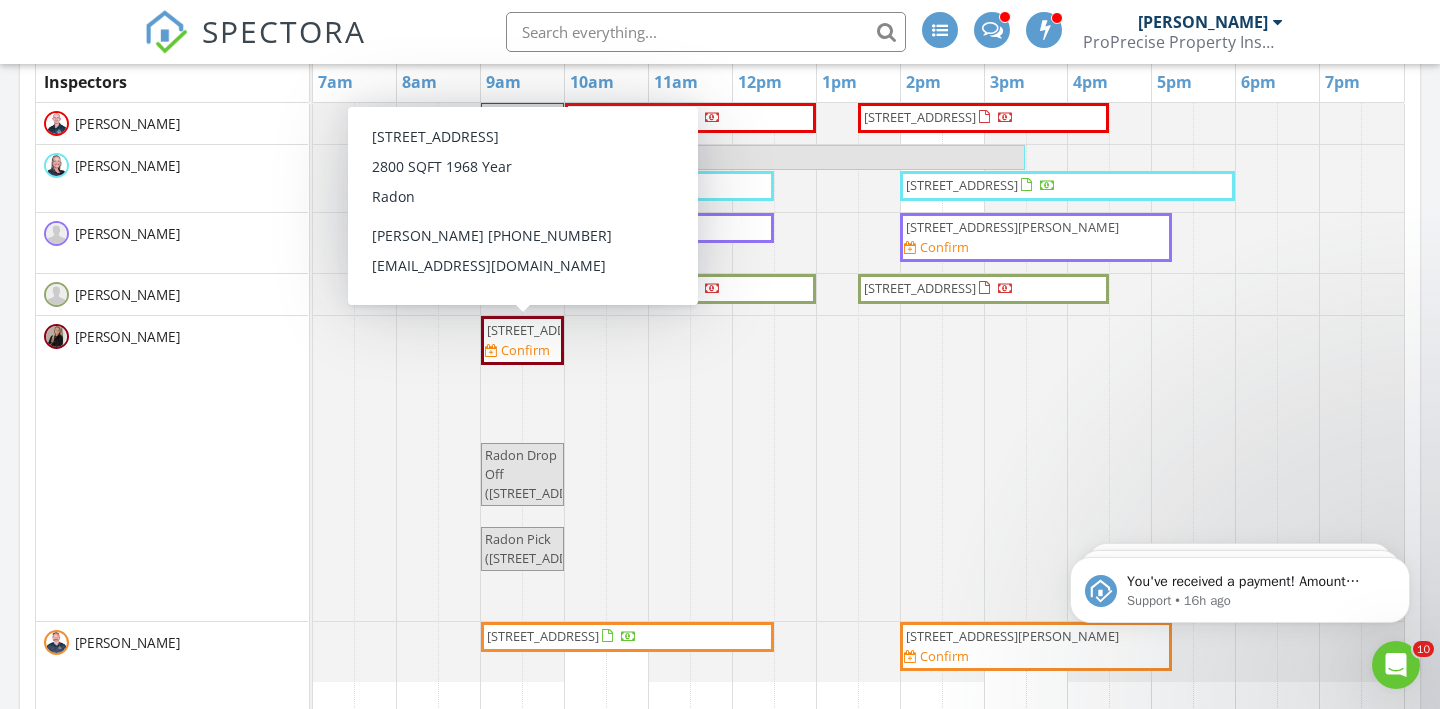 click on "644 N Azalea Blvd, Barberton 44203" at bounding box center (522, 330) 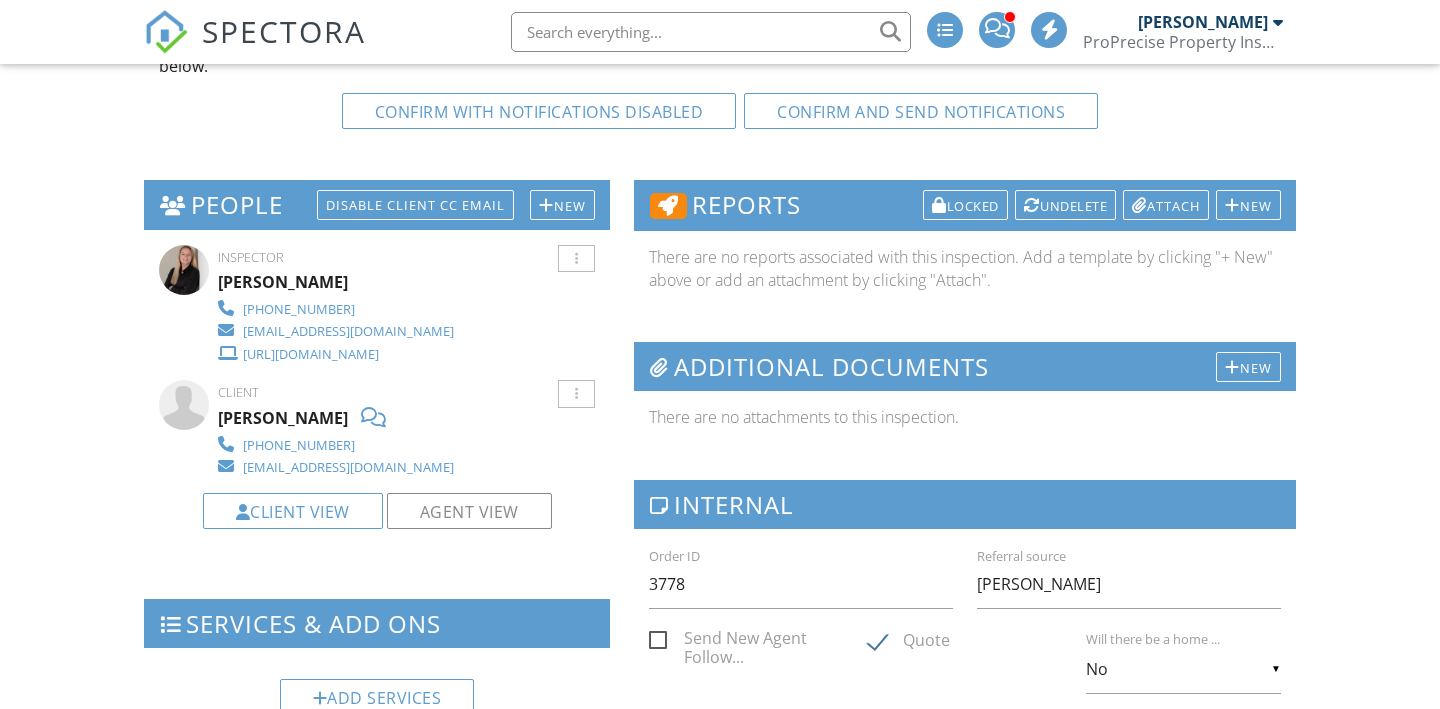 scroll, scrollTop: 0, scrollLeft: 0, axis: both 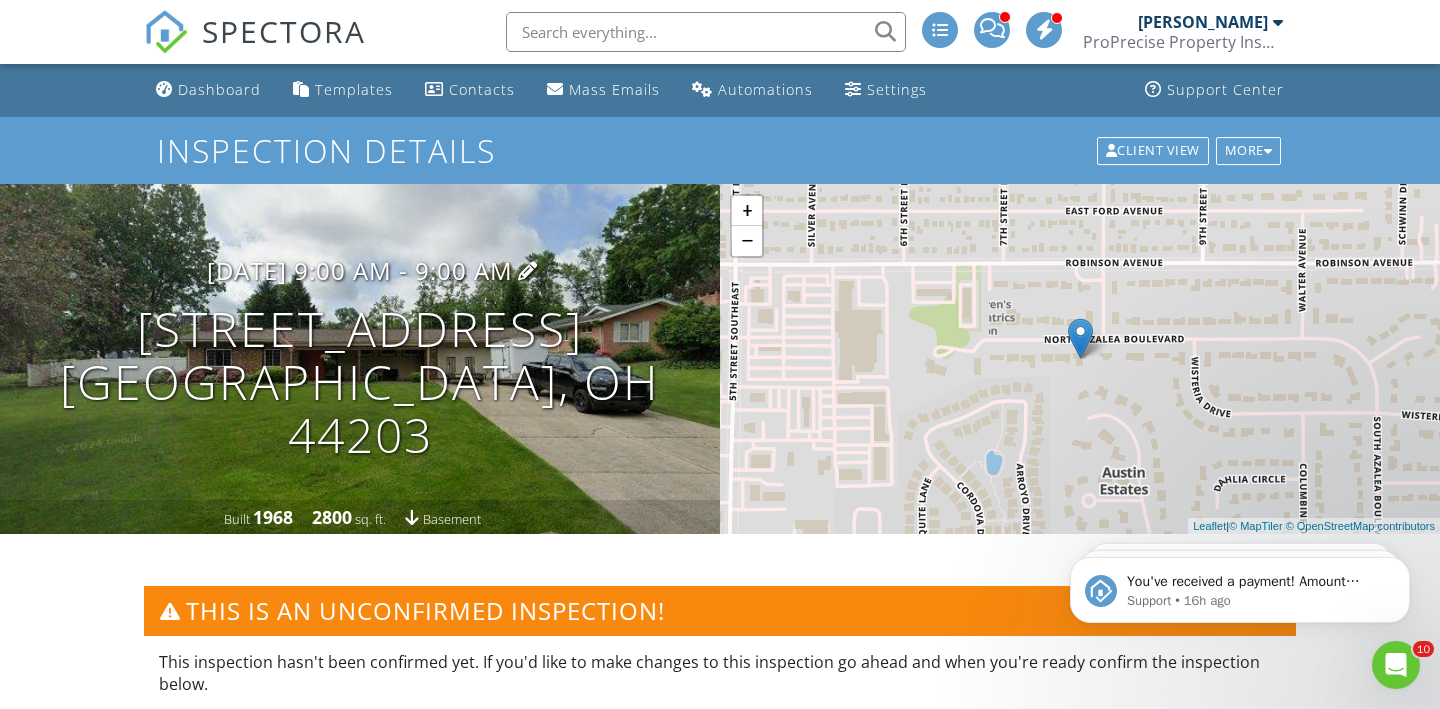 click on "07/14/2025  9:00 am
- 9:00 am" at bounding box center (360, 270) 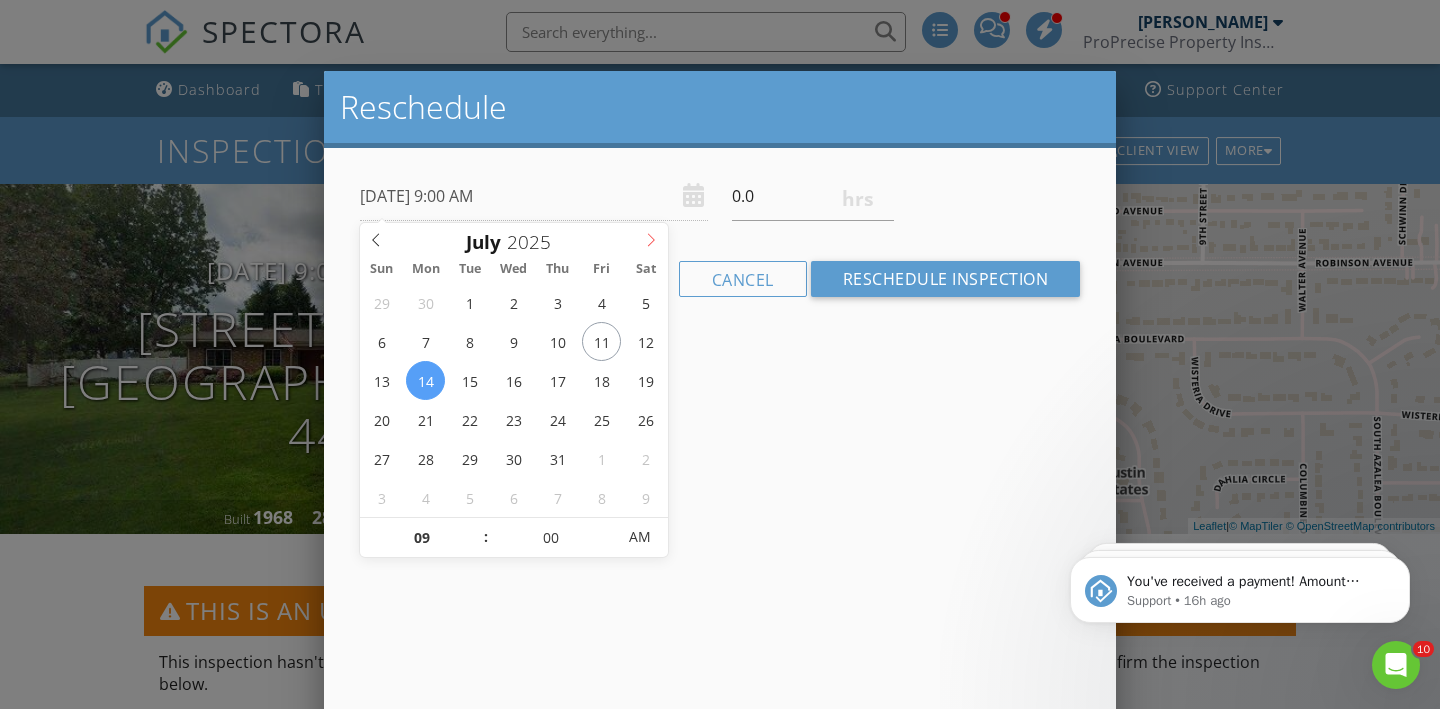 click 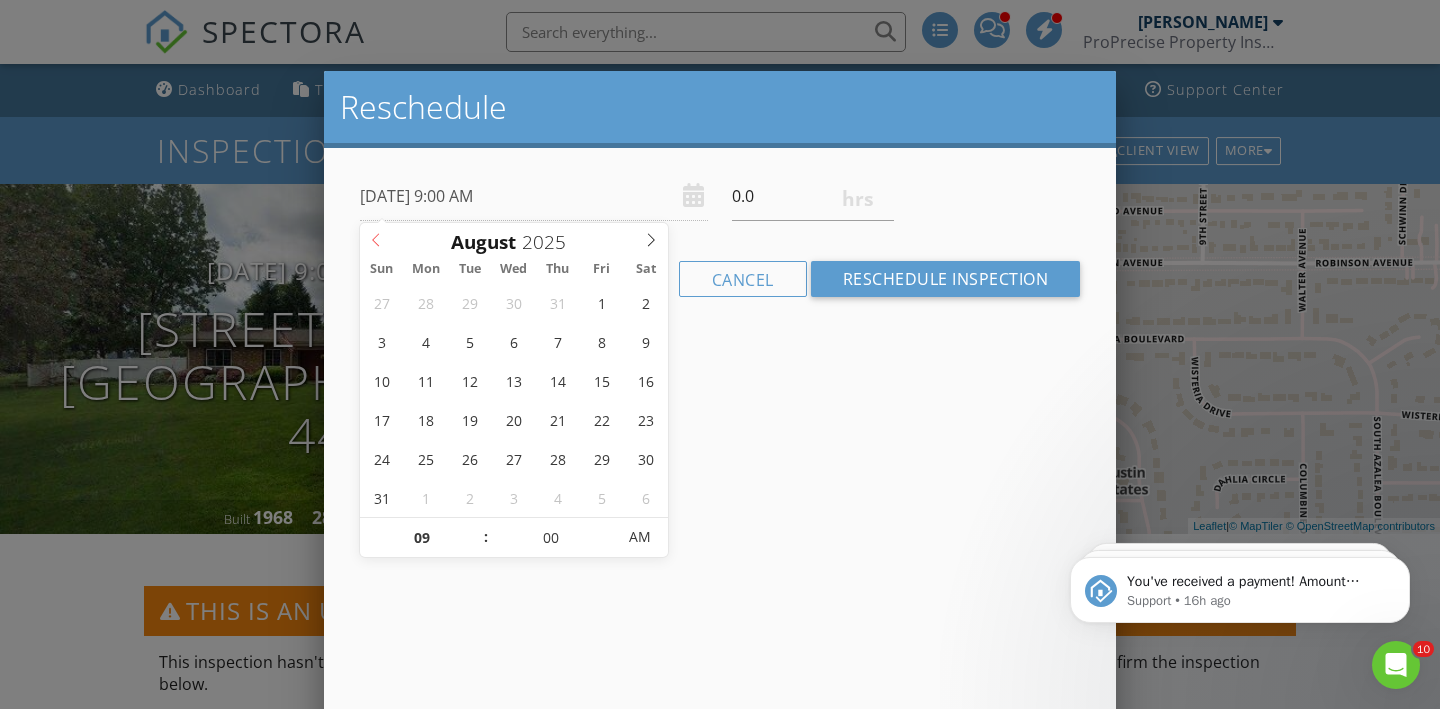 click 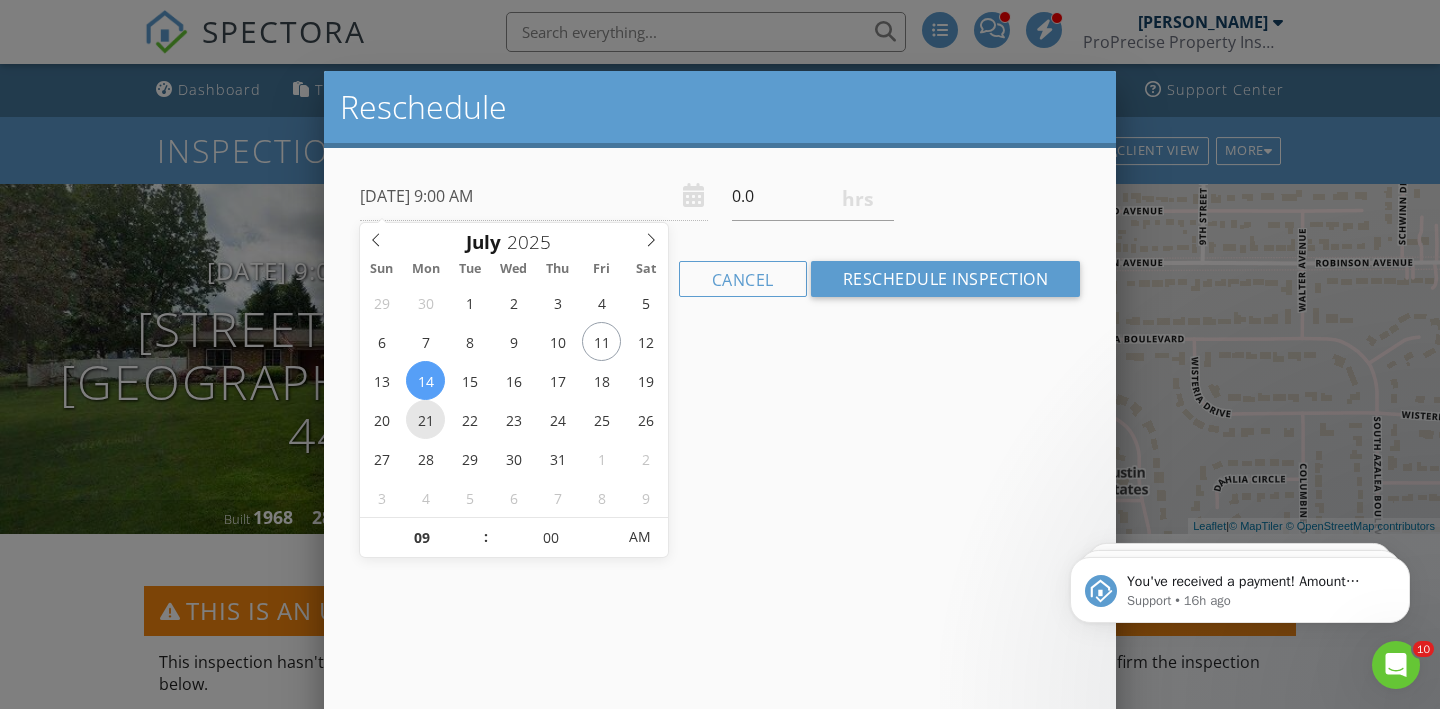 type on "[DATE] 9:00 AM" 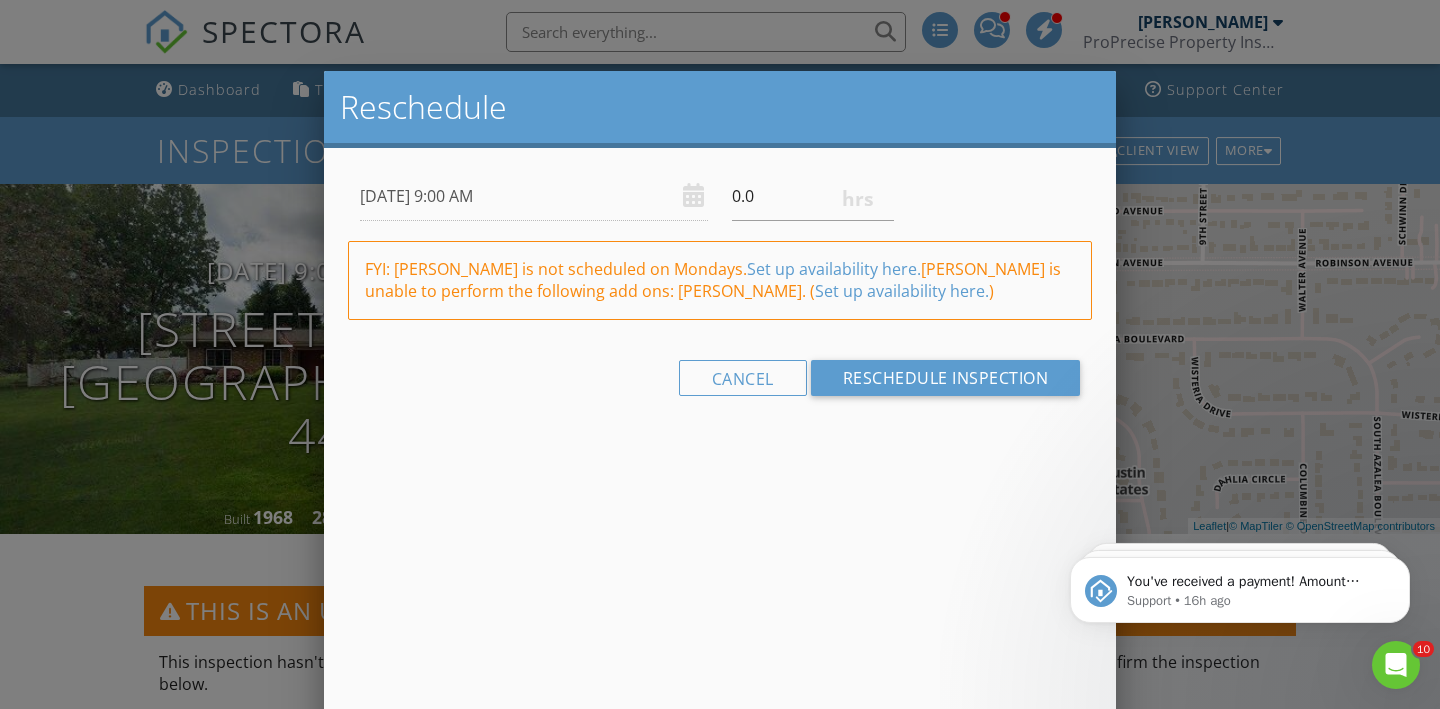 click on "Reschedule
07/21/2025 9:00 AM
0.0
Warning: this date/time is in the past.
FYI: Miranda Meffe is not scheduled on Mondays.  Set up availability here.  Miranda Meffe is unable to perform the following add ons: Radon. ( Set up availability here. )
Cancel
Reschedule Inspection" at bounding box center (720, 421) 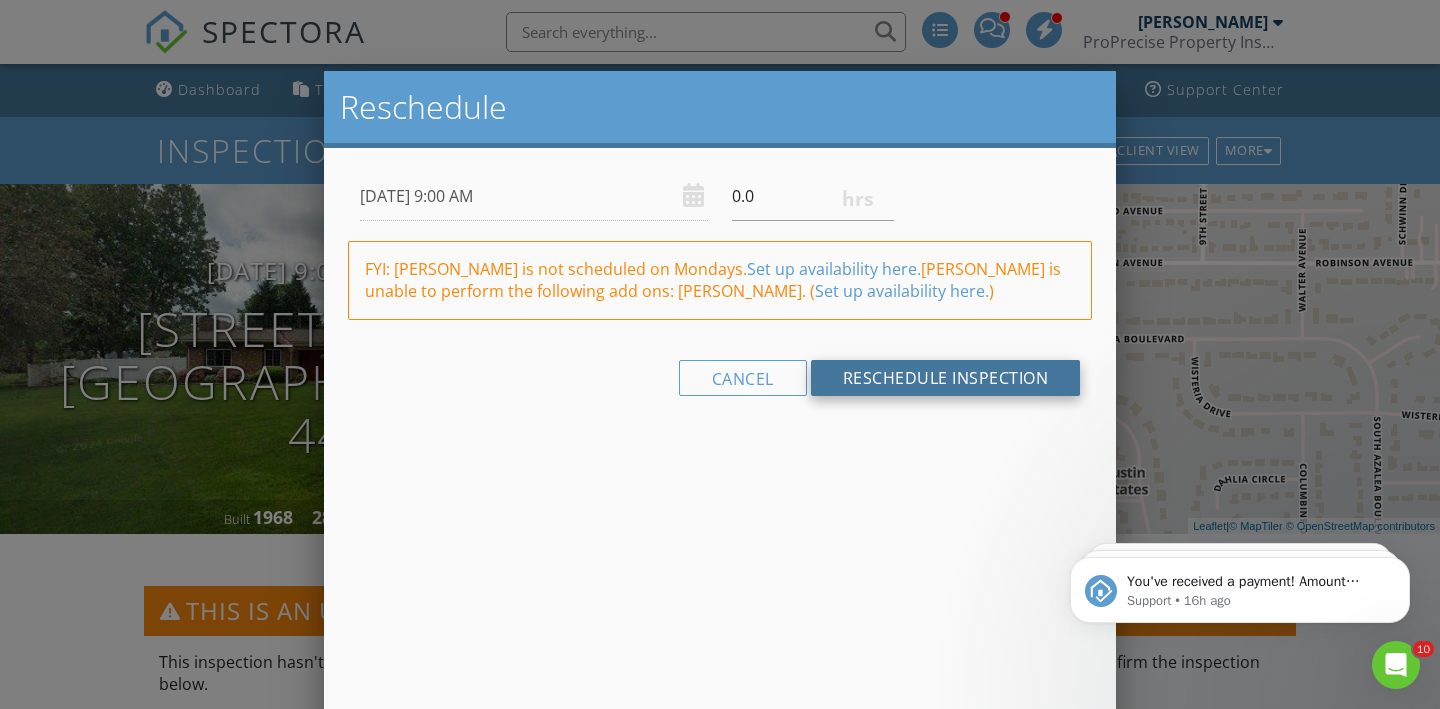 click on "Reschedule Inspection" at bounding box center (946, 378) 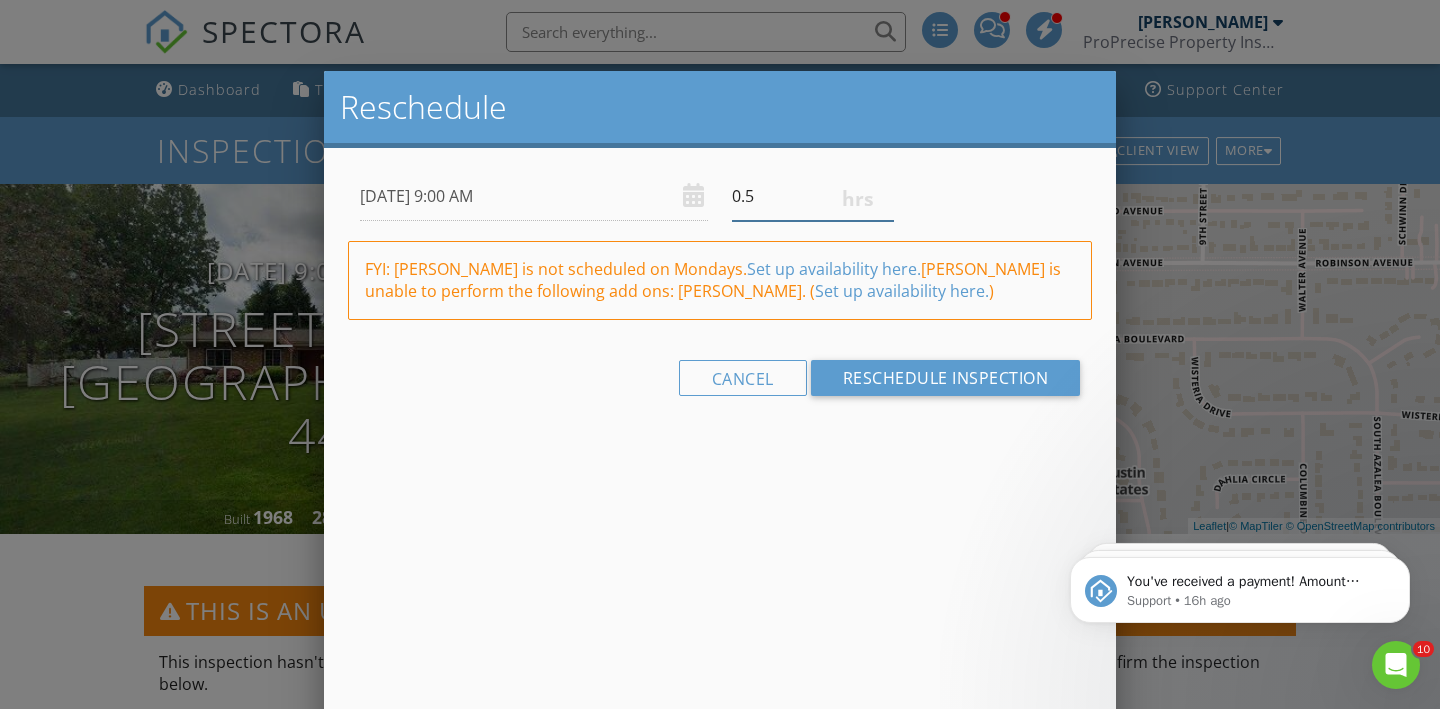 type on "0.5" 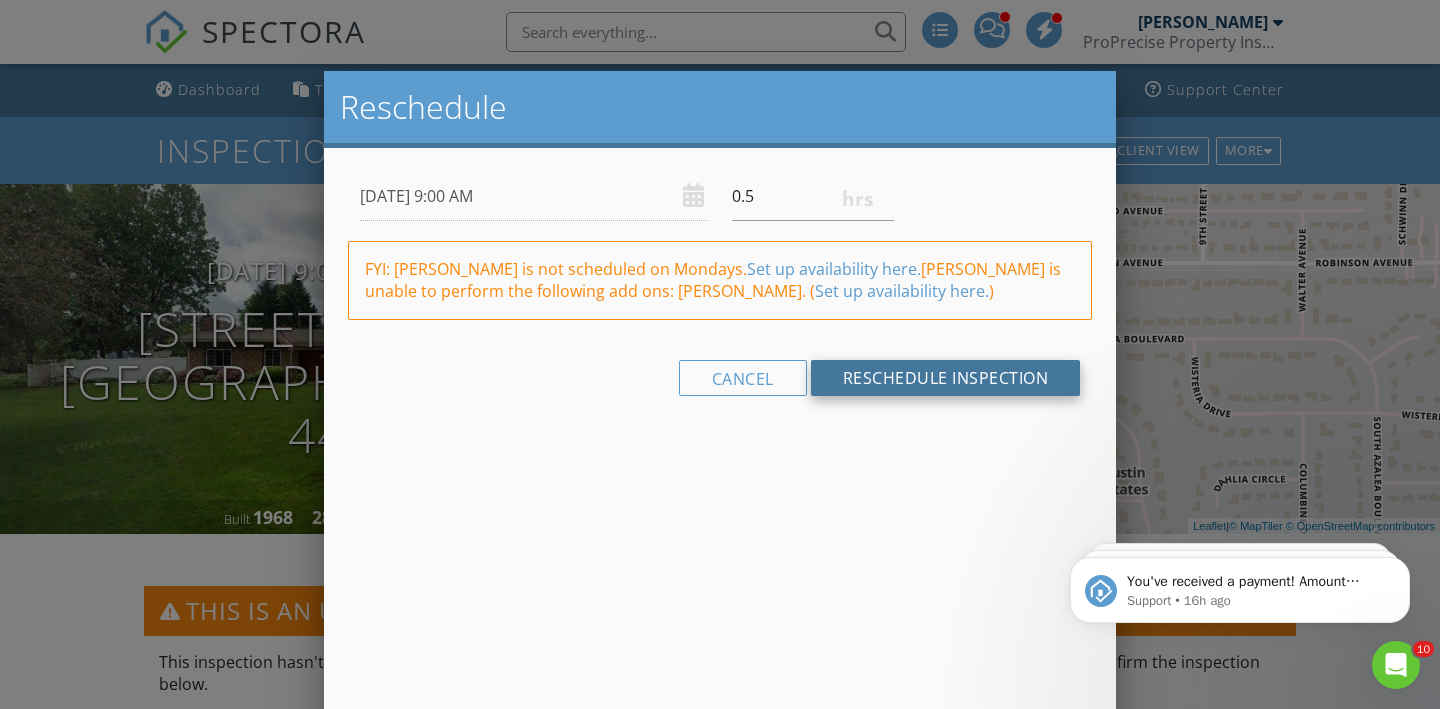 click on "Reschedule Inspection" at bounding box center (946, 378) 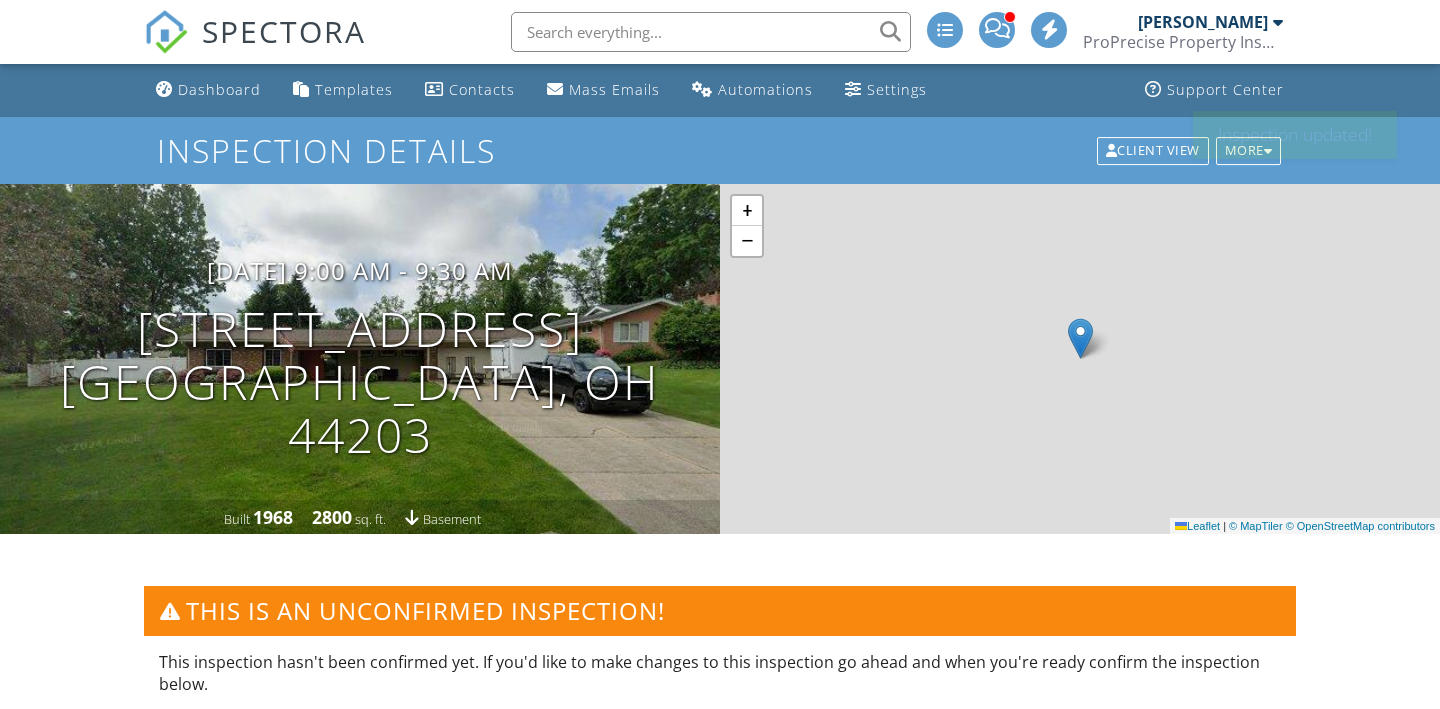scroll, scrollTop: 0, scrollLeft: 0, axis: both 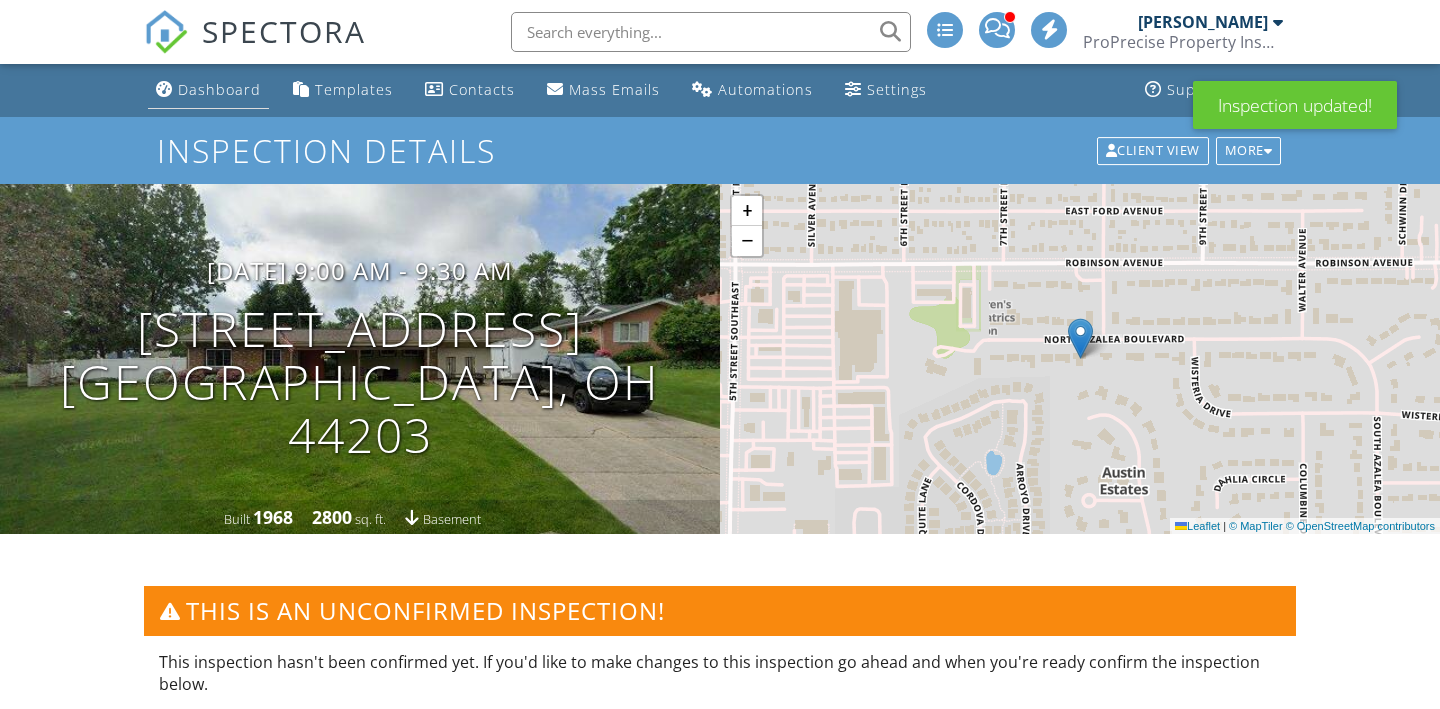 click on "Dashboard" at bounding box center (219, 89) 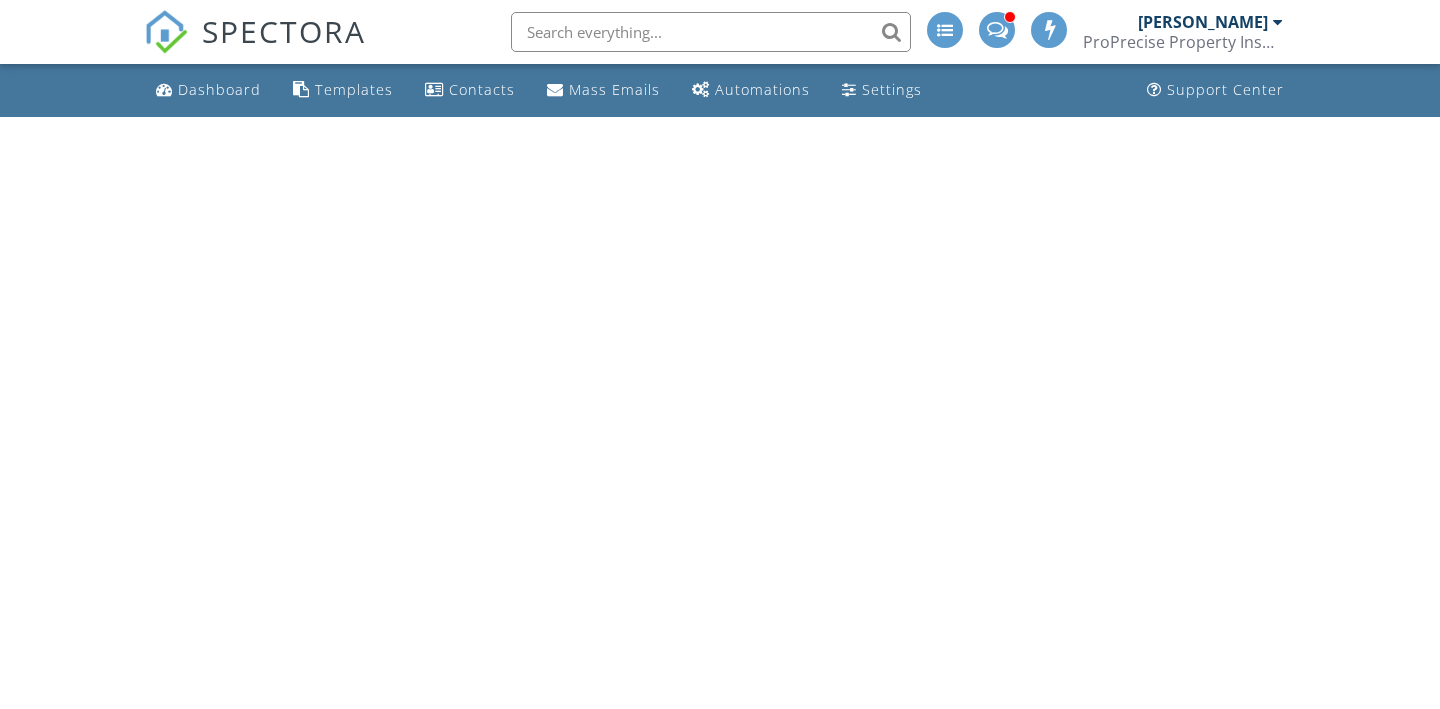 scroll, scrollTop: 0, scrollLeft: 0, axis: both 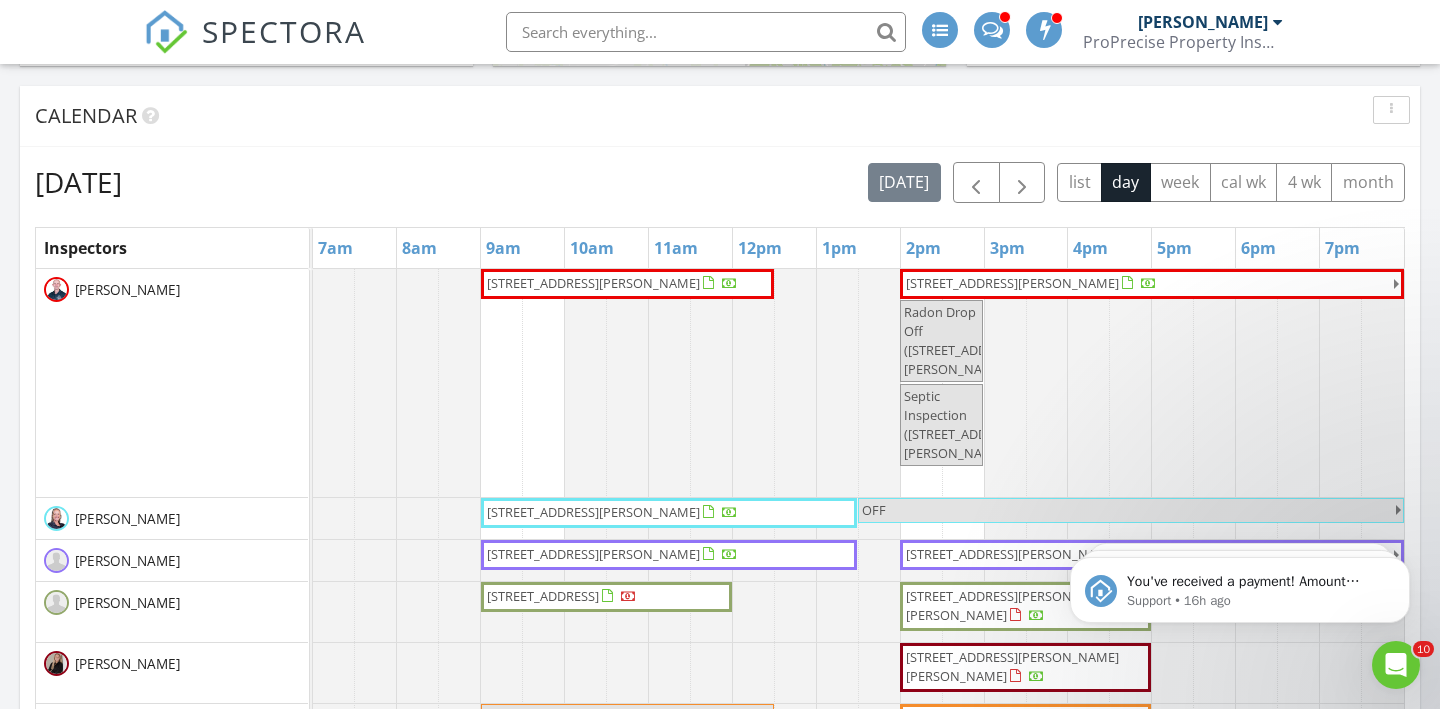 click on "[DATE] [DATE] list day week cal wk 4 wk month Inspectors 7am 8am 9am 10am 11am 12pm 1pm 2pm 3pm 4pm 5pm 6pm 7pm [PERSON_NAME] [PERSON_NAME] [PERSON_NAME] [PERSON_NAME] [PERSON_NAME] [PERSON_NAME]
[STREET_ADDRESS][PERSON_NAME]
[STREET_ADDRESS][PERSON_NAME]
Radon Drop Off ([STREET_ADDRESS][PERSON_NAME])
Septic Inspection ([STREET_ADDRESS][PERSON_NAME])
[STREET_ADDRESS][PERSON_NAME]" at bounding box center [720, 601] 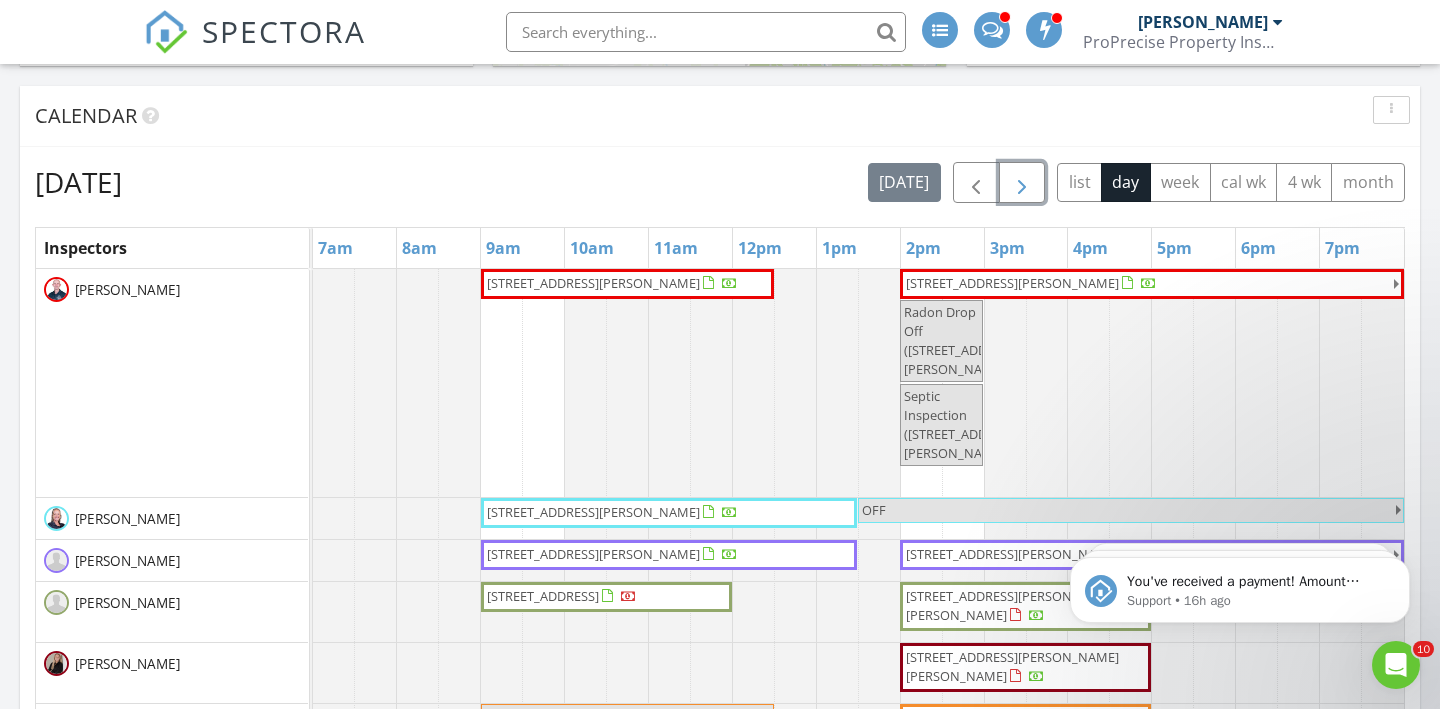 click at bounding box center (1022, 183) 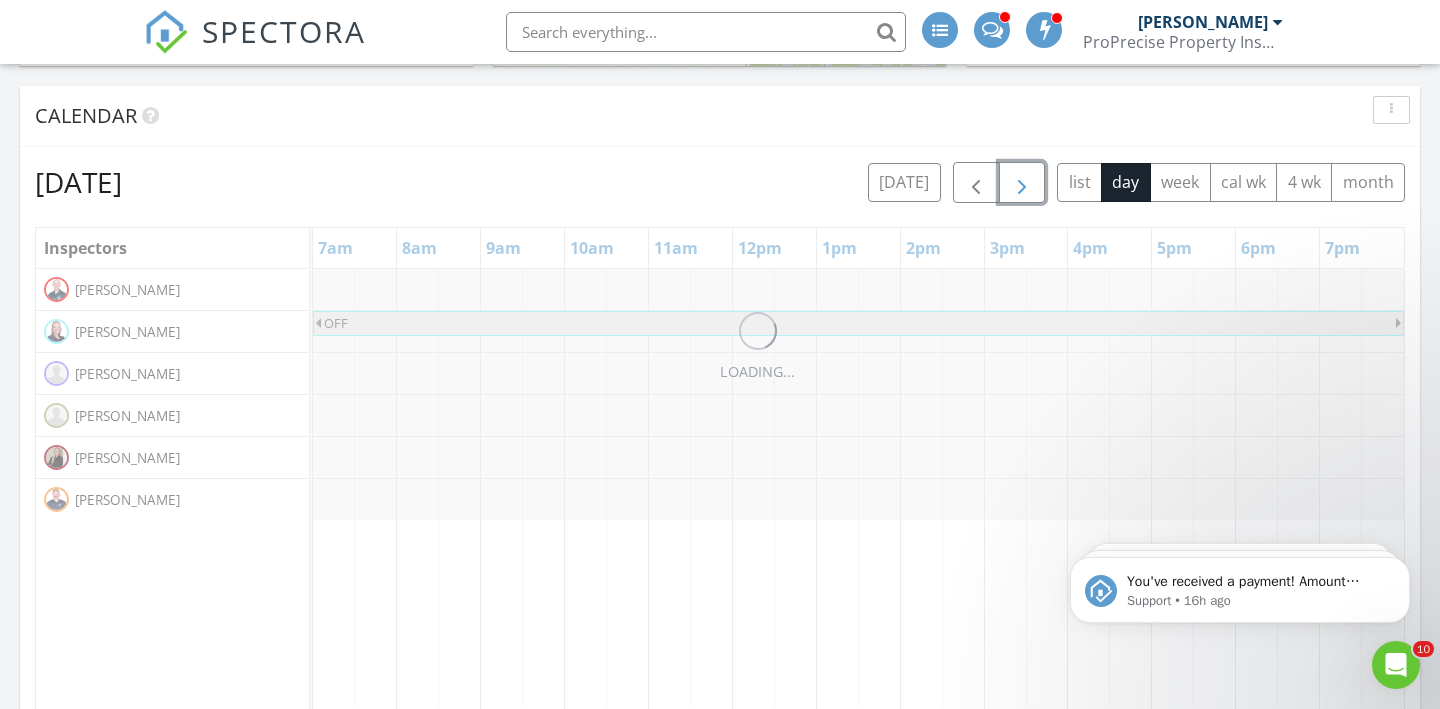 click at bounding box center (1022, 183) 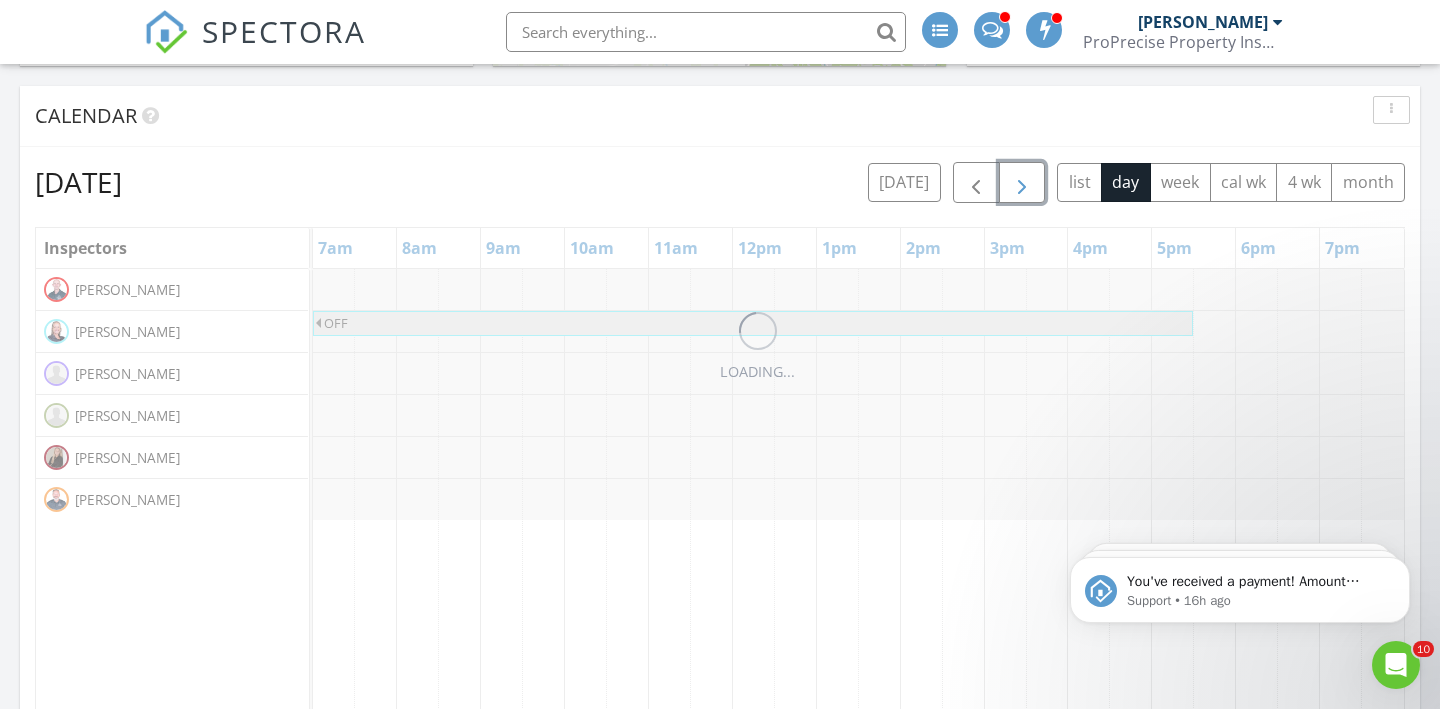 click at bounding box center [1022, 183] 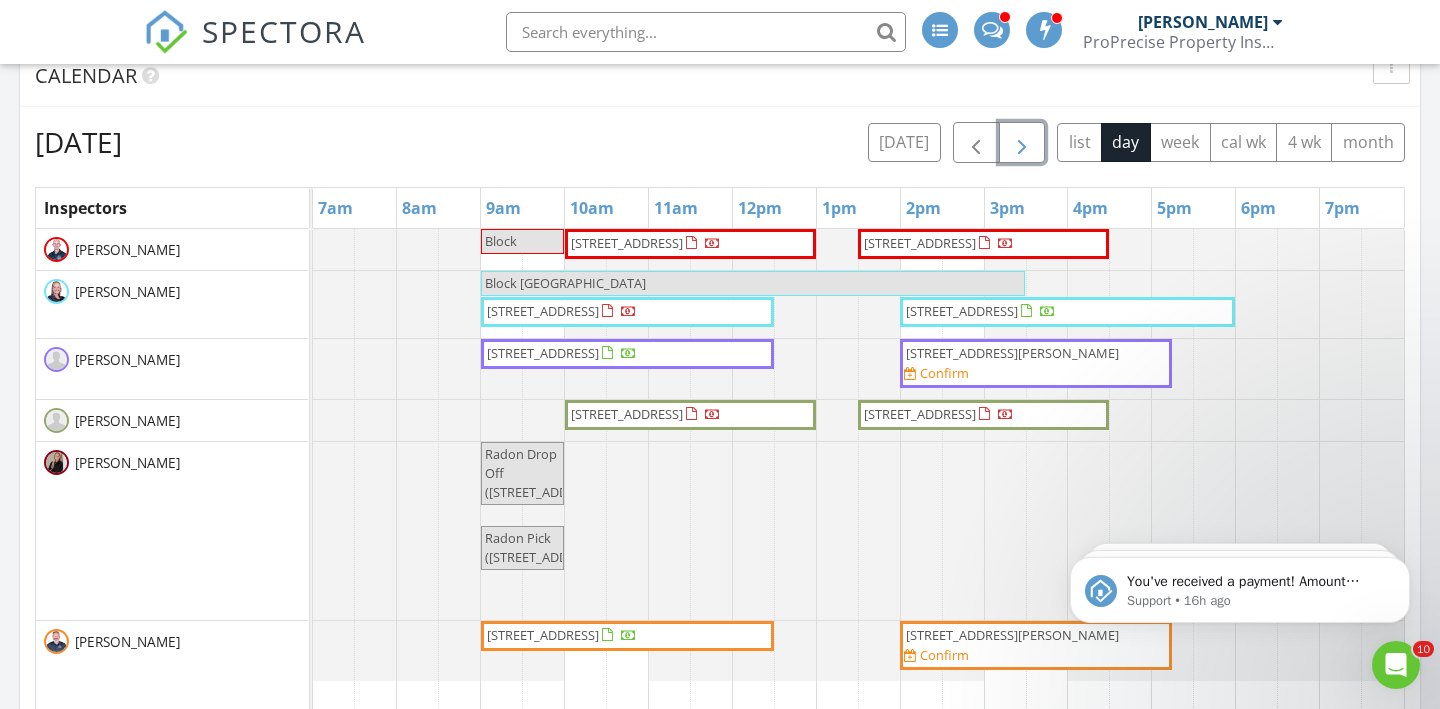 scroll, scrollTop: 980, scrollLeft: 0, axis: vertical 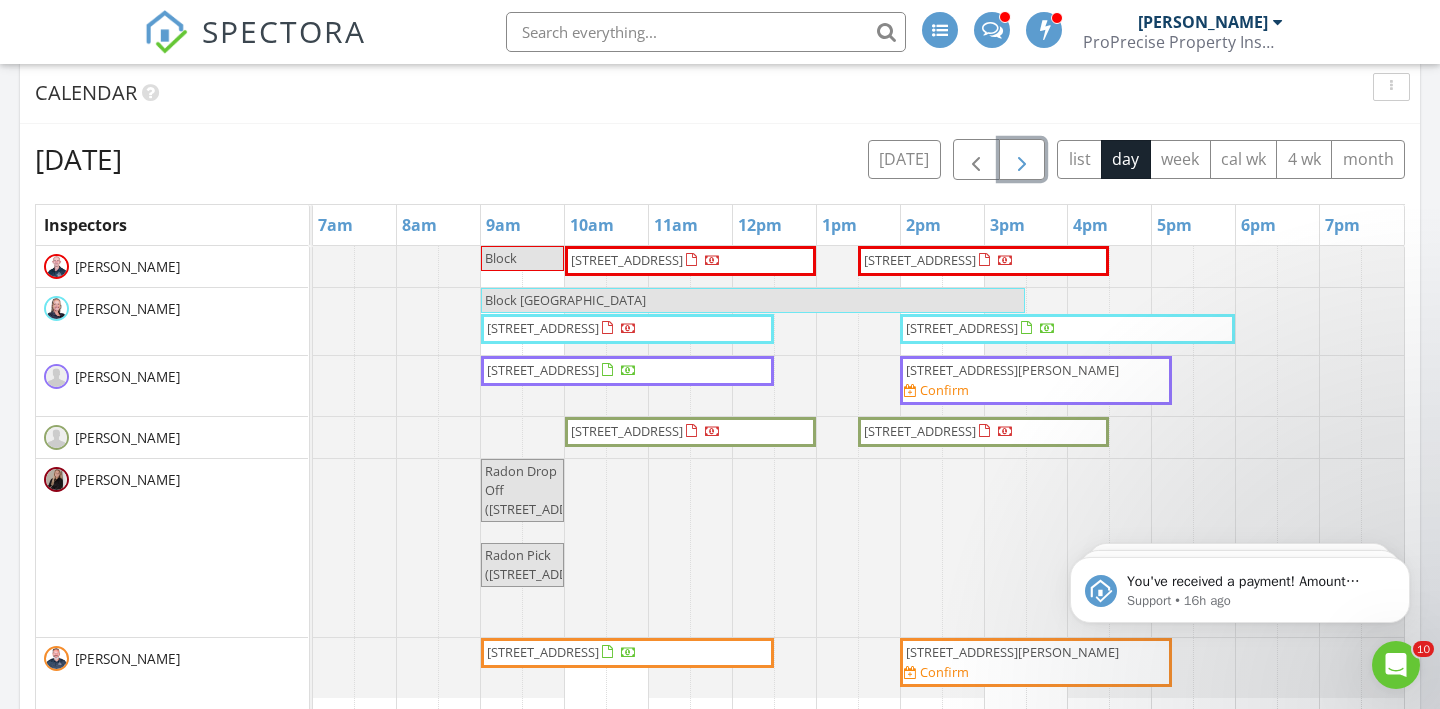 click at bounding box center [1022, 160] 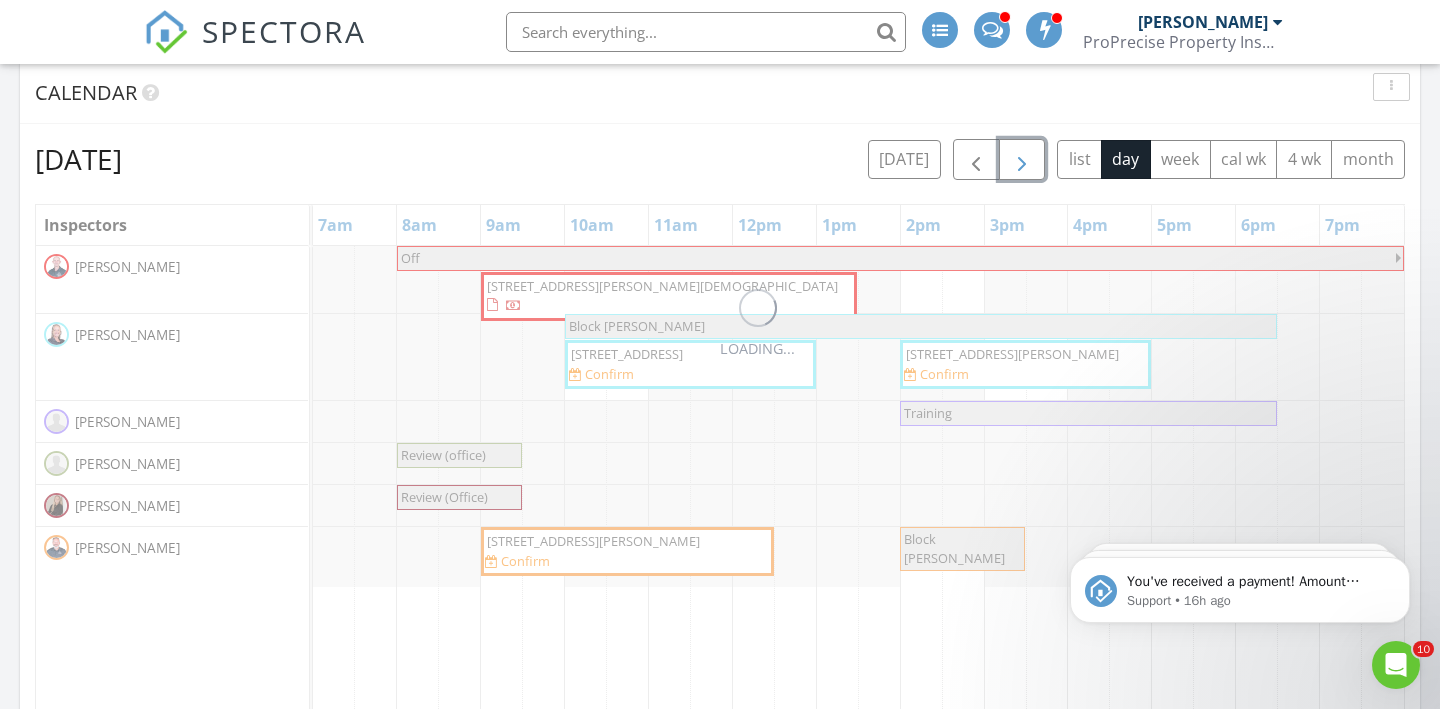 click at bounding box center [1022, 160] 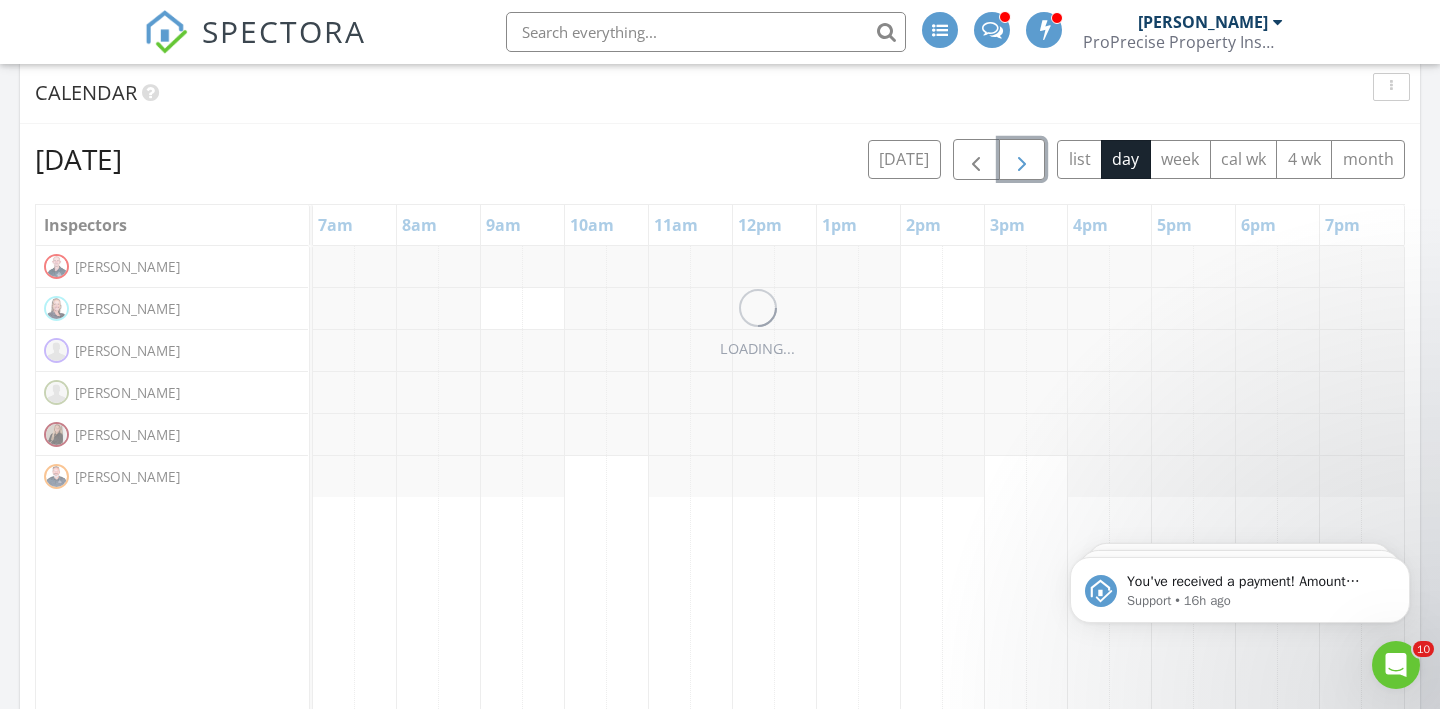 click at bounding box center (1022, 160) 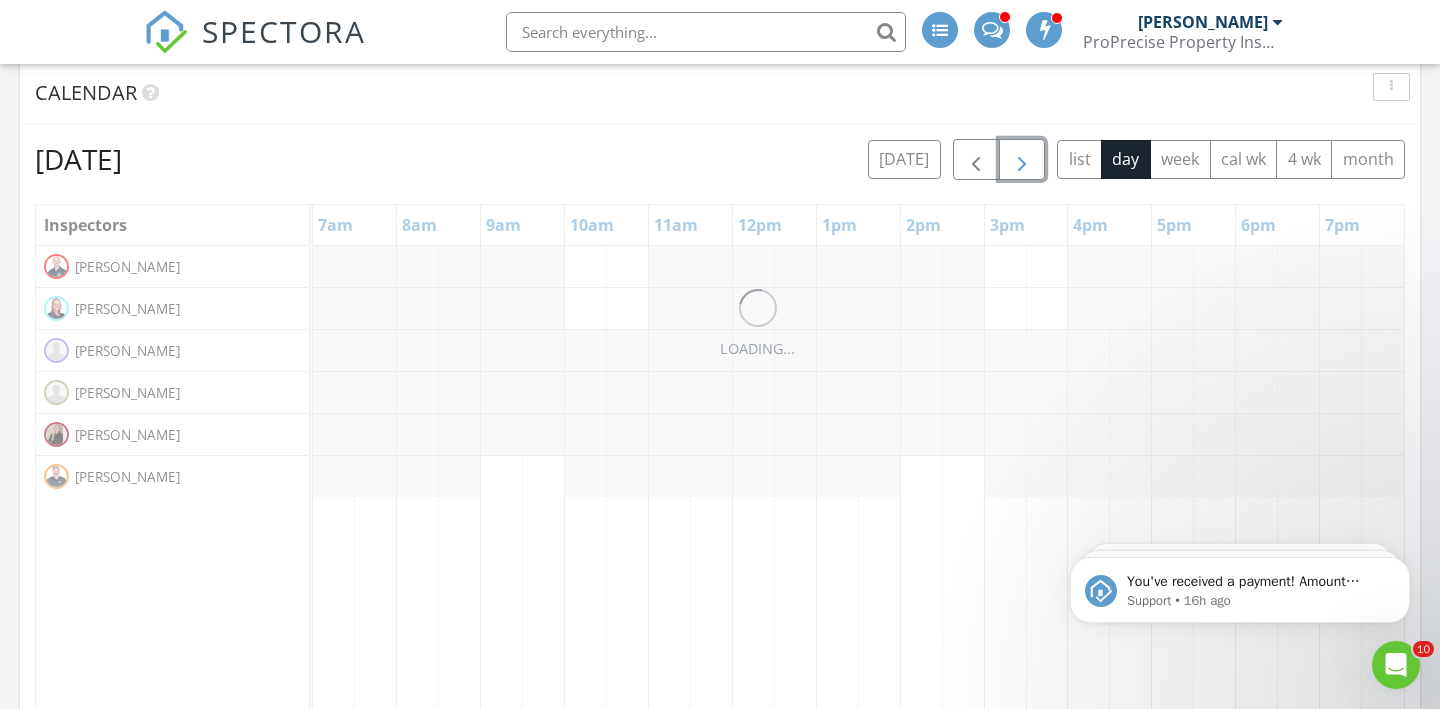 click at bounding box center (1022, 160) 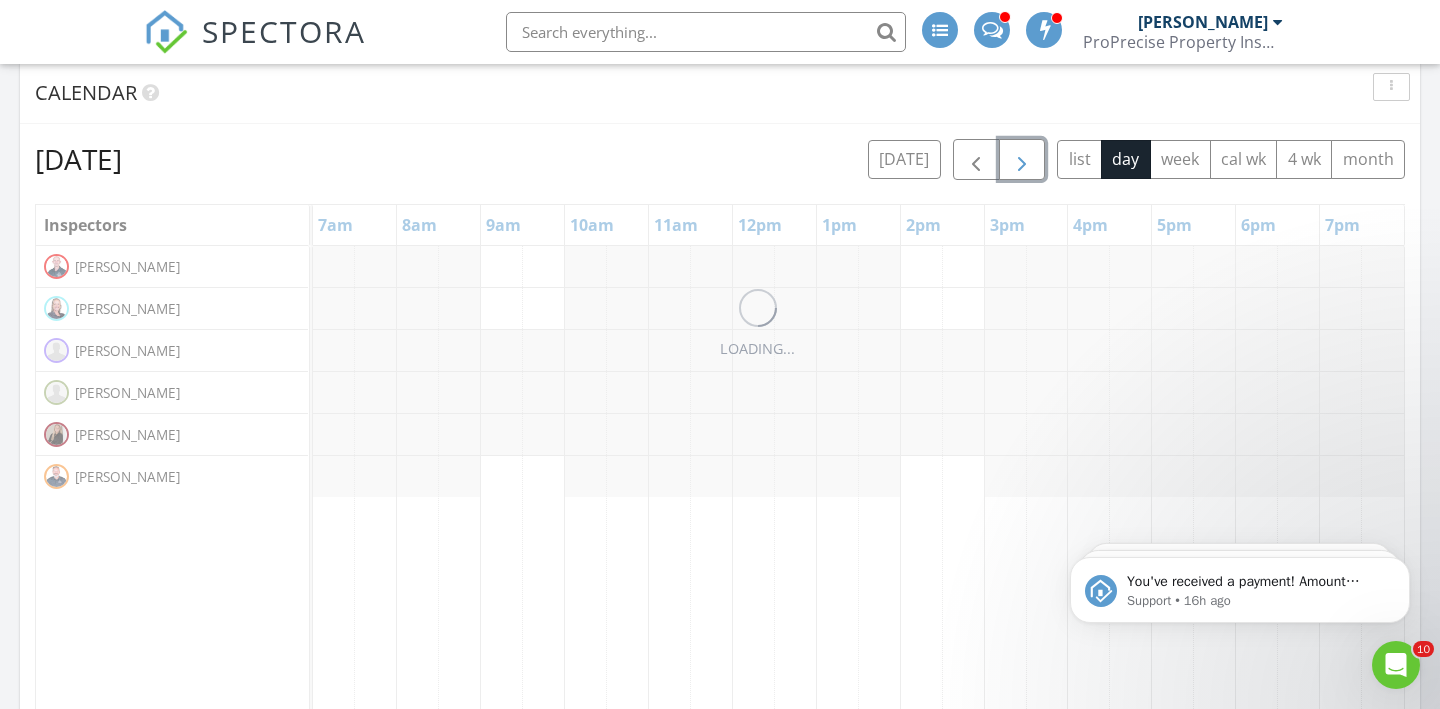 click at bounding box center [1022, 160] 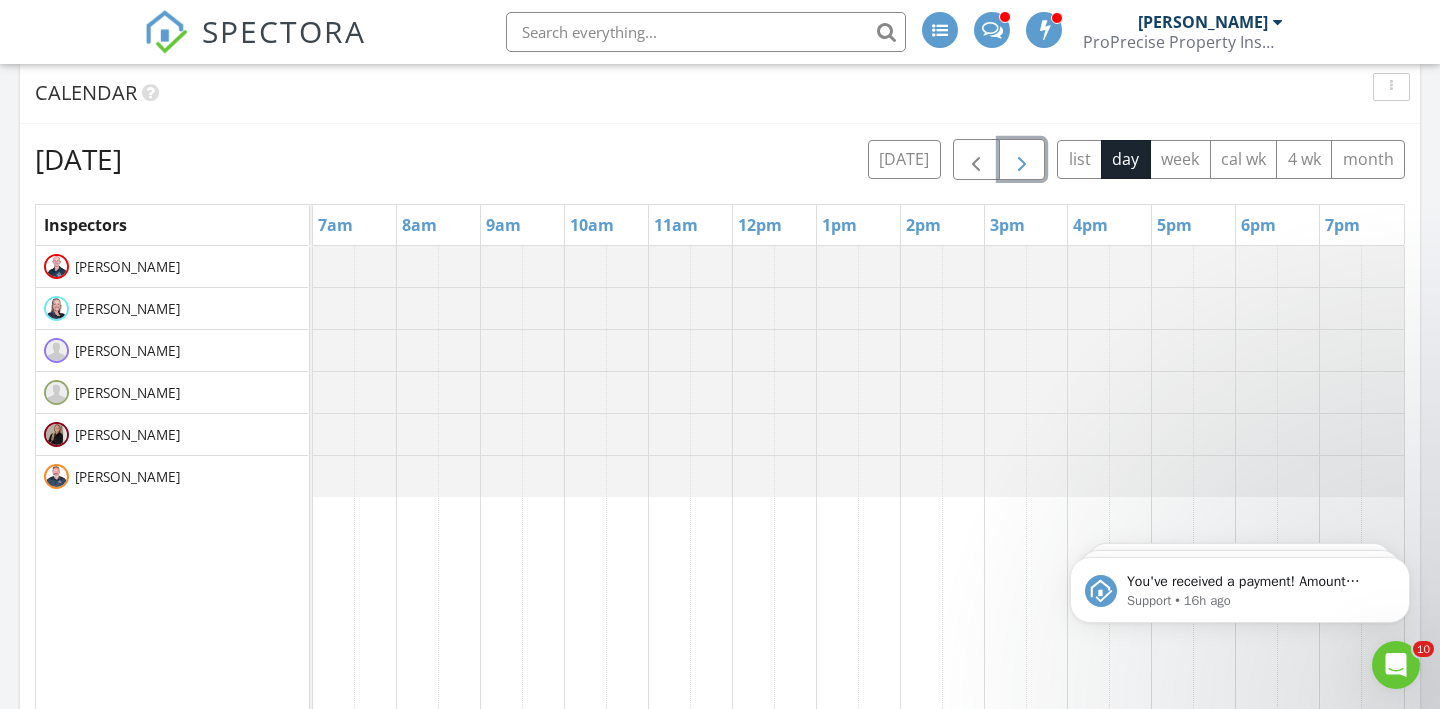 click at bounding box center (1022, 160) 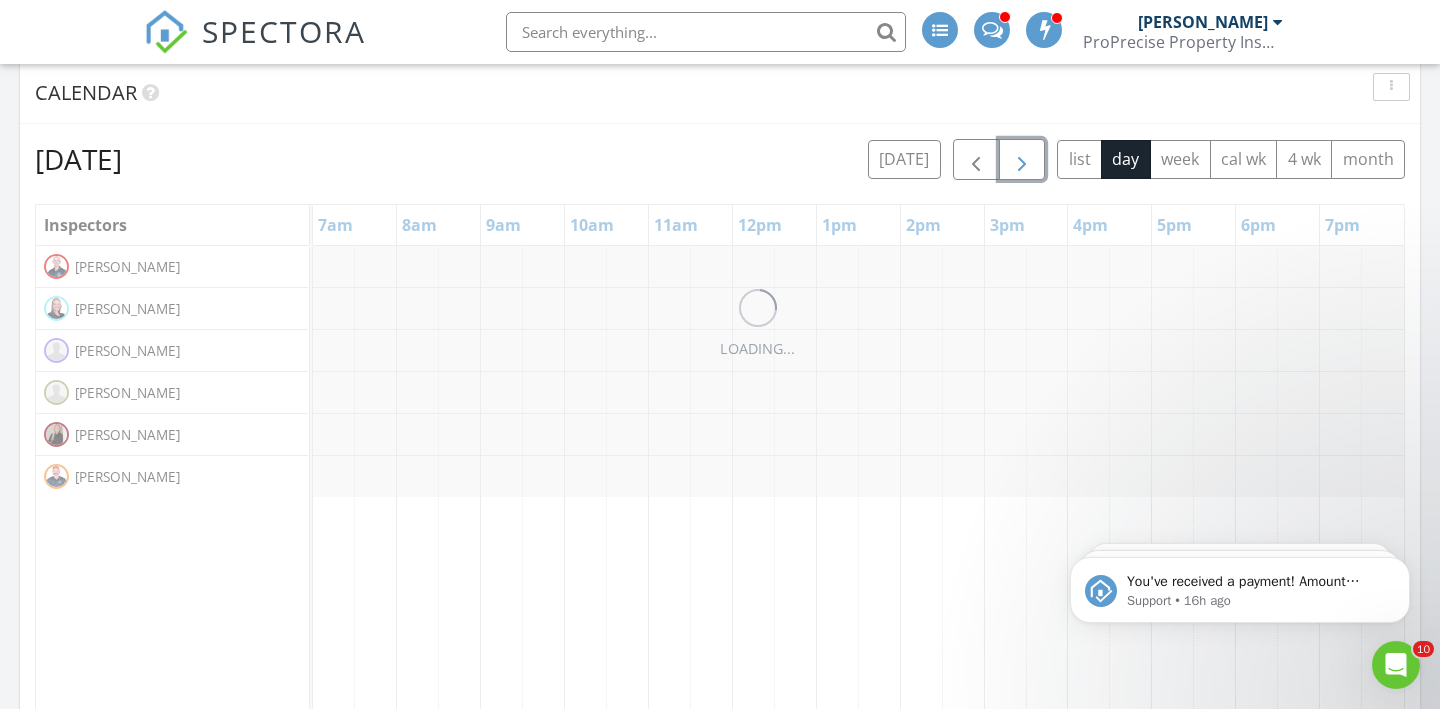 click at bounding box center [1022, 160] 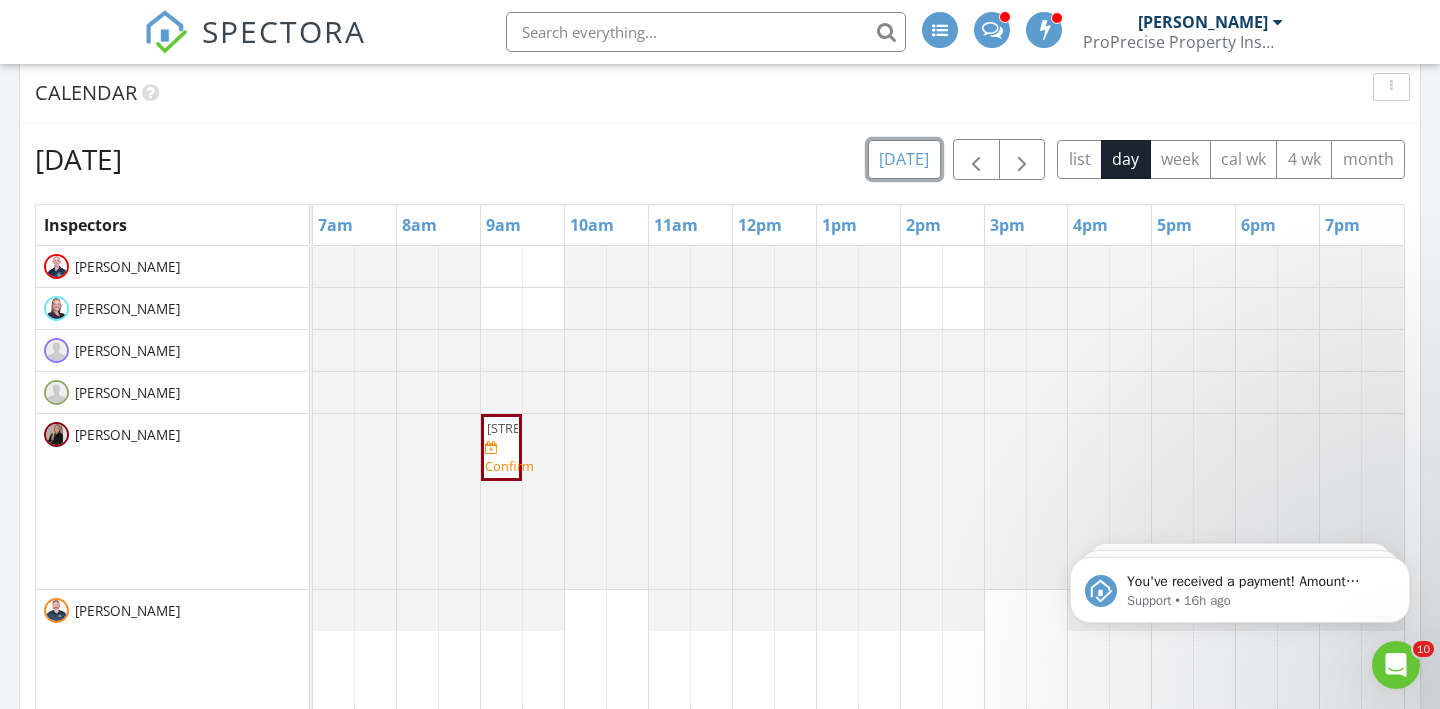click on "today" at bounding box center [904, 159] 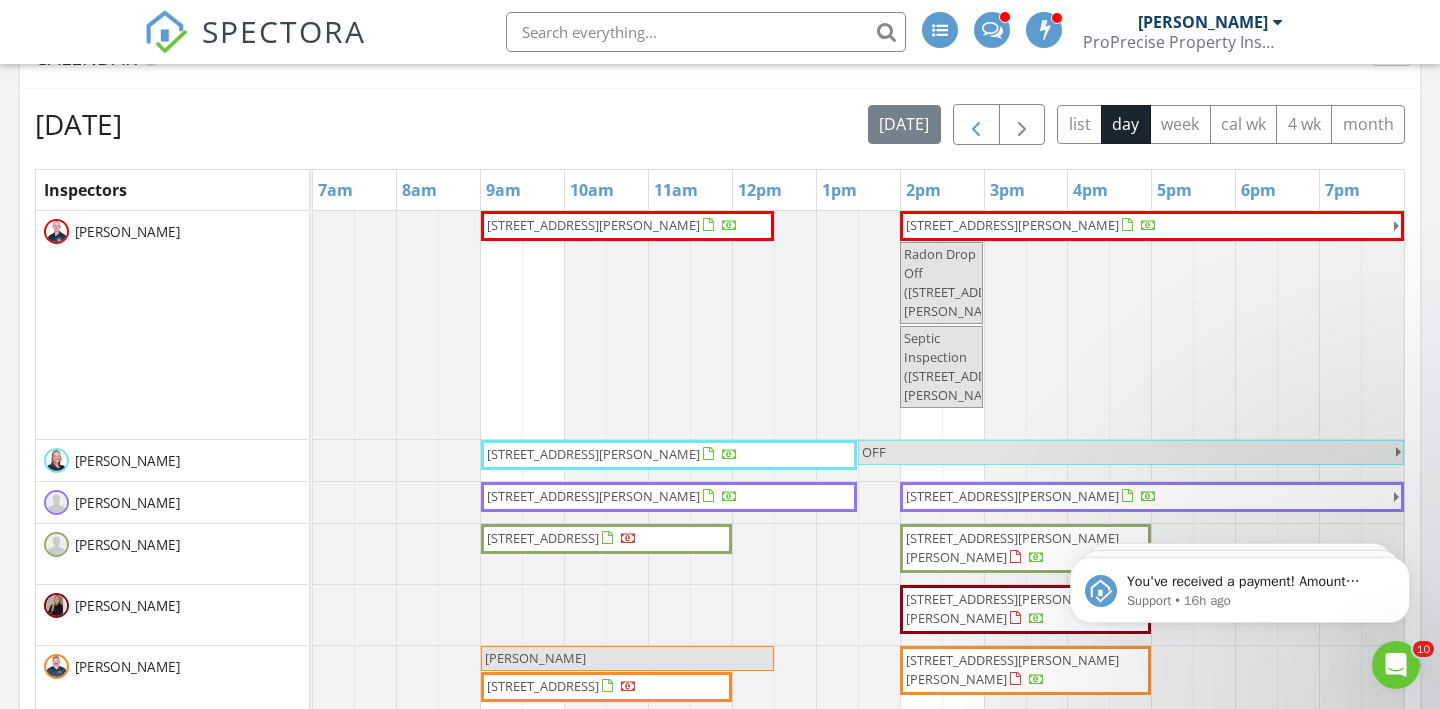scroll, scrollTop: 998, scrollLeft: 0, axis: vertical 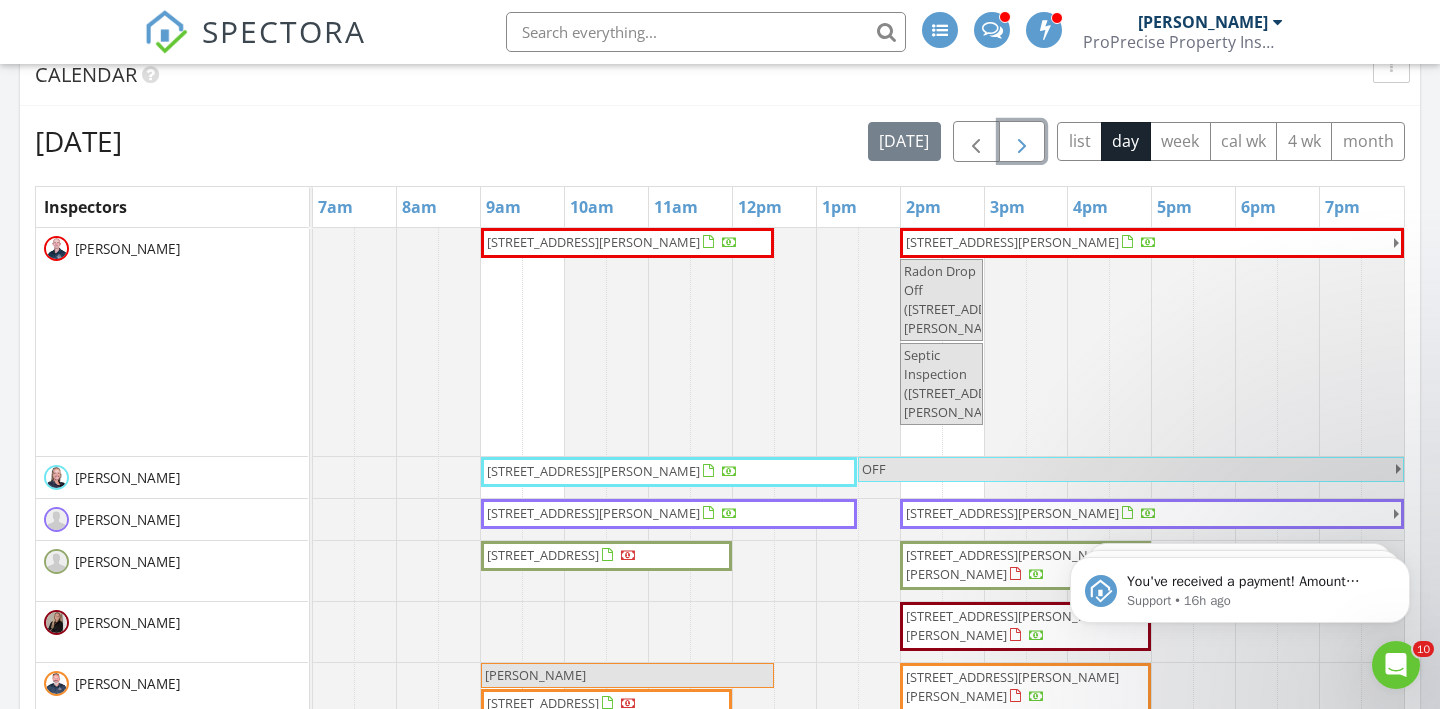 click at bounding box center (1022, 142) 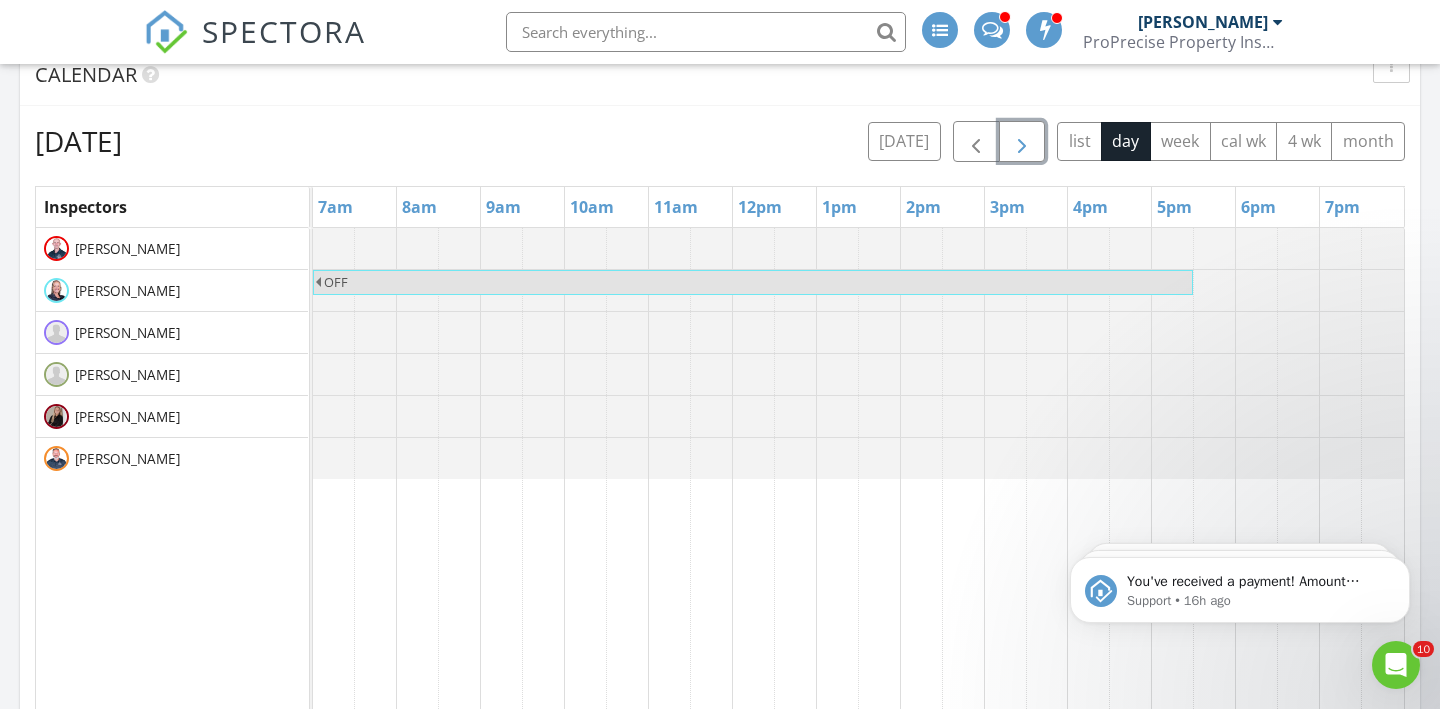 click at bounding box center [1022, 142] 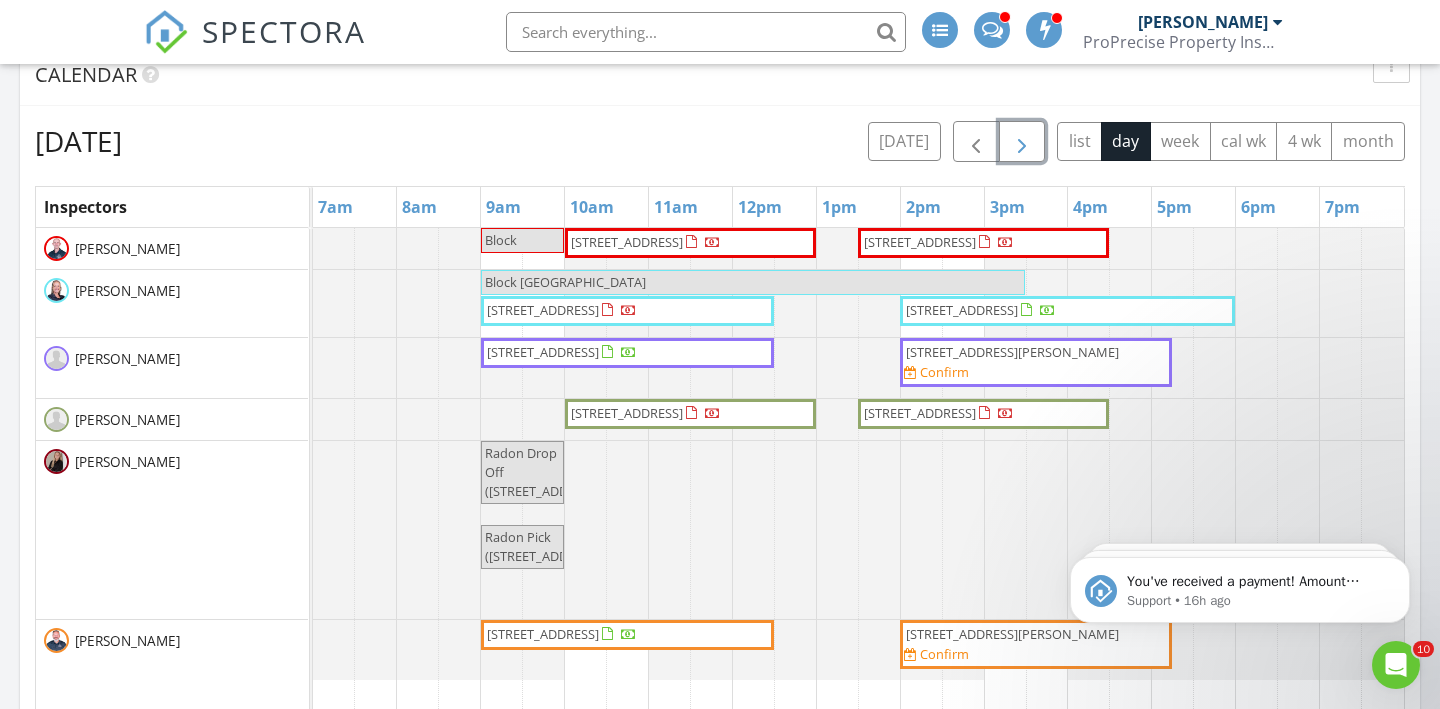 click on "Radon Drop Off (644 N Azalea Blvd, Barberton)" at bounding box center [545, 472] 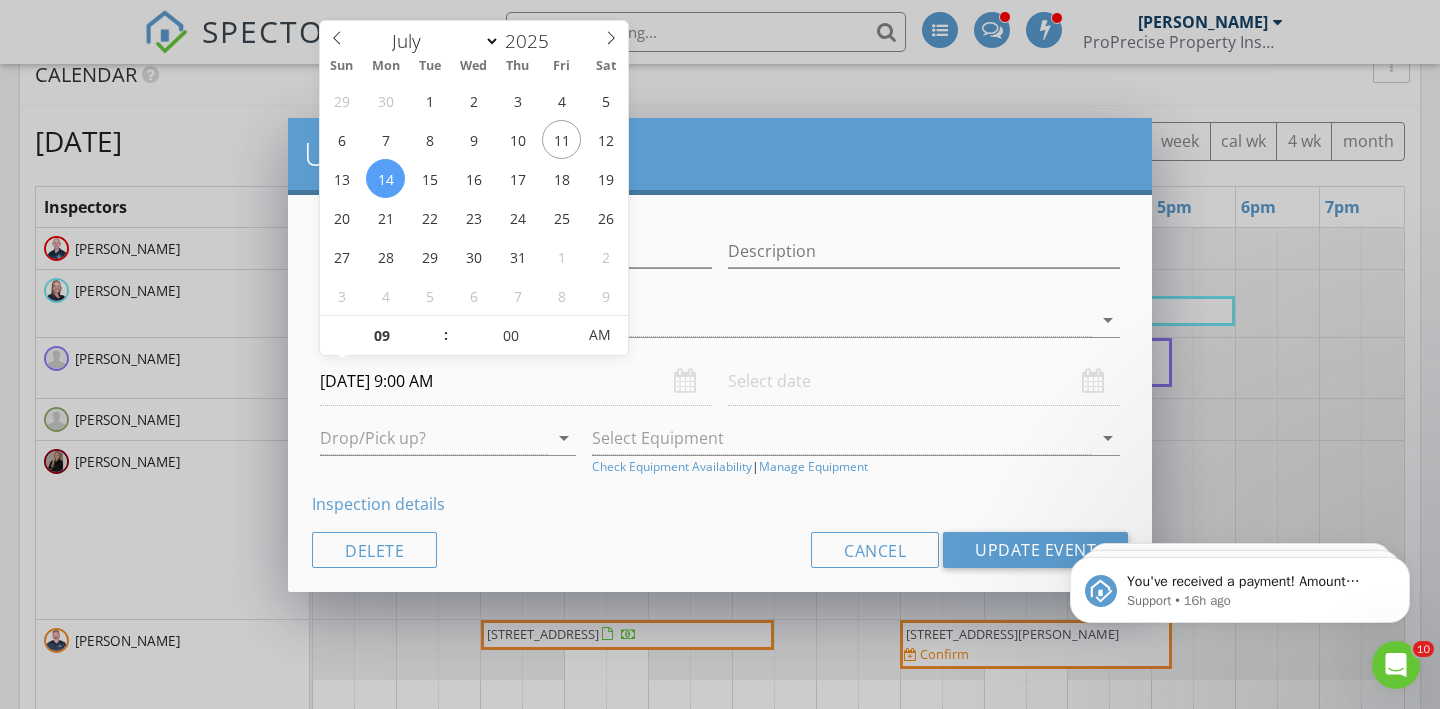 click on "07/14/2025 9:00 AM" at bounding box center [516, 381] 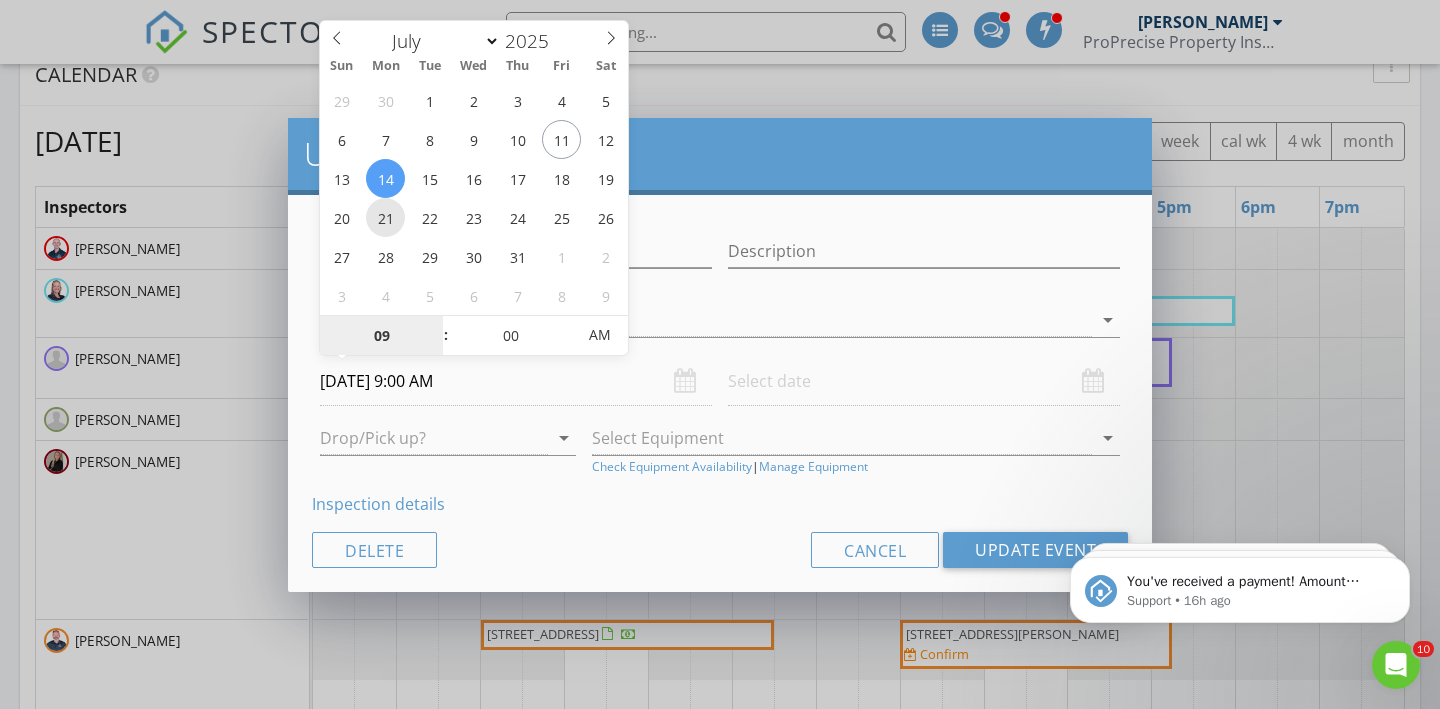 type on "07/21/2025 9:00 AM" 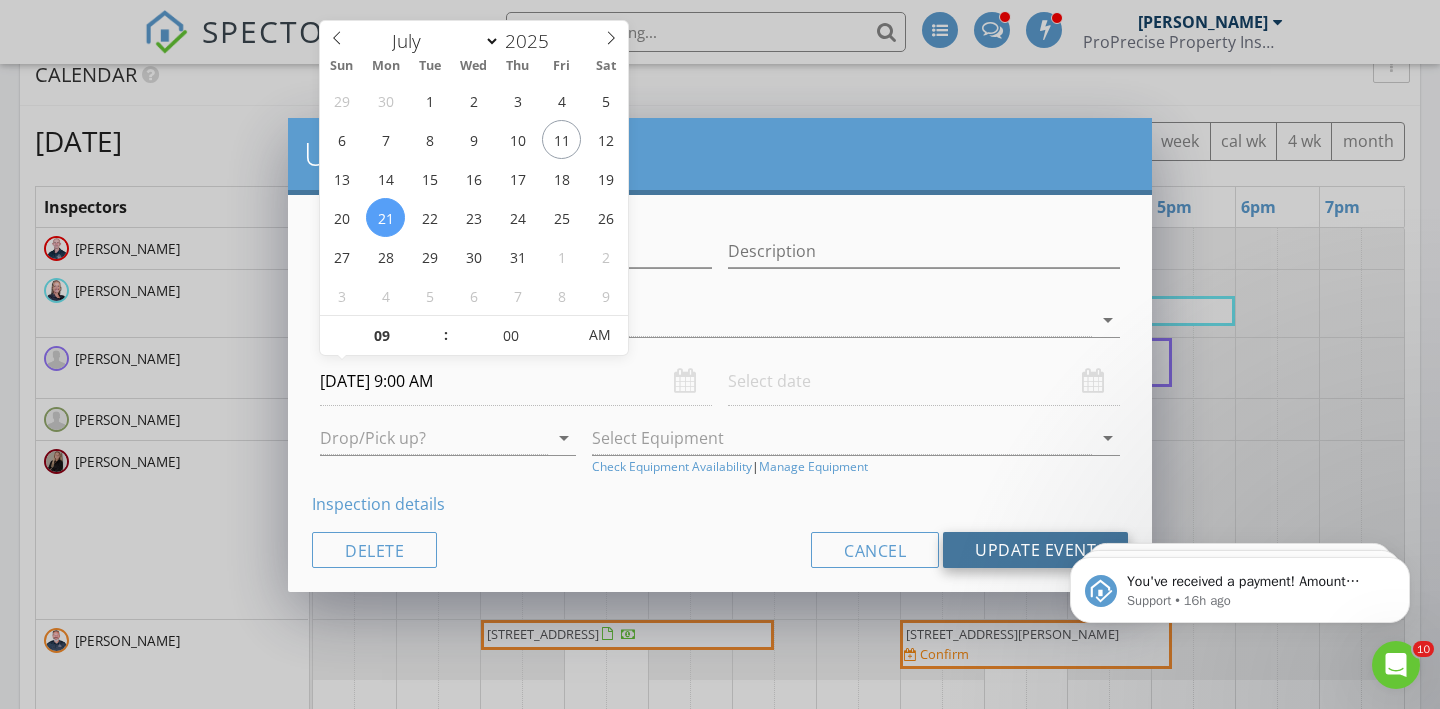 click on "Update Event" at bounding box center [1035, 550] 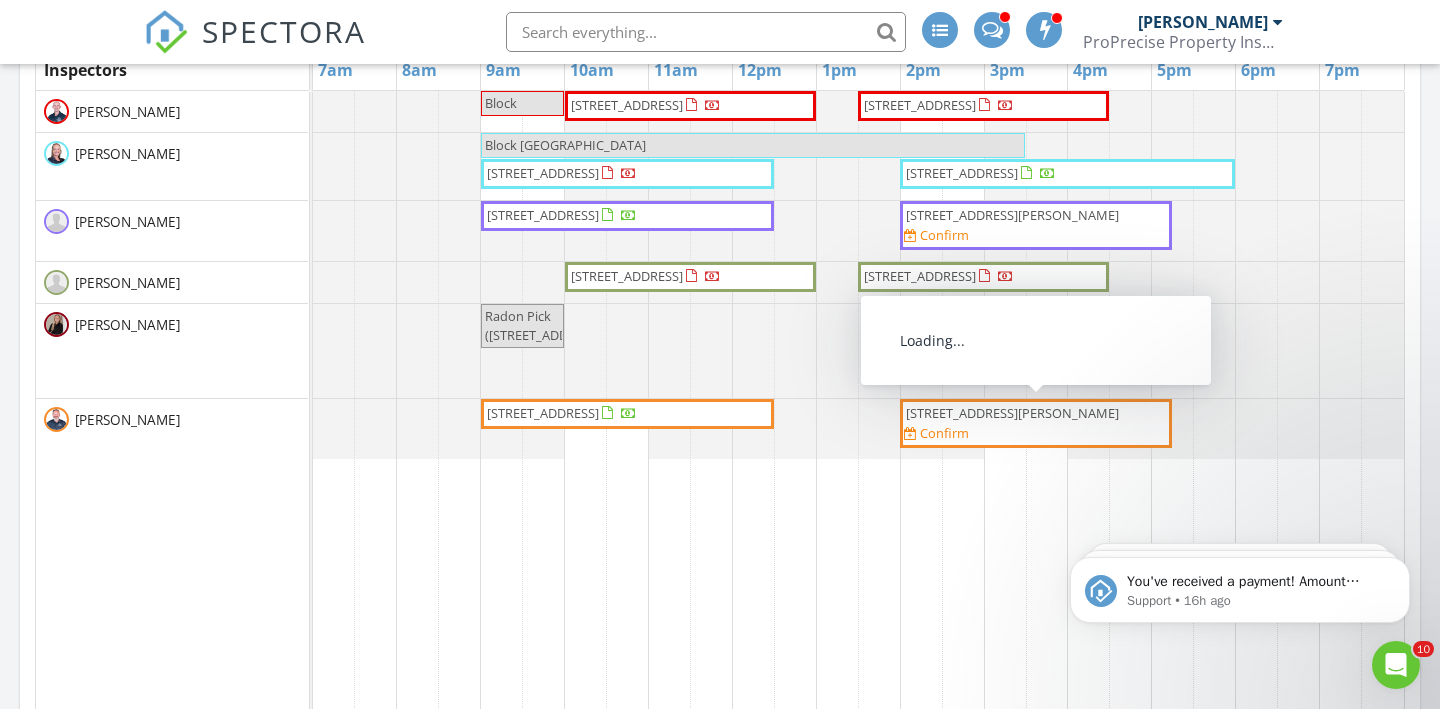 scroll, scrollTop: 1133, scrollLeft: 0, axis: vertical 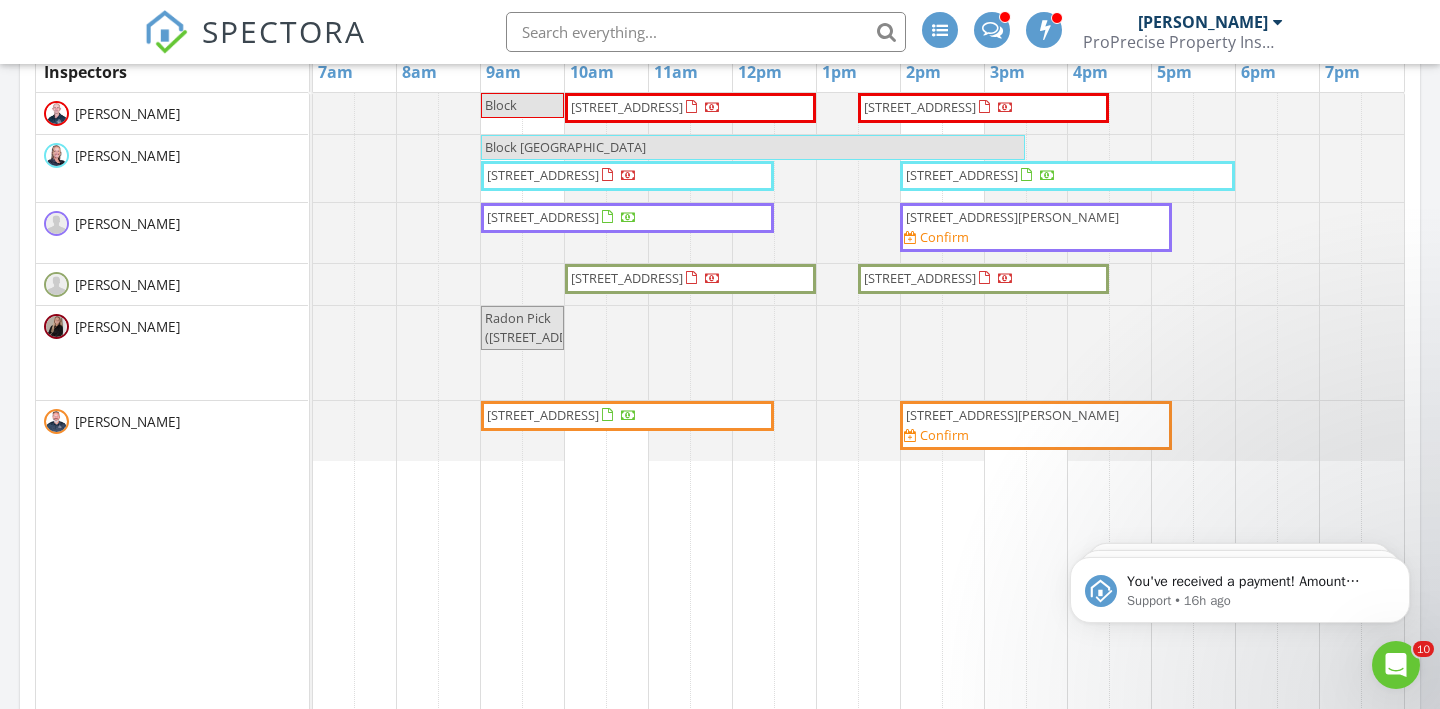 click on "Radon Pick (644 N Azalea Blvd, Barberton)" at bounding box center [522, 328] 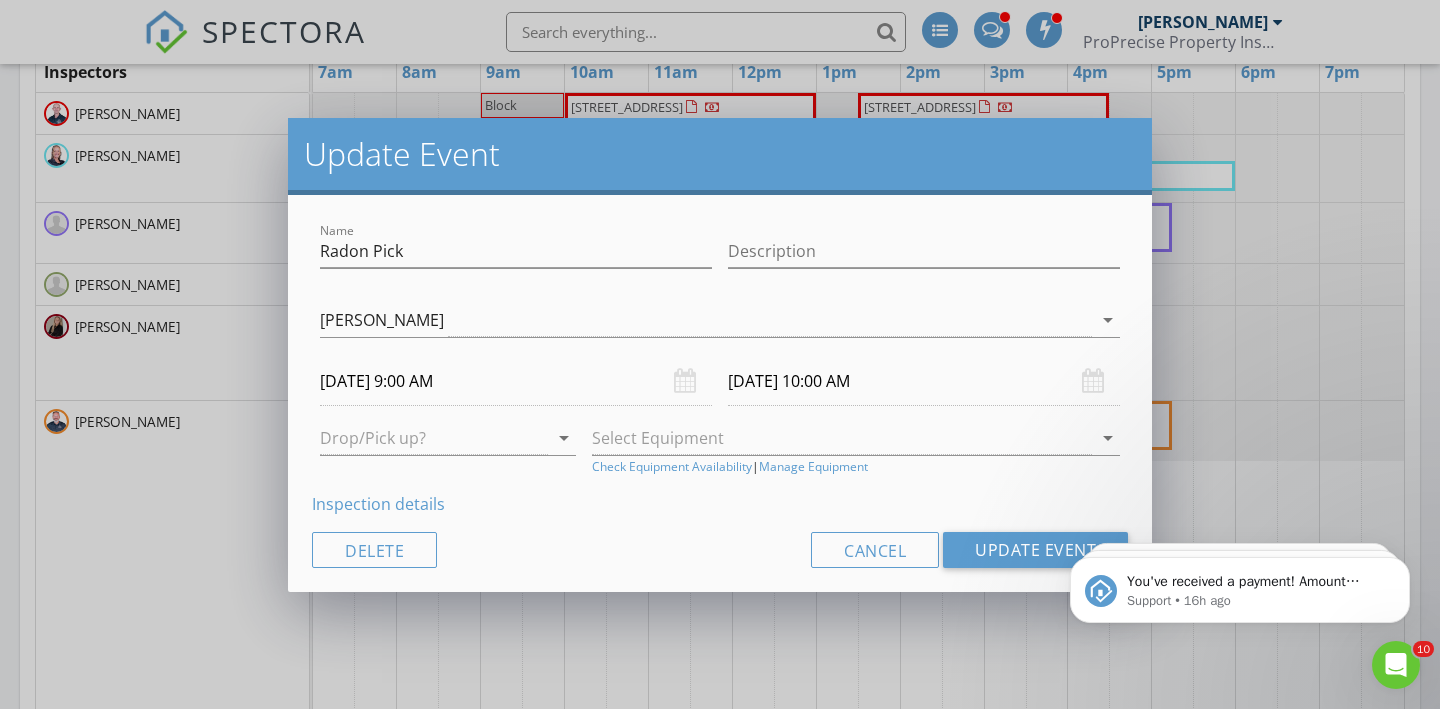 click on "07/14/2025 9:00 AM" at bounding box center [516, 381] 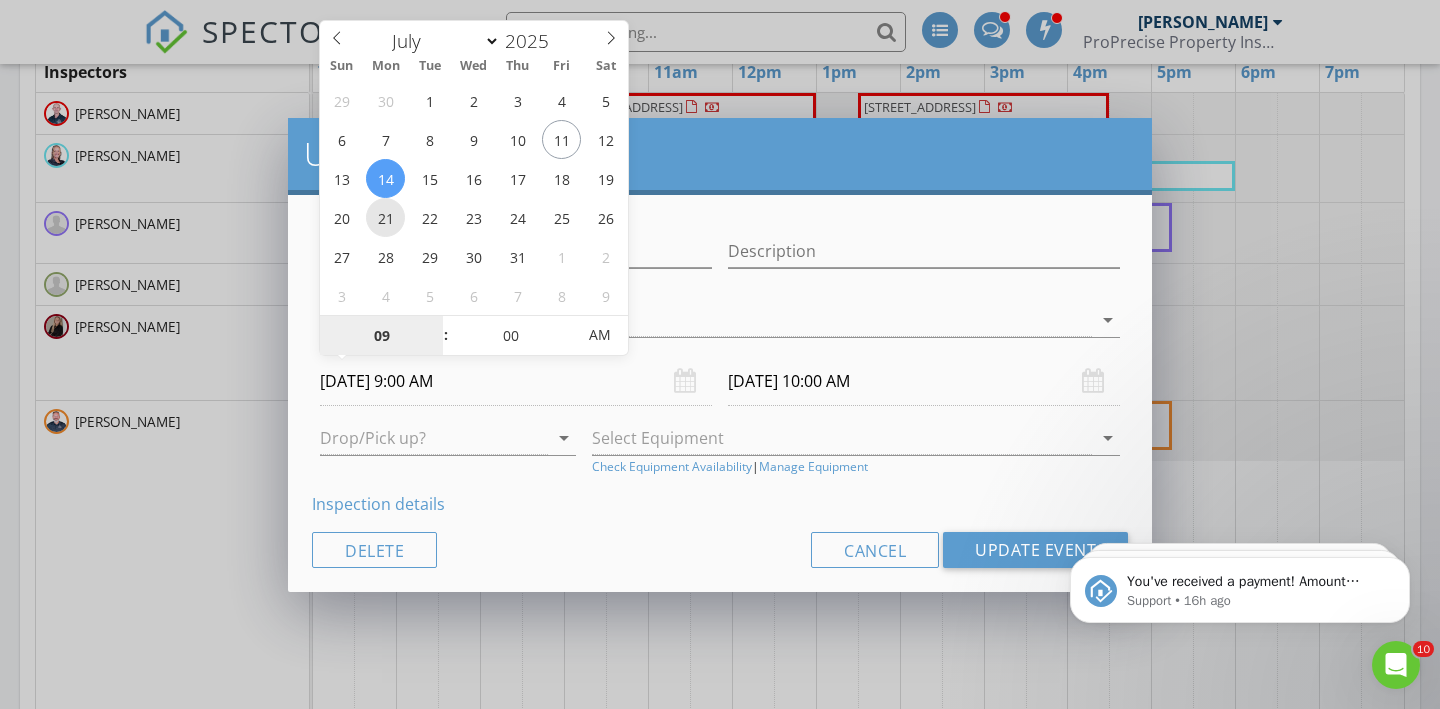 type on "07/21/2025 9:00 AM" 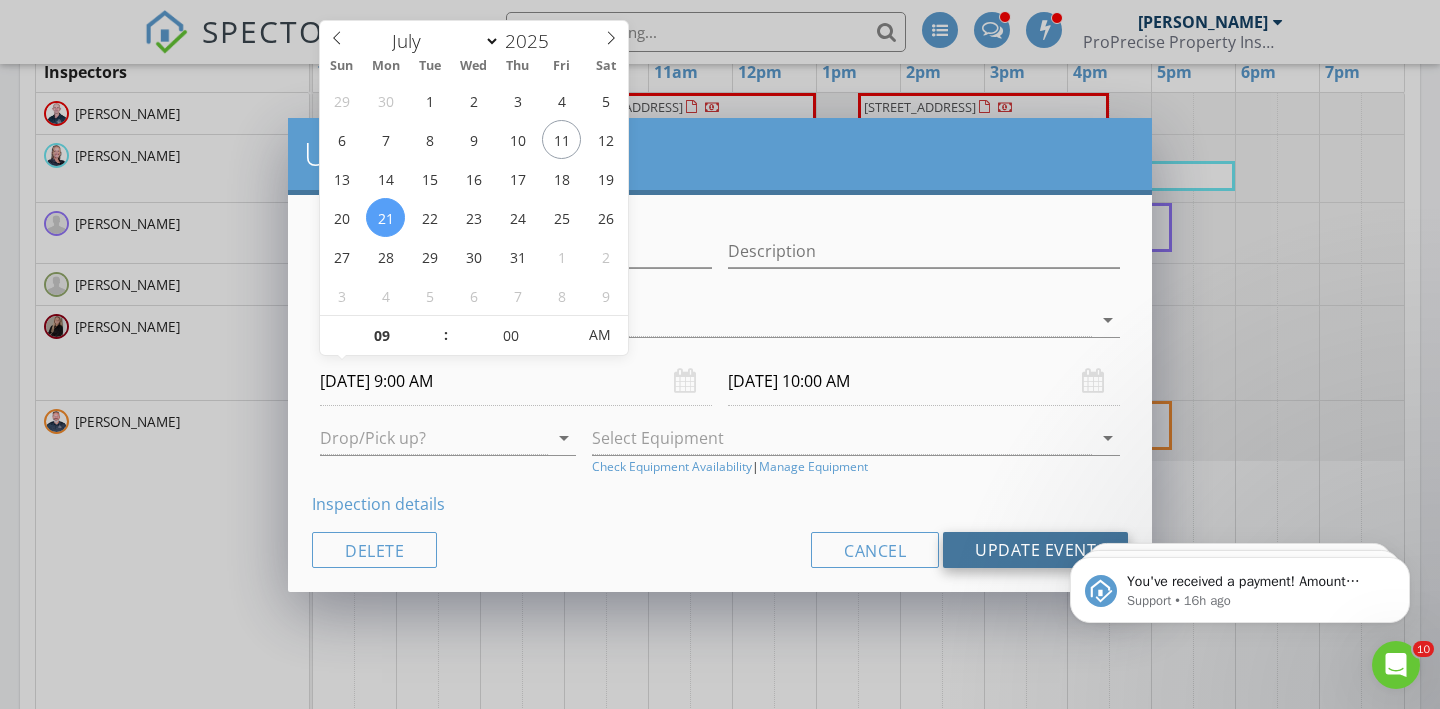 click on "Update Event" at bounding box center (1035, 550) 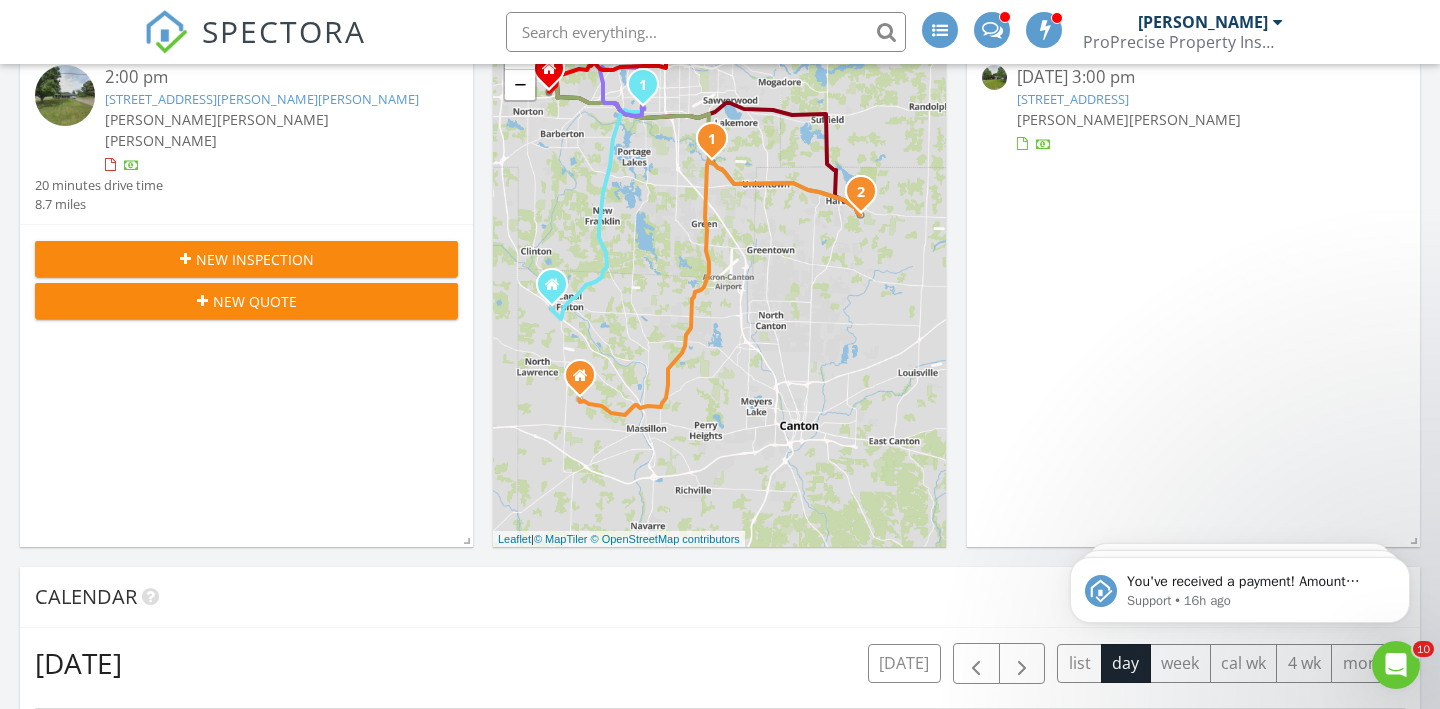 scroll, scrollTop: 468, scrollLeft: 0, axis: vertical 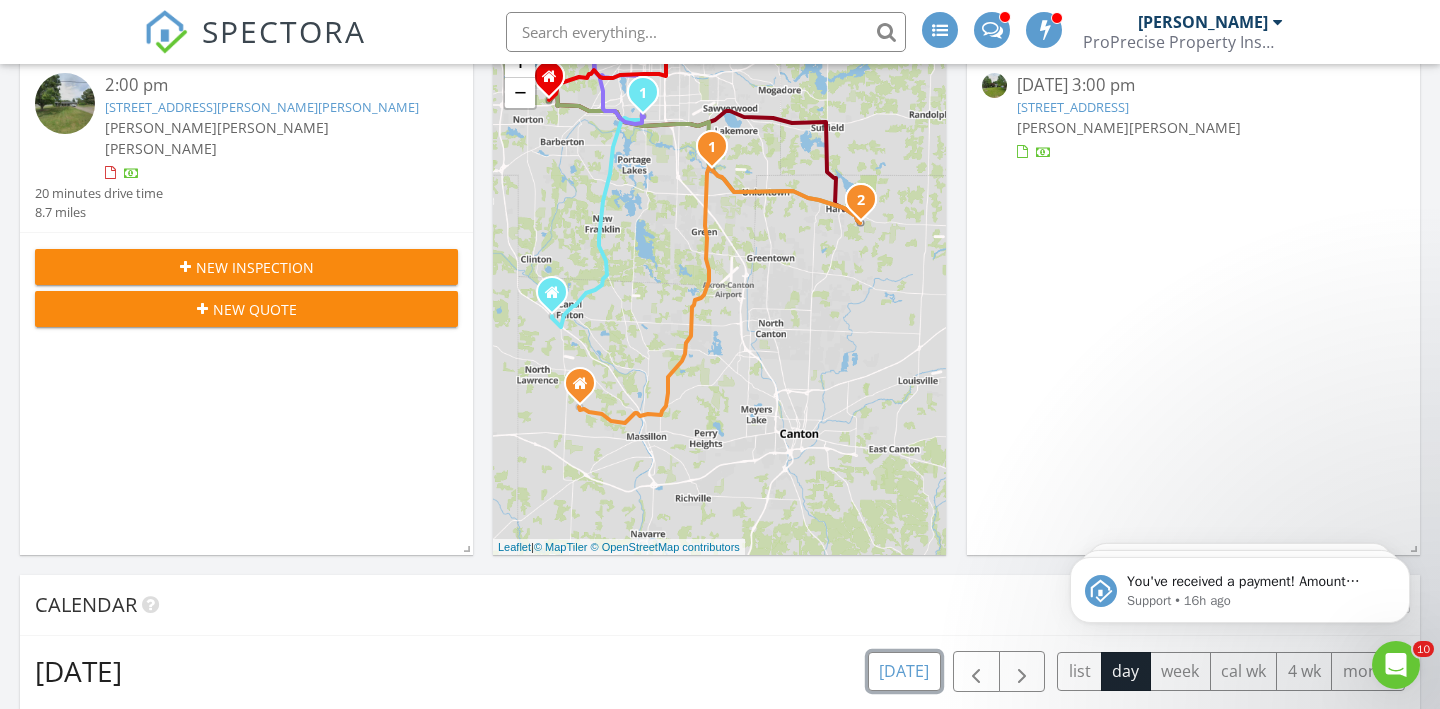 click on "today" at bounding box center (904, 671) 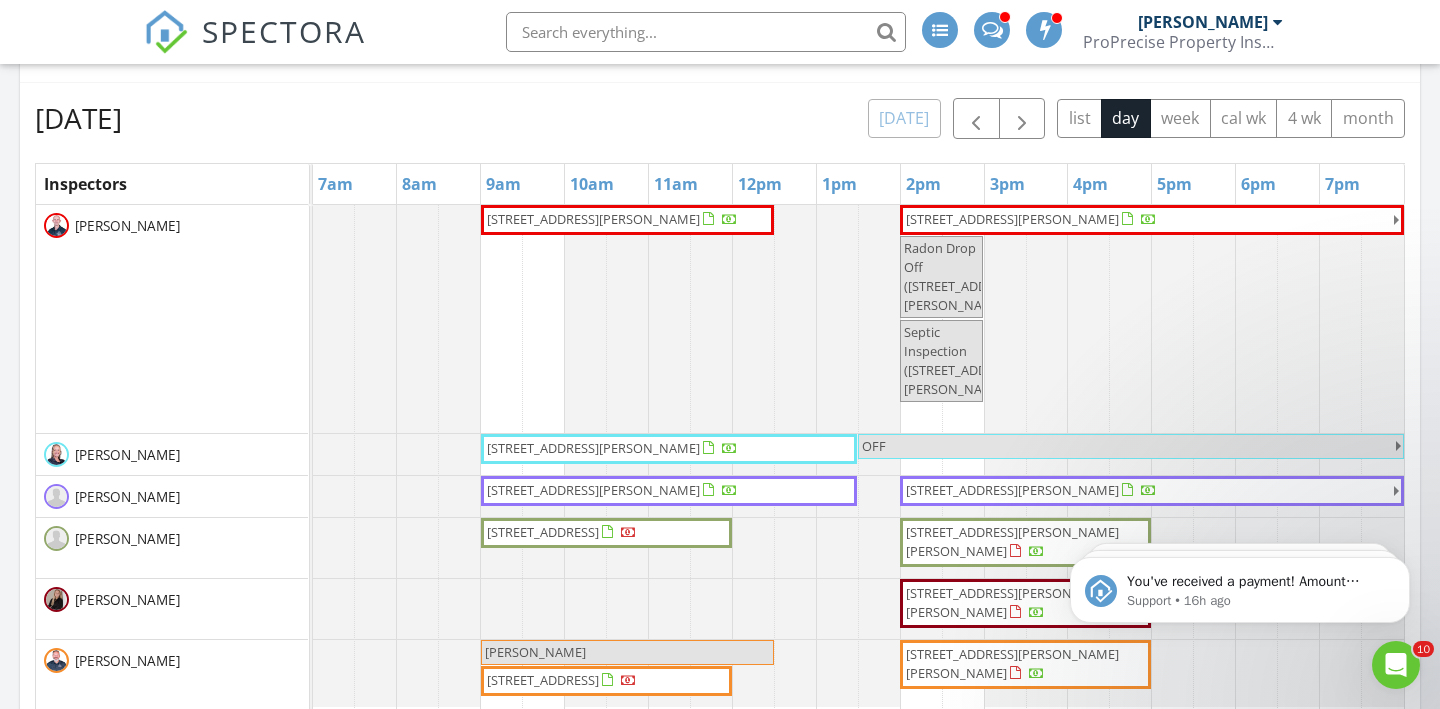scroll, scrollTop: 1022, scrollLeft: 0, axis: vertical 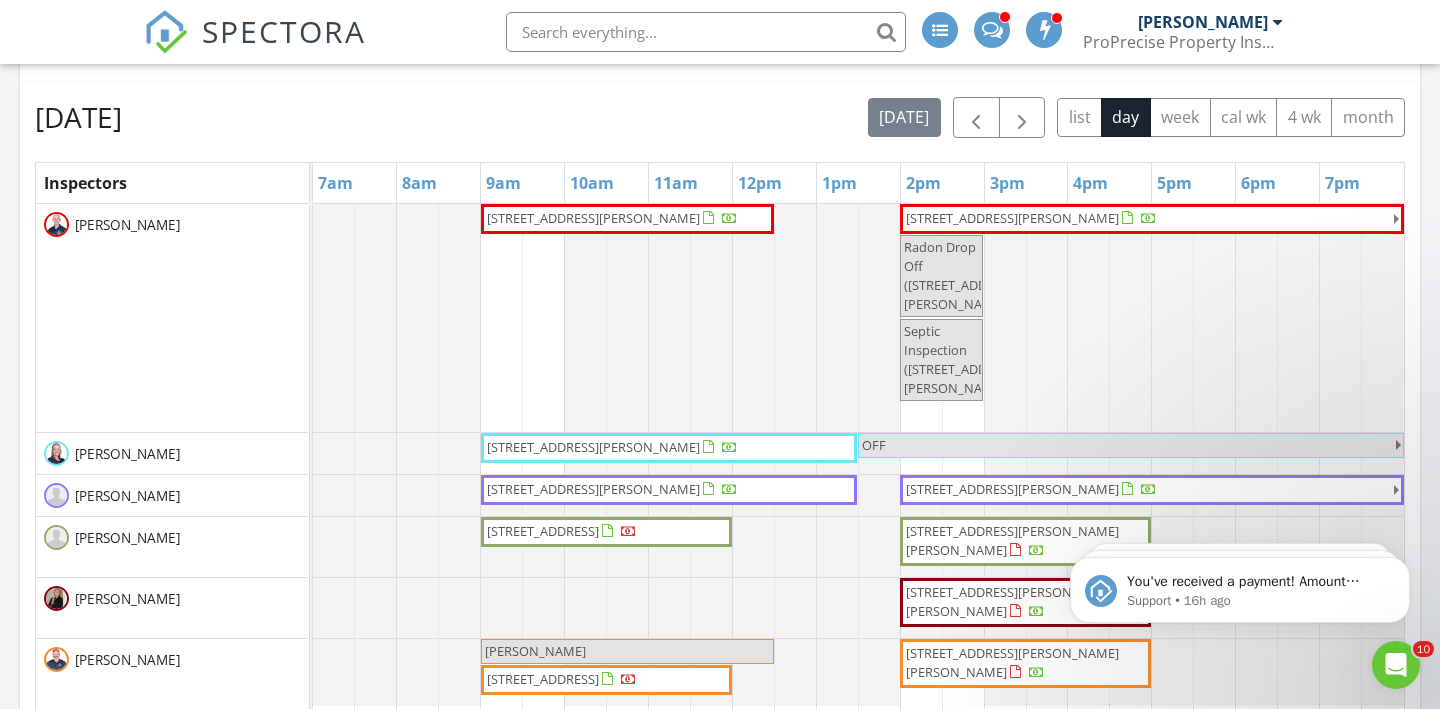 click on "3315 Kinsley Dr NE , Hartville 44632" at bounding box center (1025, 602) 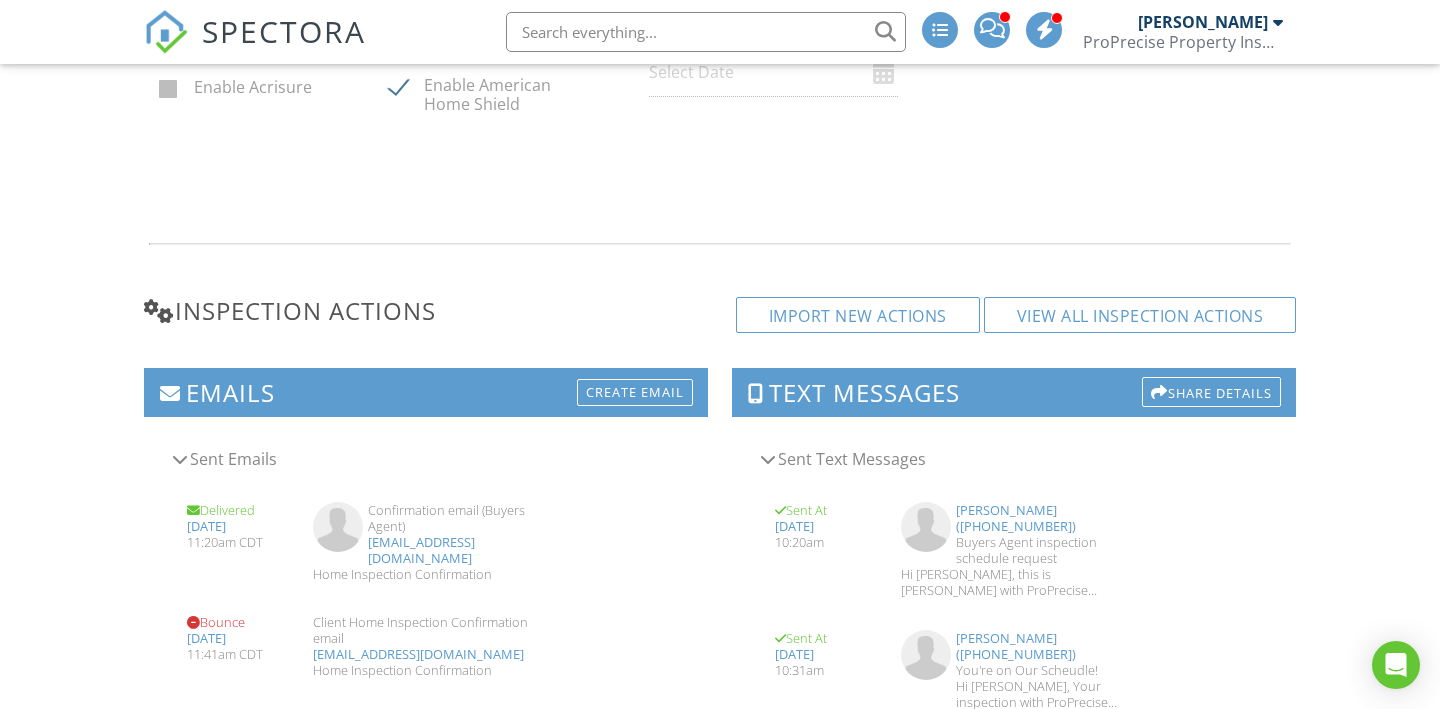 scroll, scrollTop: 2841, scrollLeft: 0, axis: vertical 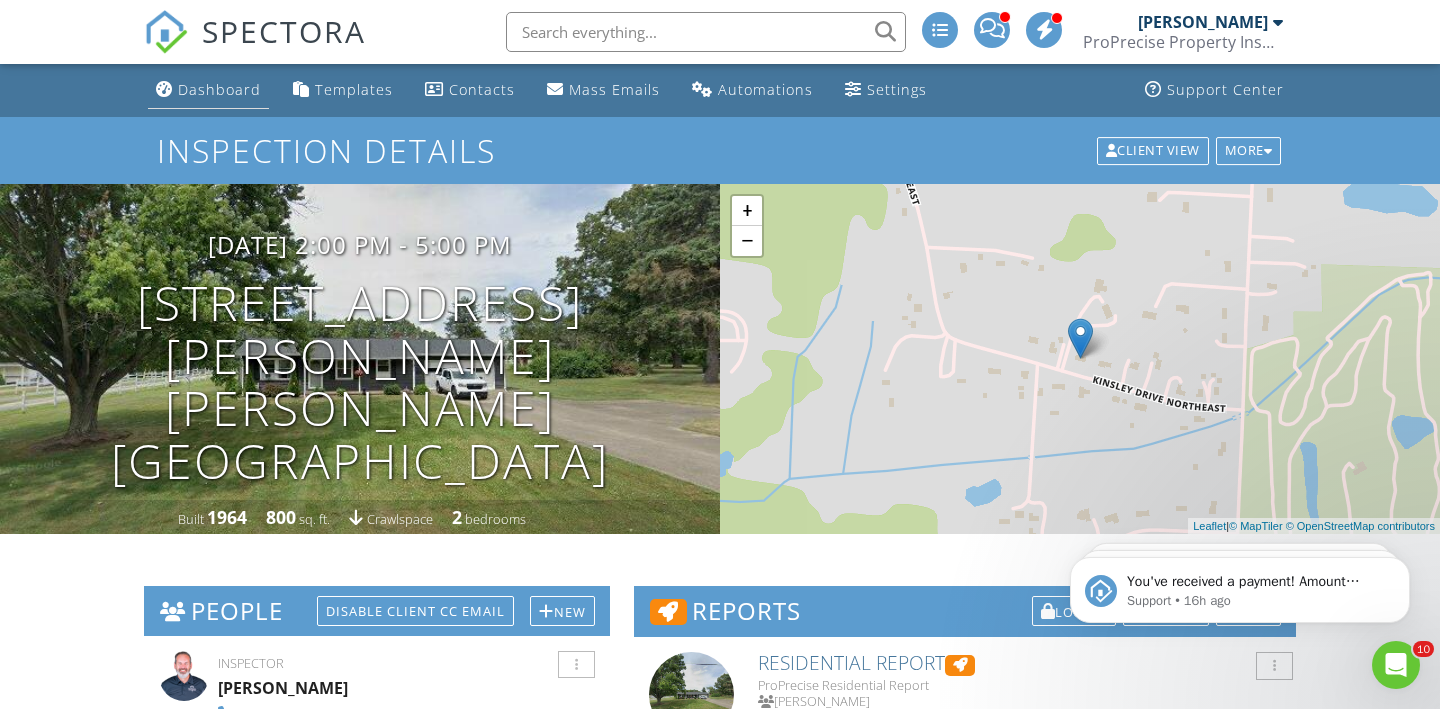click on "Dashboard" at bounding box center (208, 90) 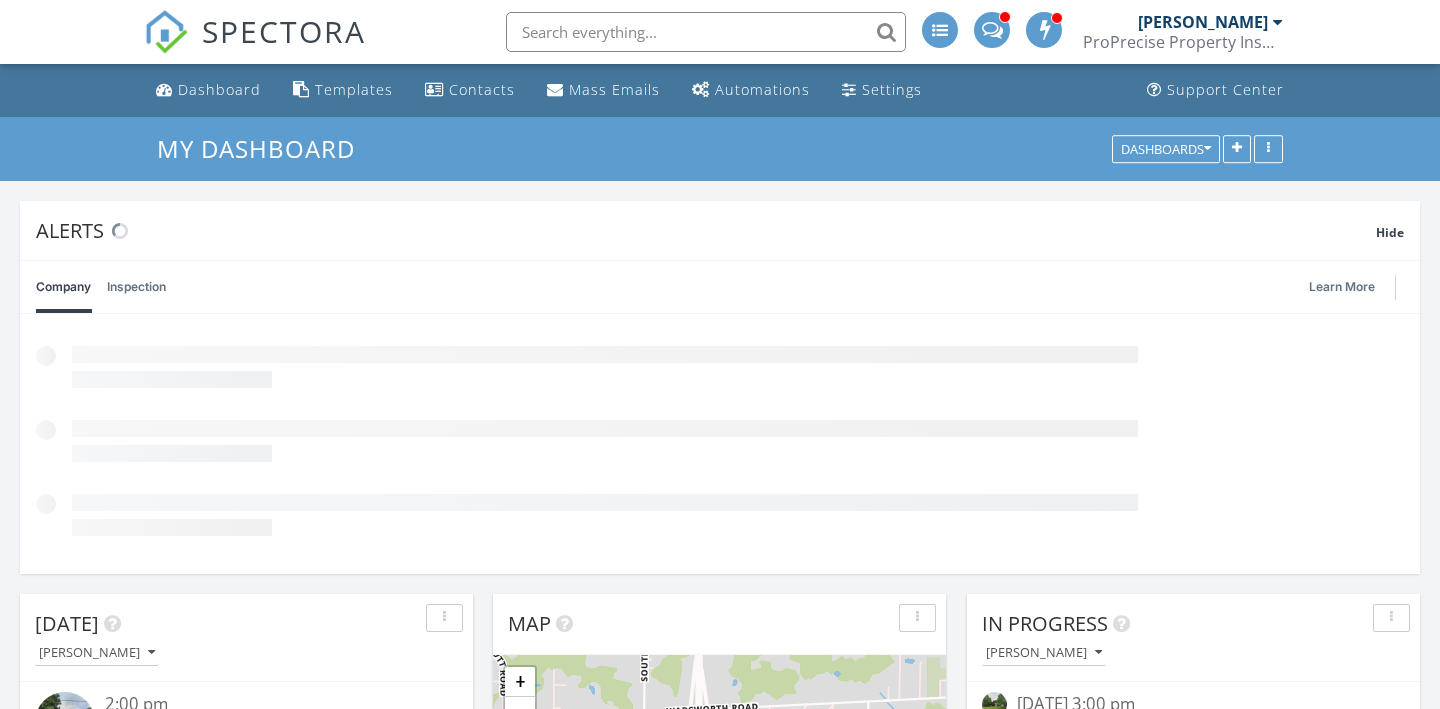 scroll, scrollTop: 642, scrollLeft: 0, axis: vertical 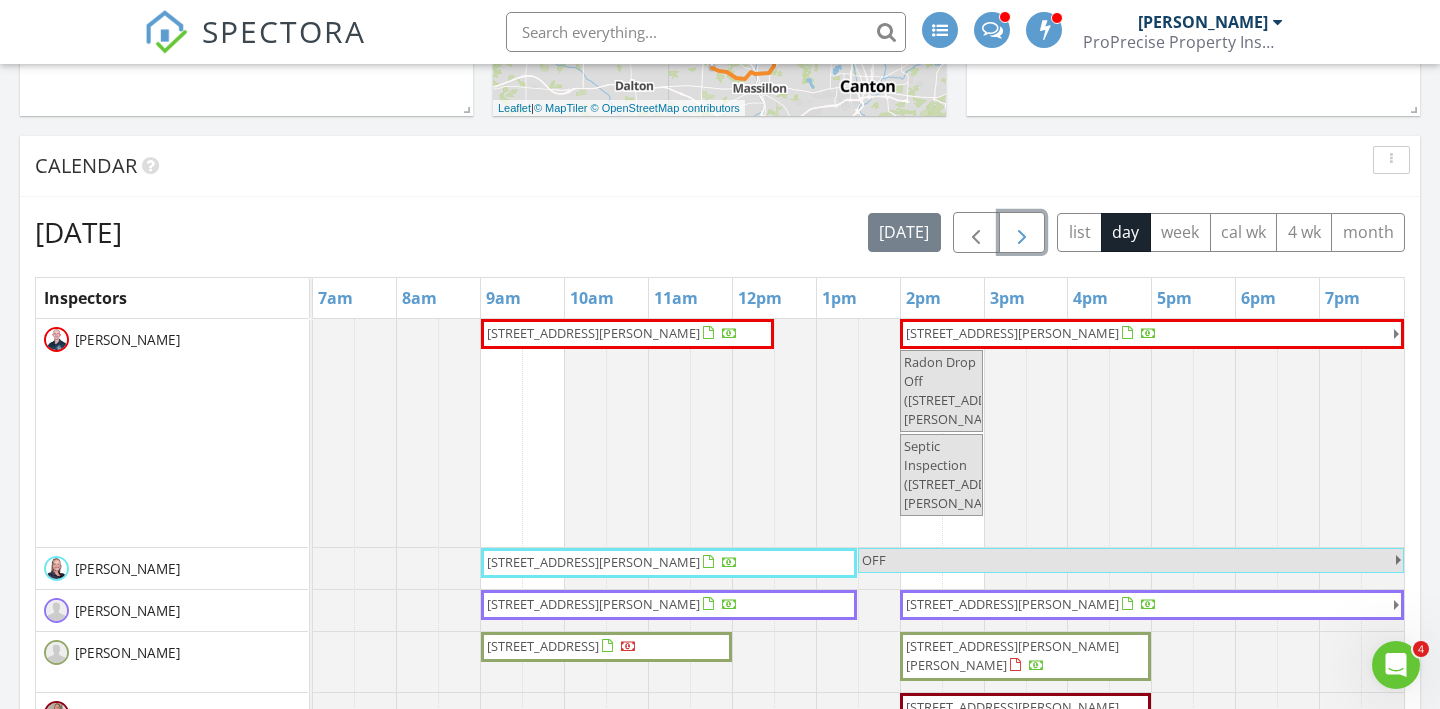 click at bounding box center [1022, 233] 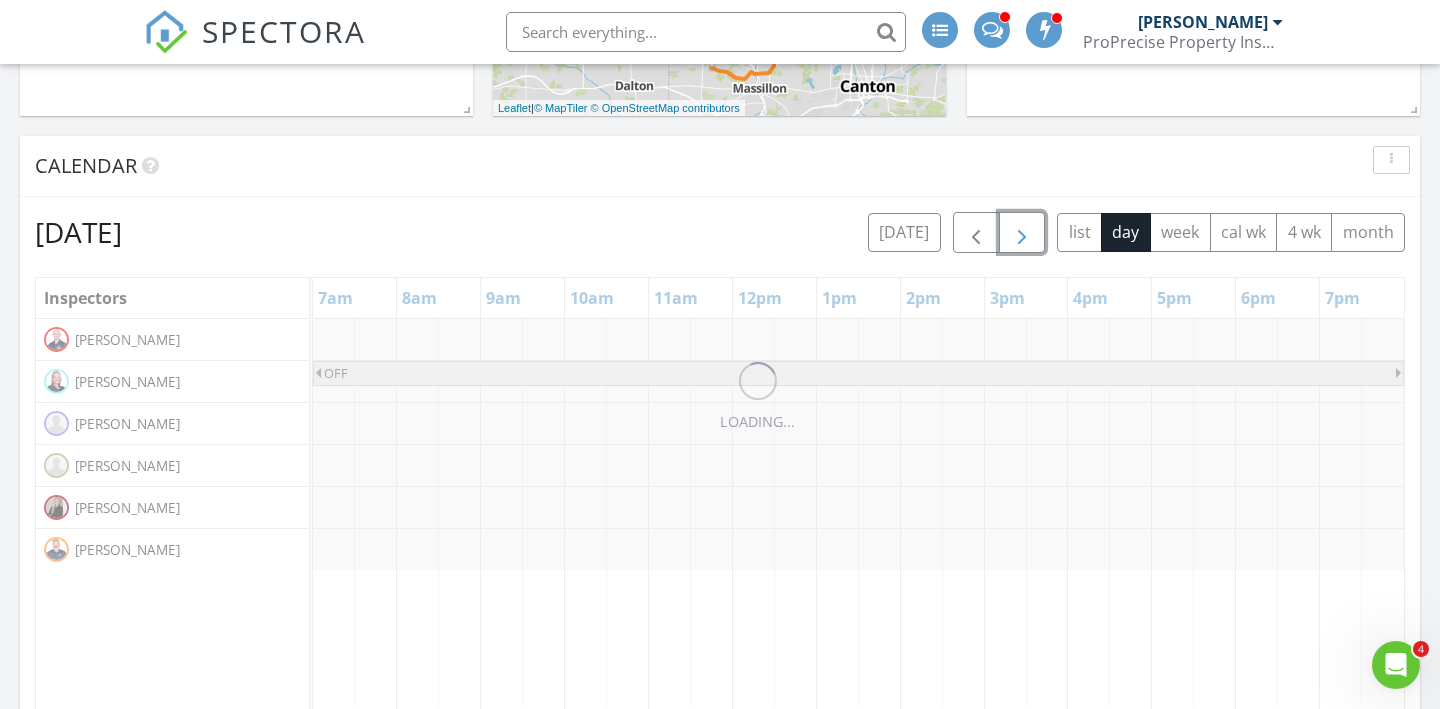 click at bounding box center [1022, 233] 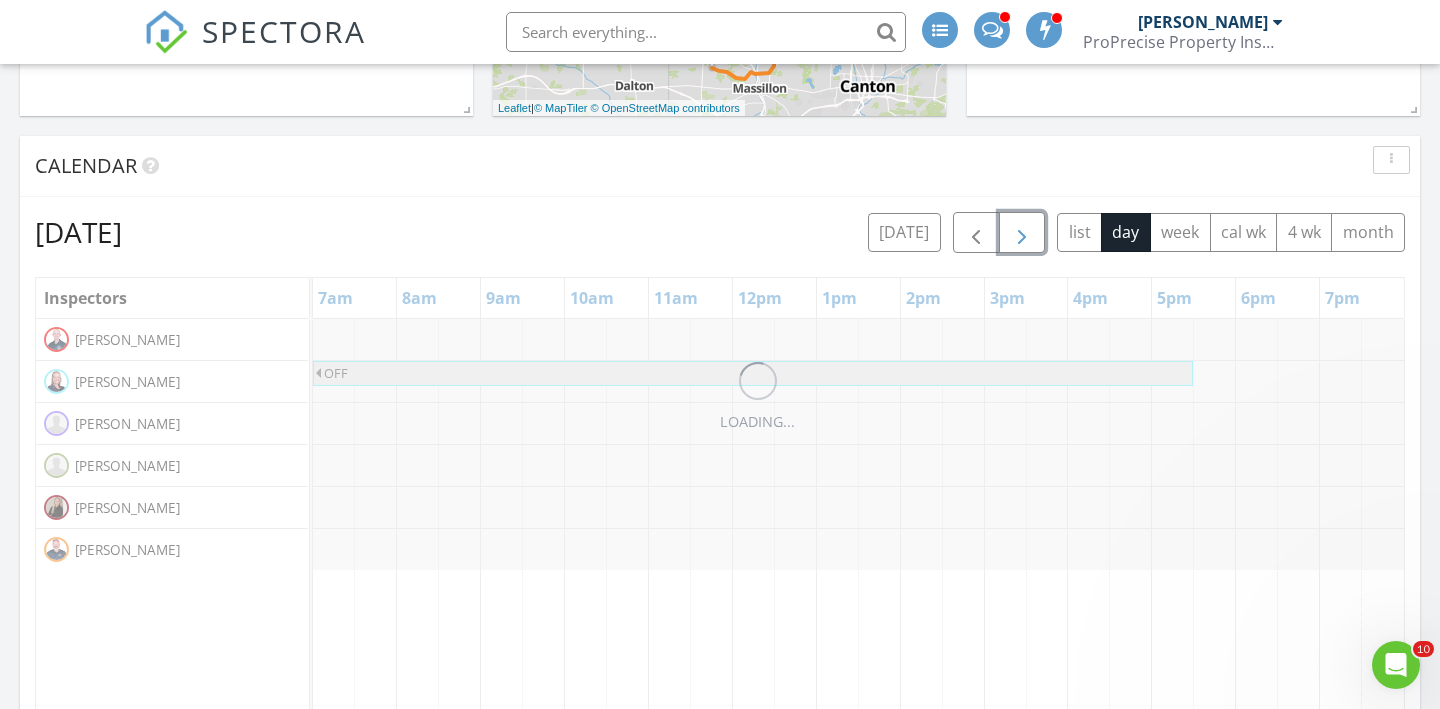 click at bounding box center [1022, 233] 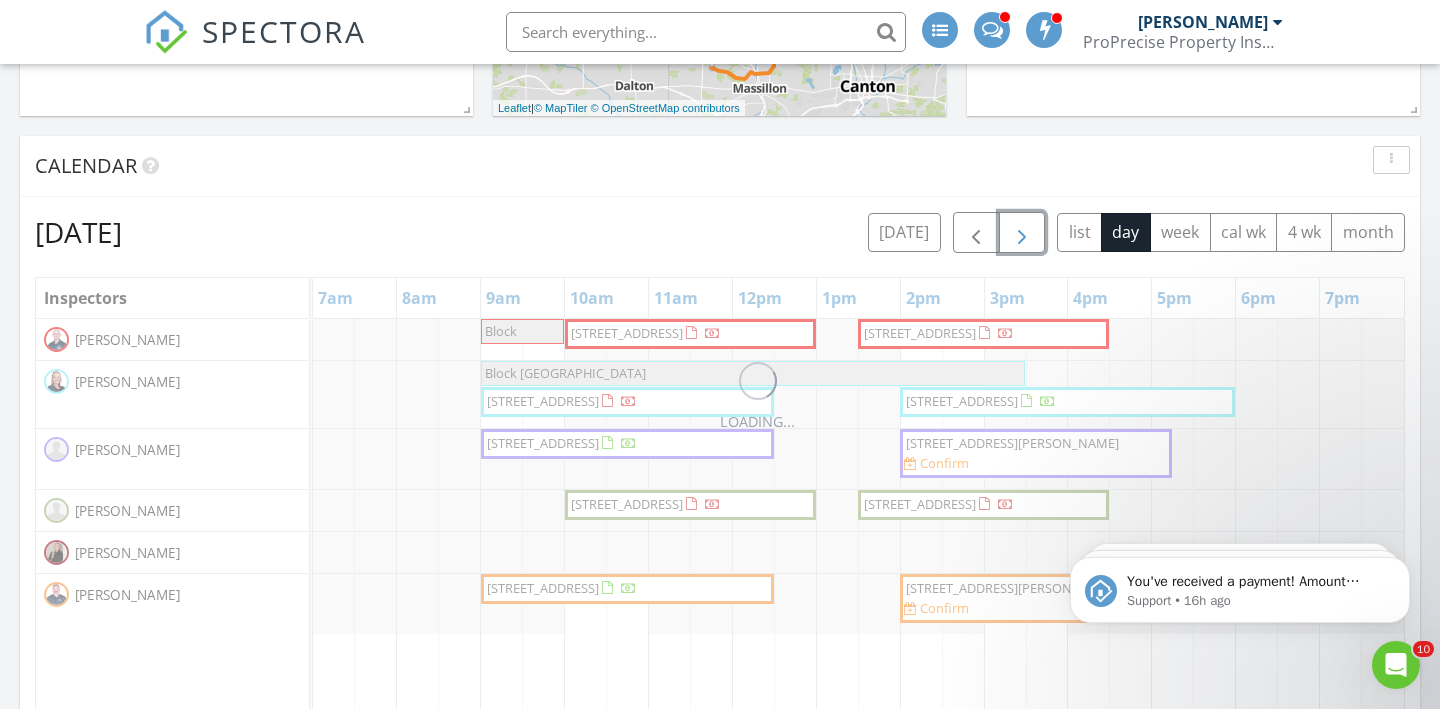 scroll, scrollTop: 0, scrollLeft: 0, axis: both 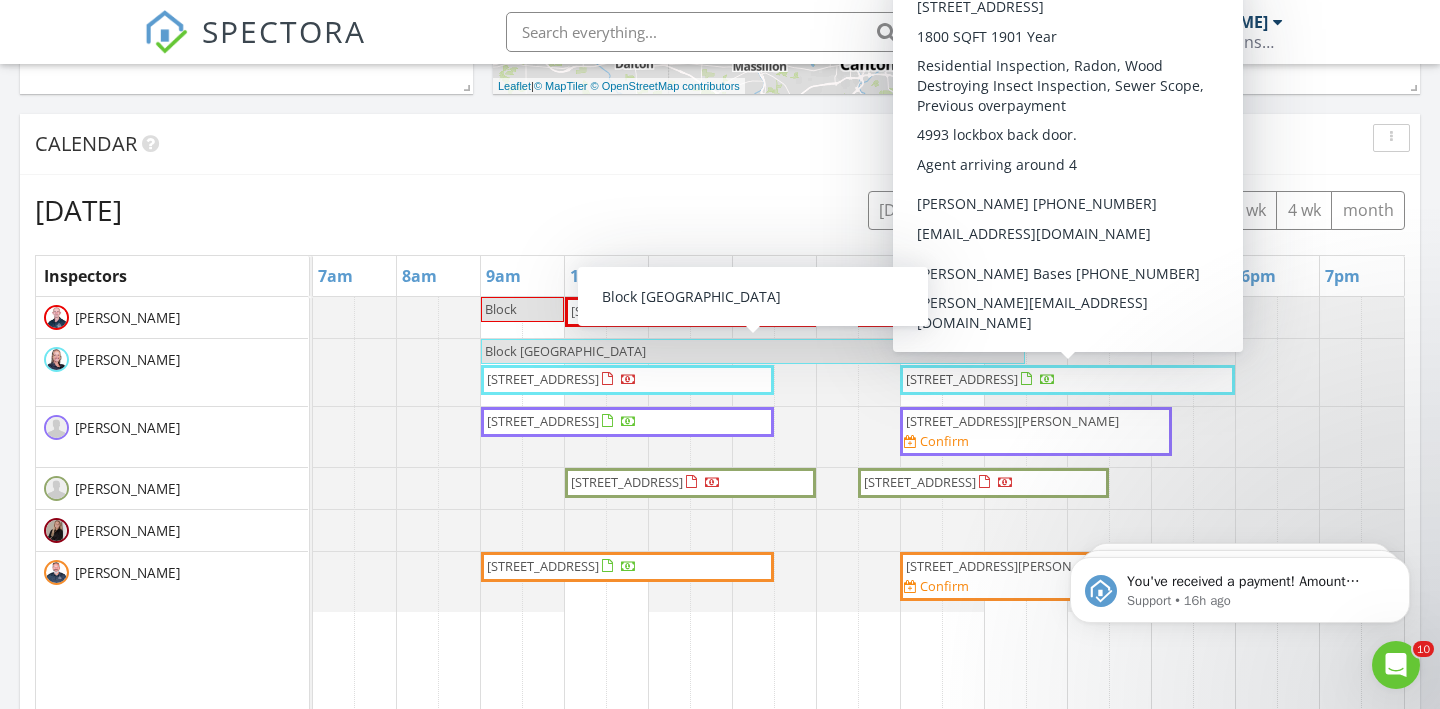 click on "[DATE] [DATE] list day week cal wk 4 wk month" at bounding box center [720, 210] 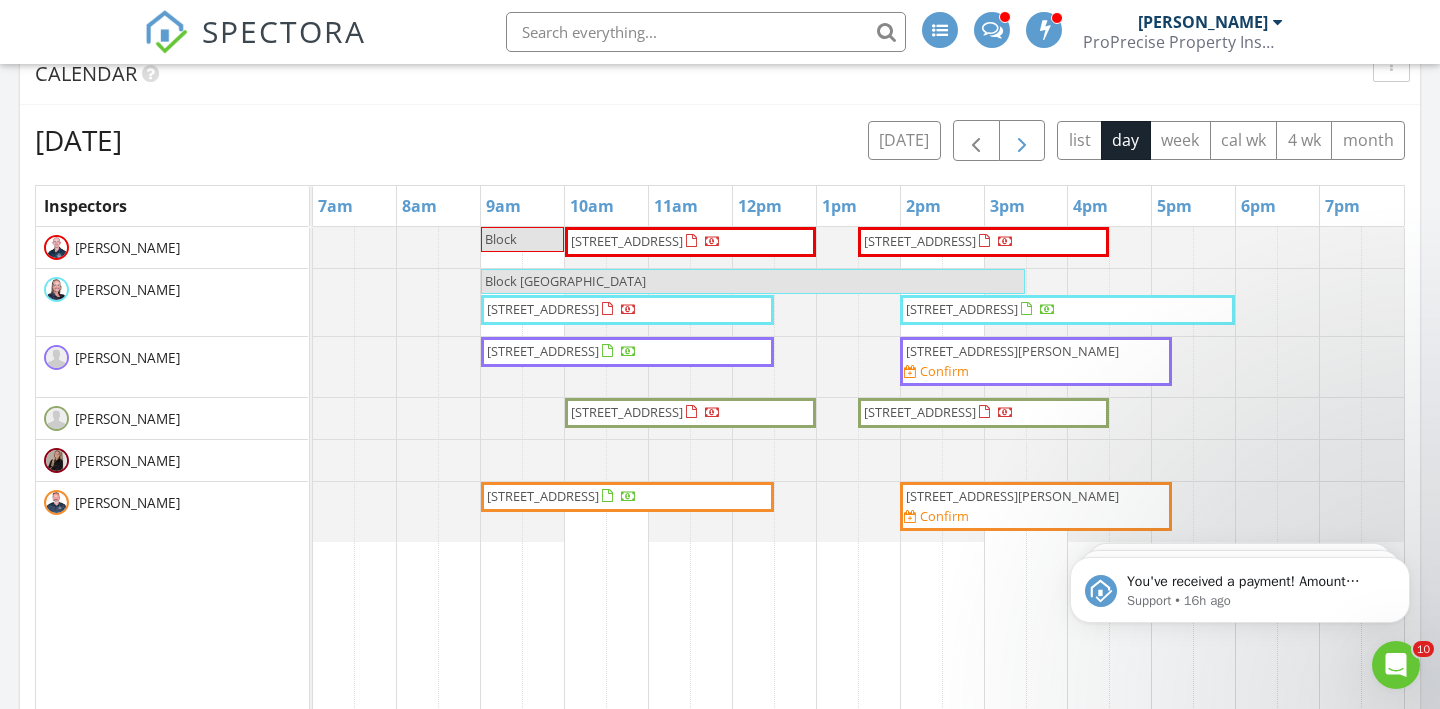 scroll, scrollTop: 1011, scrollLeft: 0, axis: vertical 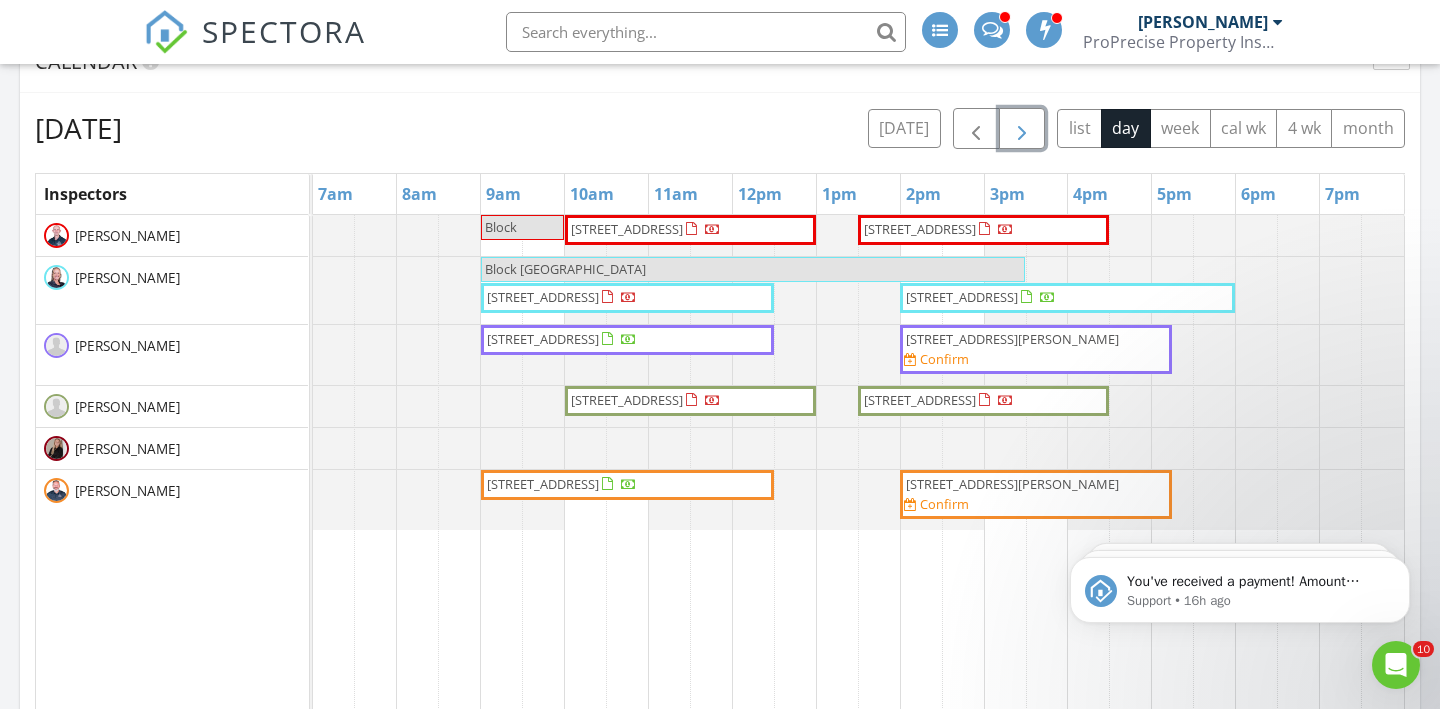 click at bounding box center [1022, 128] 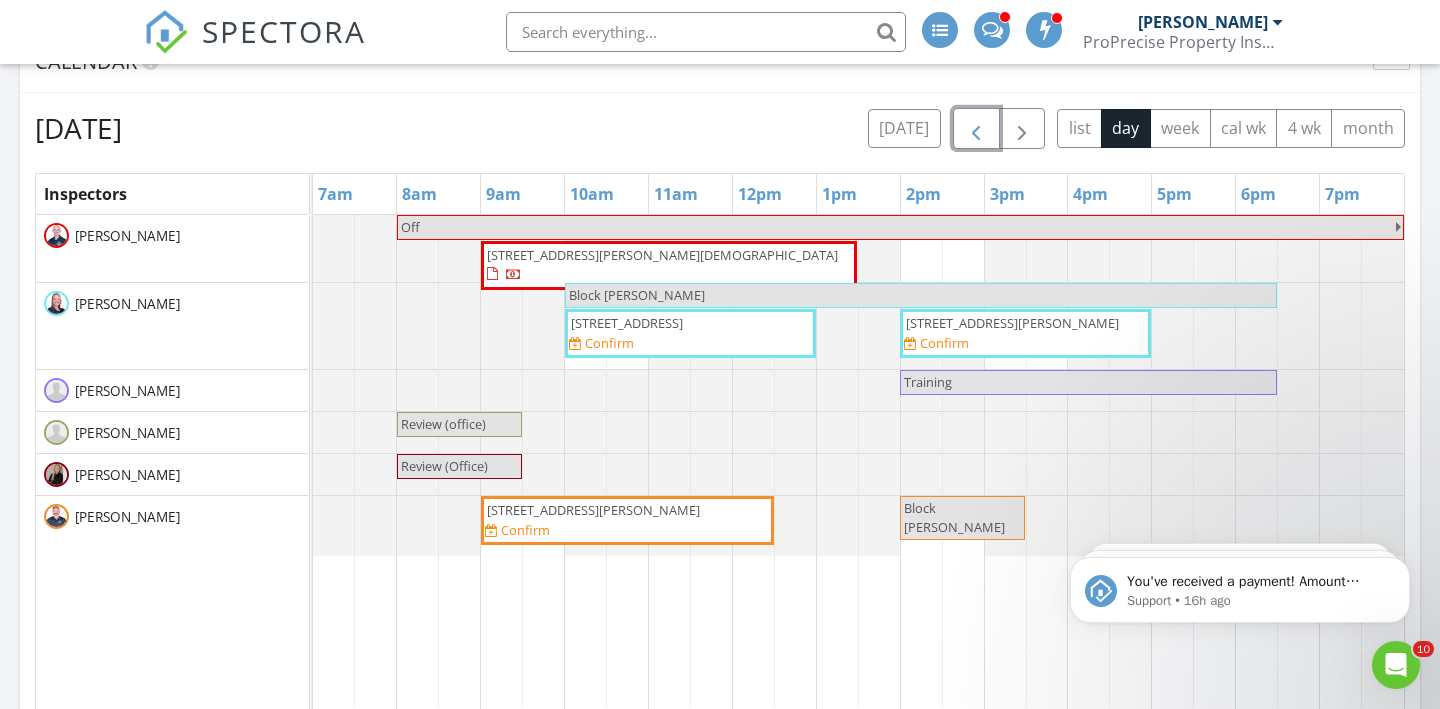 click at bounding box center (976, 129) 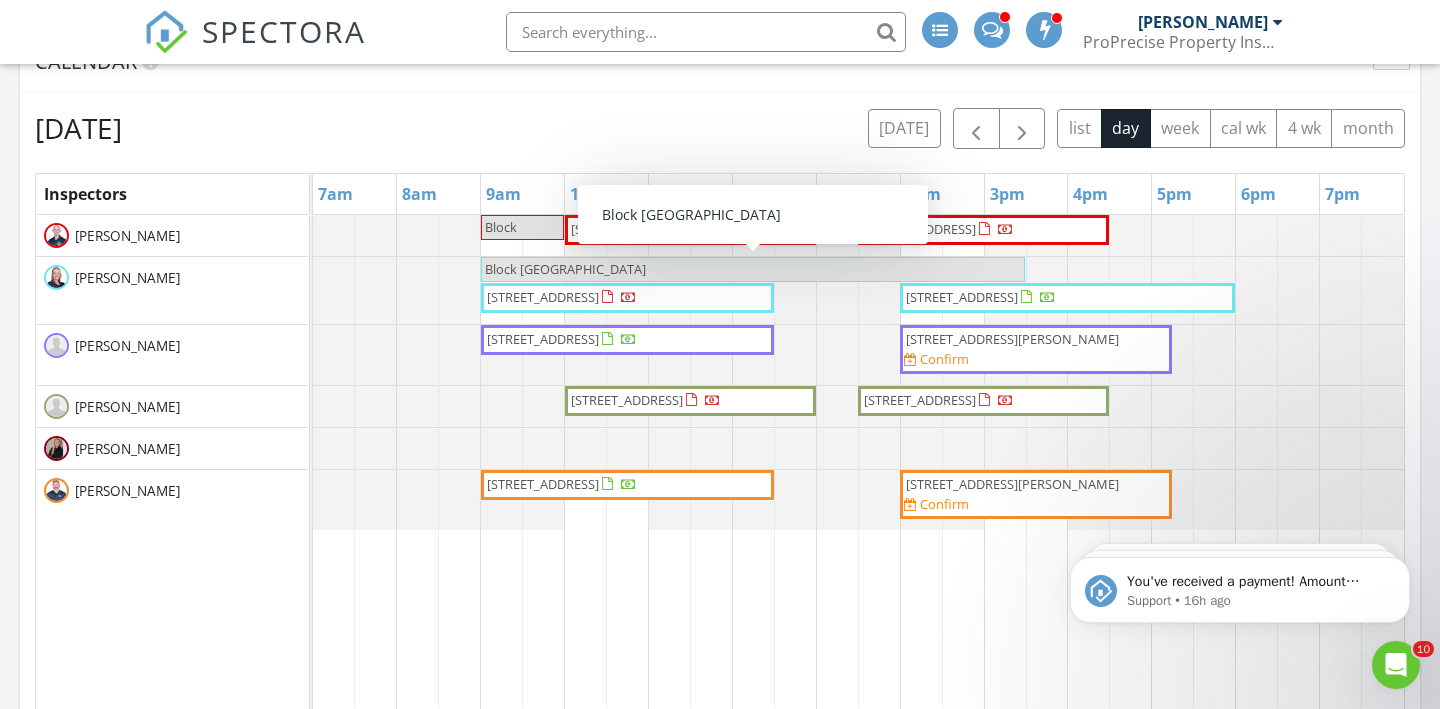 click on "Monday, July 14, 2025 today list day week cal wk 4 wk month" at bounding box center [720, 128] 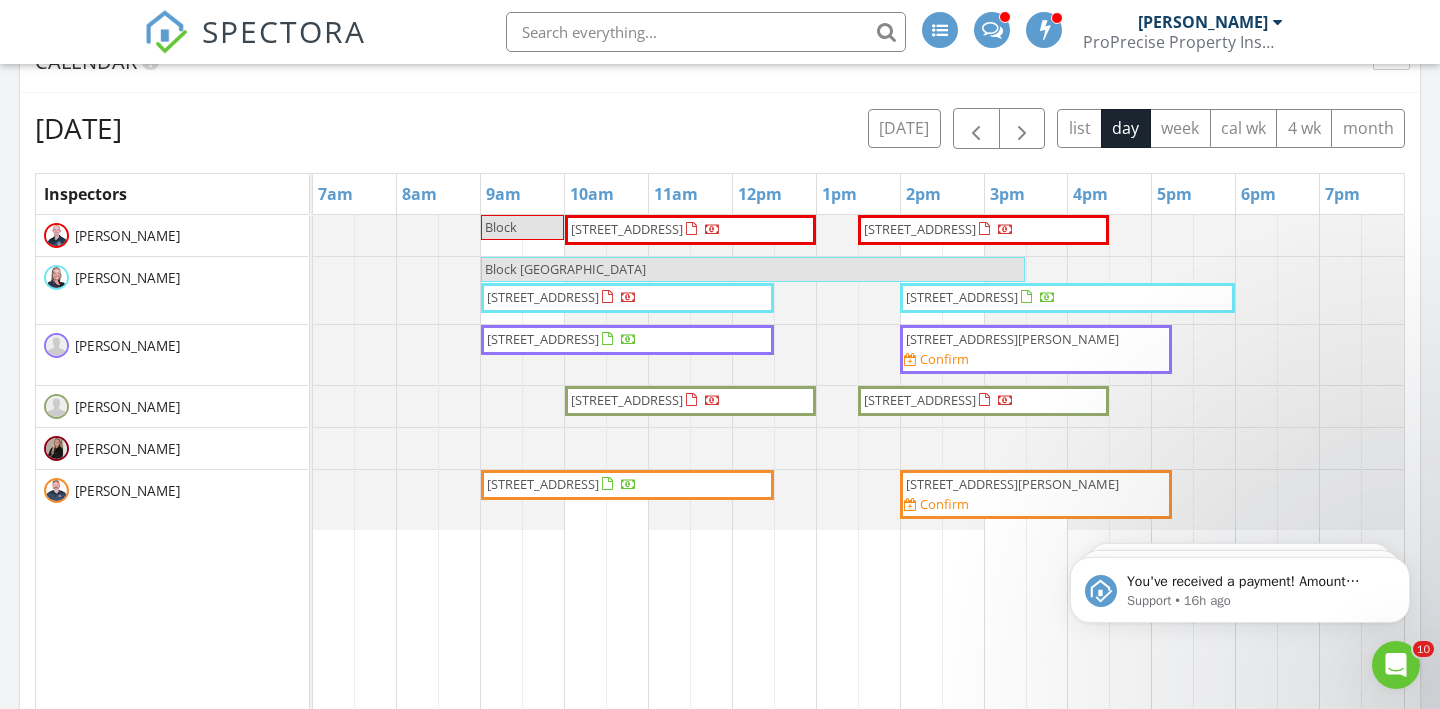 click on "Monday, July 14, 2025 today list day week cal wk 4 wk month Inspectors 7am 8am 9am 10am 11am 12pm 1pm 2pm 3pm 4pm 5pm 6pm 7pm Ryan Coy Kelly Newman Matt Ruggiero Jay Mowder Miranda Meffe David Schultz
Block
1849 Shank Dr , Akron 44313
1845 Shank Dr, Akron 44313
Block Loudonville
1673 Oakwood Cir, Wooster 44691" at bounding box center [720, 547] 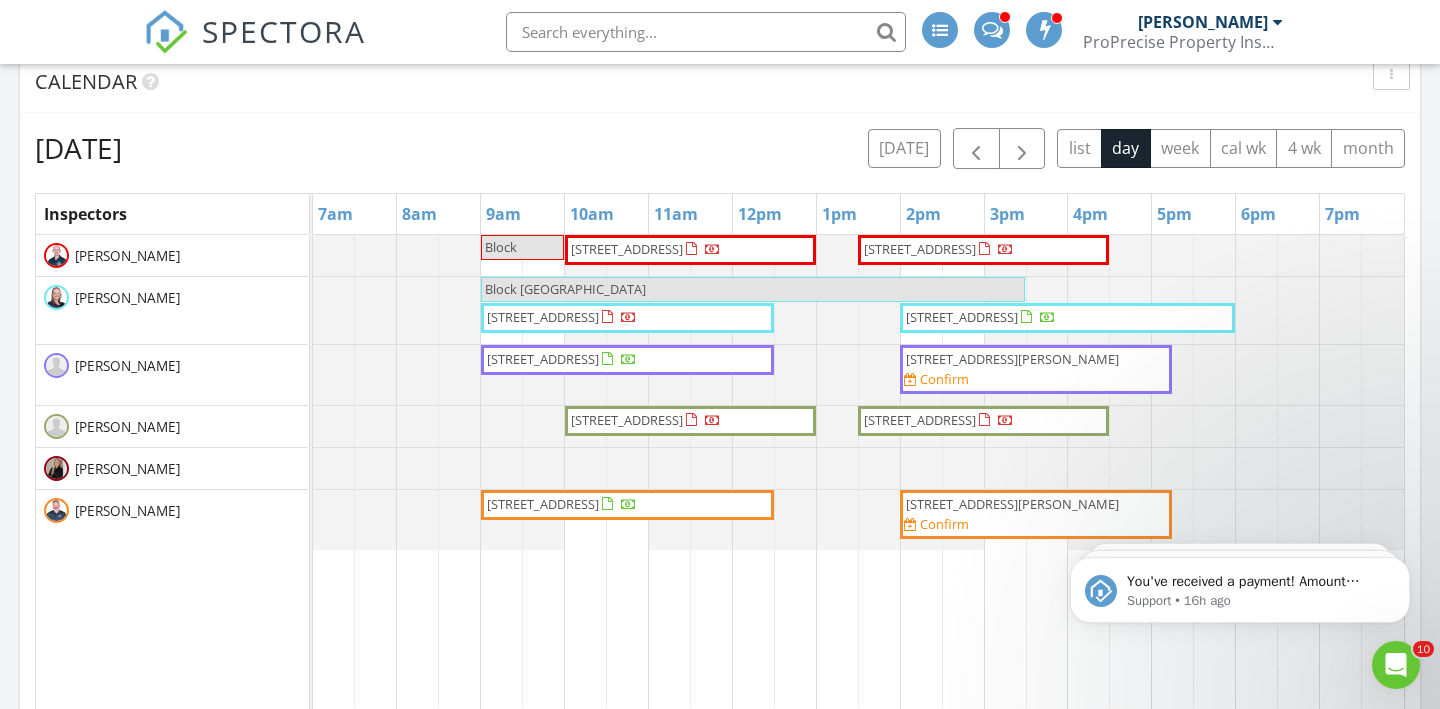 scroll, scrollTop: 989, scrollLeft: 0, axis: vertical 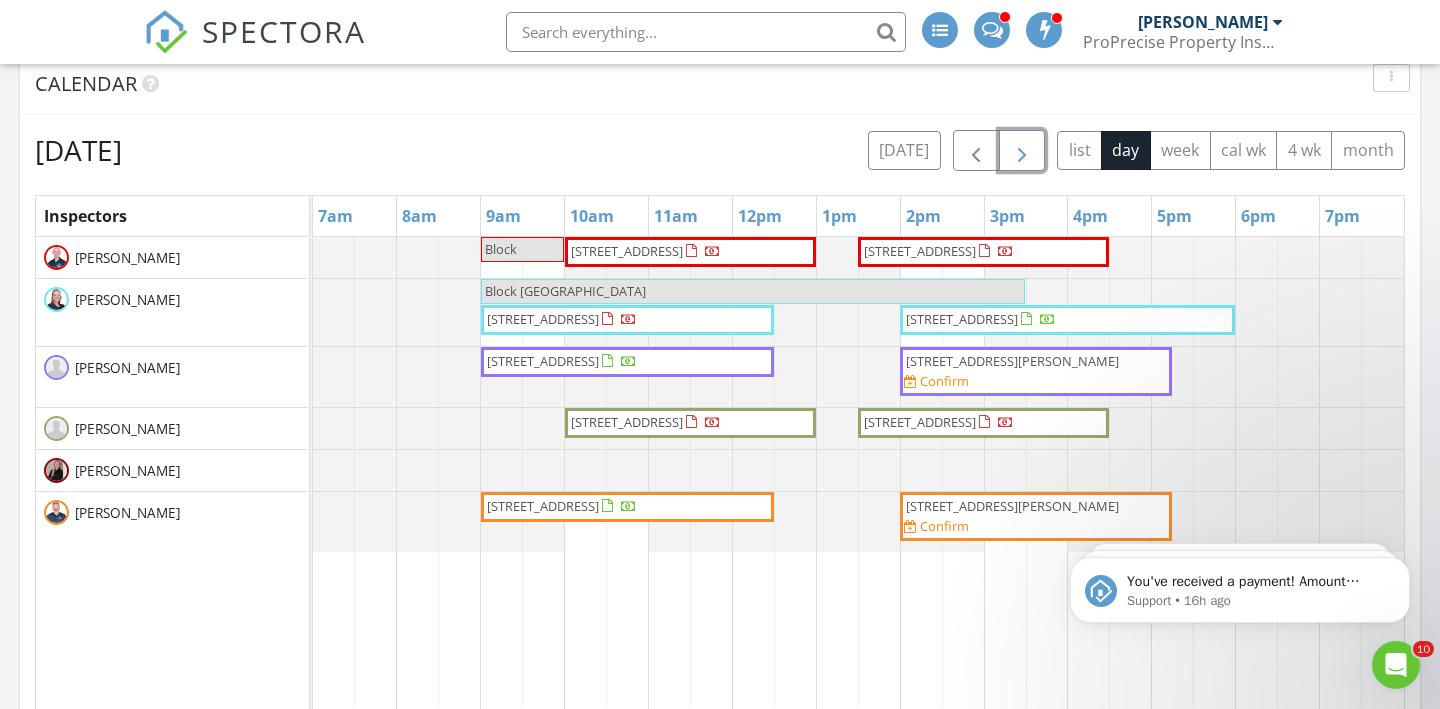 click at bounding box center [1022, 151] 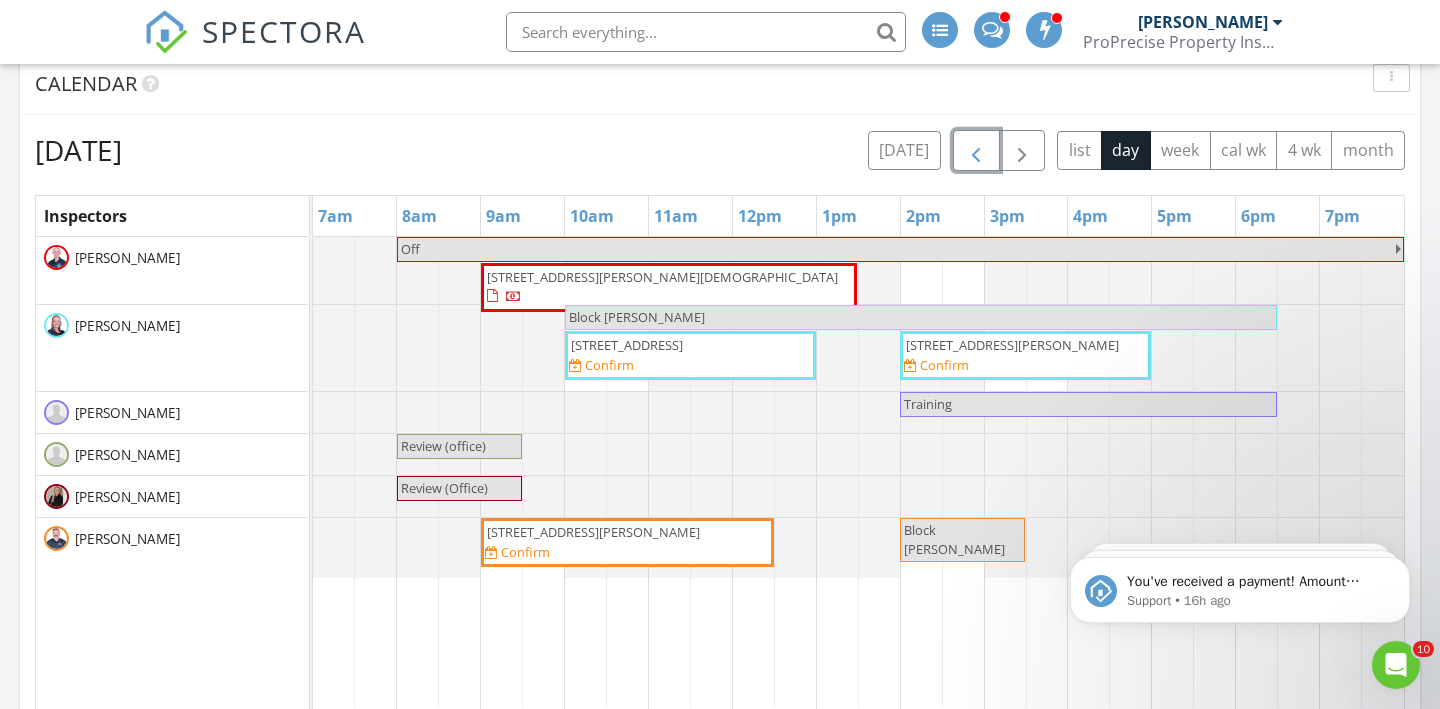 click at bounding box center (976, 151) 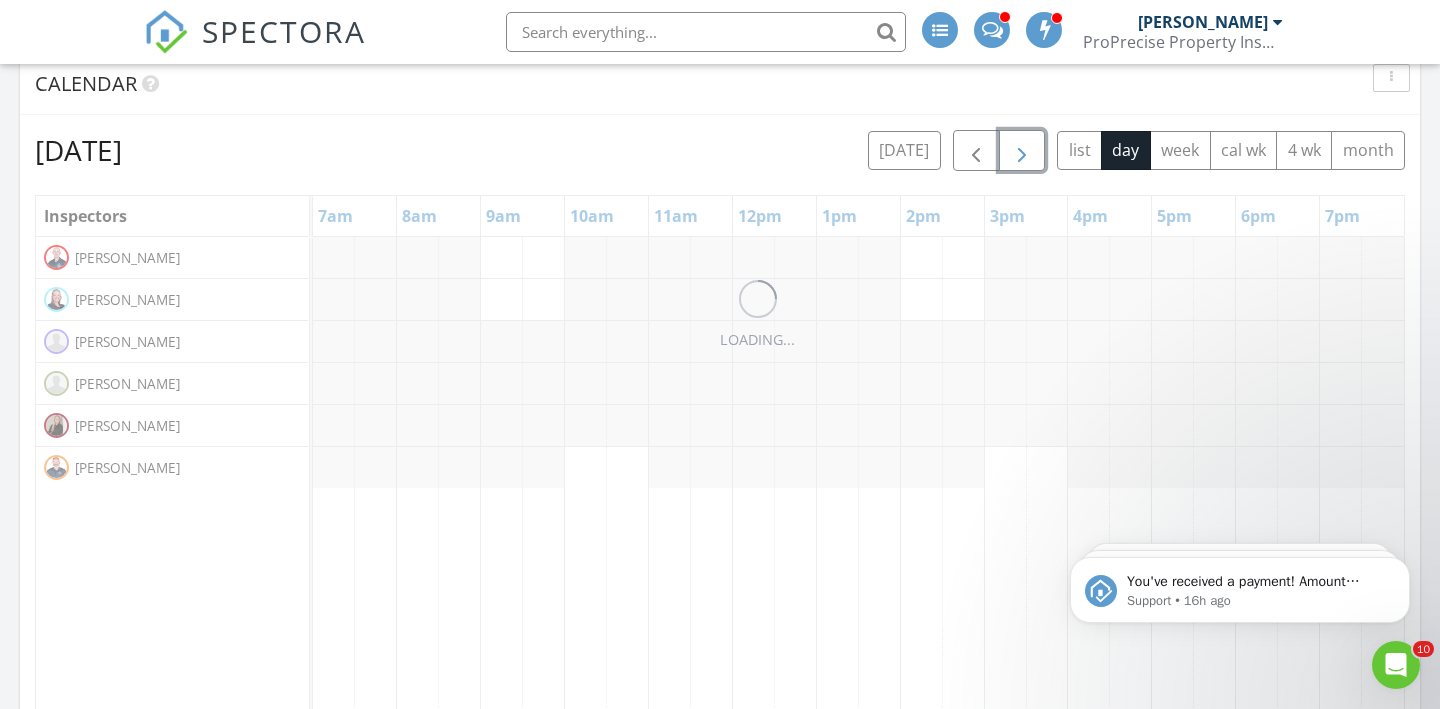 click at bounding box center [1022, 151] 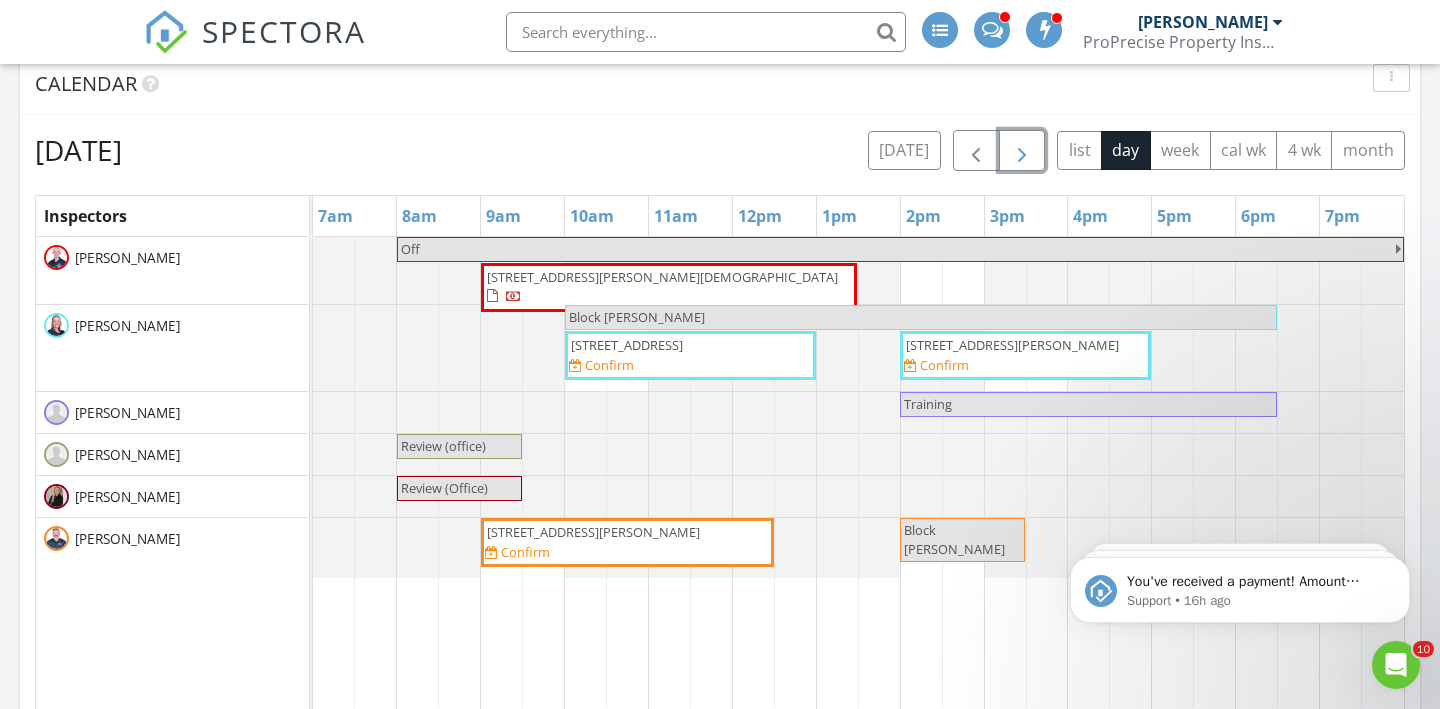 click at bounding box center (1022, 150) 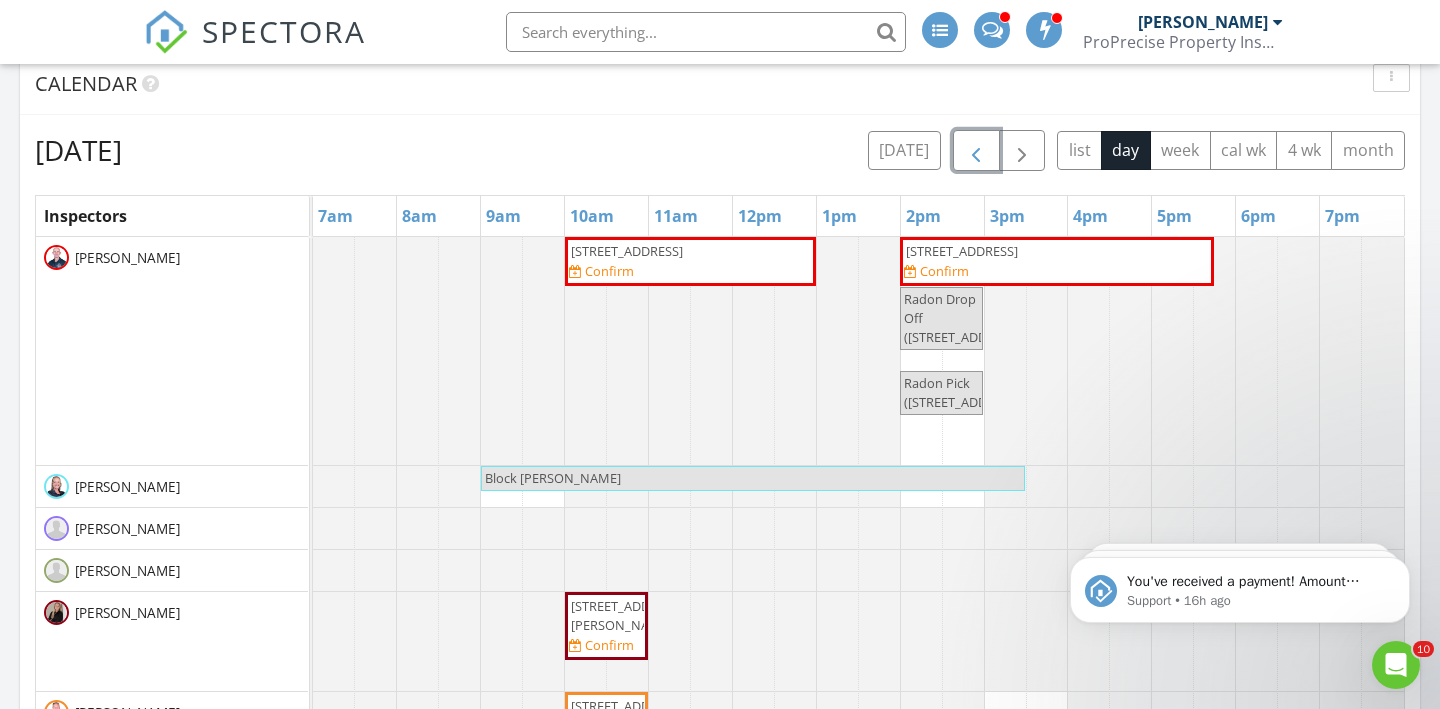 click at bounding box center (976, 151) 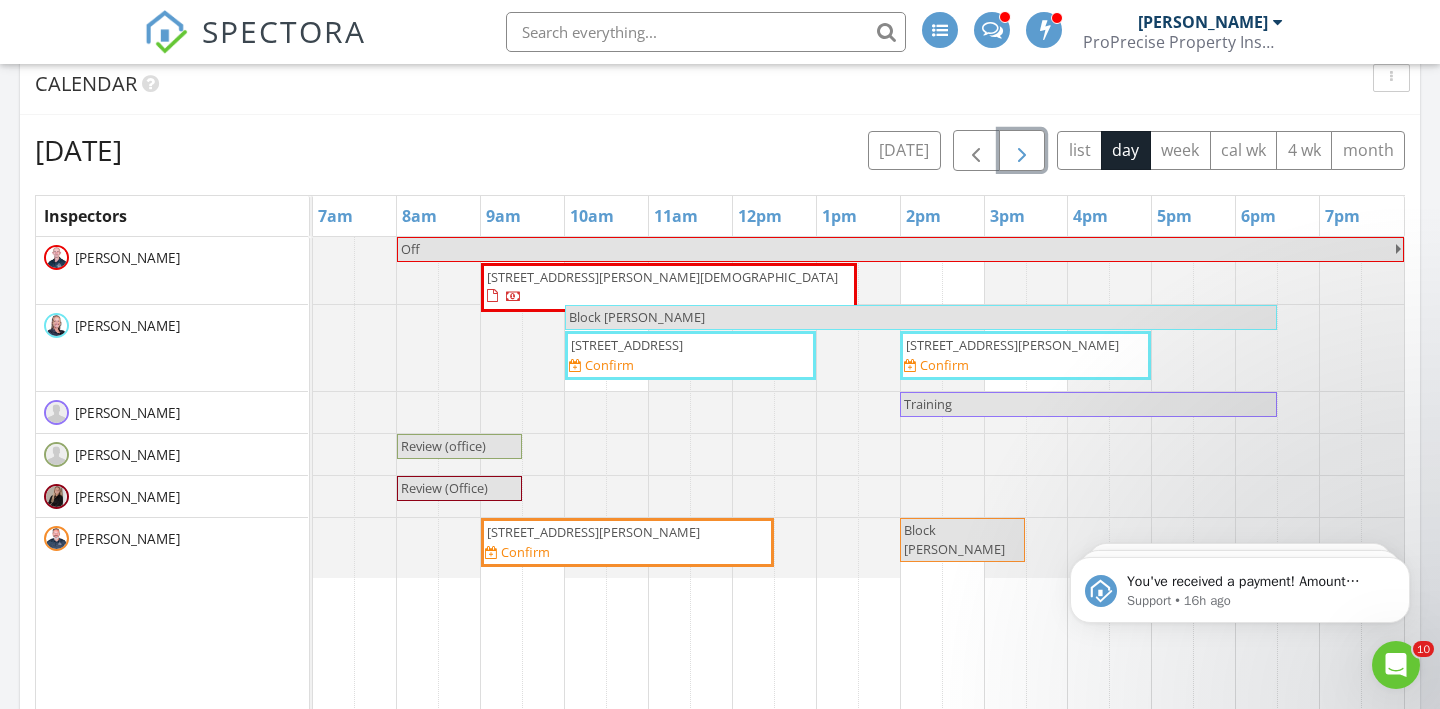 click at bounding box center [1022, 150] 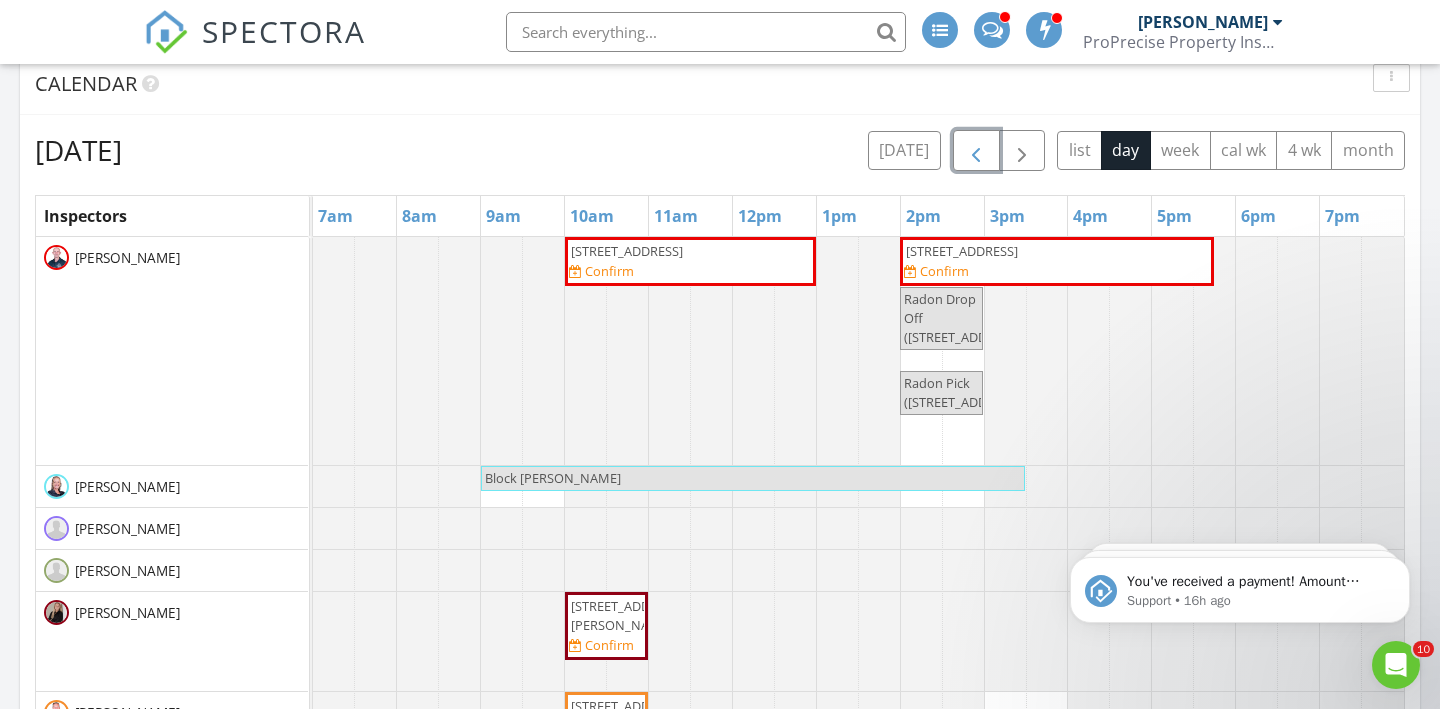 click at bounding box center [976, 151] 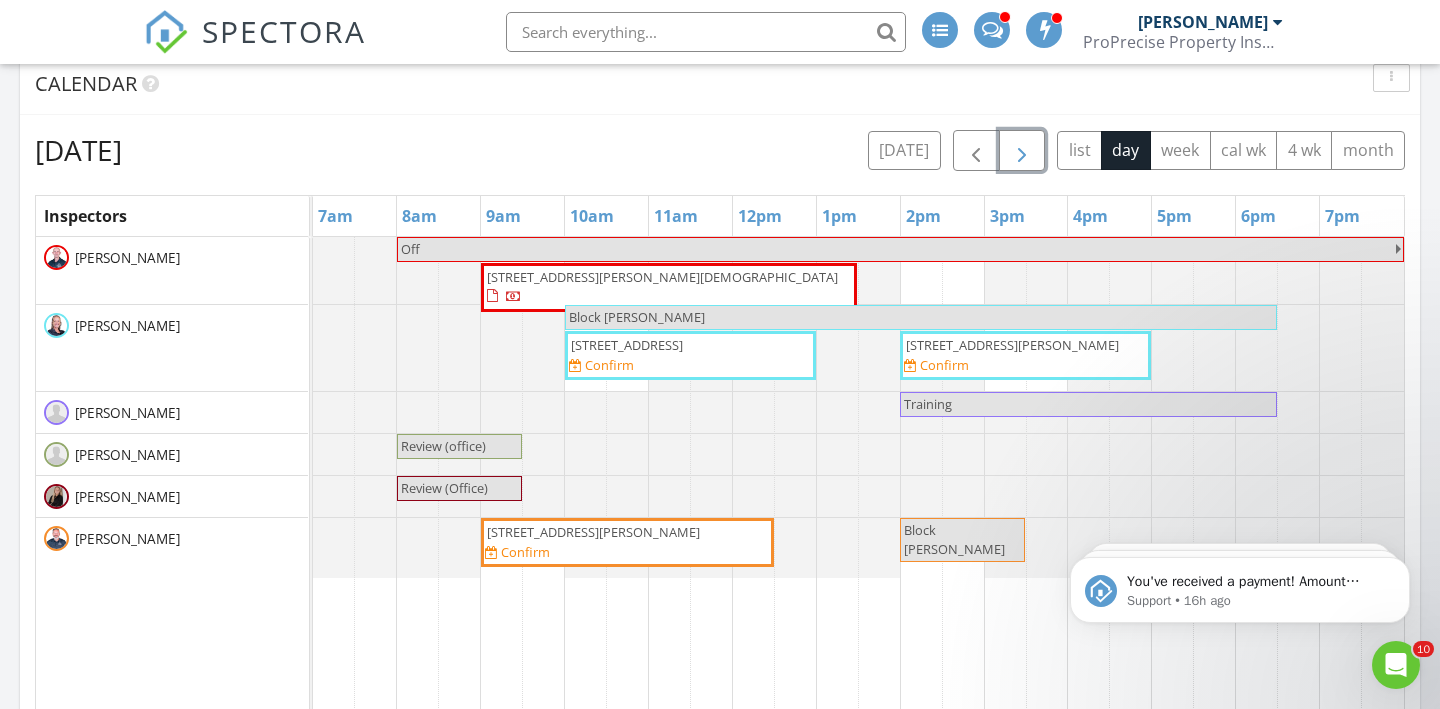 click at bounding box center (1022, 151) 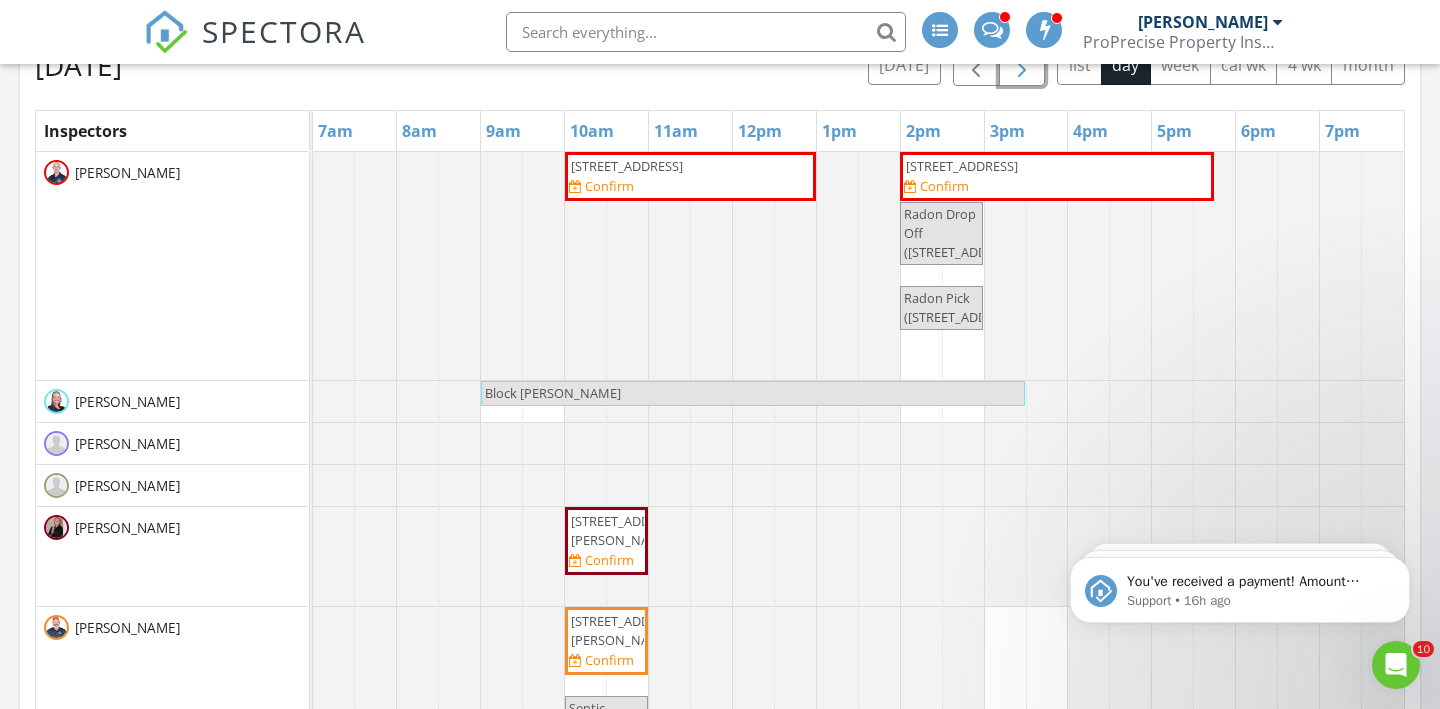 scroll, scrollTop: 1054, scrollLeft: 0, axis: vertical 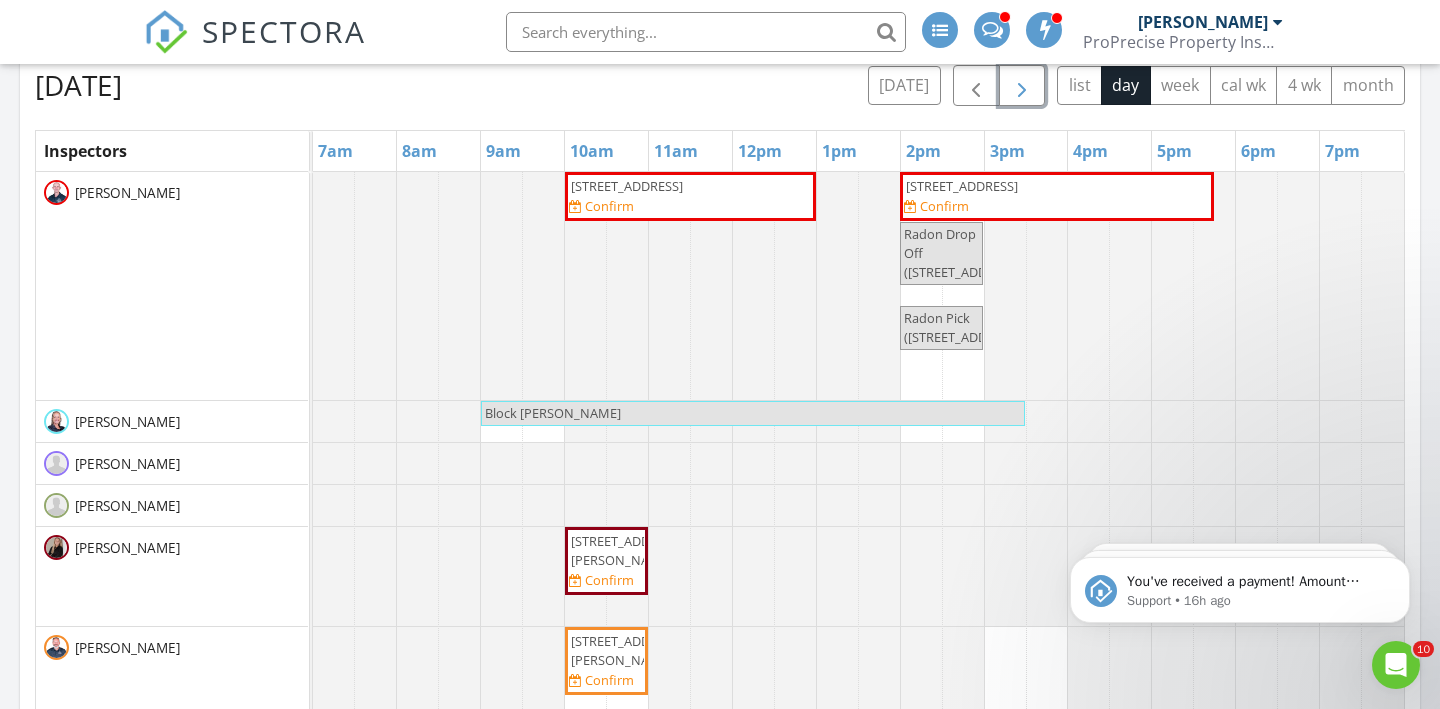 click at bounding box center [1022, 85] 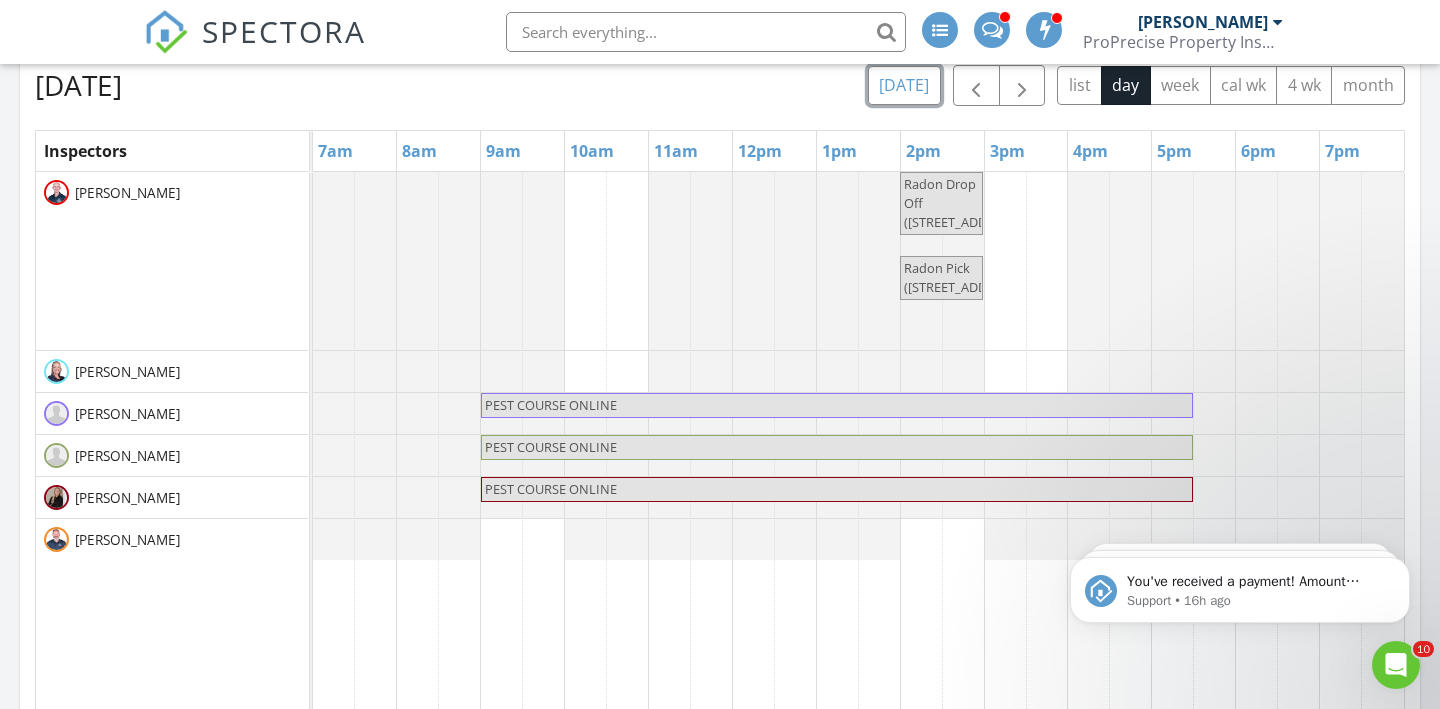 click on "[DATE]" at bounding box center [904, 85] 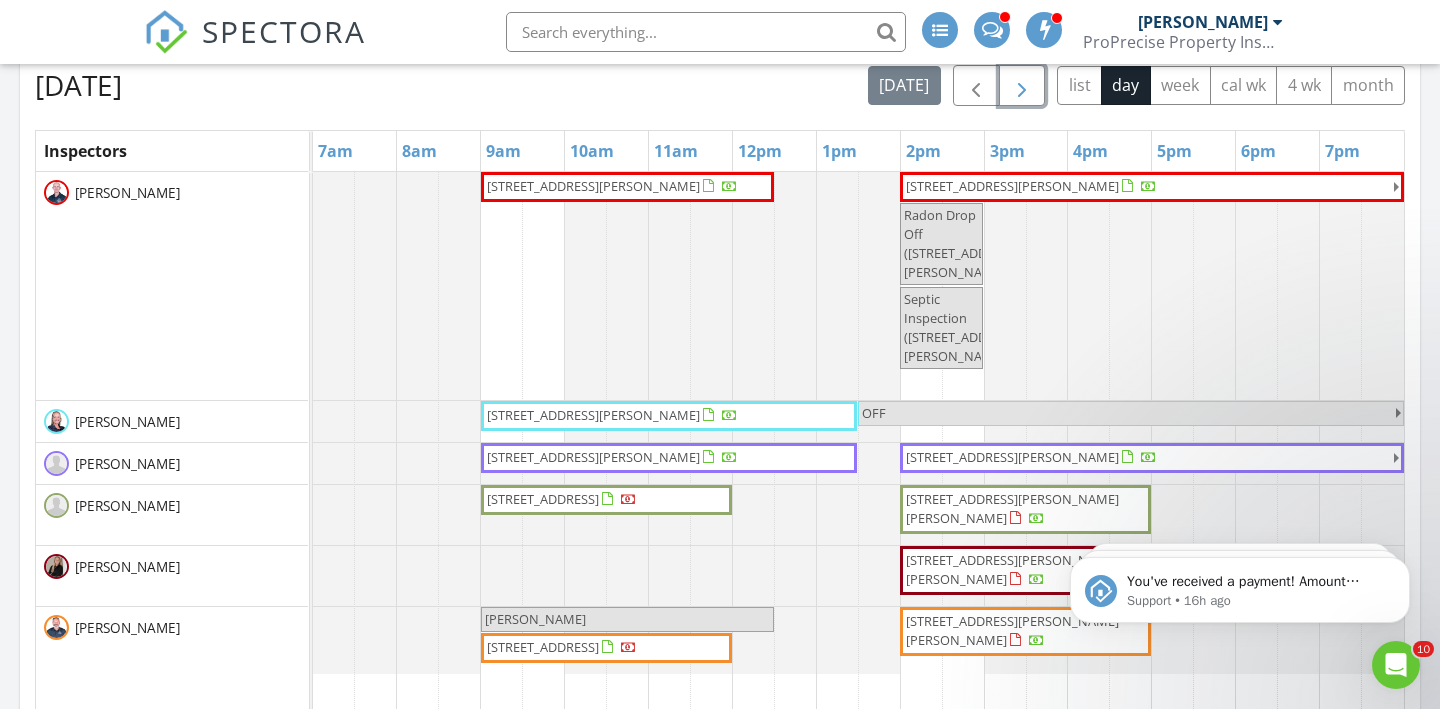 click at bounding box center (1022, 86) 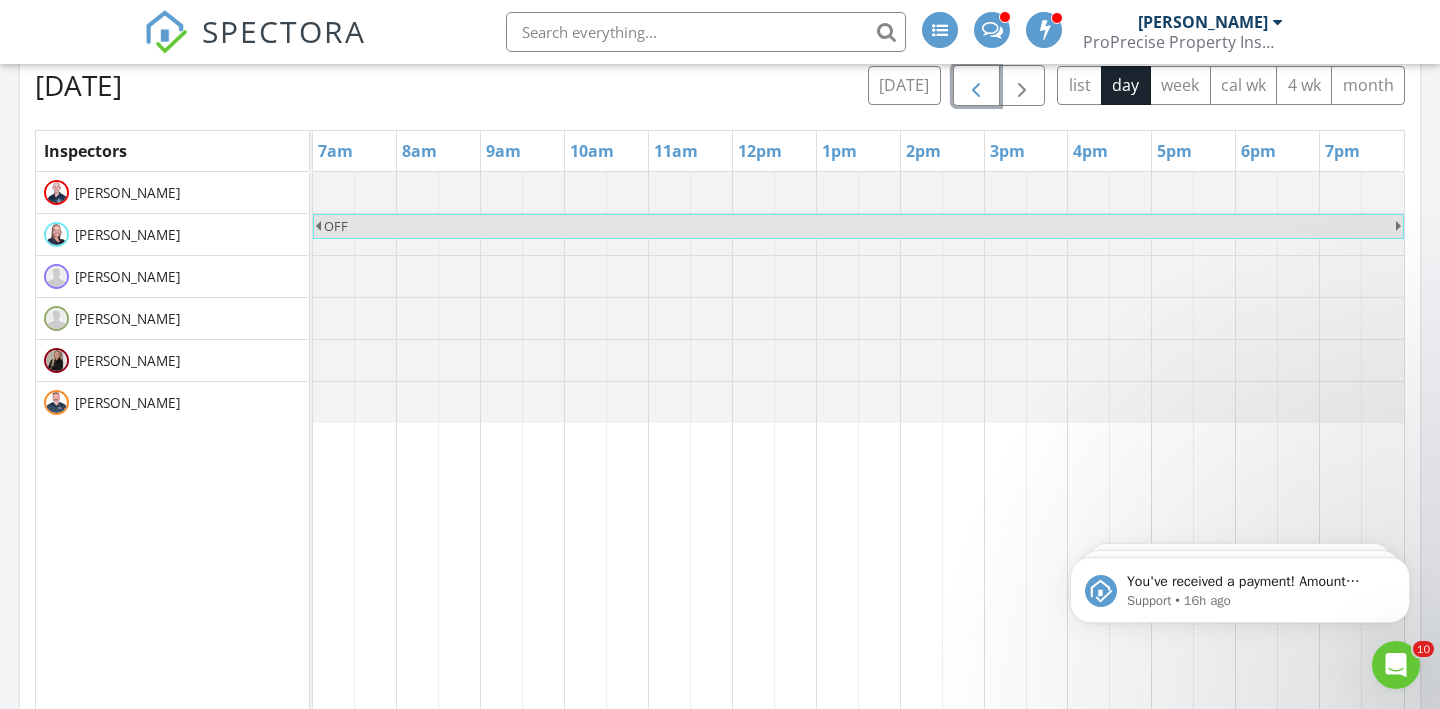 click at bounding box center [976, 86] 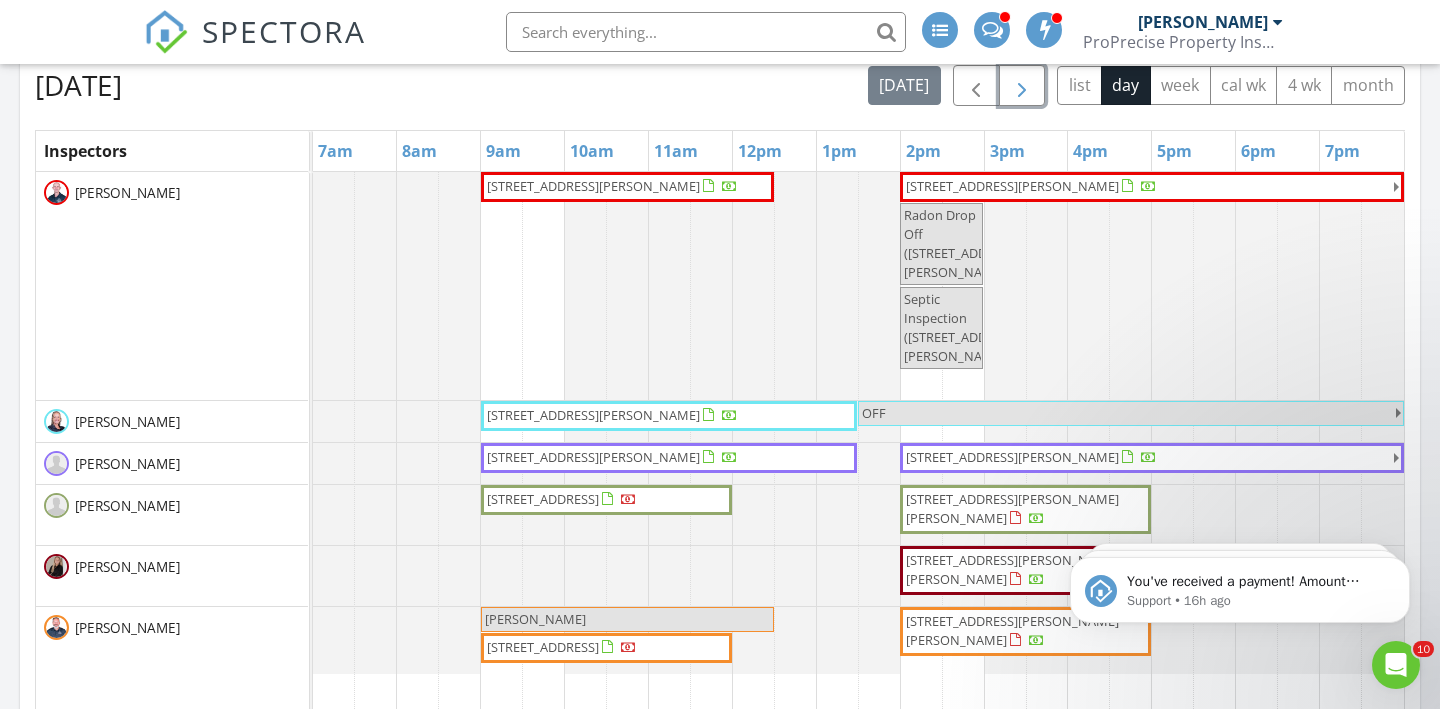 click at bounding box center [1022, 86] 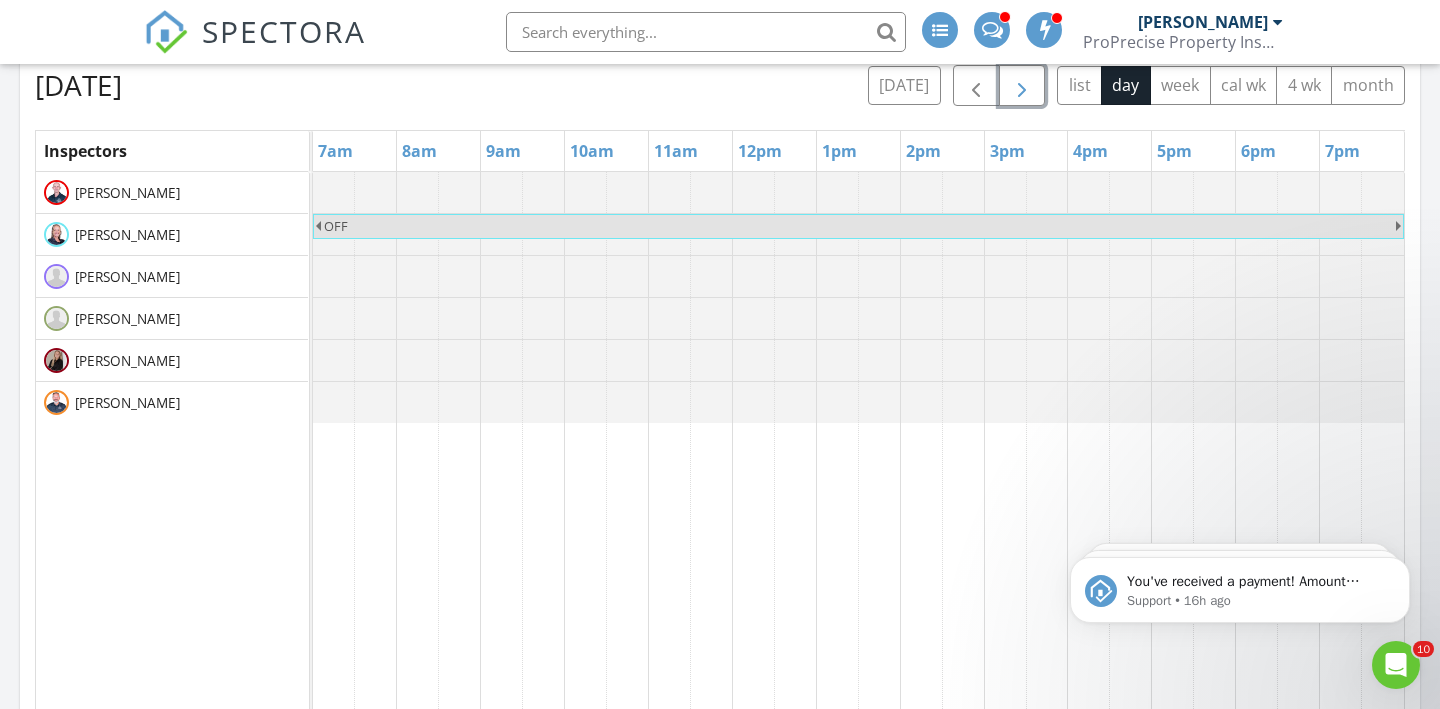 click at bounding box center [1022, 86] 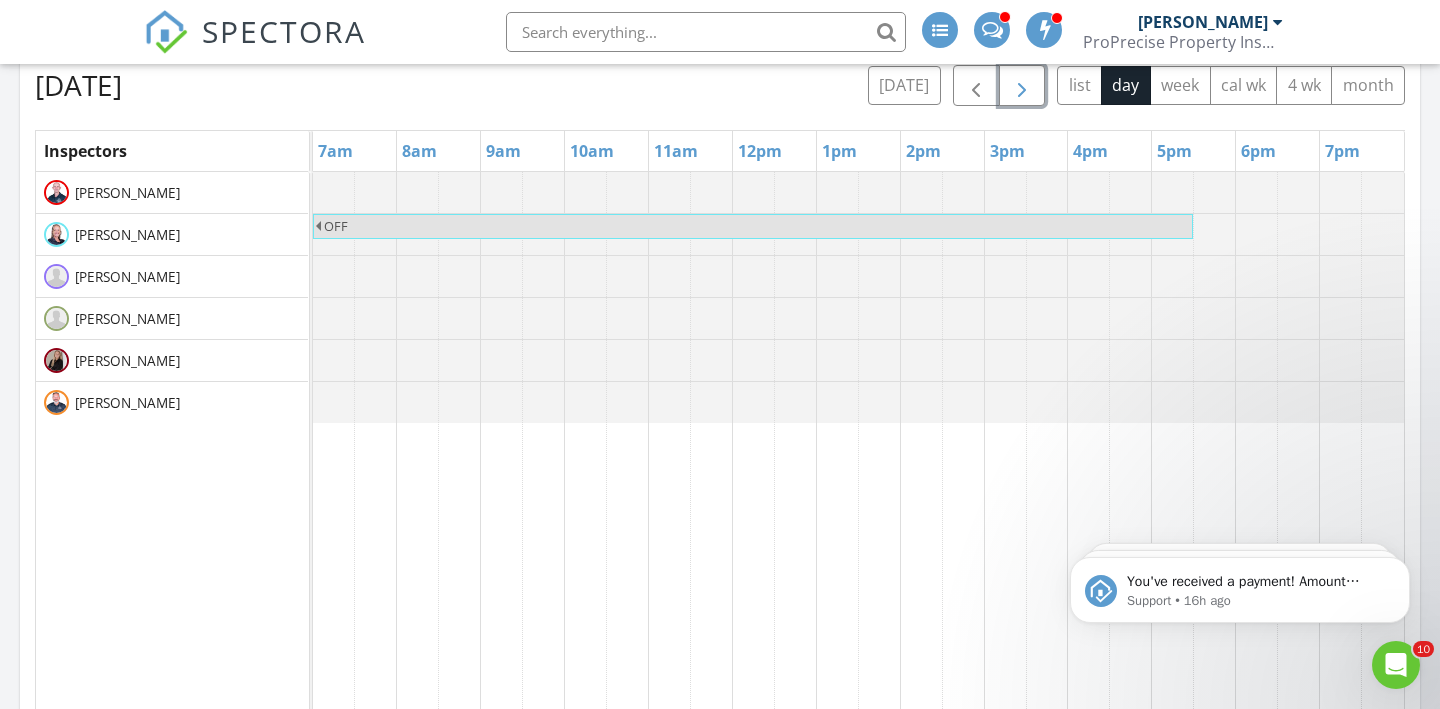 click at bounding box center [1022, 86] 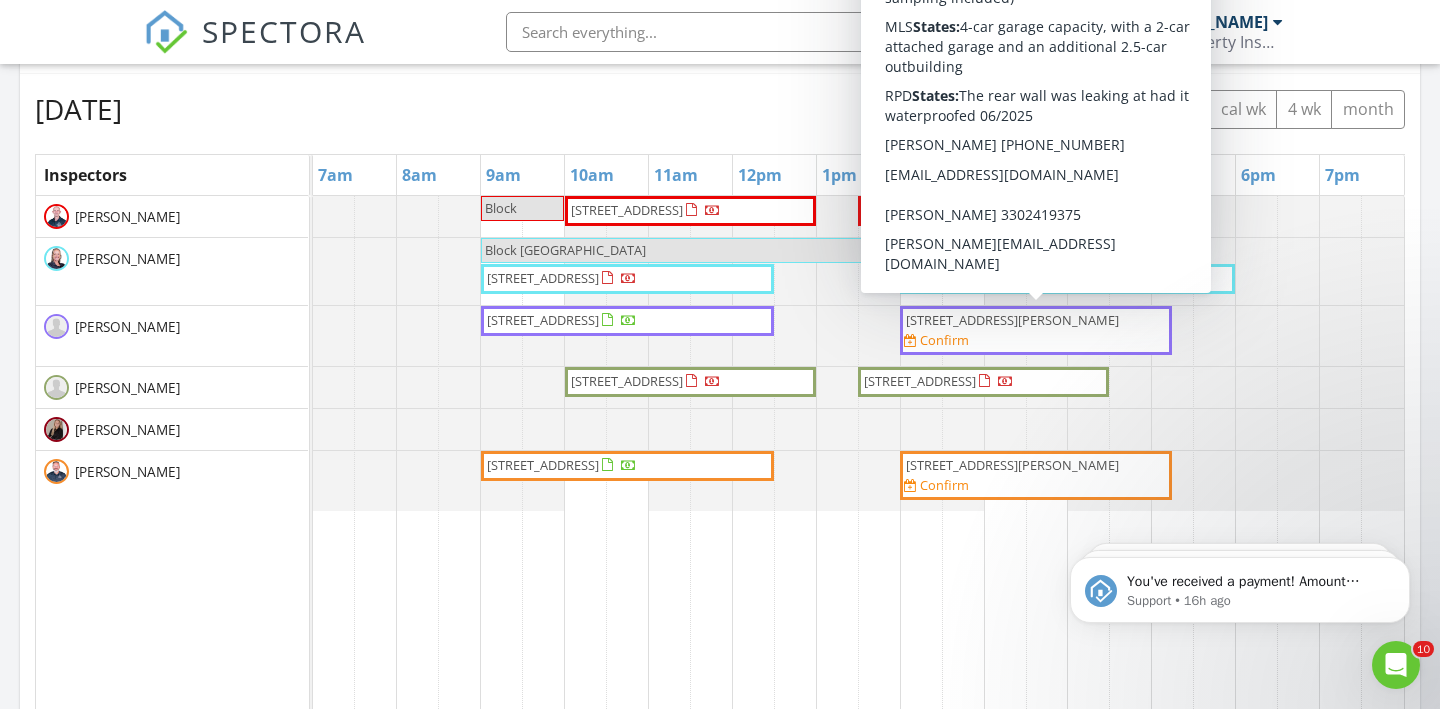 scroll, scrollTop: 1020, scrollLeft: 0, axis: vertical 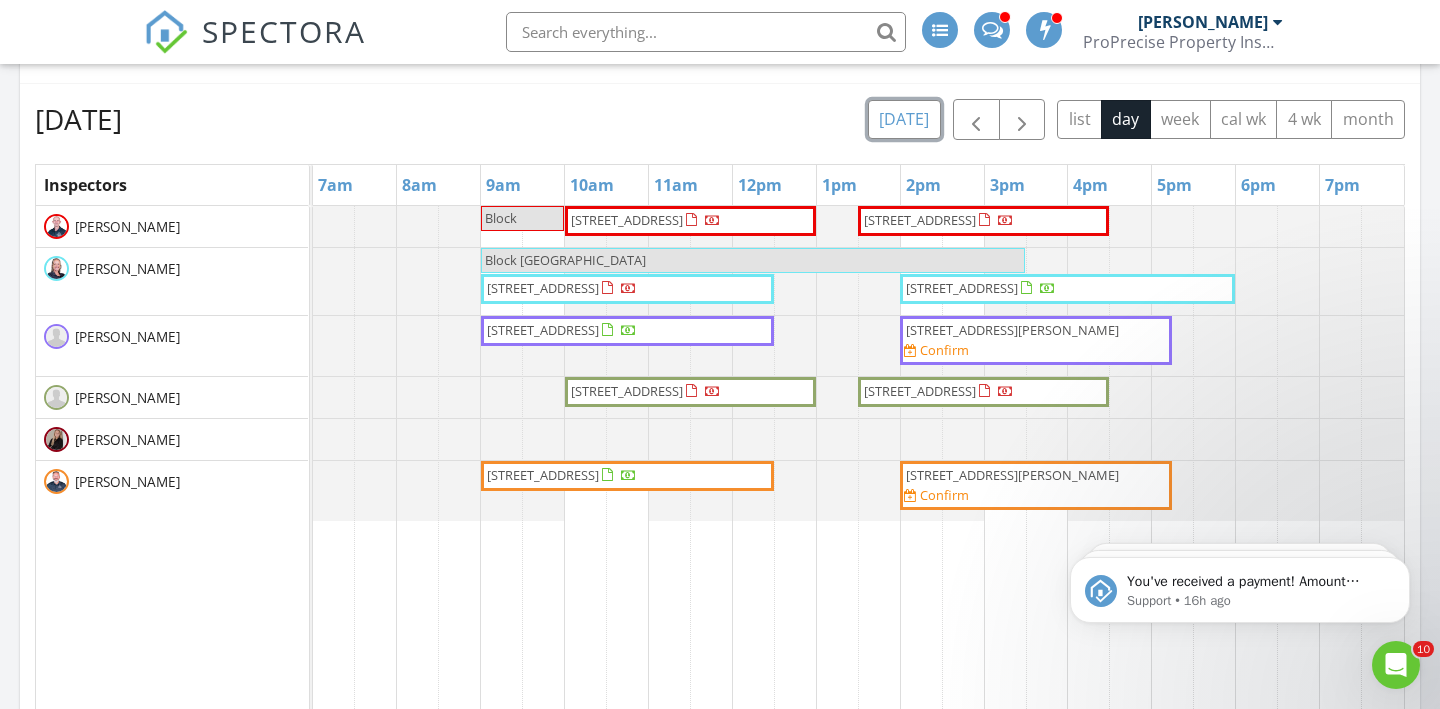 click on "[DATE]" at bounding box center [904, 119] 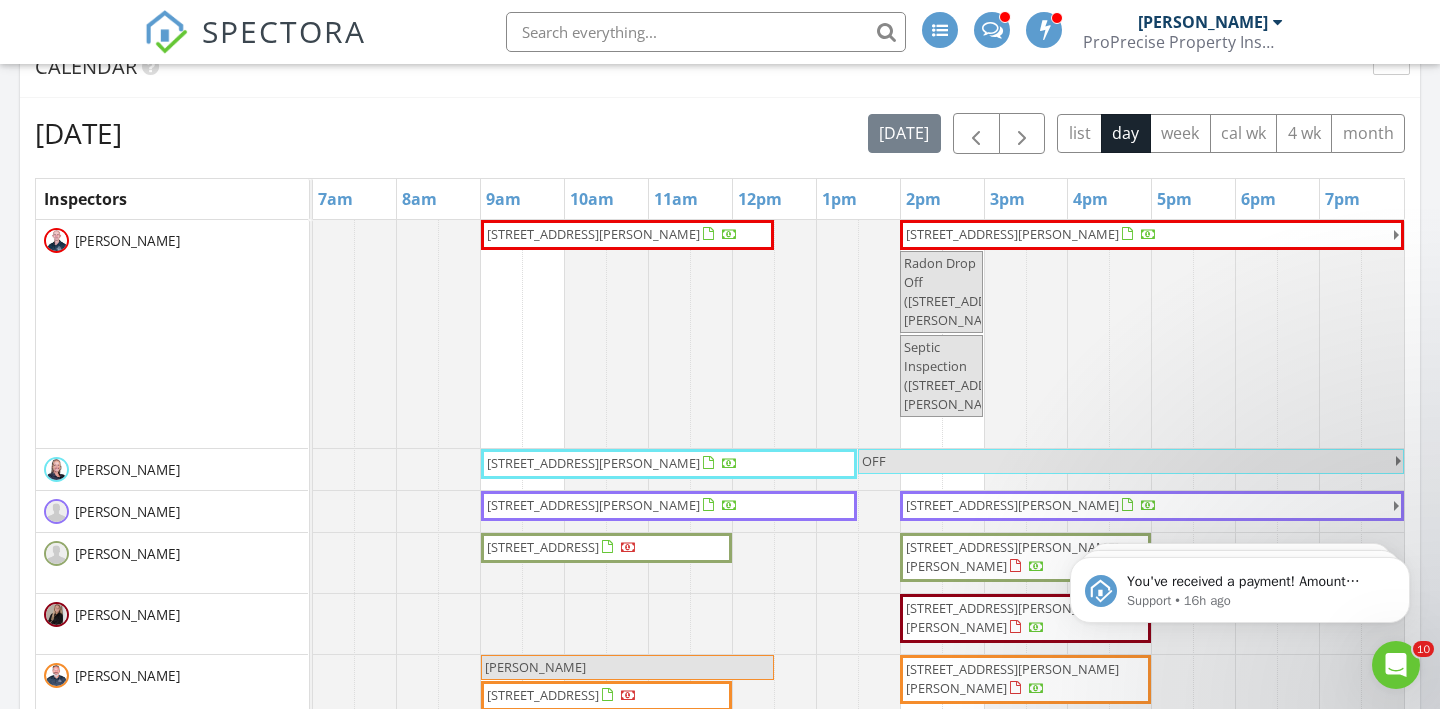 scroll, scrollTop: 1060, scrollLeft: 0, axis: vertical 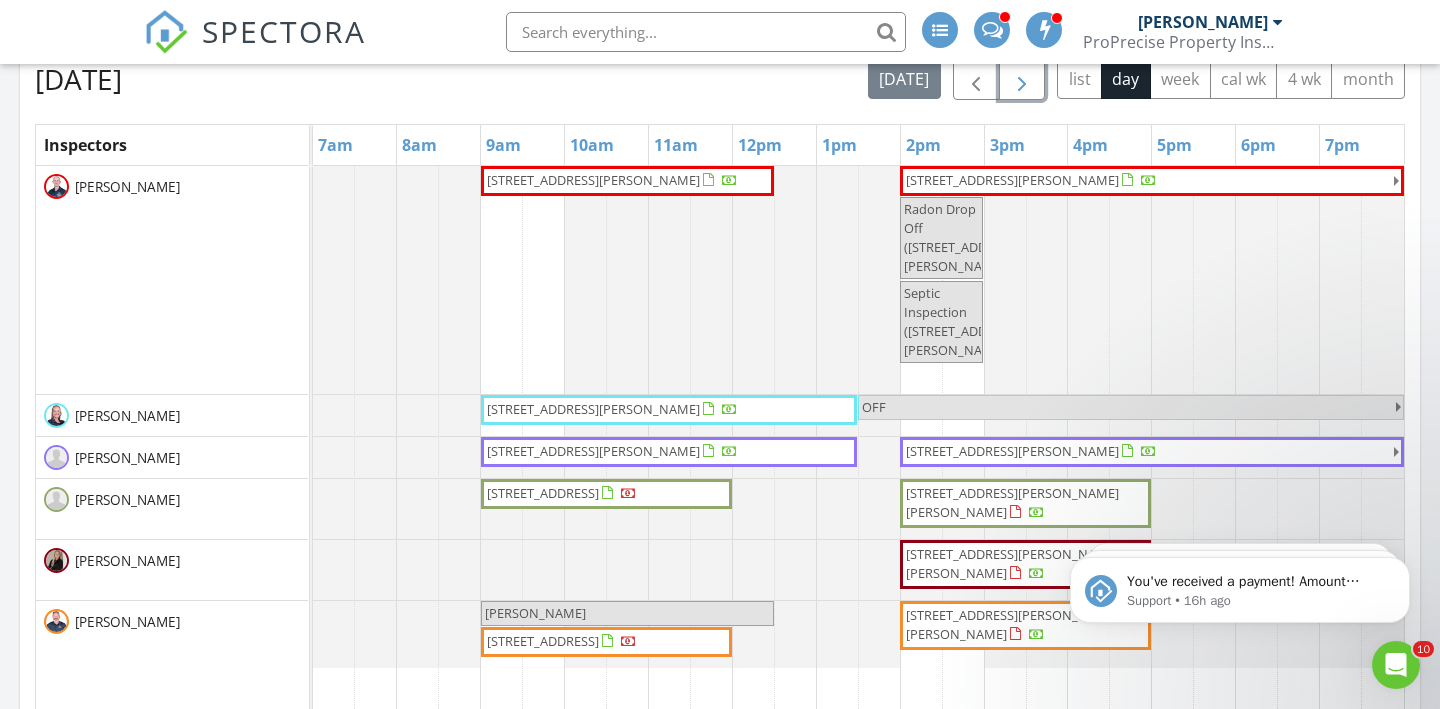 click at bounding box center (1022, 80) 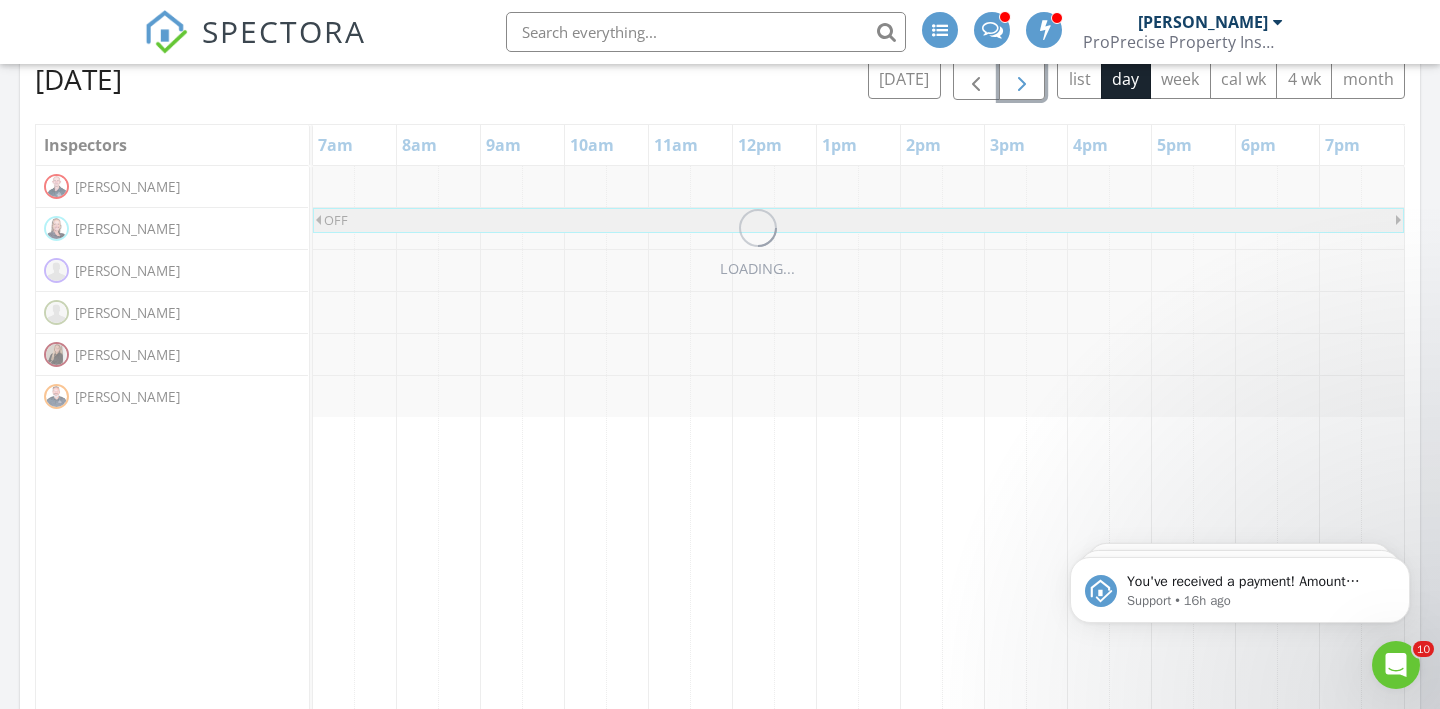 click at bounding box center (1022, 80) 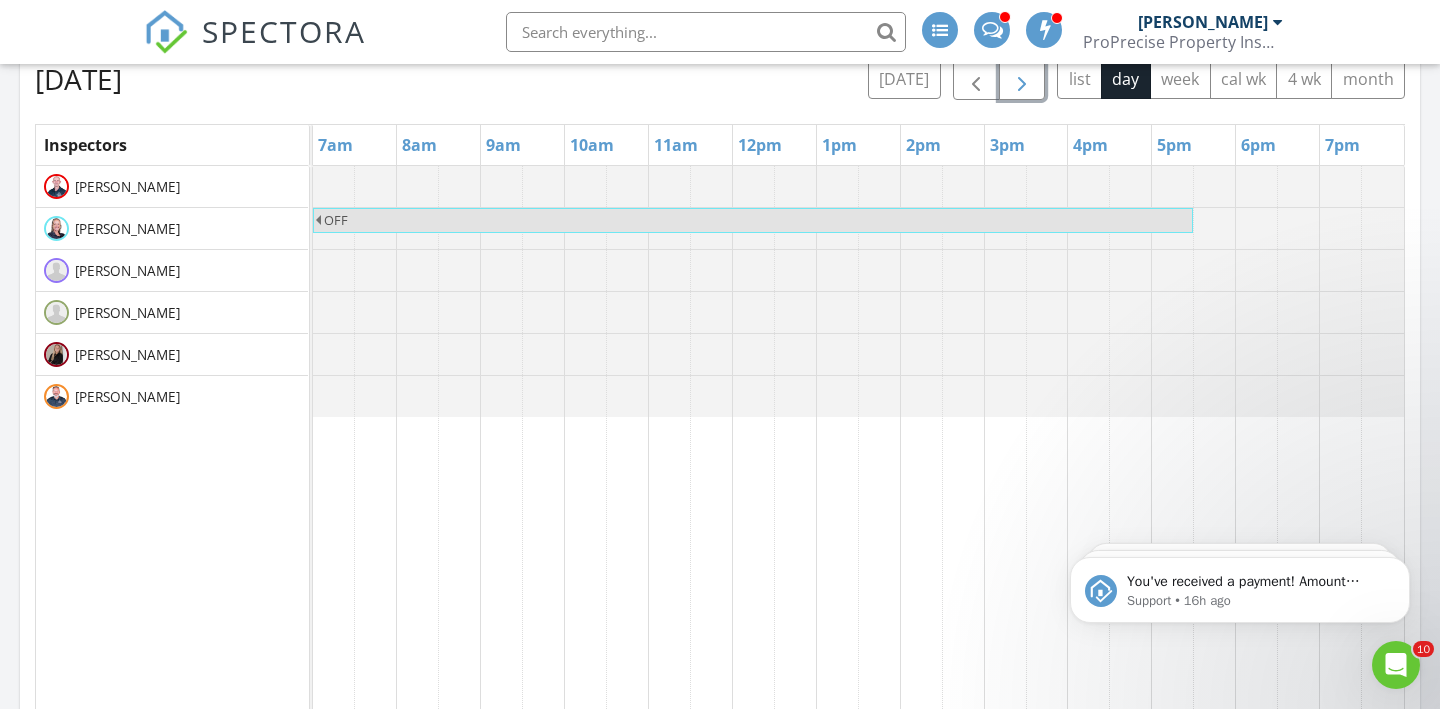 click at bounding box center [1022, 80] 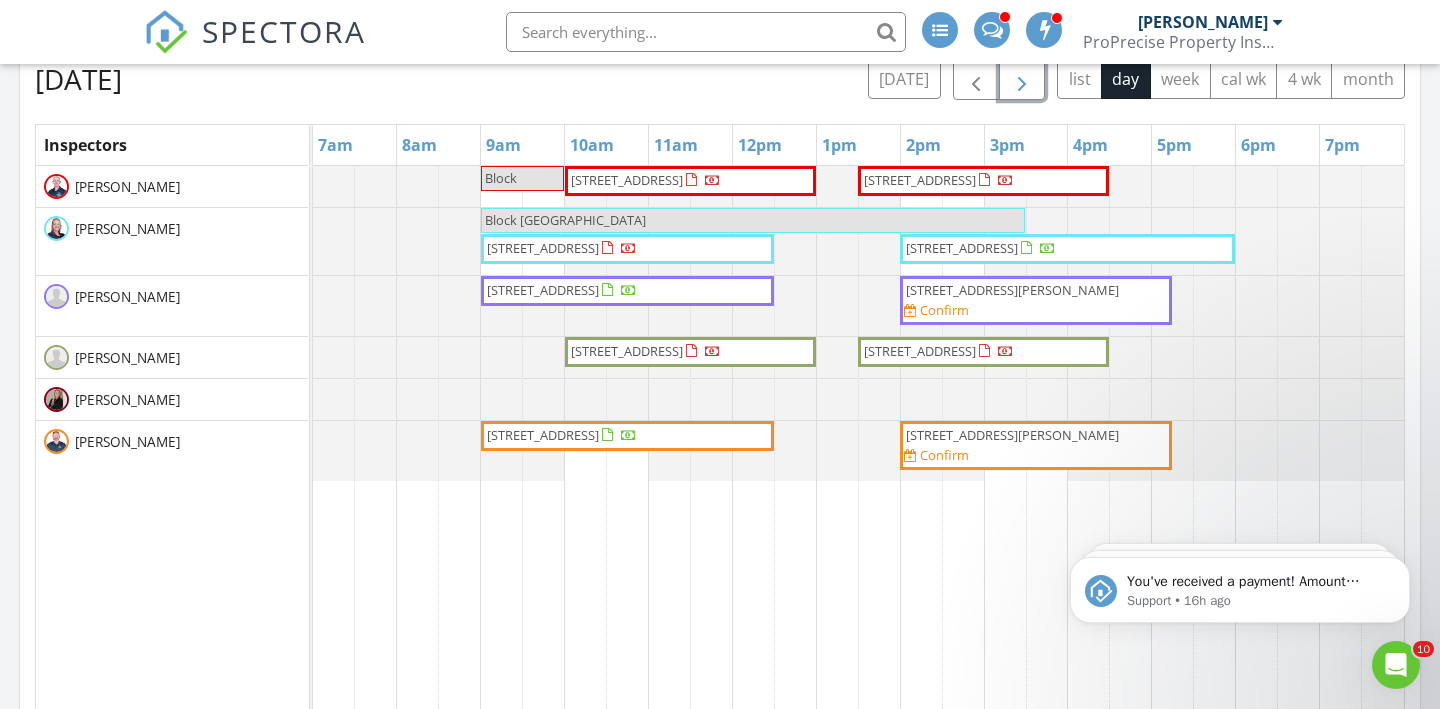 click at bounding box center (1022, 79) 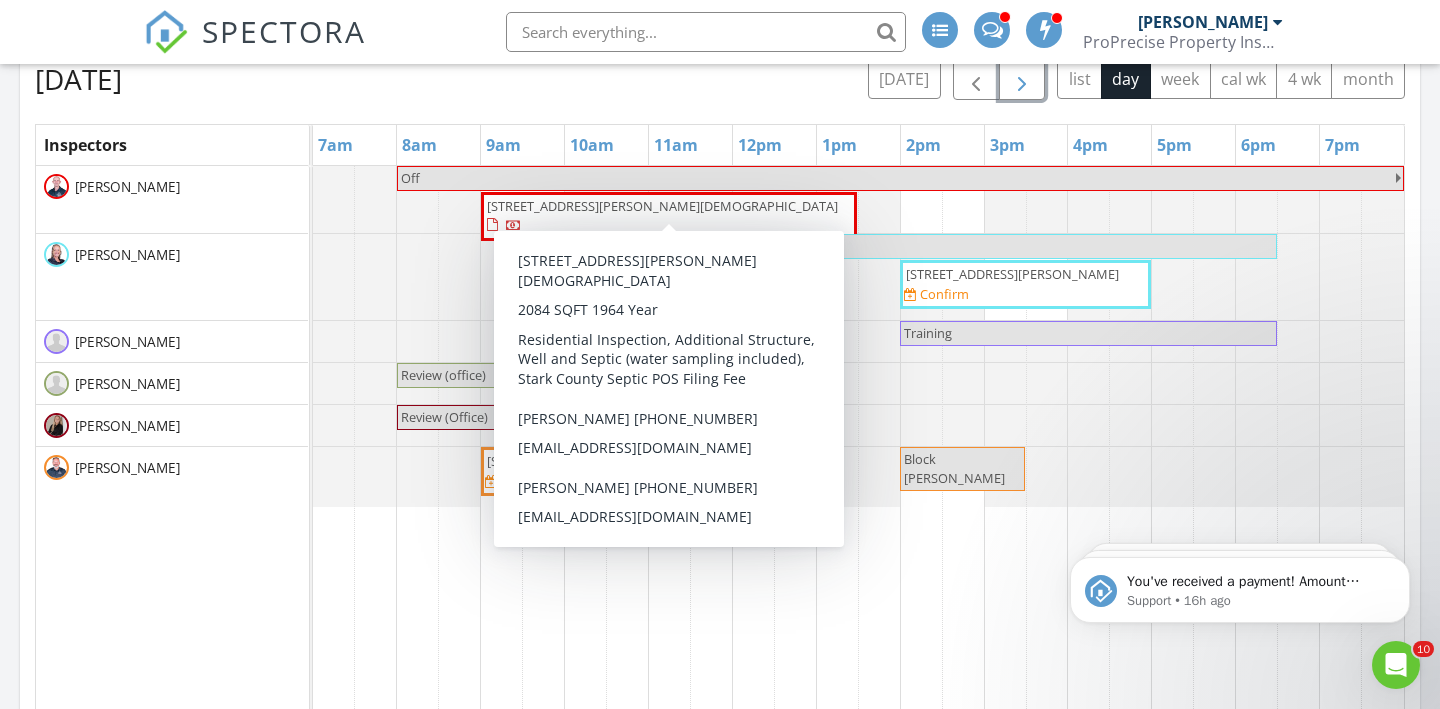 click on "2815 Shepler Church Ave SW, Canton 44706" at bounding box center (662, 206) 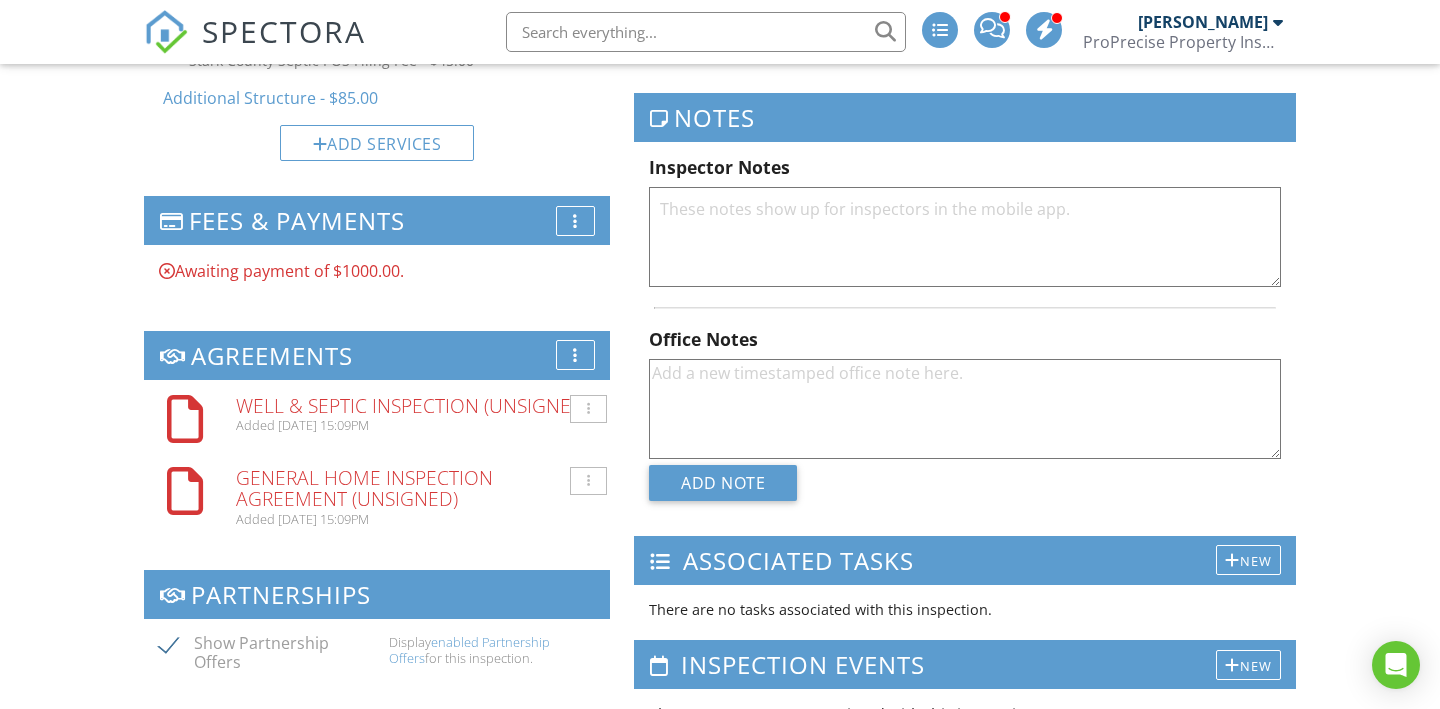 scroll, scrollTop: 0, scrollLeft: 0, axis: both 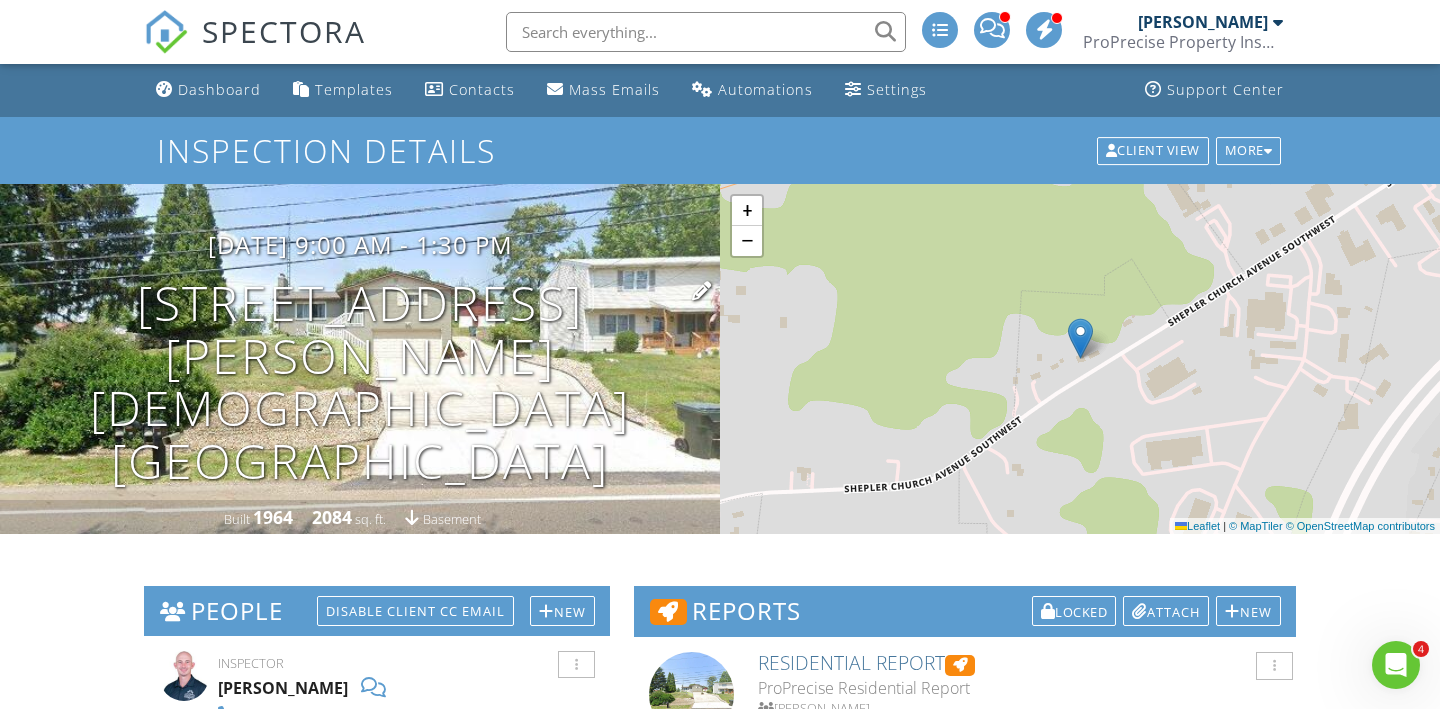 click on "[STREET_ADDRESS][PERSON_NAME][DEMOGRAPHIC_DATA]
[GEOGRAPHIC_DATA], OH 44706" at bounding box center [360, 382] 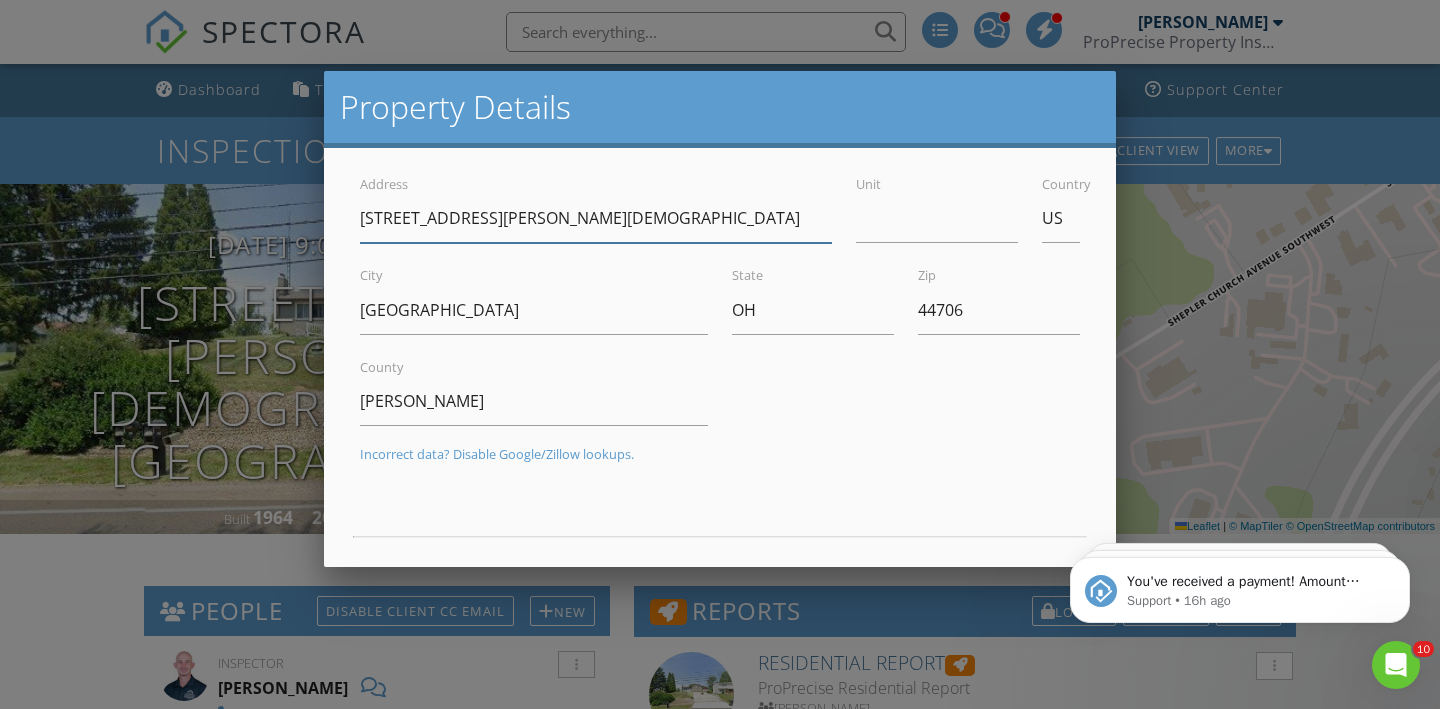 scroll, scrollTop: 0, scrollLeft: 0, axis: both 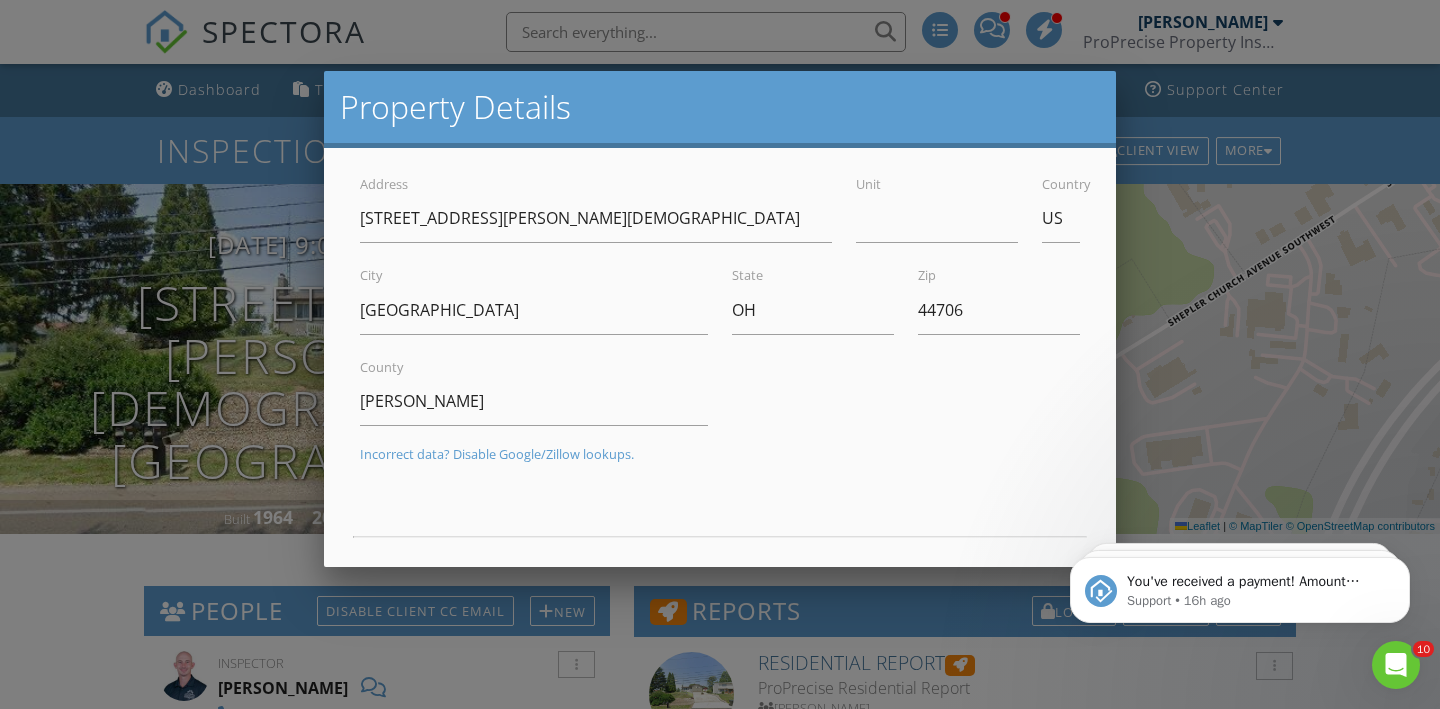 click at bounding box center (720, 343) 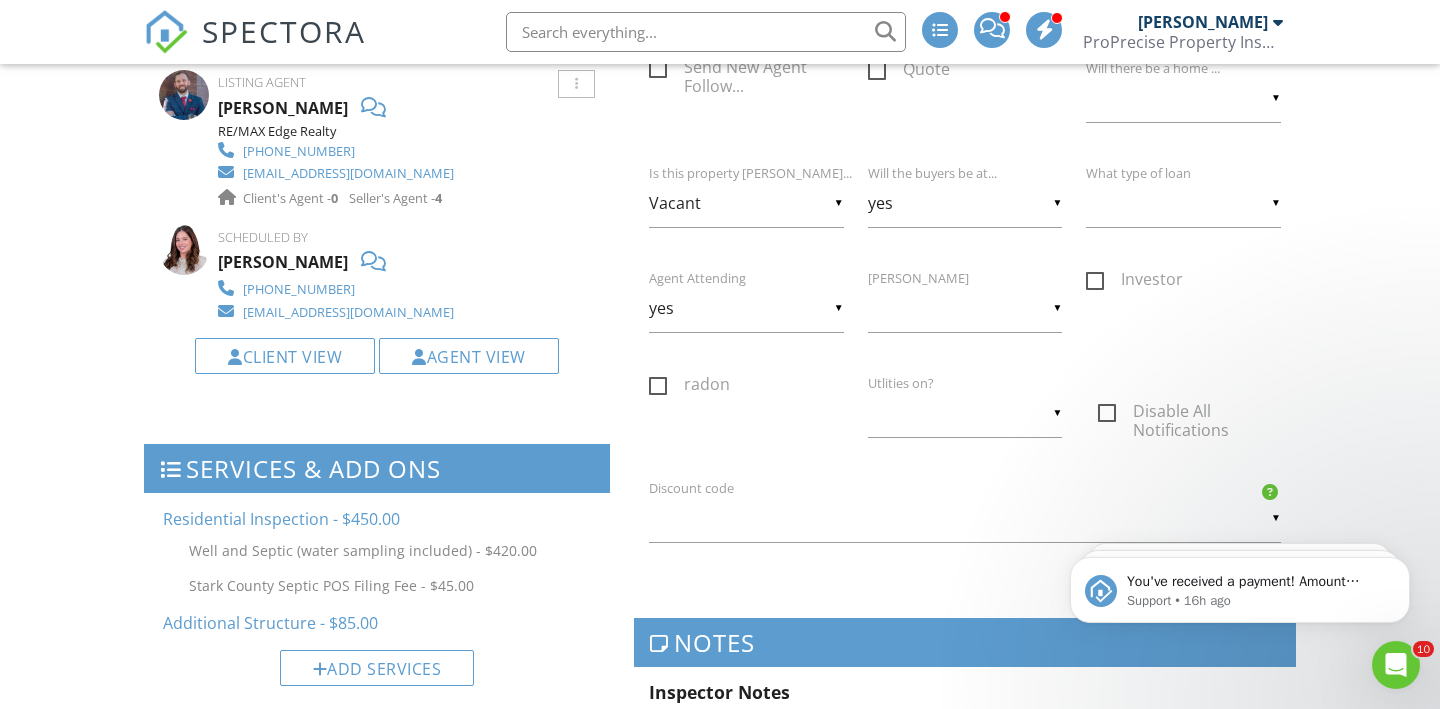 scroll, scrollTop: 0, scrollLeft: 0, axis: both 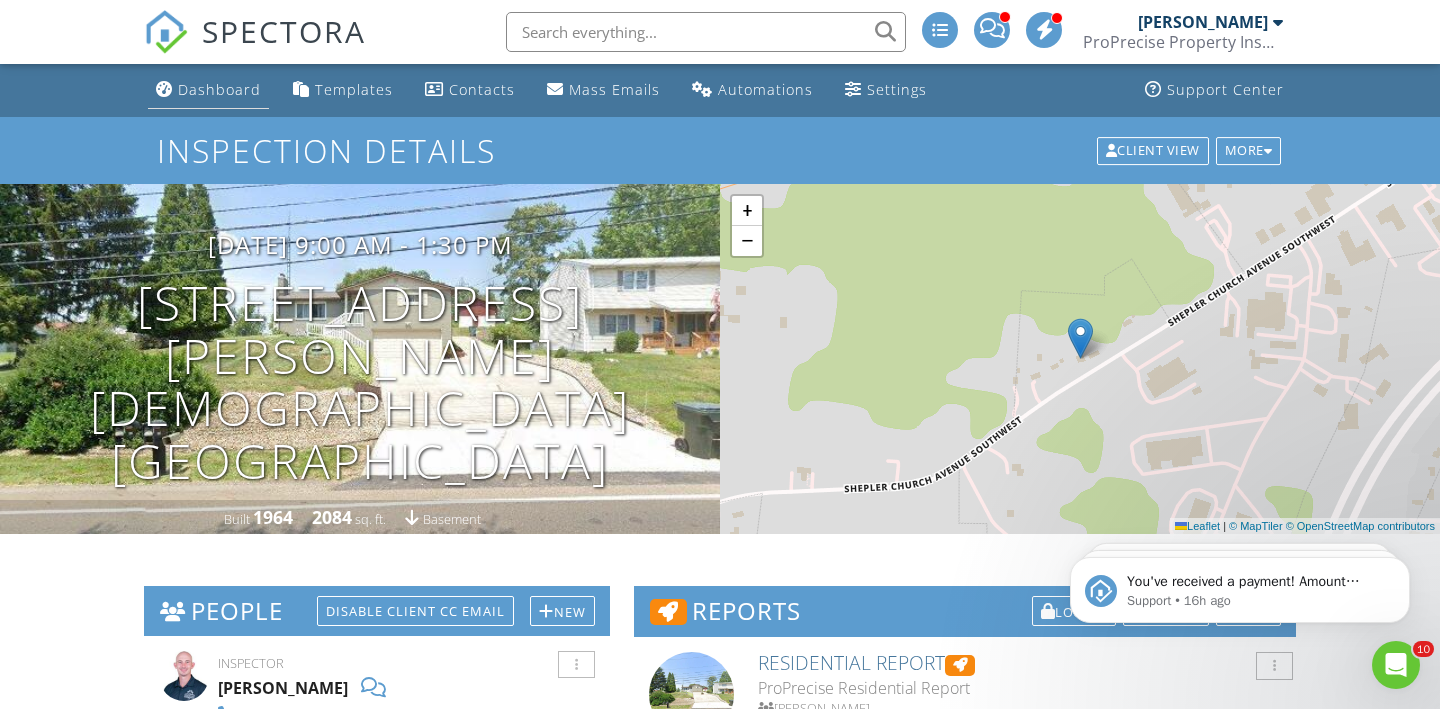 click on "Dashboard" at bounding box center [208, 90] 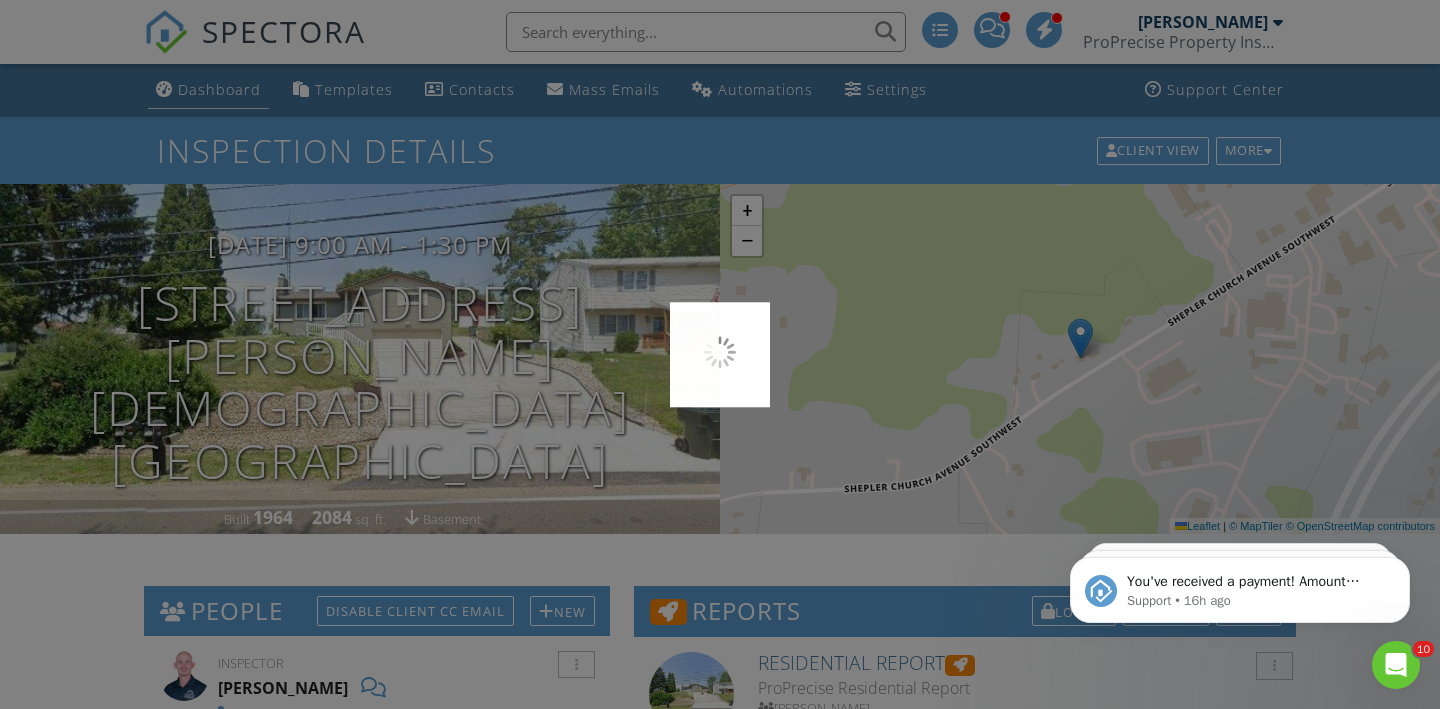 click at bounding box center (720, 354) 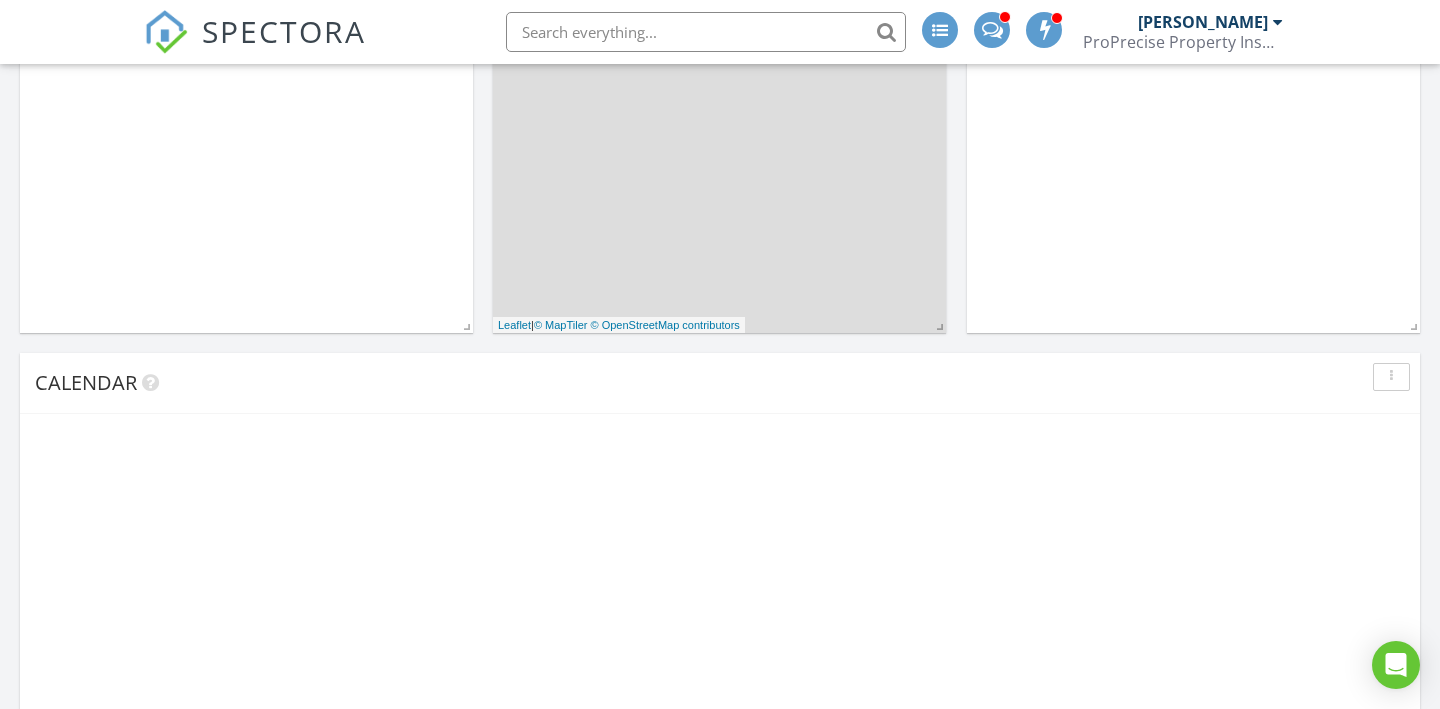 scroll, scrollTop: 0, scrollLeft: 0, axis: both 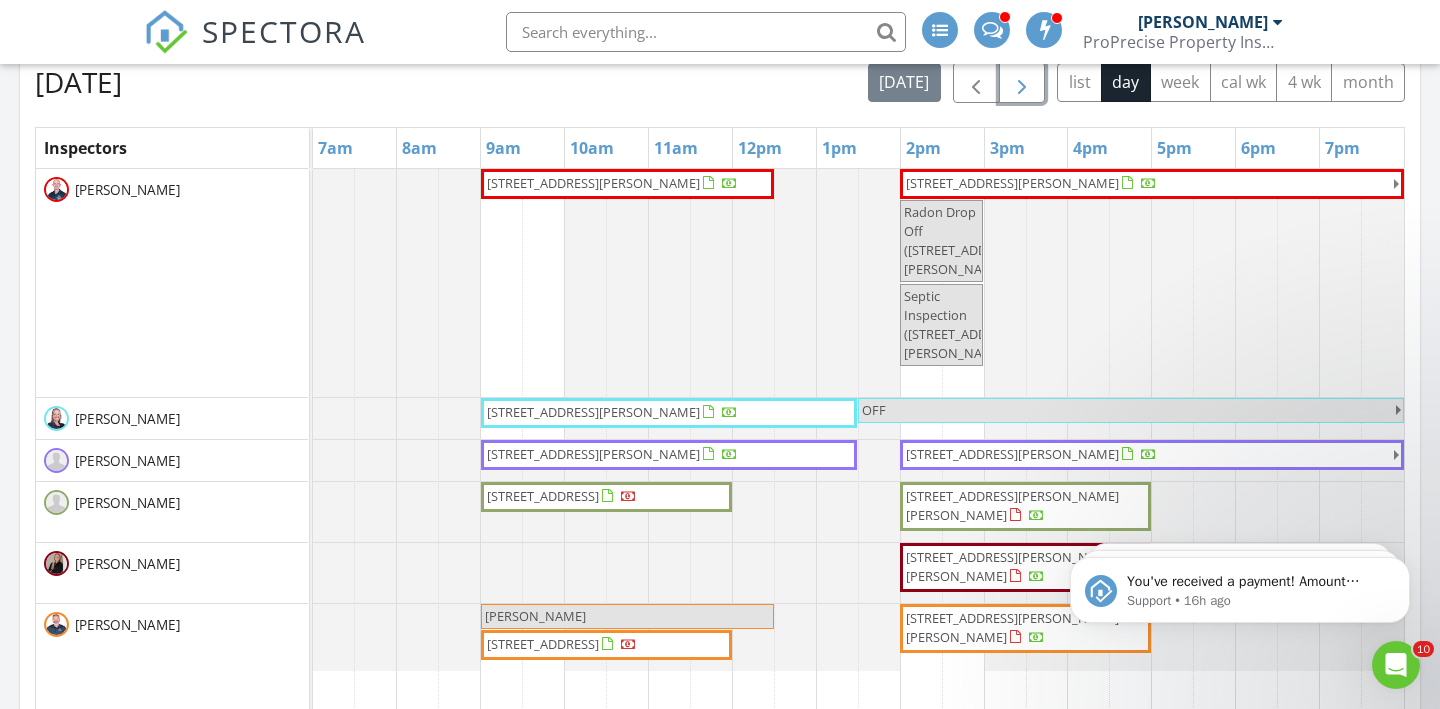 click at bounding box center (1022, 83) 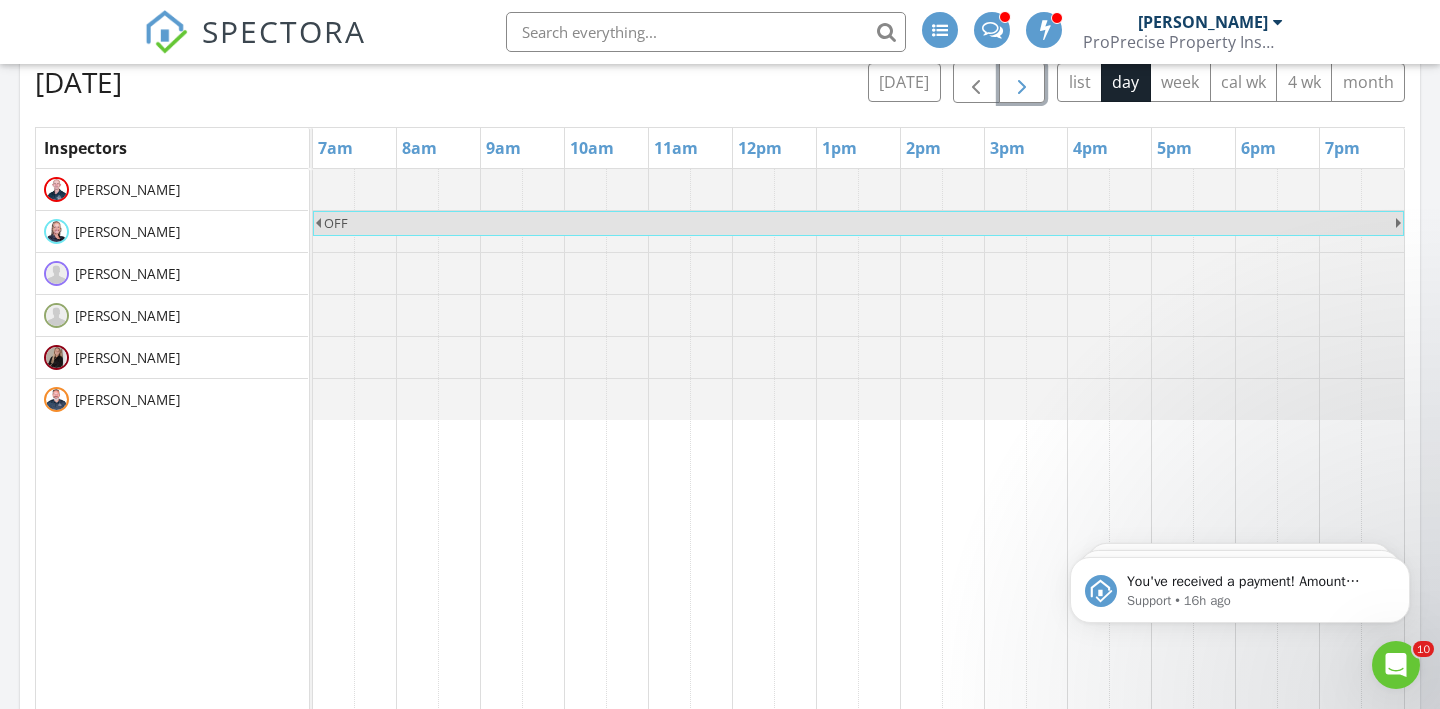 click at bounding box center [1022, 83] 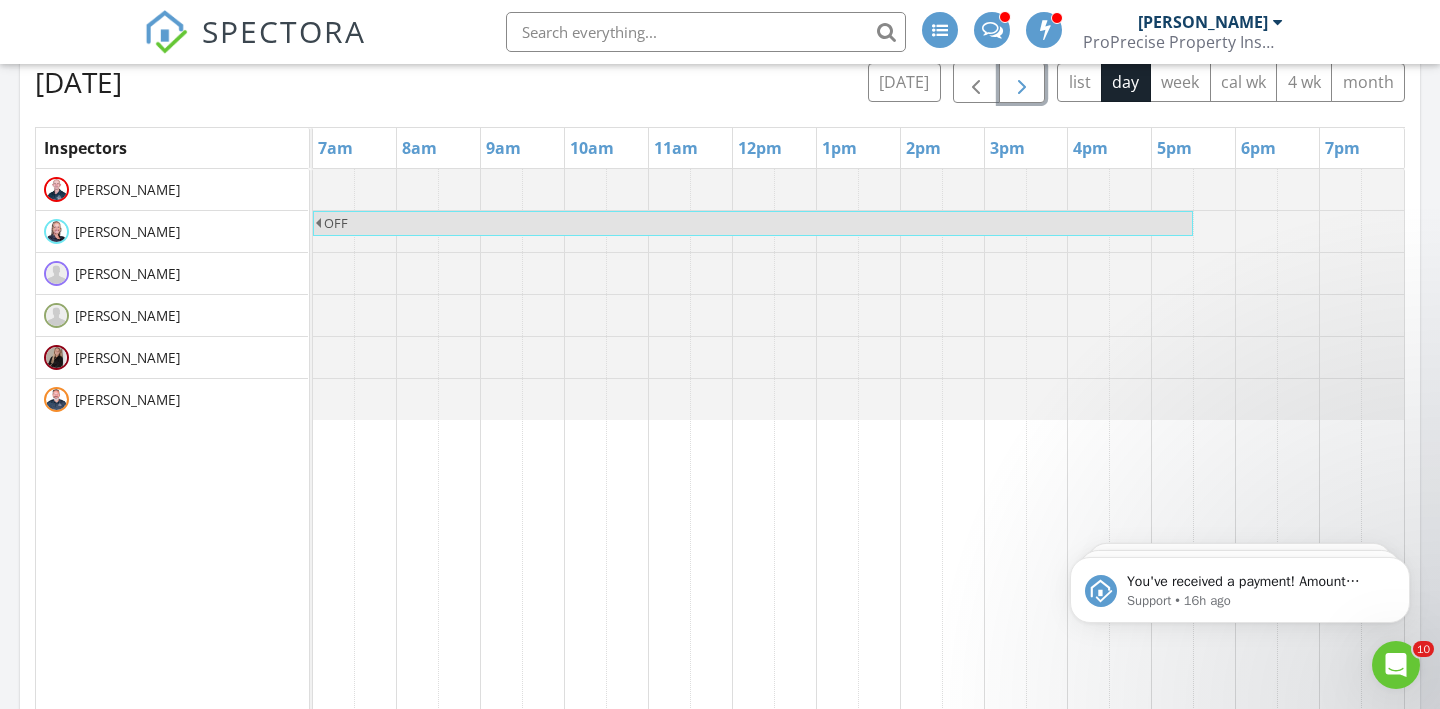 click at bounding box center (1022, 83) 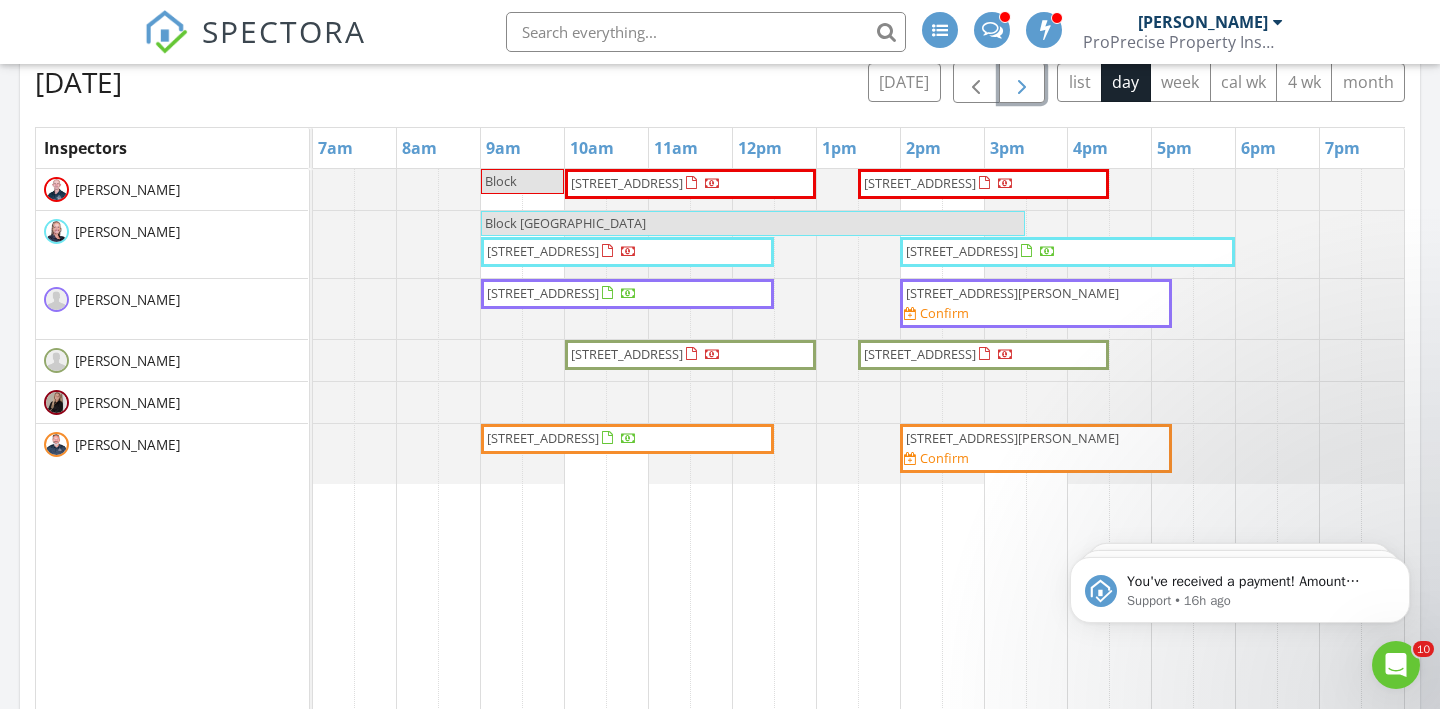 click at bounding box center (1022, 83) 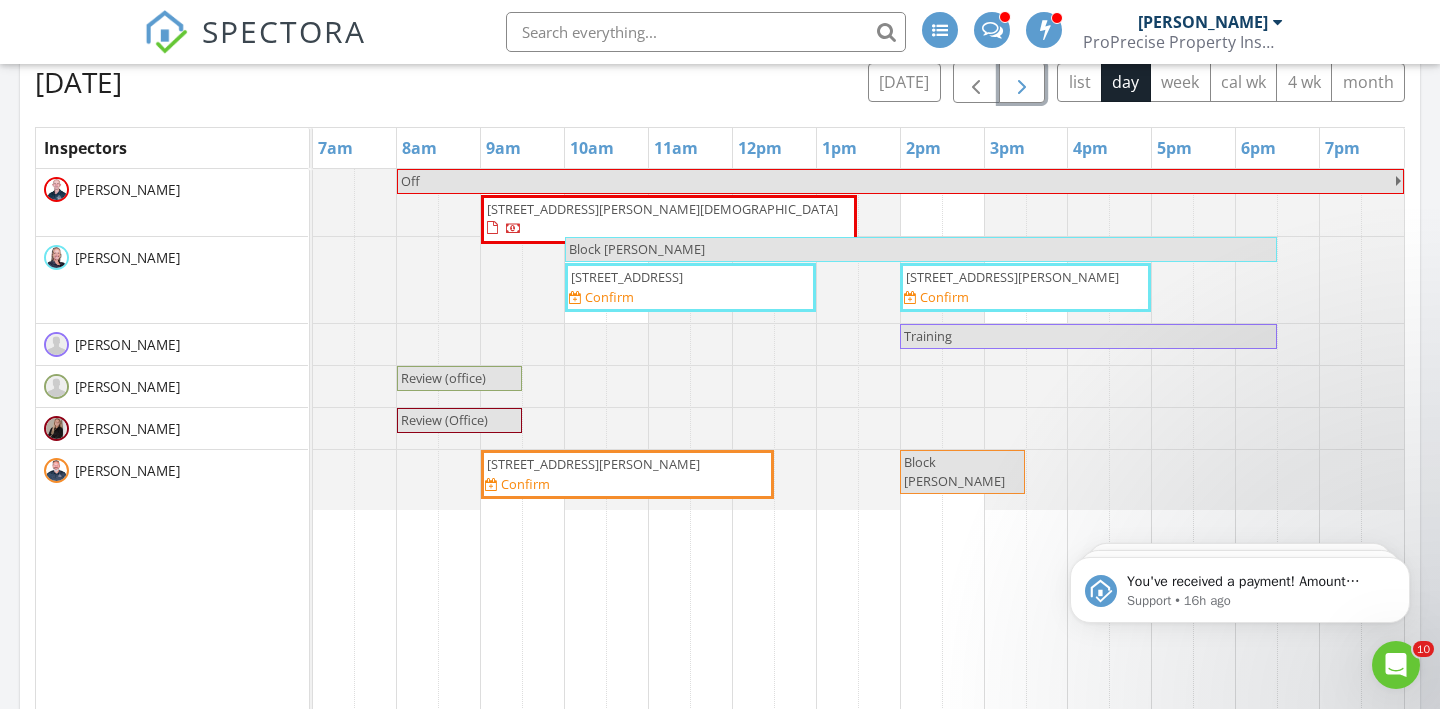 click at bounding box center (1022, 83) 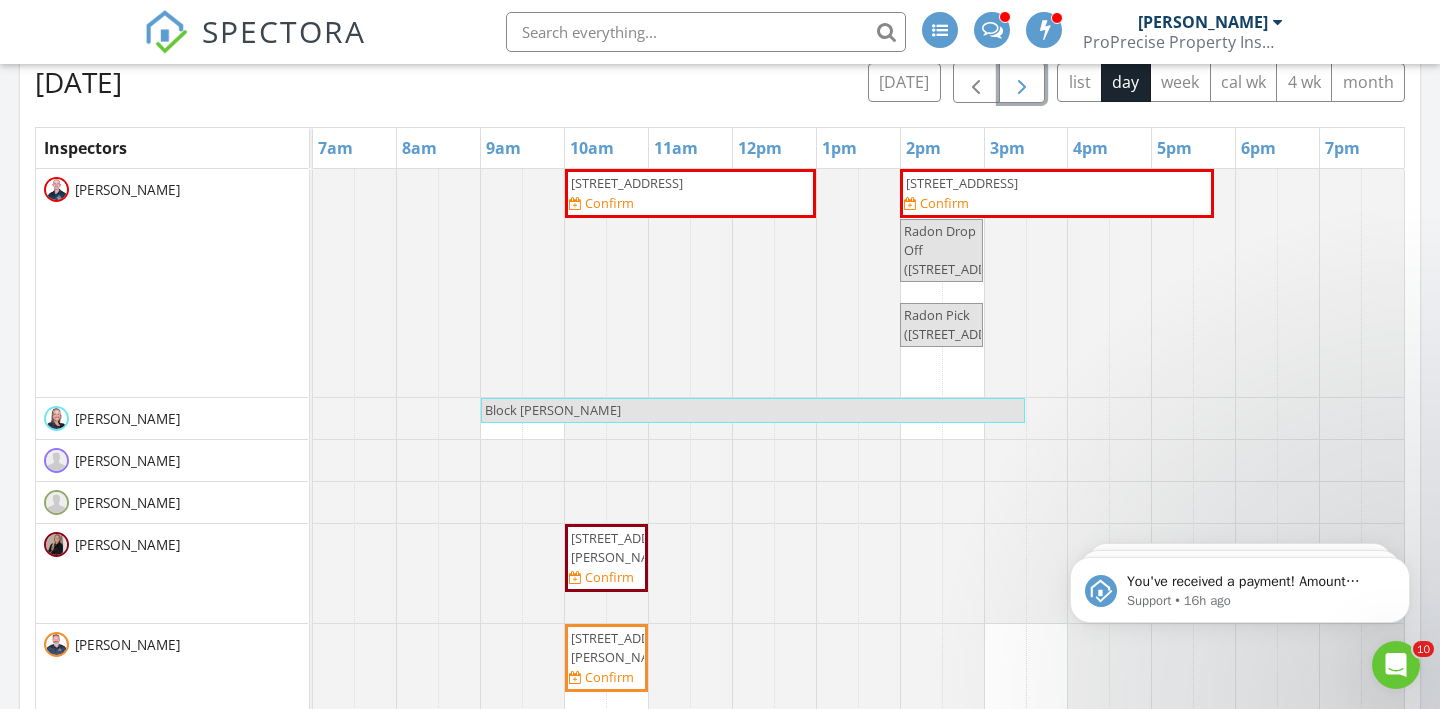 click at bounding box center (1022, 83) 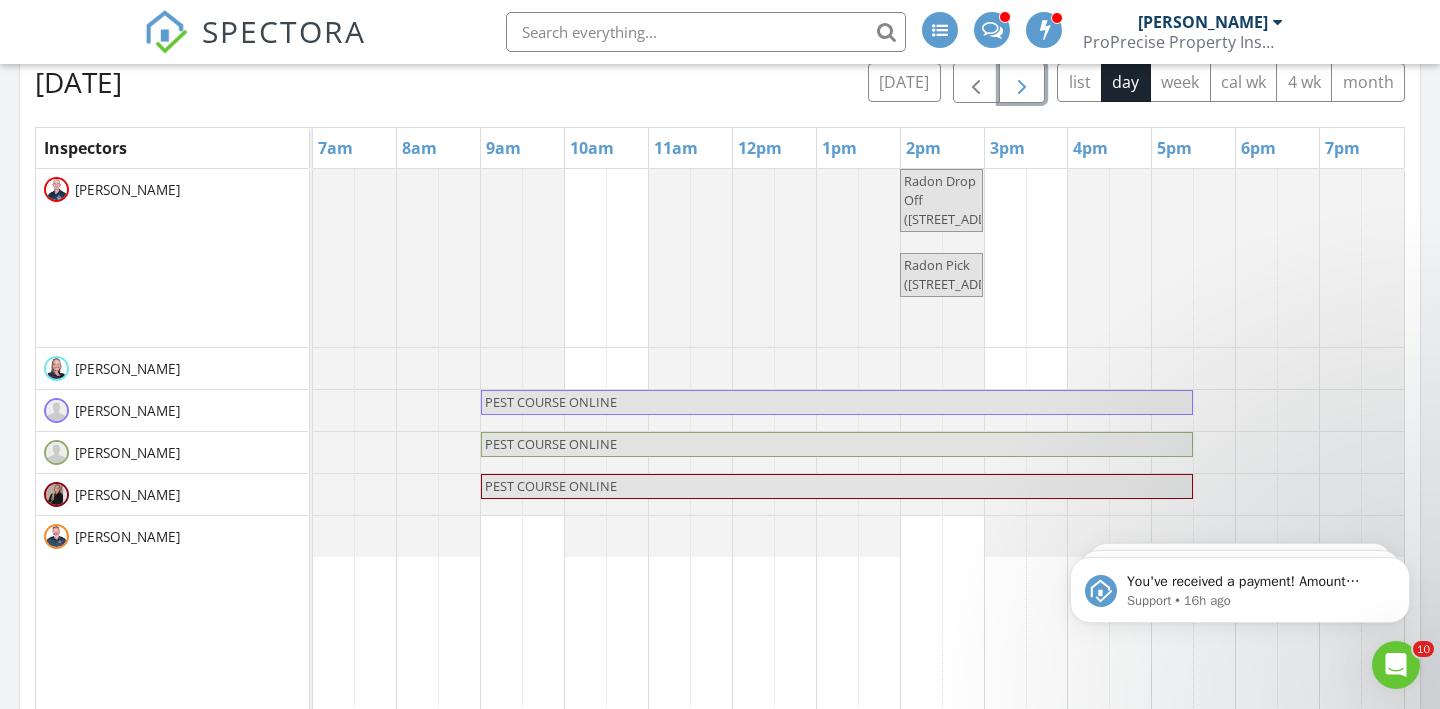 click at bounding box center [1022, 83] 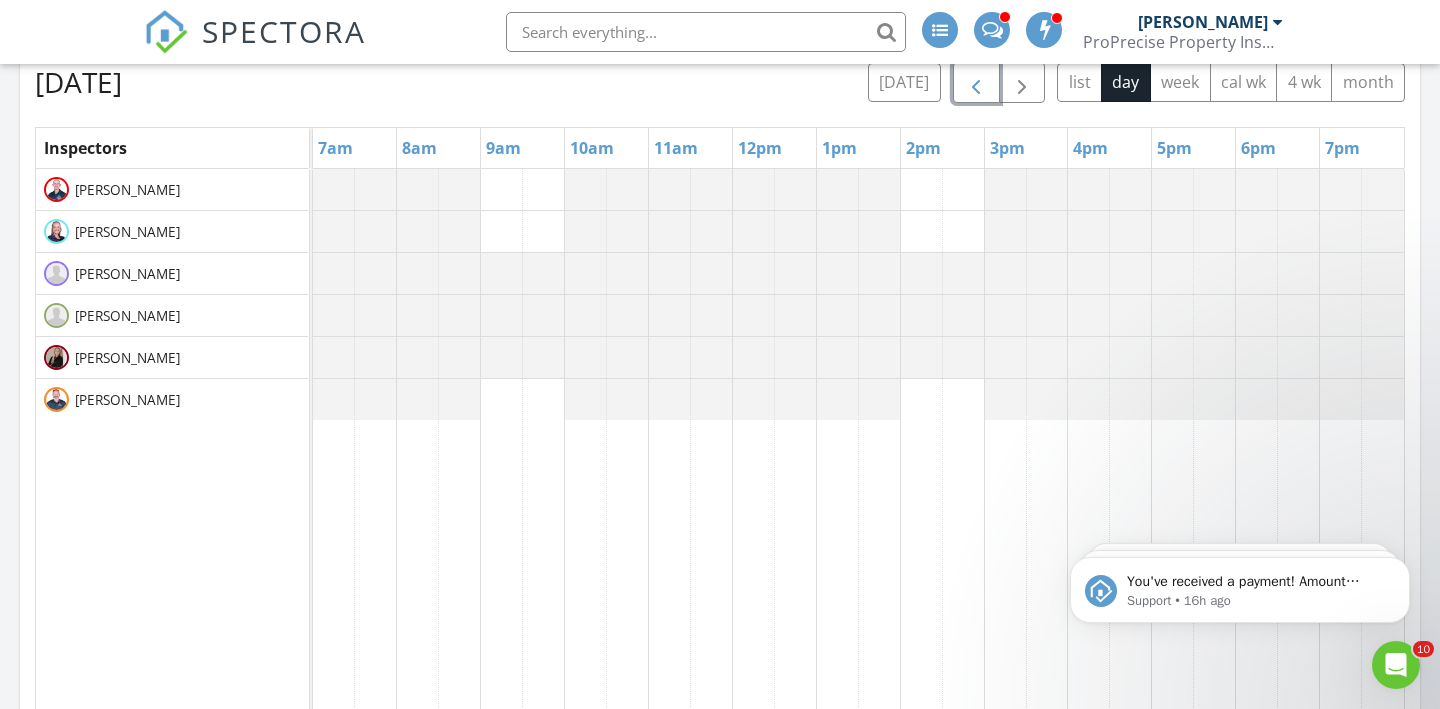 click at bounding box center [976, 83] 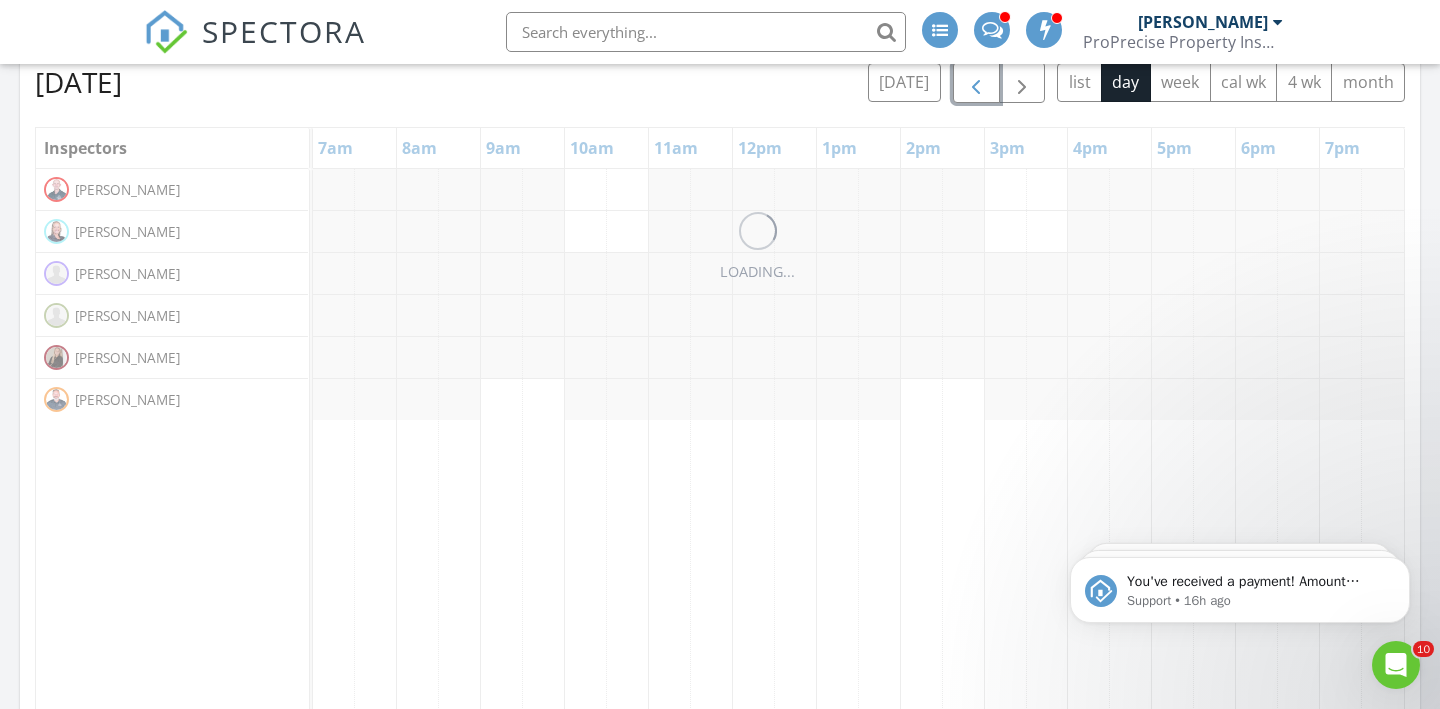 click at bounding box center (976, 83) 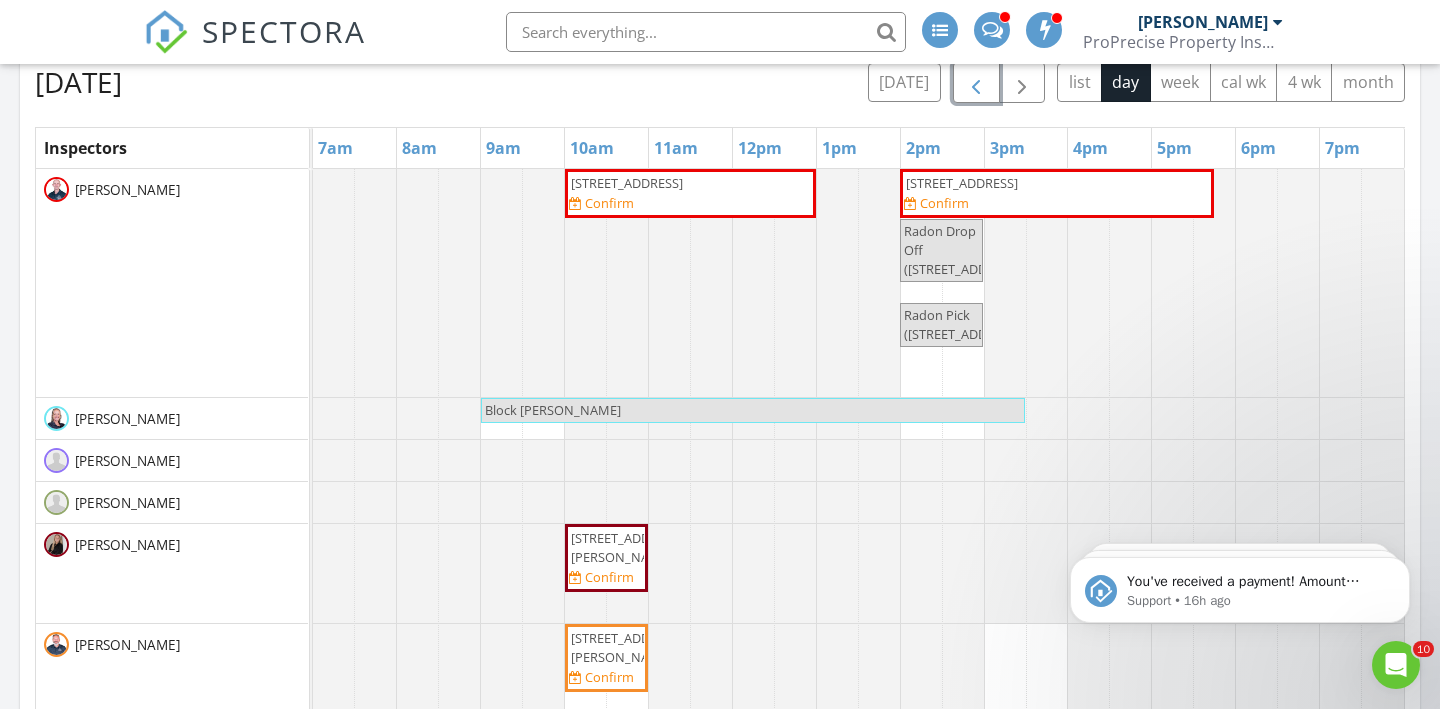 click at bounding box center [976, 83] 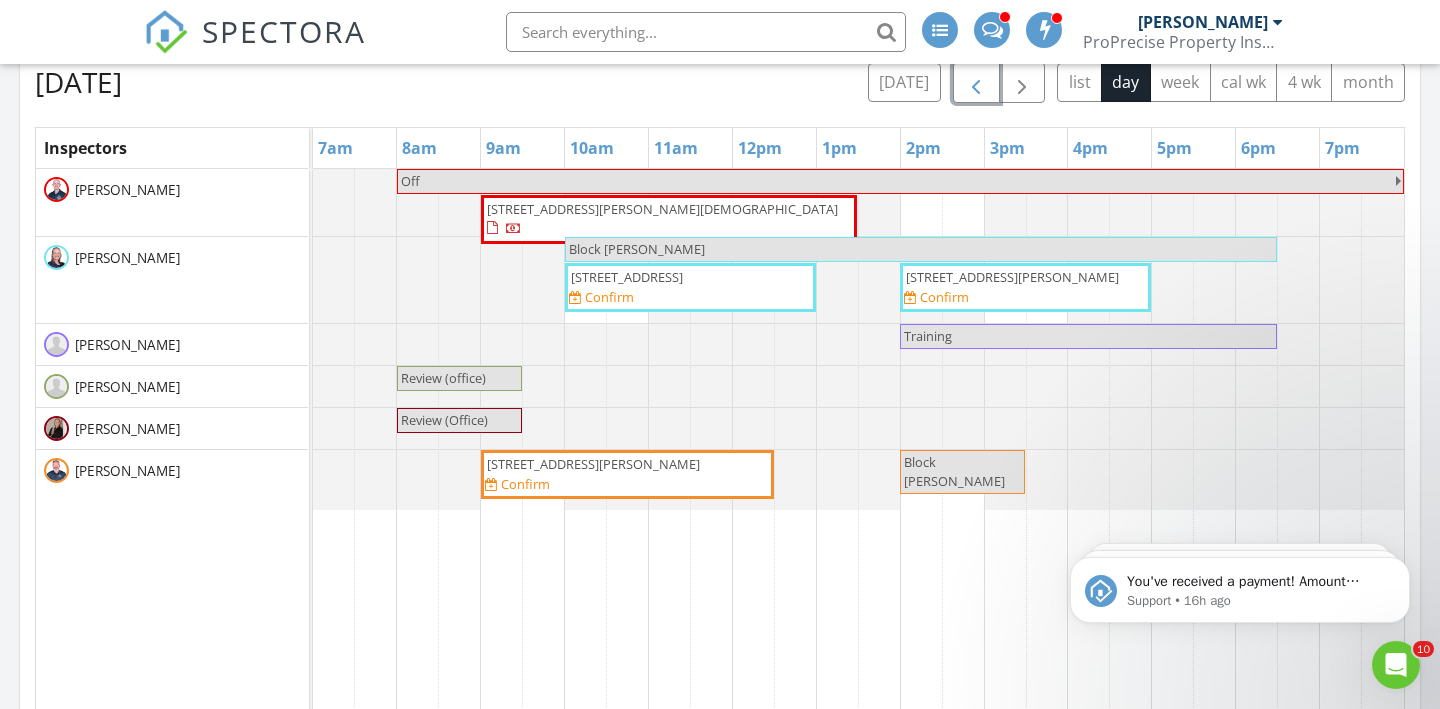 click at bounding box center (976, 83) 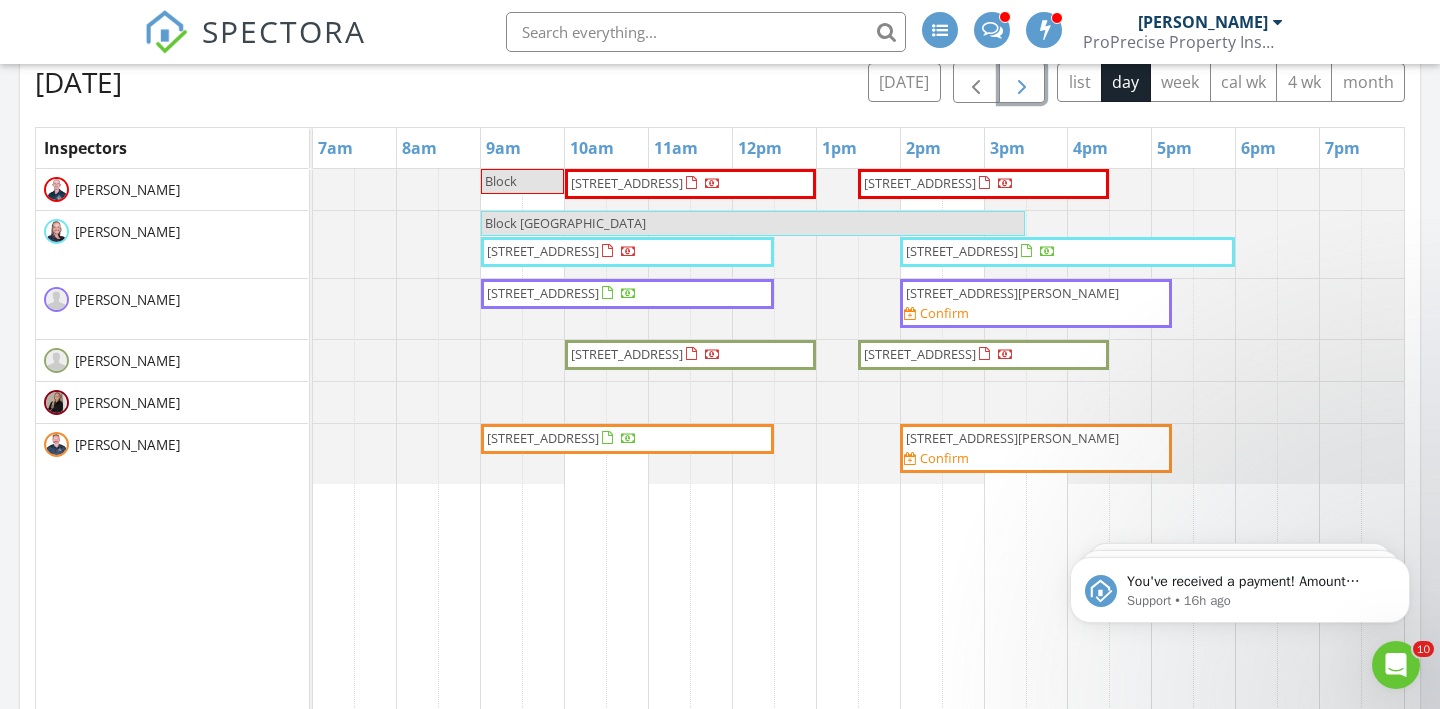 click at bounding box center (1022, 83) 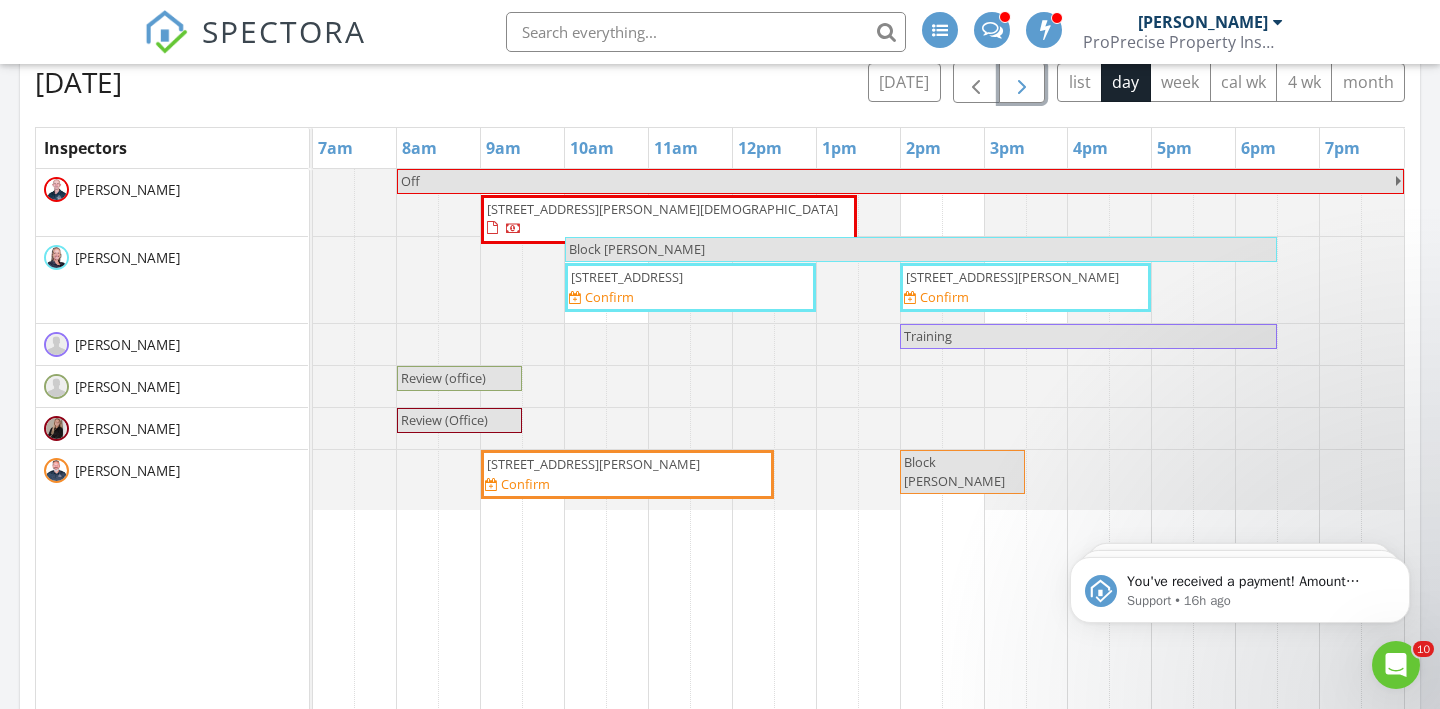 click at bounding box center (1022, 83) 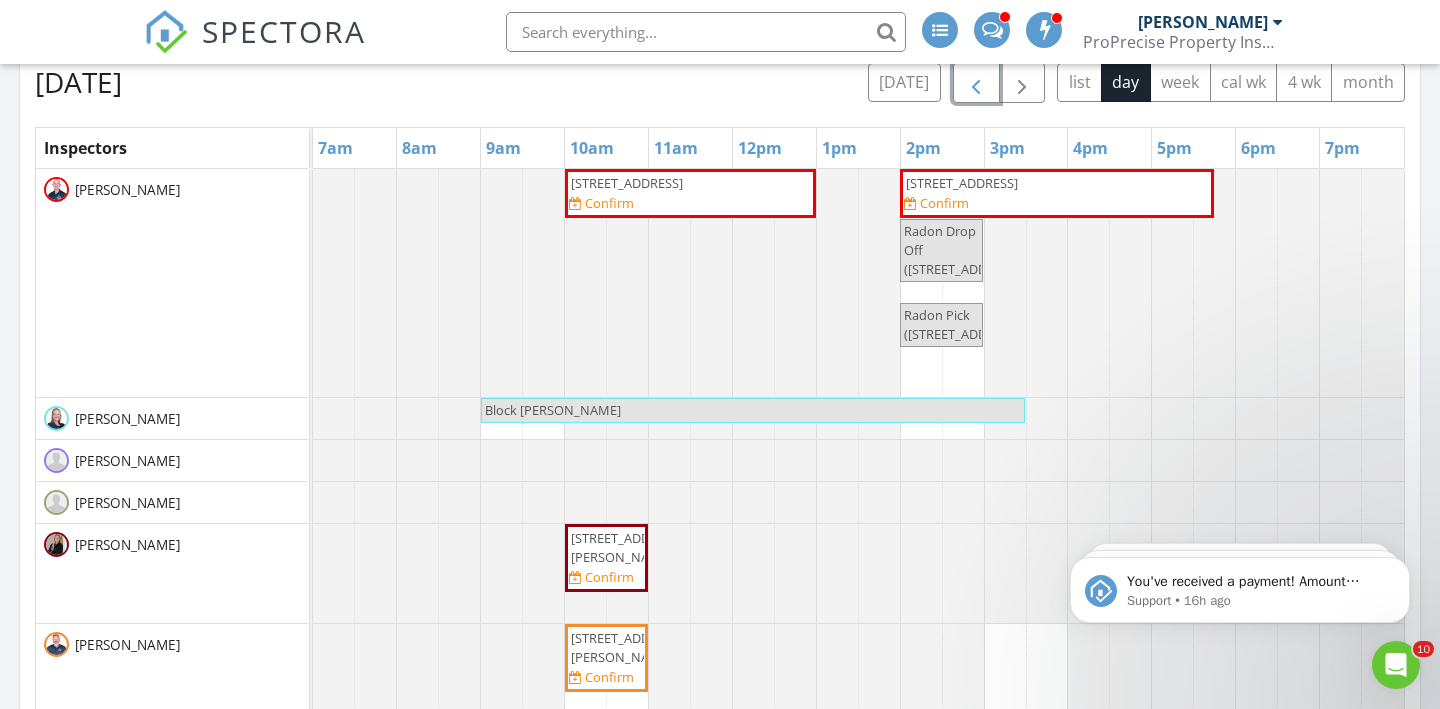 click at bounding box center [976, 83] 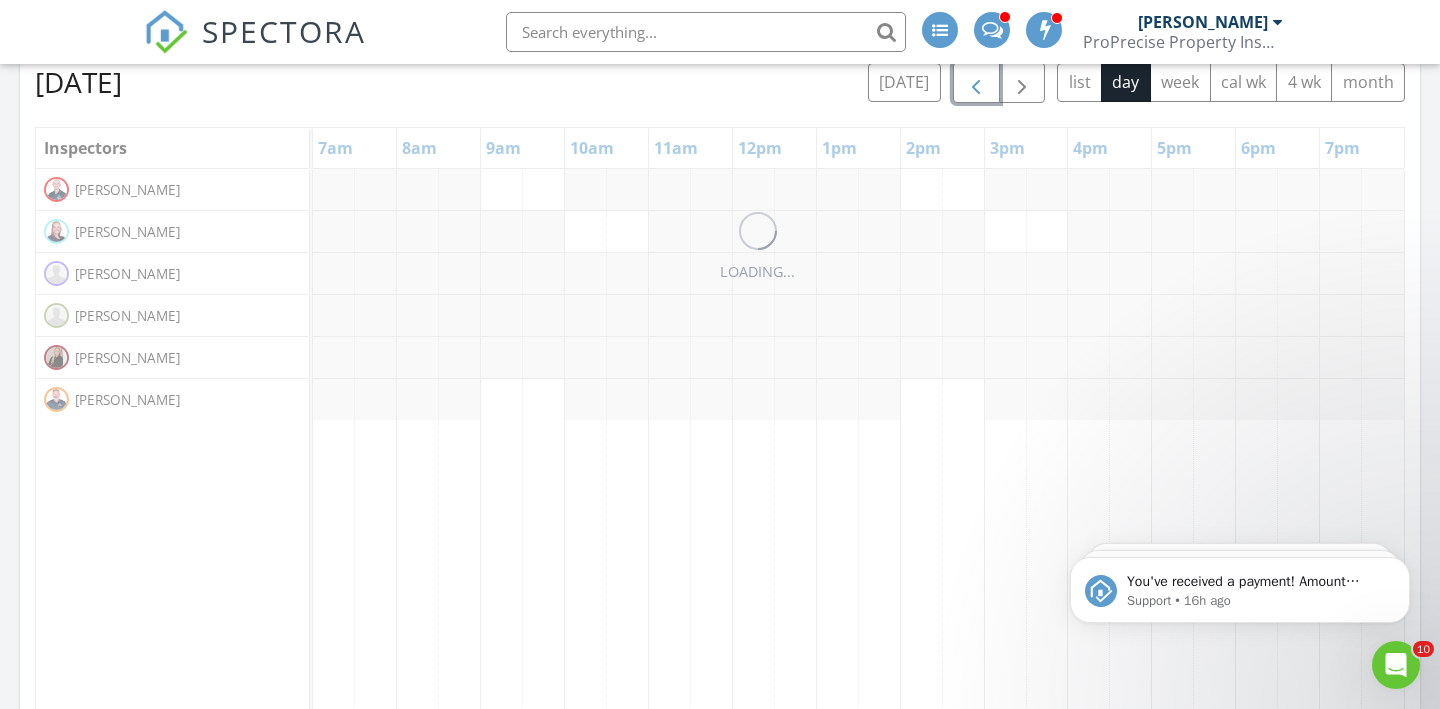 click at bounding box center (976, 83) 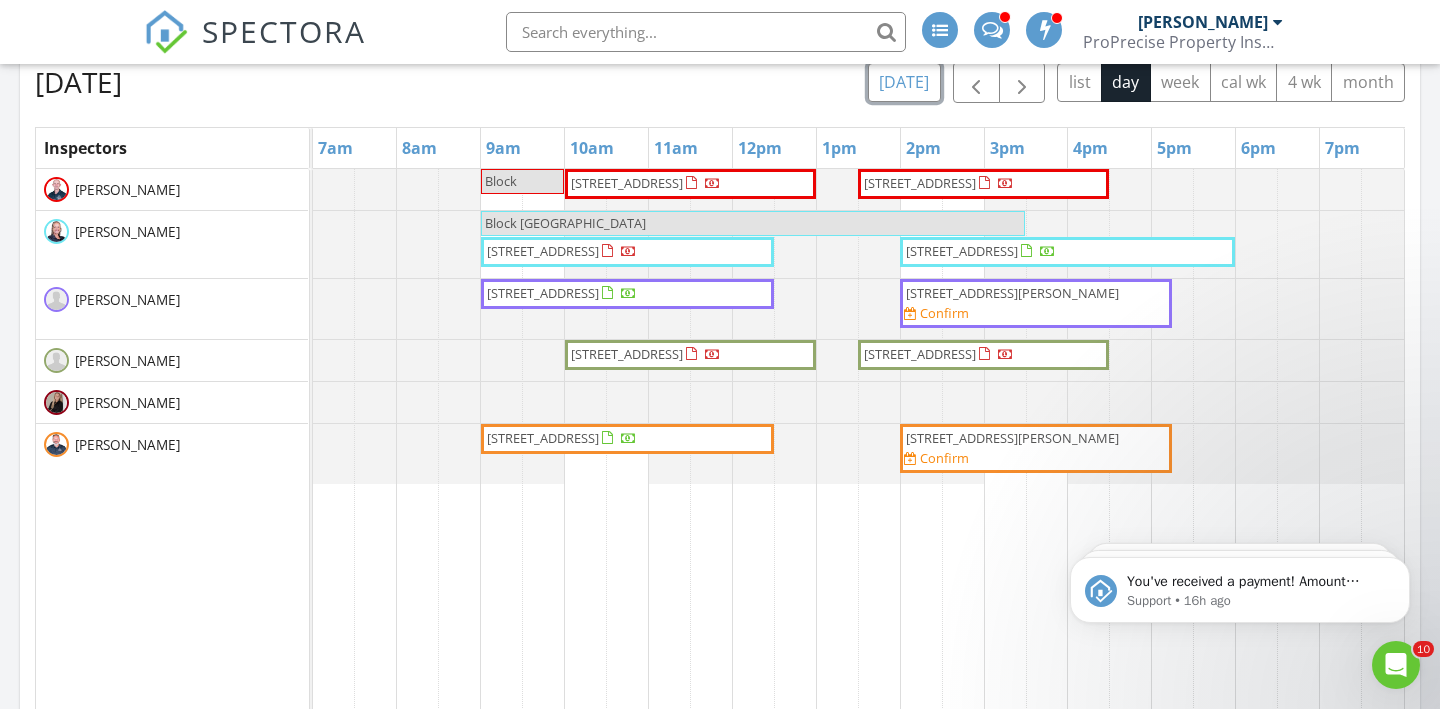 click on "[DATE]" at bounding box center (904, 82) 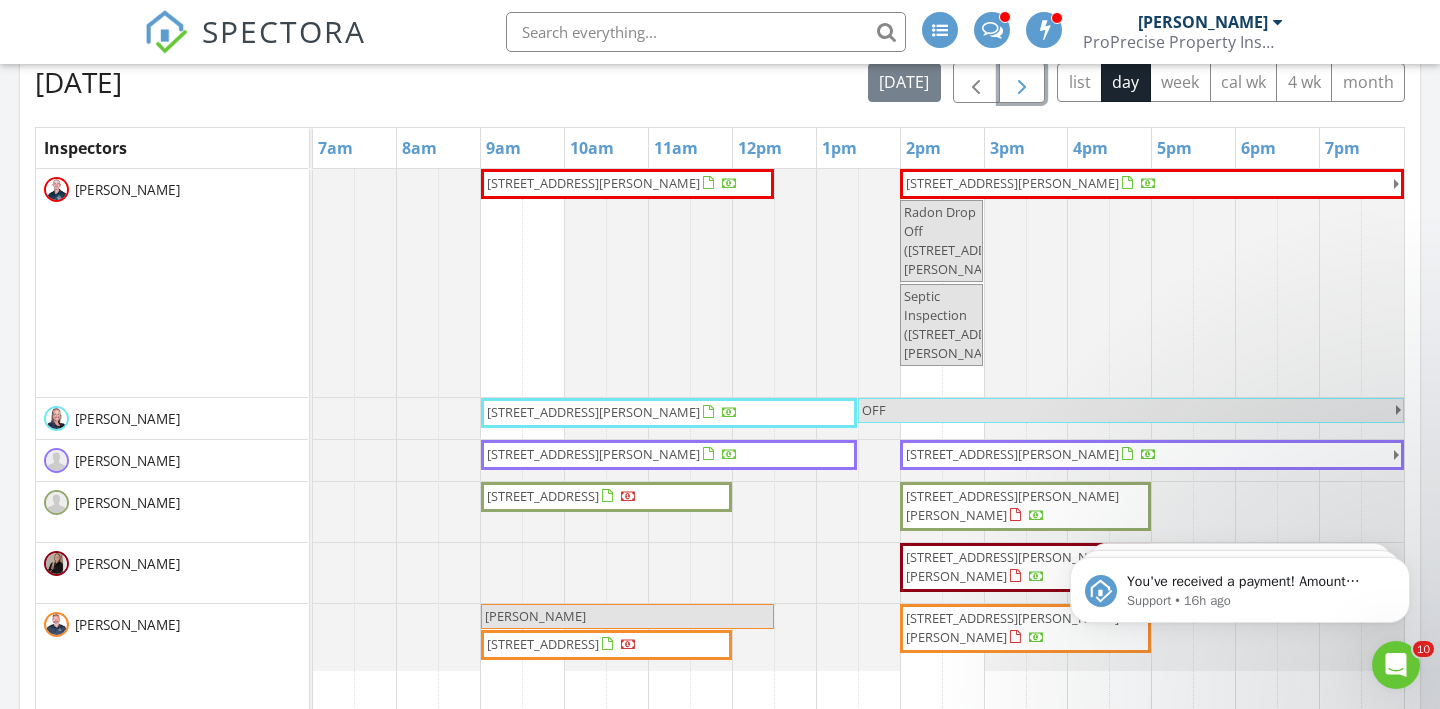click at bounding box center (1022, 83) 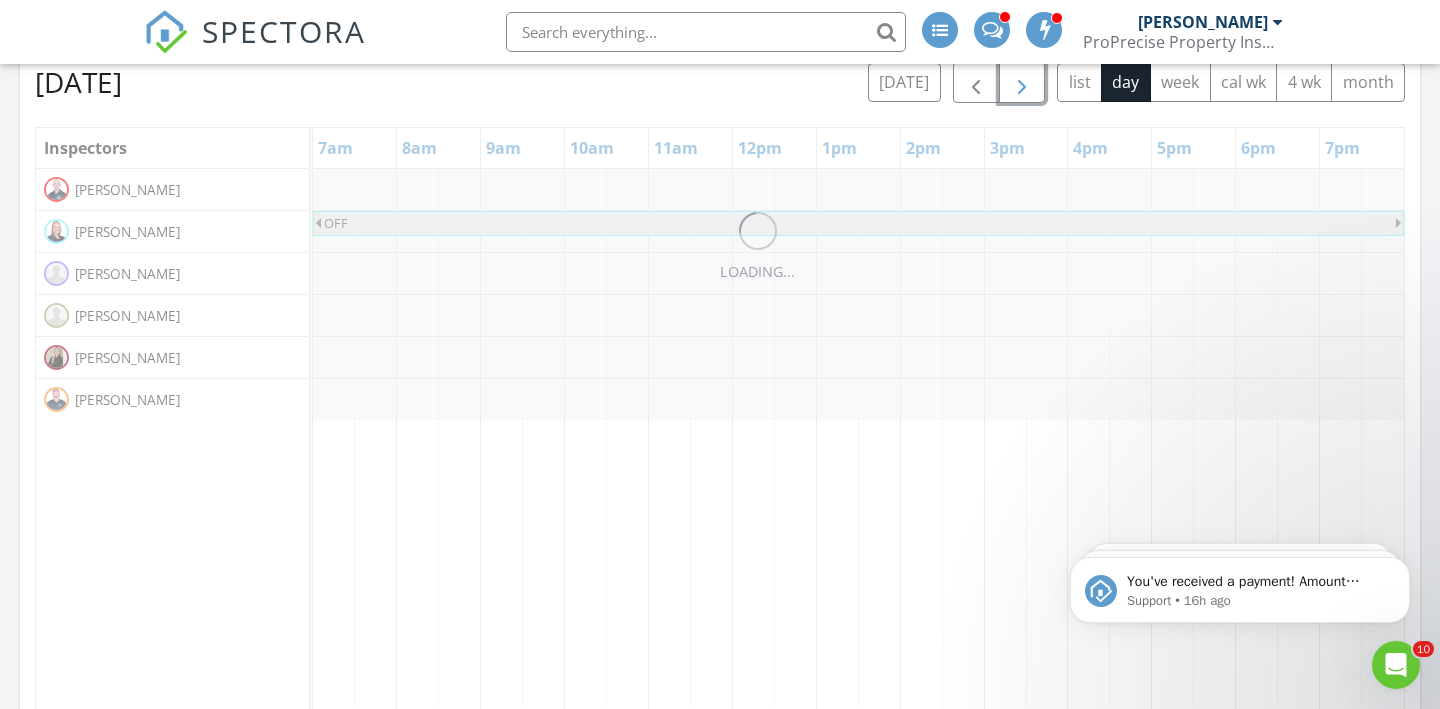 click at bounding box center (1022, 83) 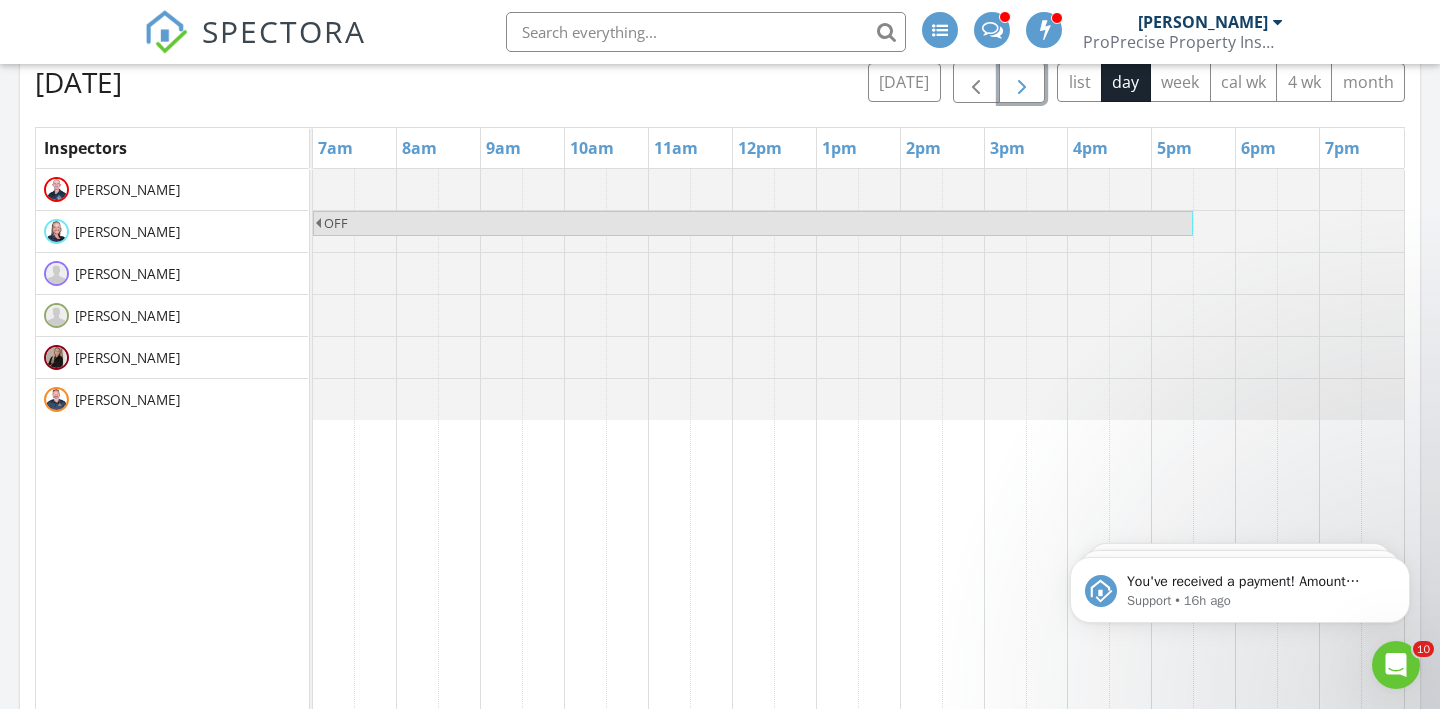 click at bounding box center (1022, 83) 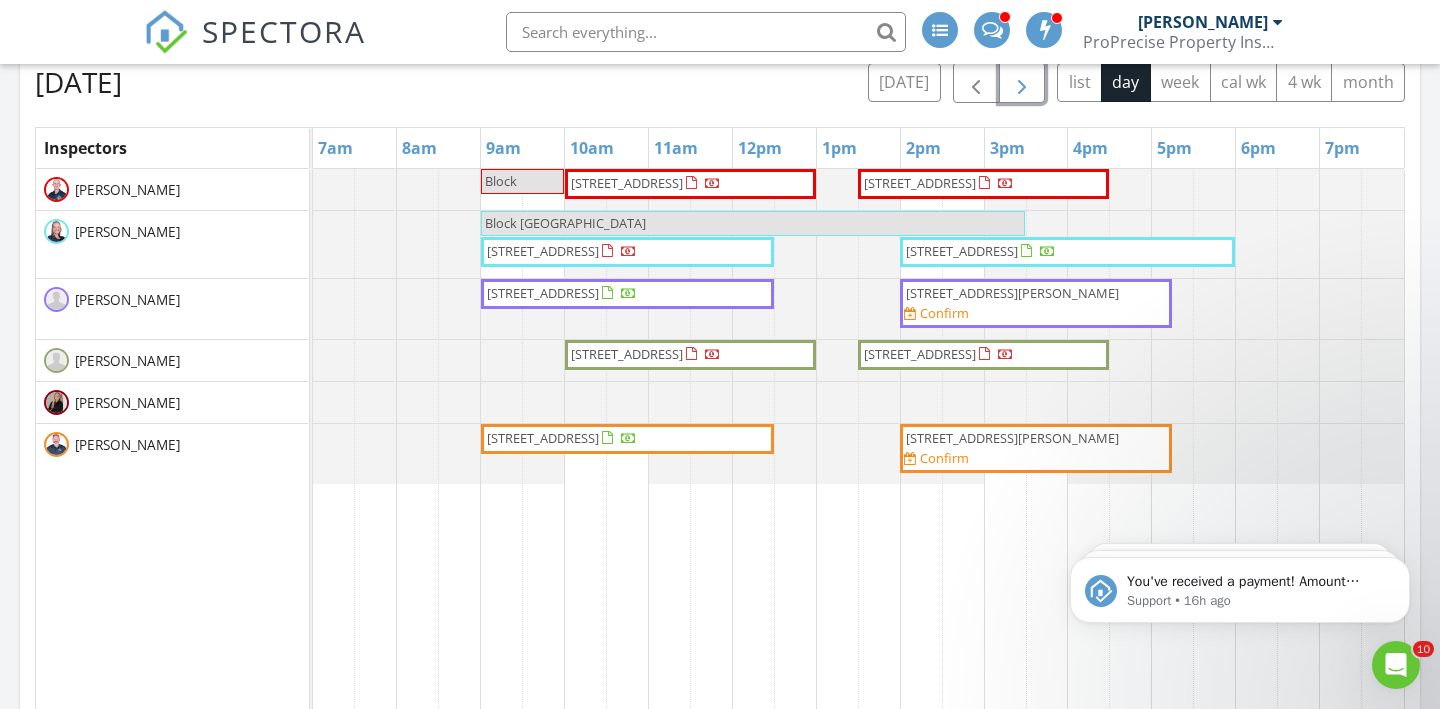 click at bounding box center (1022, 82) 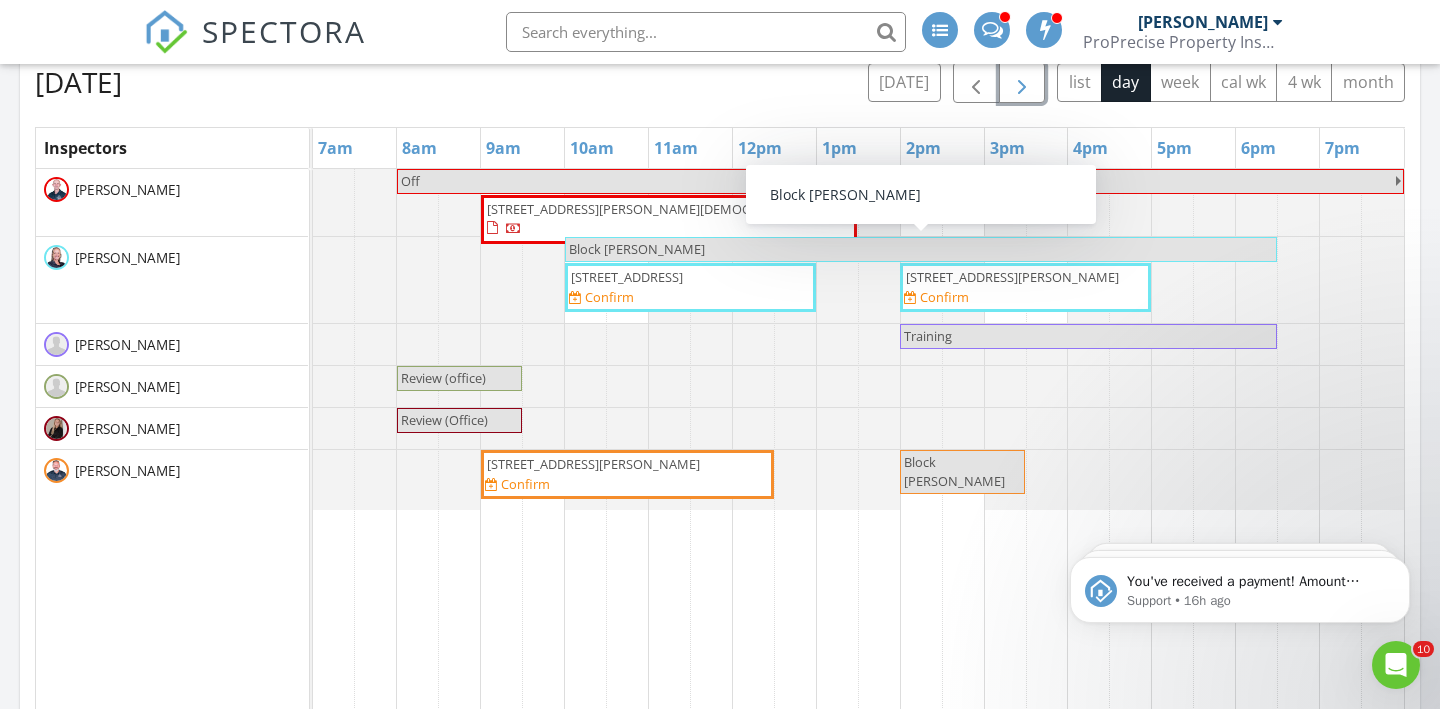 click on "2815 Shepler Church Ave SW, Canton 44706" at bounding box center [662, 209] 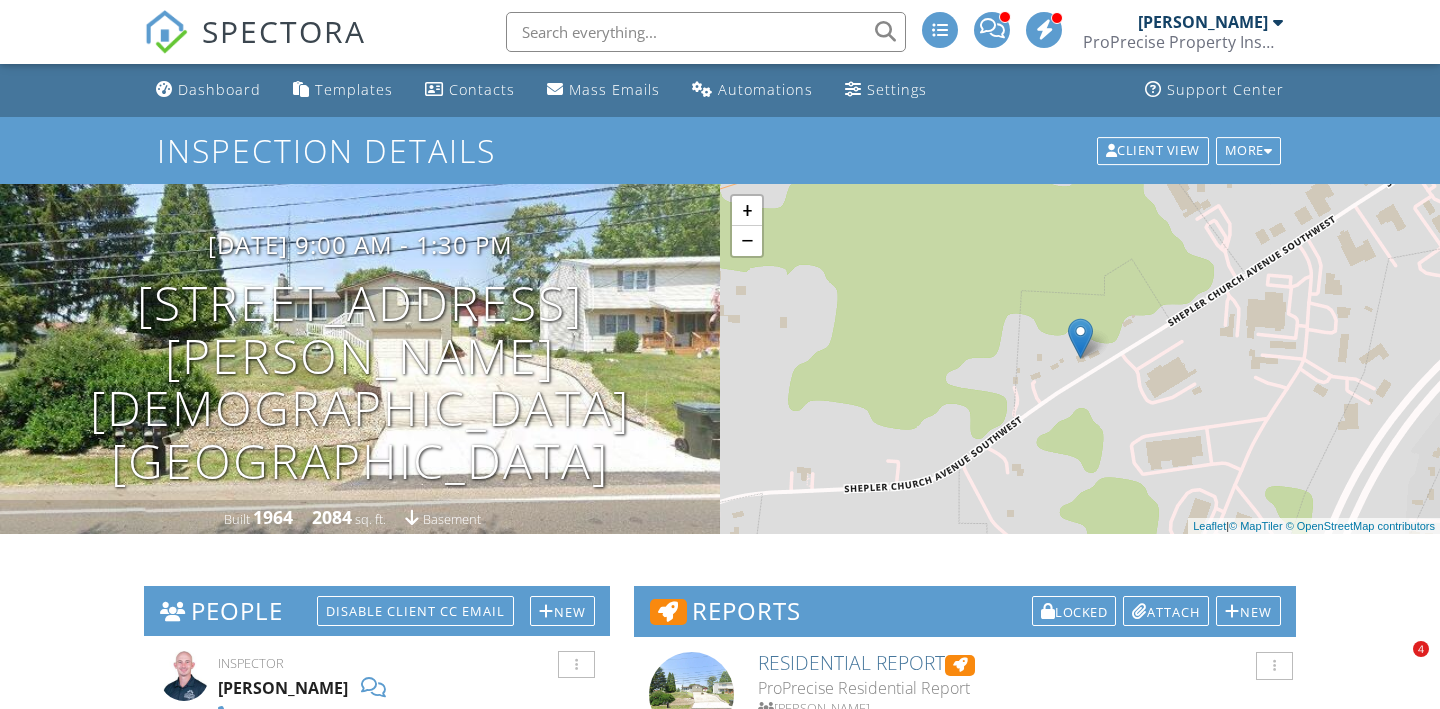 scroll, scrollTop: 0, scrollLeft: 0, axis: both 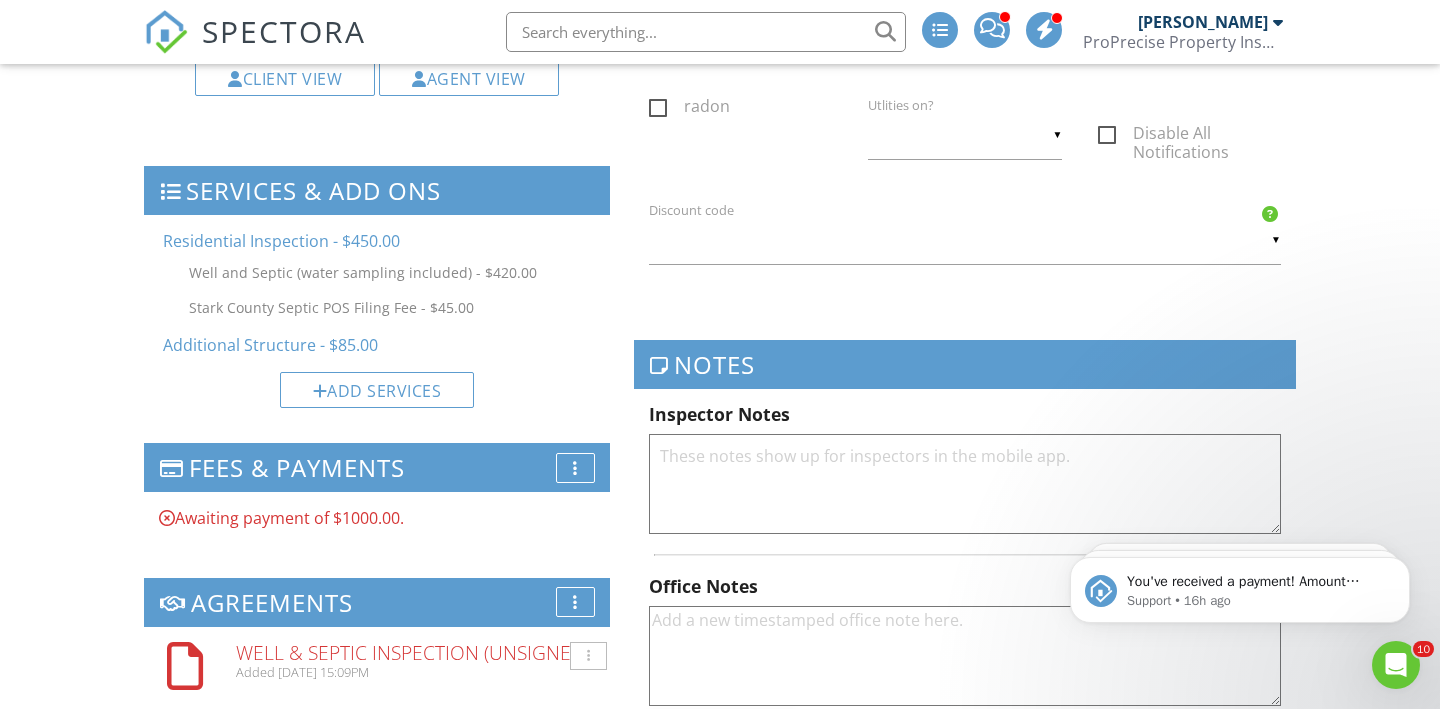 click at bounding box center [965, 484] 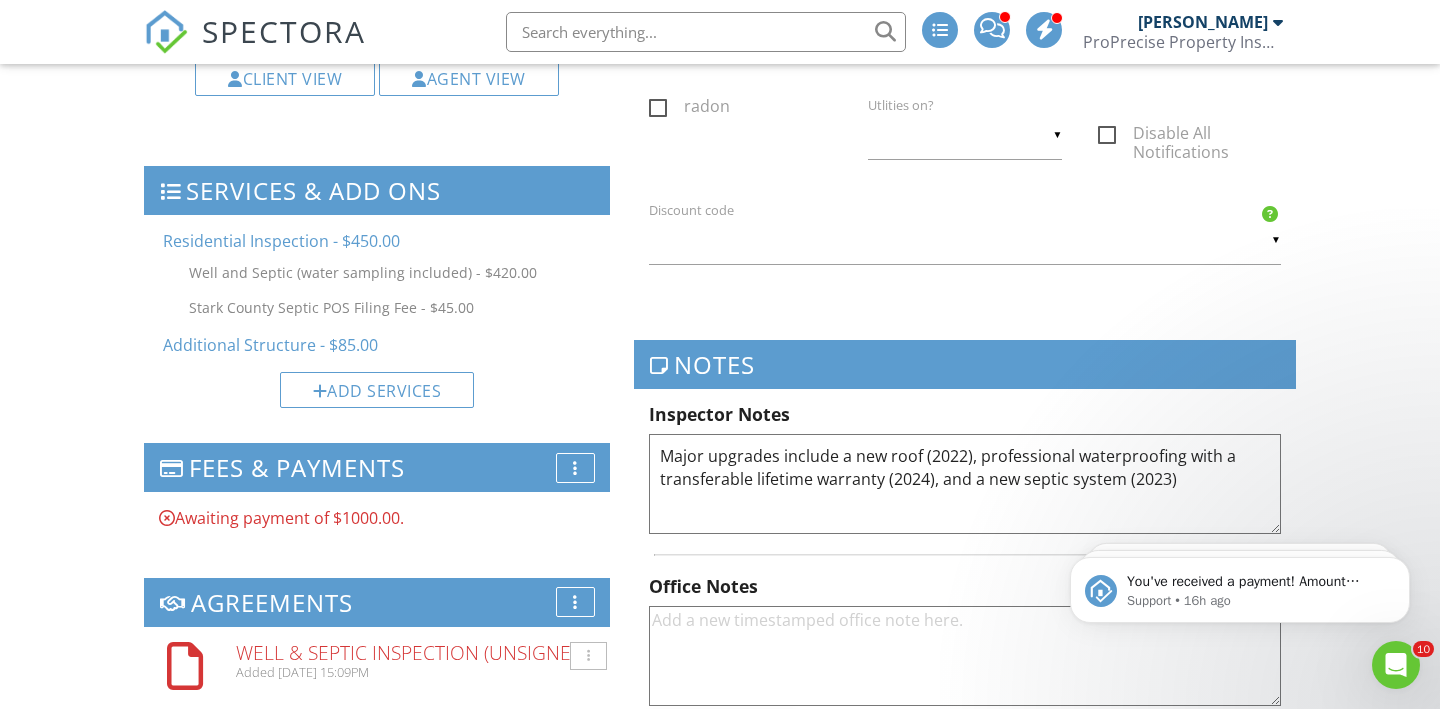 click on "Major upgrades include a new roof (2022), professional waterproofing with a transferable lifetime warranty (2024), and a new septic system (2023)" at bounding box center [965, 484] 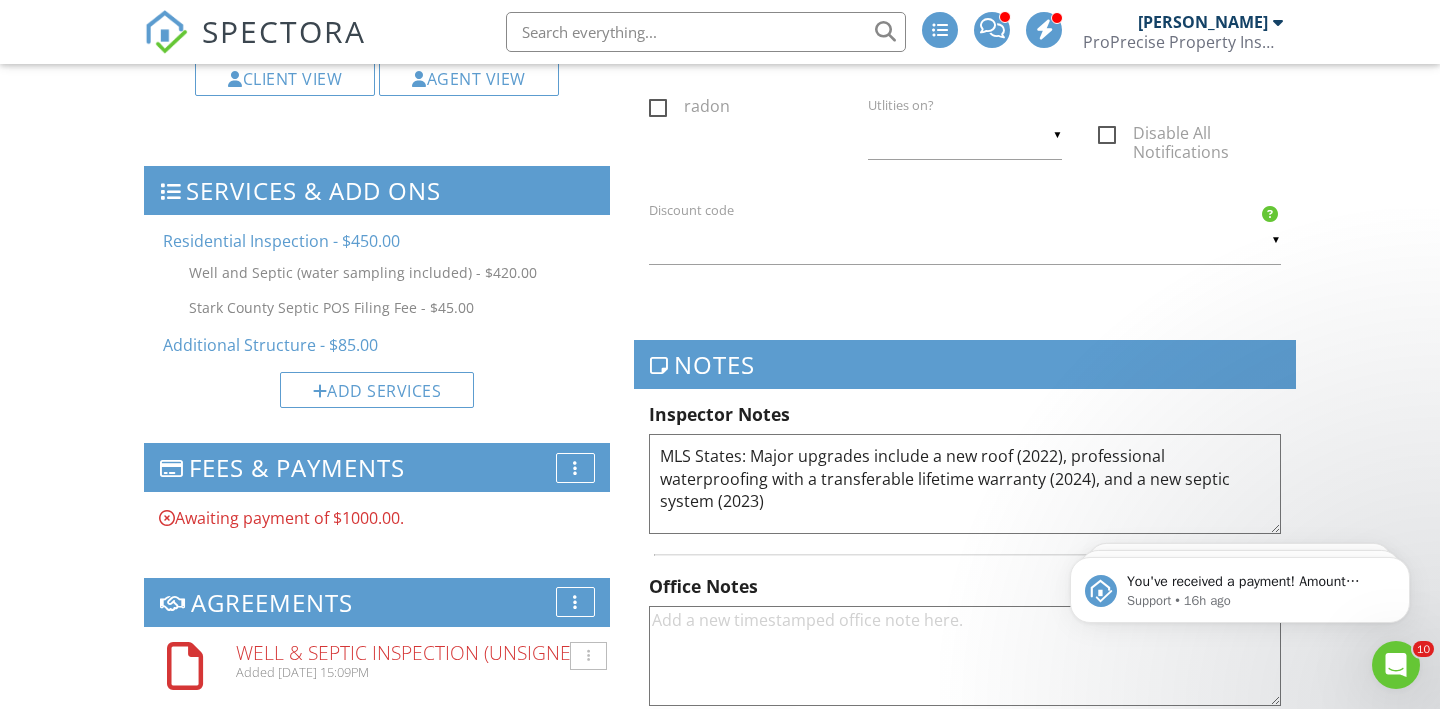 click on "MLS States: Major upgrades include a new roof (2022), professional waterproofing with a transferable lifetime warranty (2024), and a new septic system (2023)" at bounding box center [965, 484] 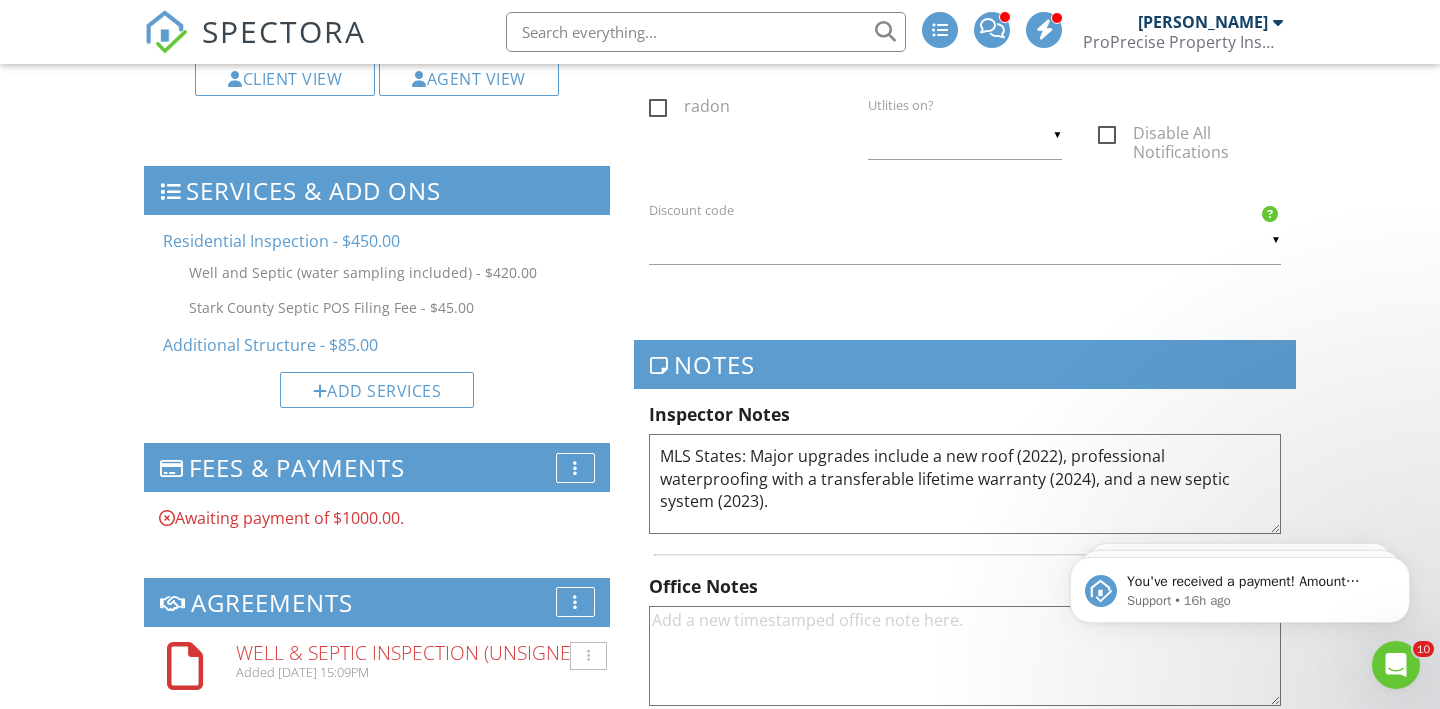 scroll, scrollTop: 1, scrollLeft: 0, axis: vertical 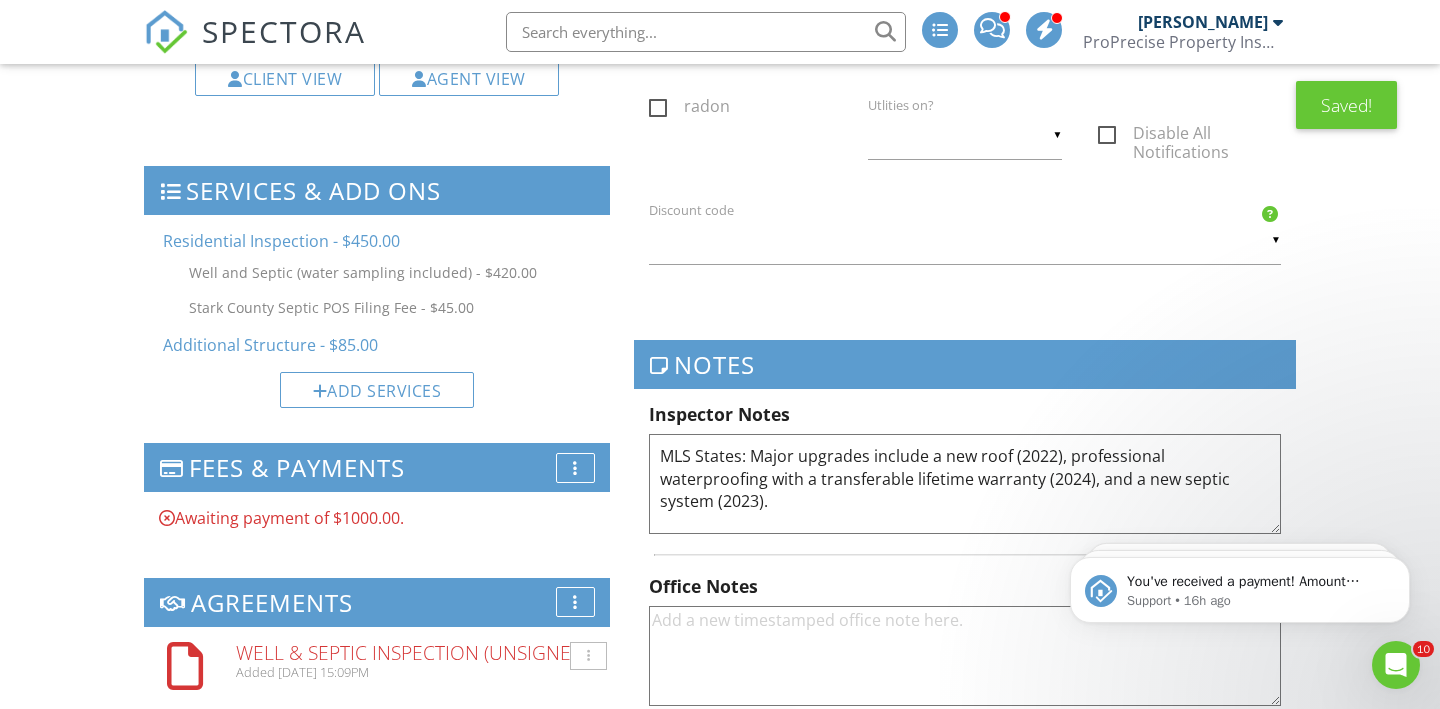 click on "MLS States: Major upgrades include a new roof (2022), professional waterproofing with a transferable lifetime warranty (2024), and a new septic system (2023)." at bounding box center (965, 484) 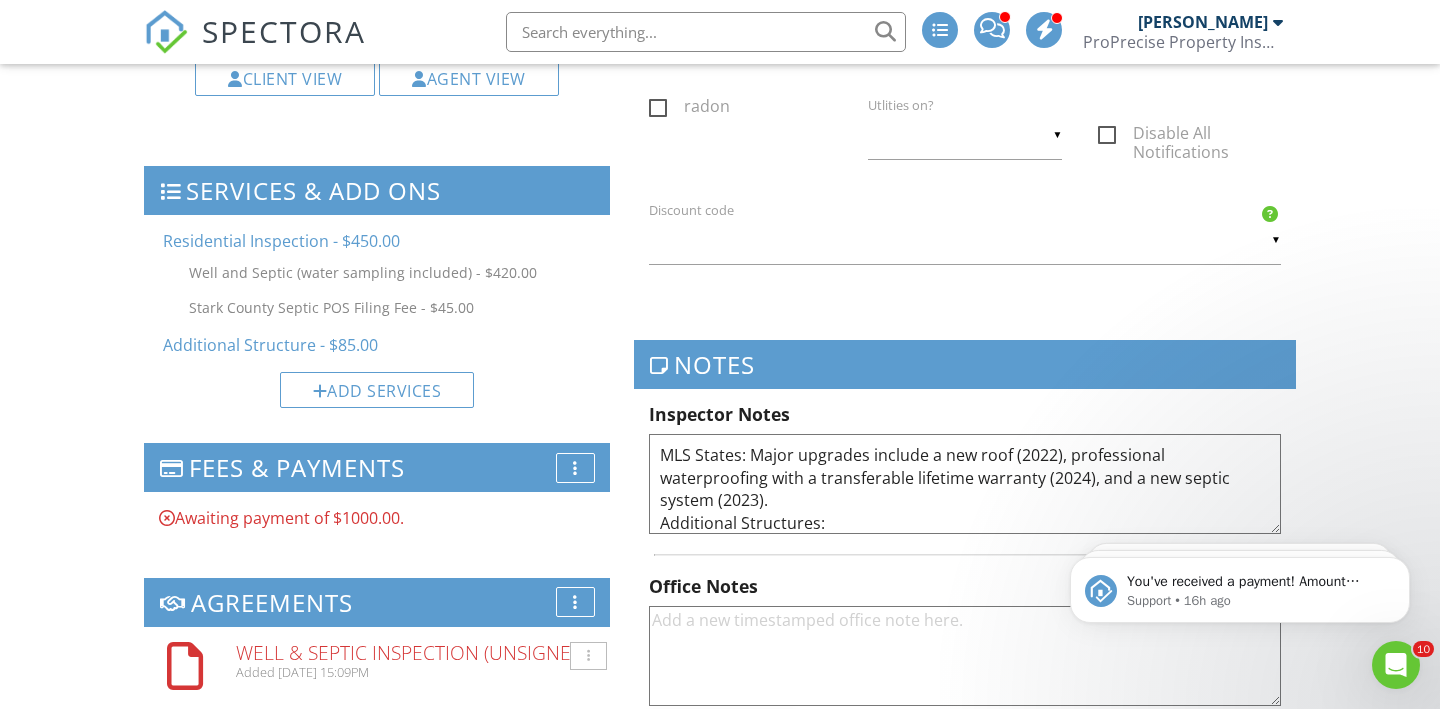 paste on "28x22 barn with electric, concrete floors, and a loft, plus two sheds—one 20x10 finished with heat, AC, electric, and plumbing ready for a water tank" 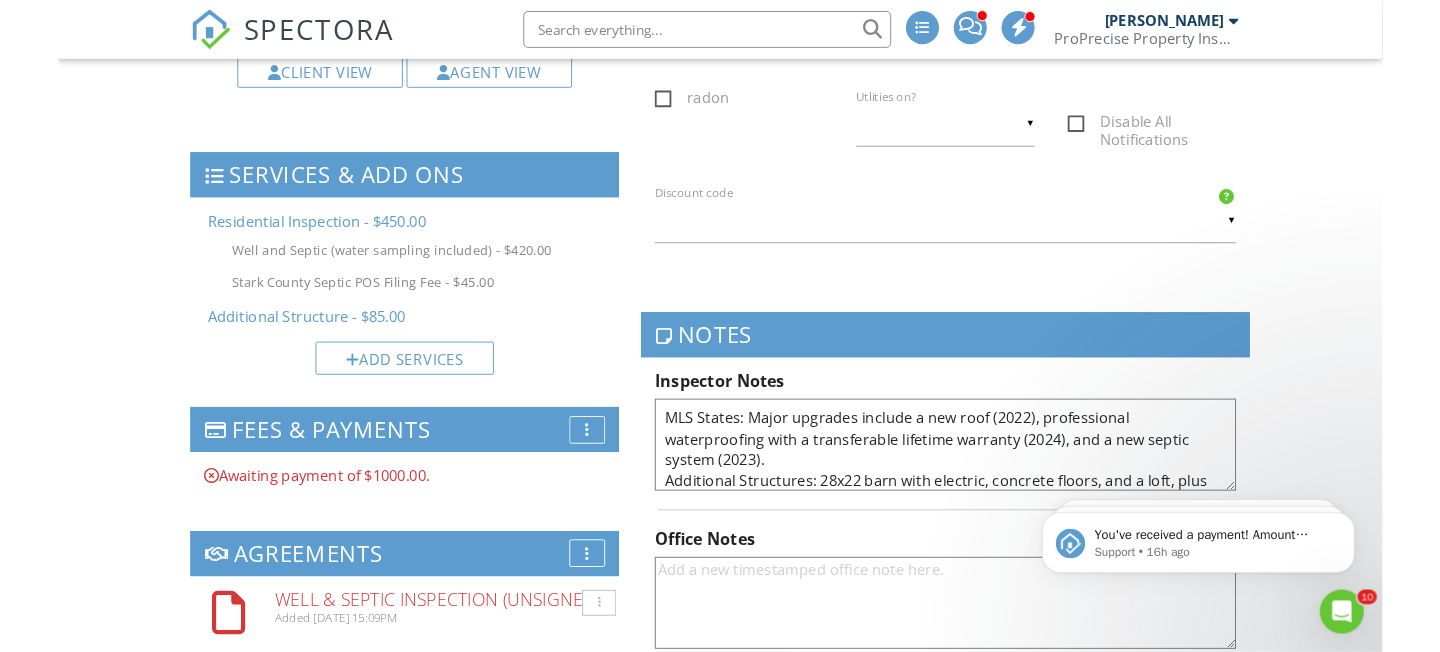scroll, scrollTop: 45, scrollLeft: 0, axis: vertical 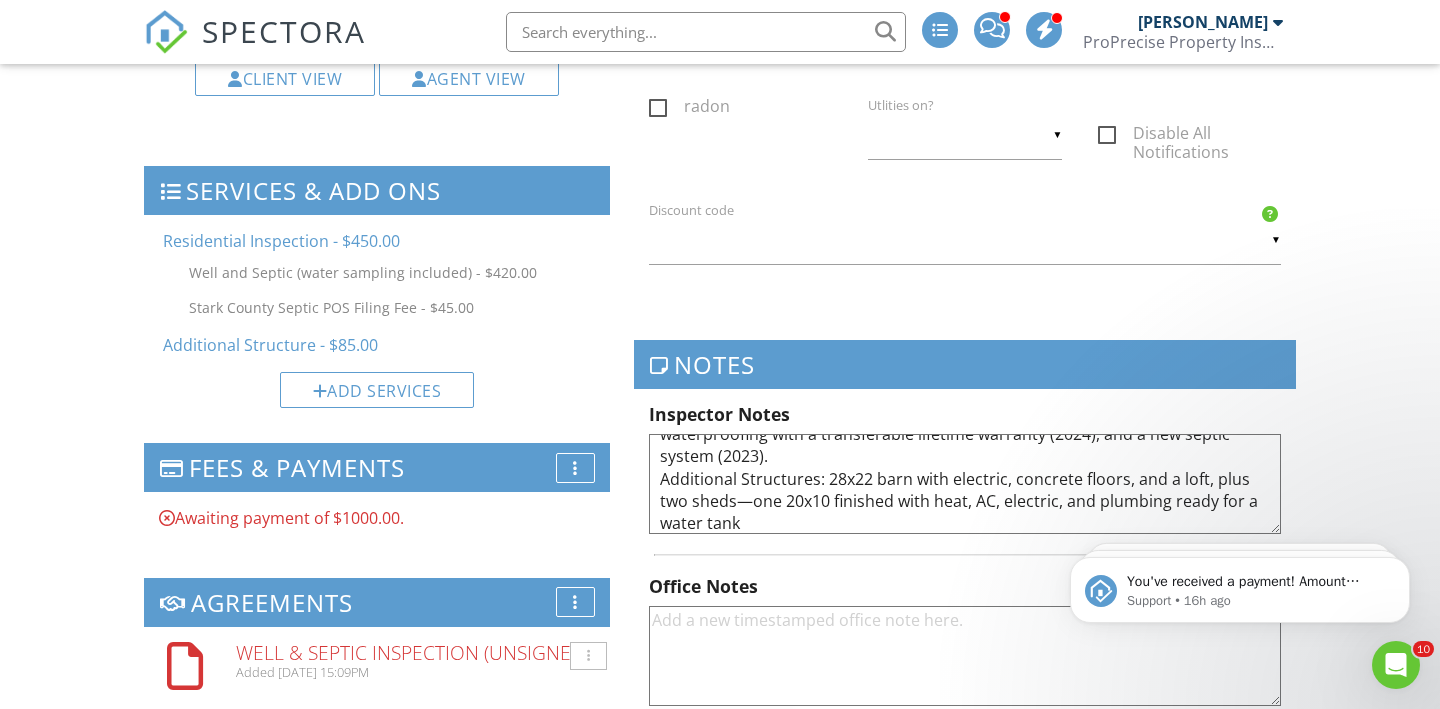 type on "MLS States: Major upgrades include a new roof (2022), professional waterproofing with a transferable lifetime warranty (2024), and a new septic system (2023).
Additional Structures: 28x22 barn with electric, concrete floors, and a loft, plus two sheds—one 20x10 finished with heat, AC, electric, and plumbing ready for a water tank" 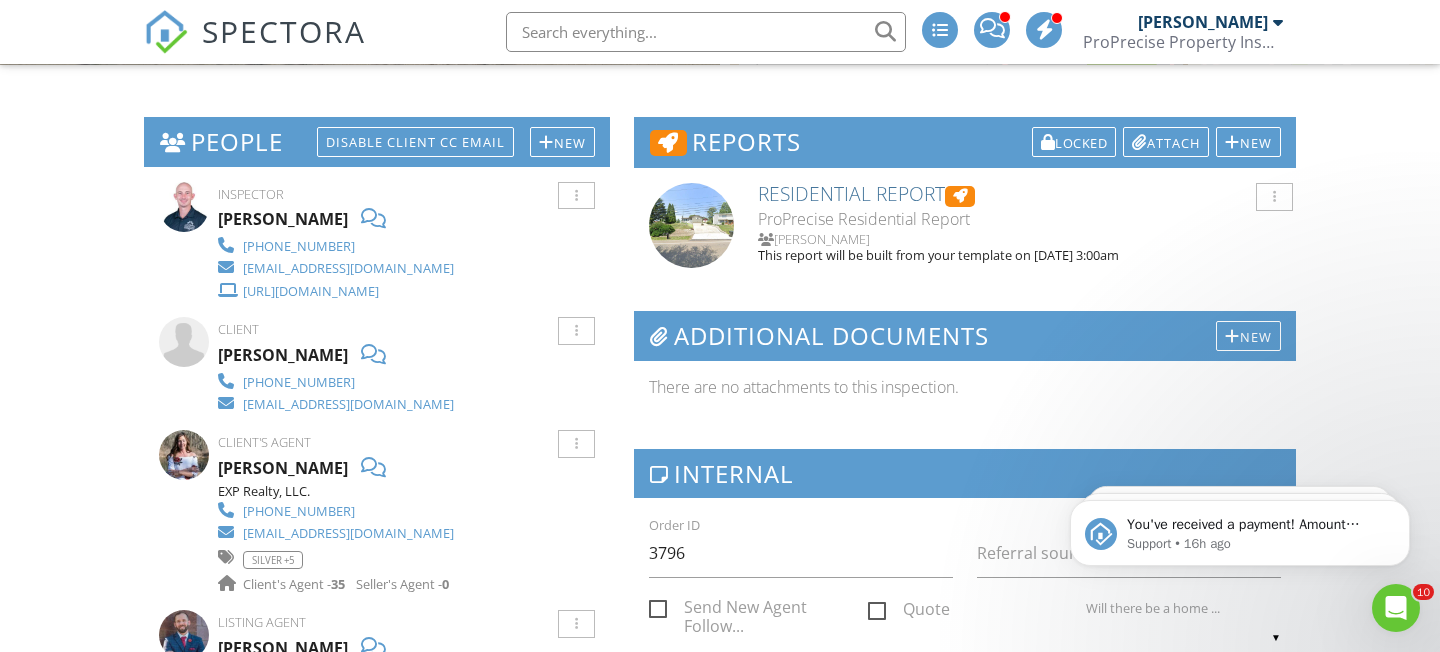 scroll, scrollTop: 471, scrollLeft: 0, axis: vertical 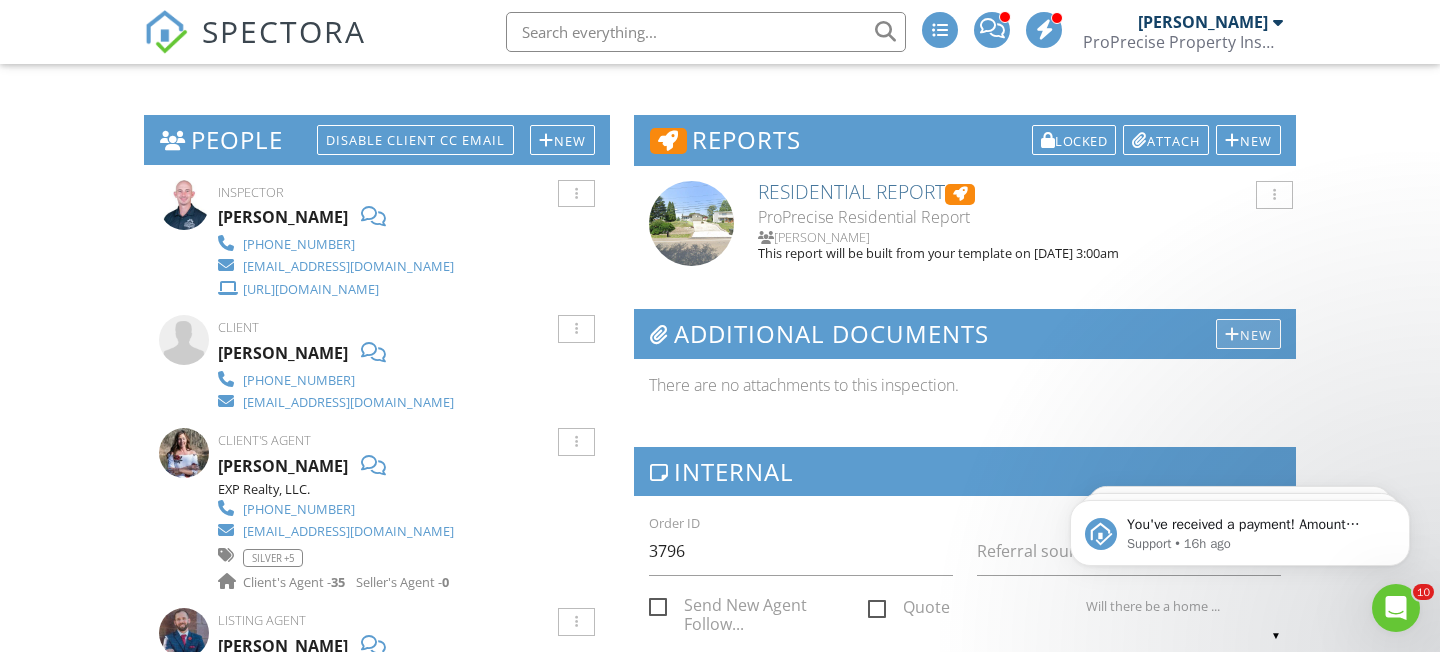 click at bounding box center [1232, 334] 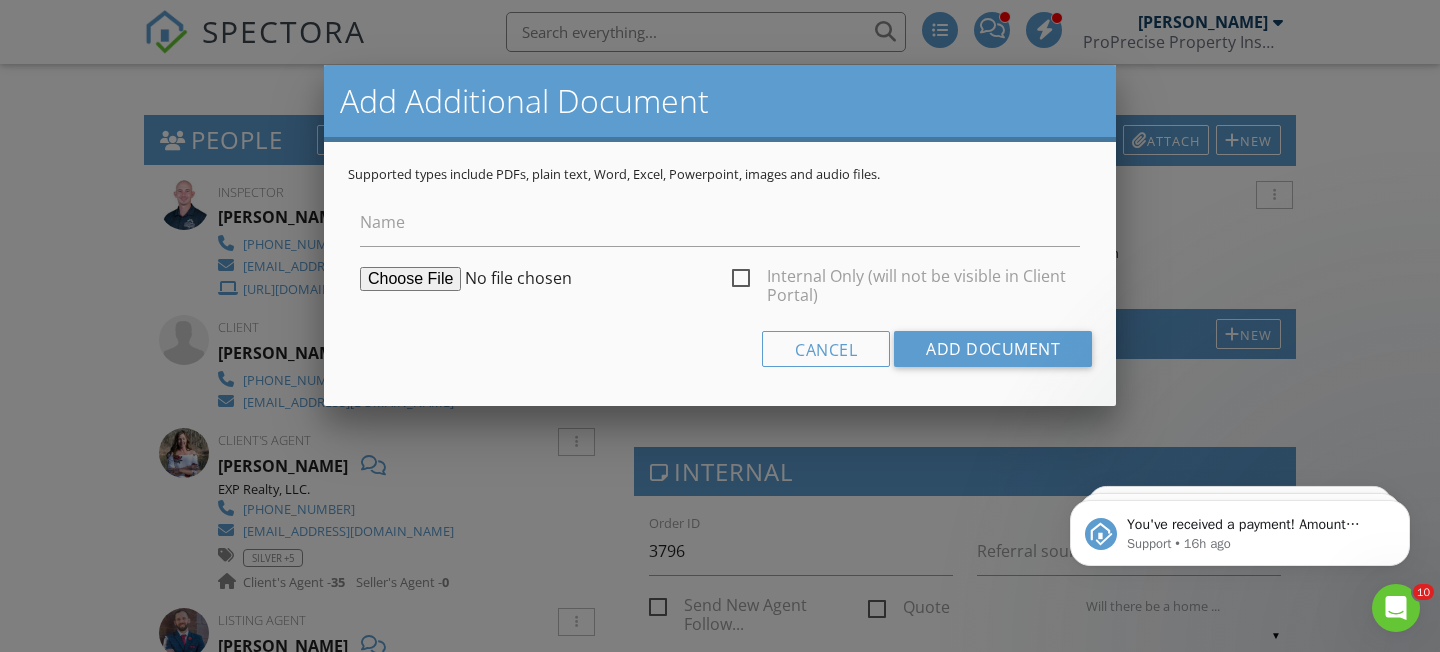 click on "Internal Only (will not be visible in Client Portal)" at bounding box center (906, 279) 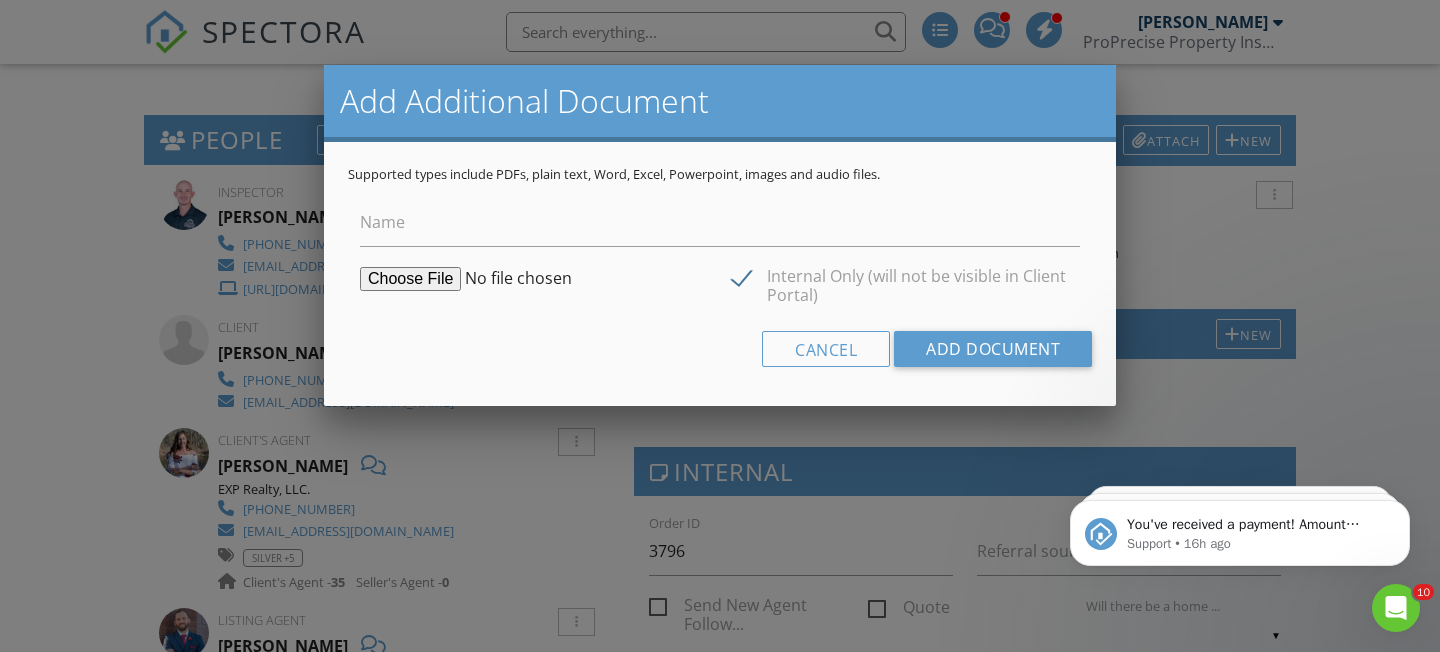click at bounding box center [513, 279] 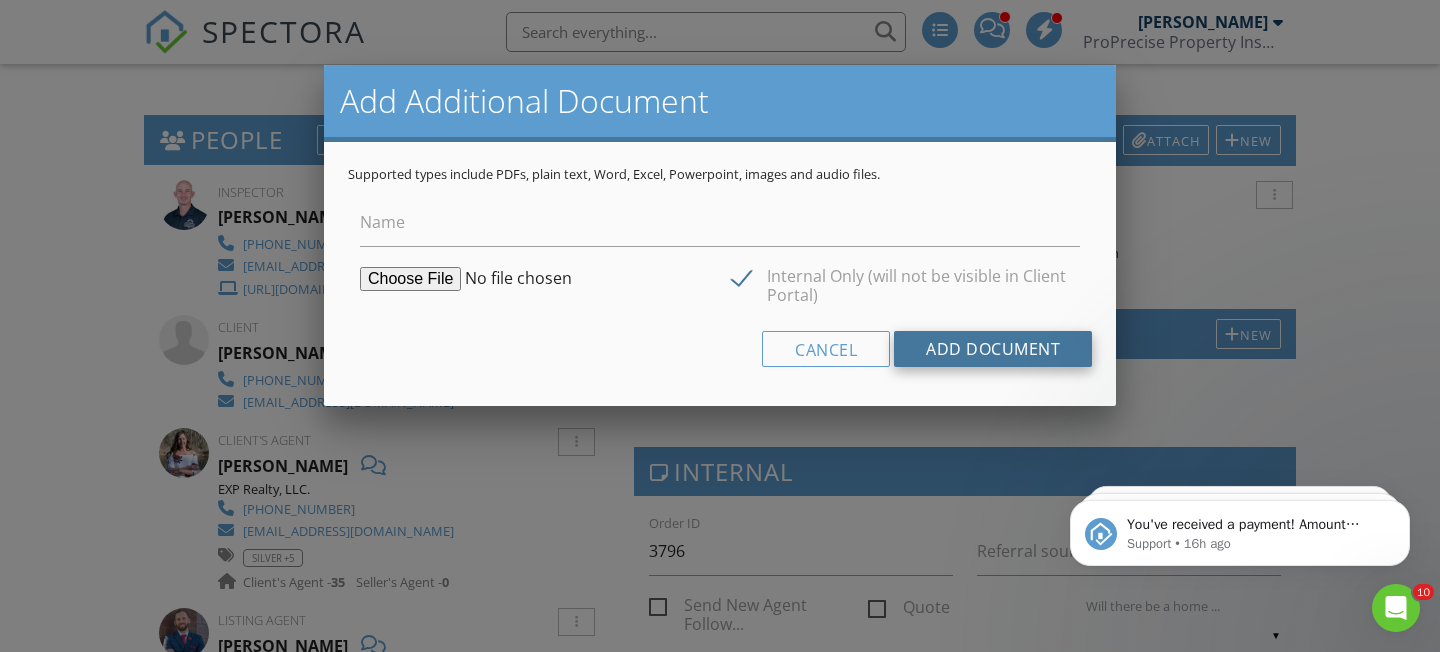 type on "C:\fakepath\Multiple Documents - 2025-07-03T125636.500.pdf" 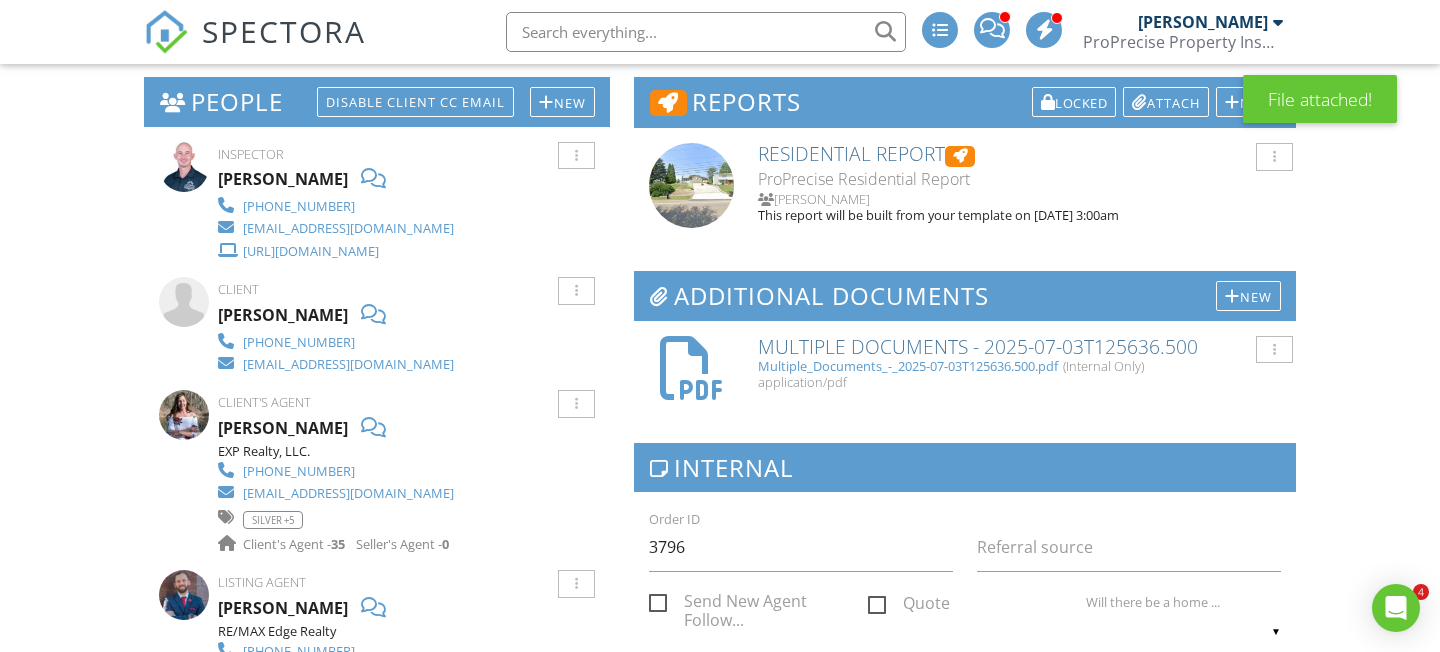 scroll, scrollTop: 643, scrollLeft: 0, axis: vertical 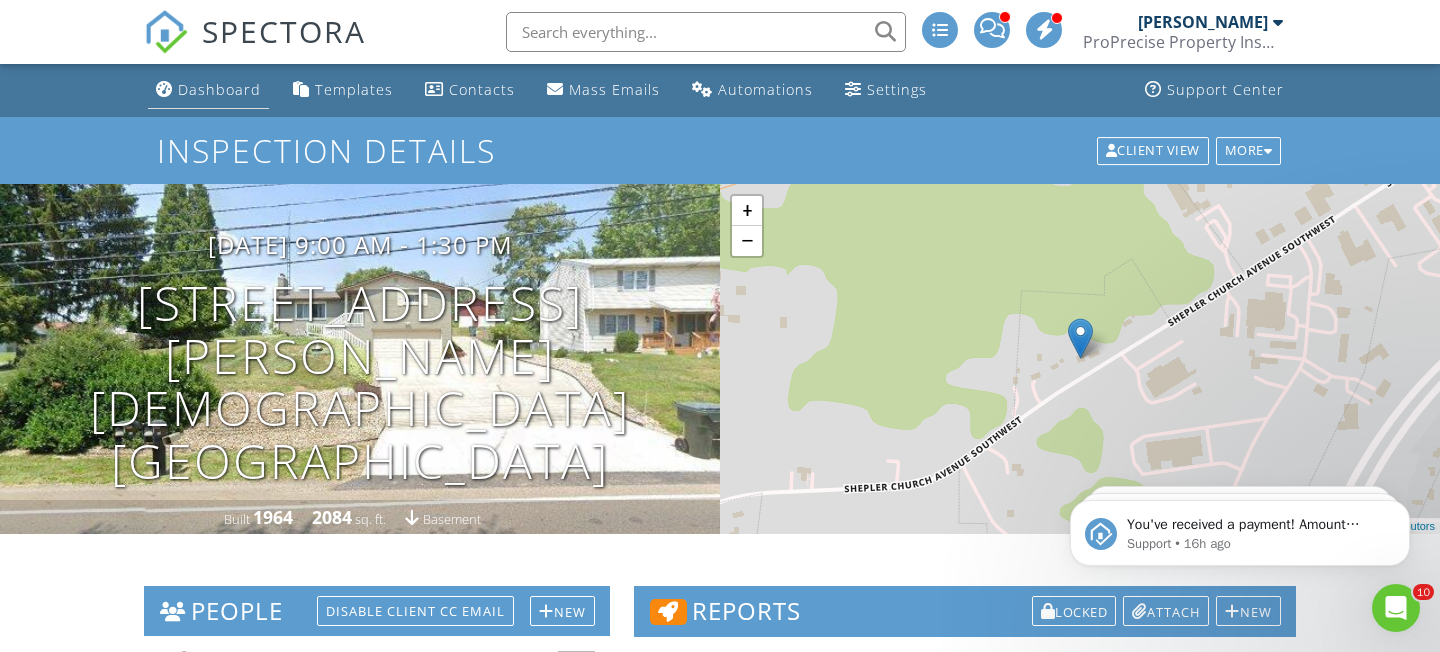 click on "Dashboard" at bounding box center (219, 89) 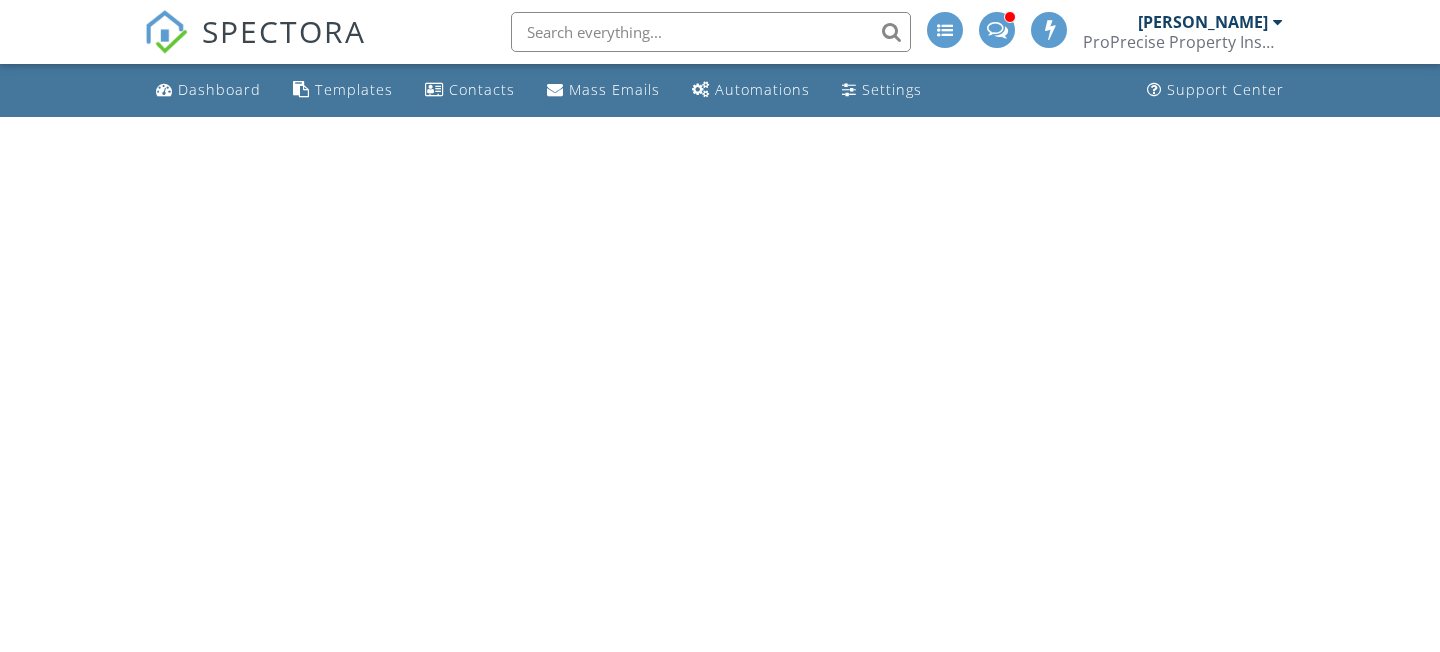 scroll, scrollTop: 0, scrollLeft: 0, axis: both 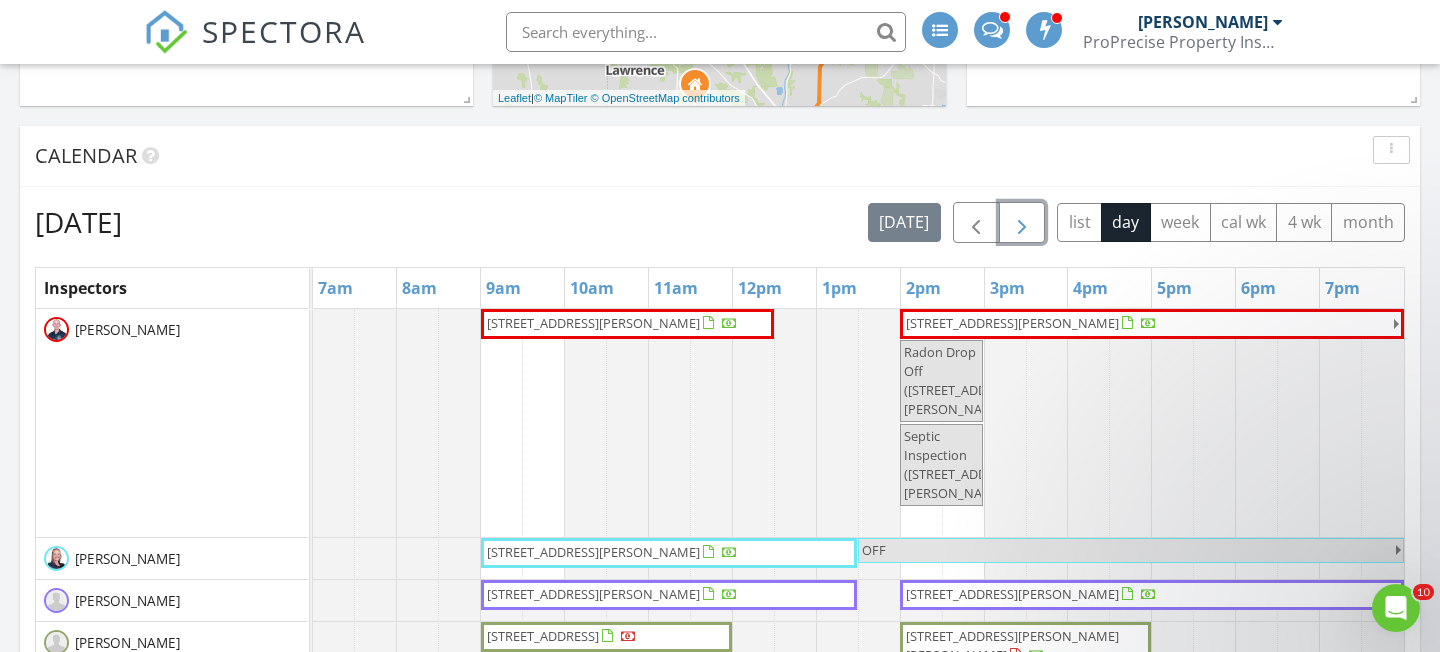 click at bounding box center [1022, 223] 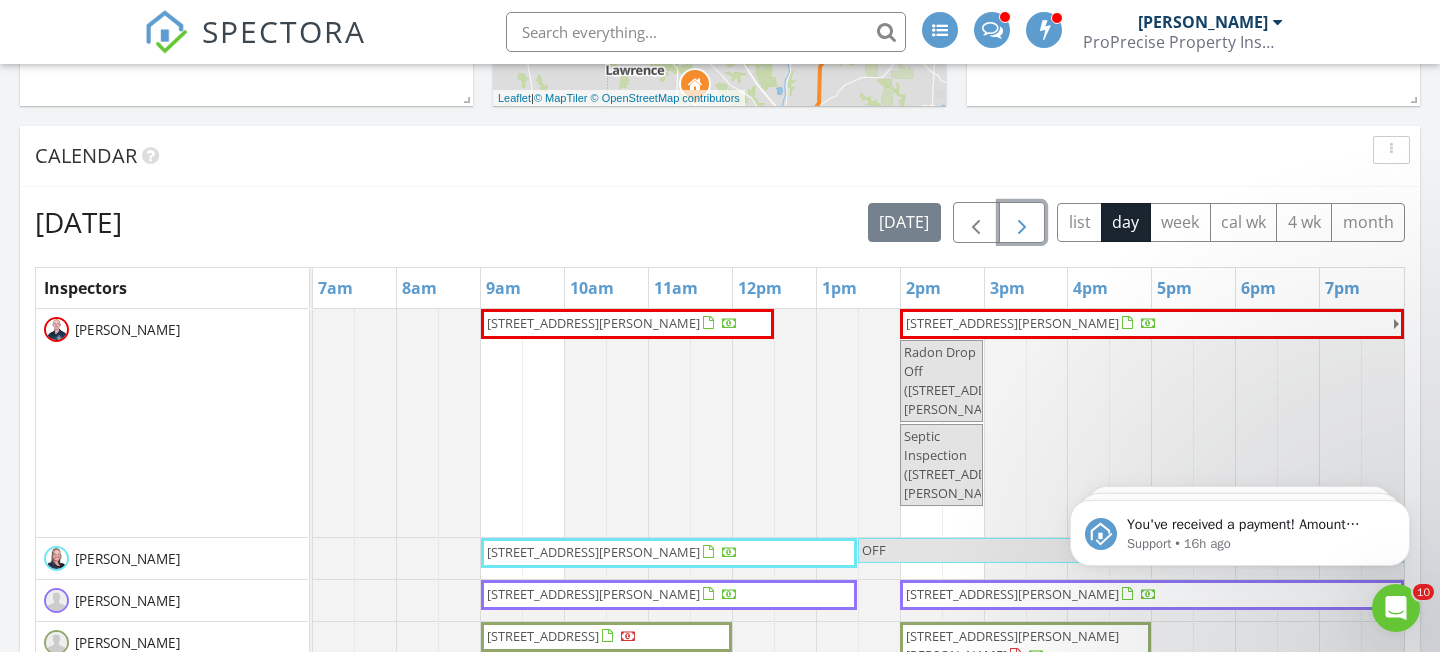 scroll, scrollTop: 0, scrollLeft: 0, axis: both 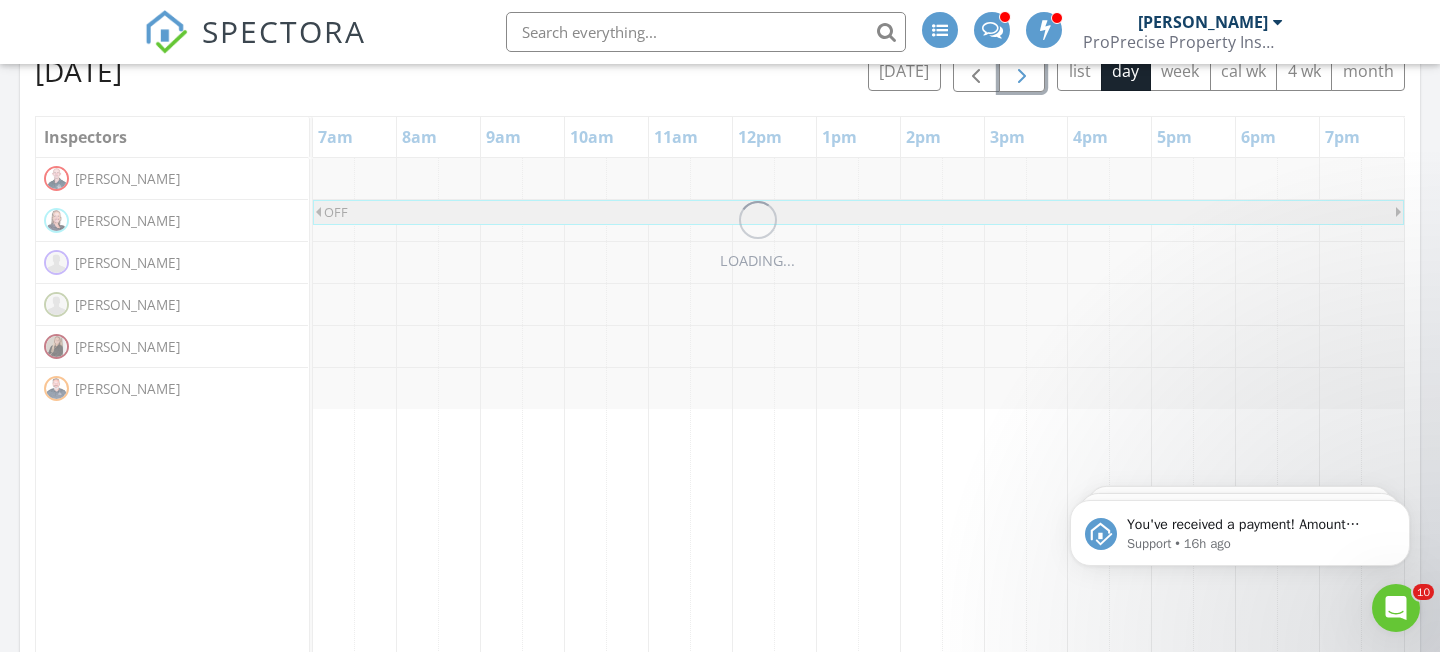 click at bounding box center [1022, 72] 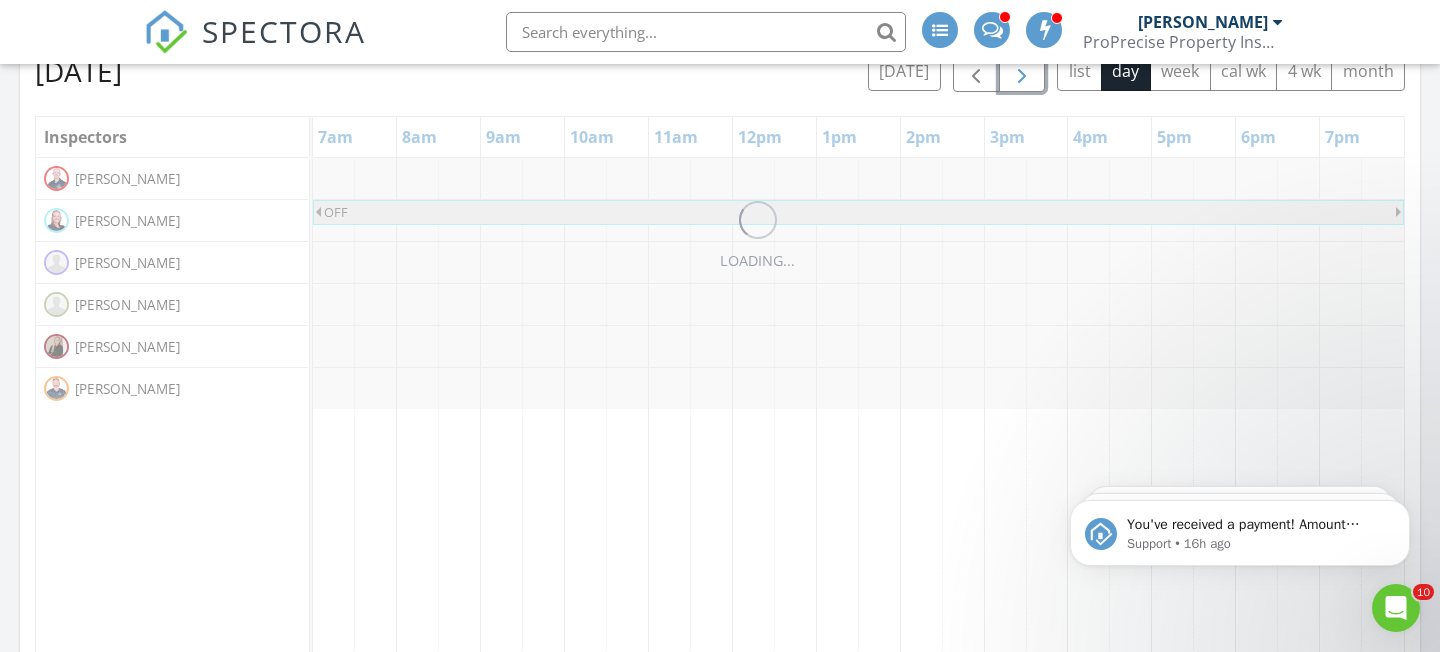 scroll, scrollTop: 917, scrollLeft: 0, axis: vertical 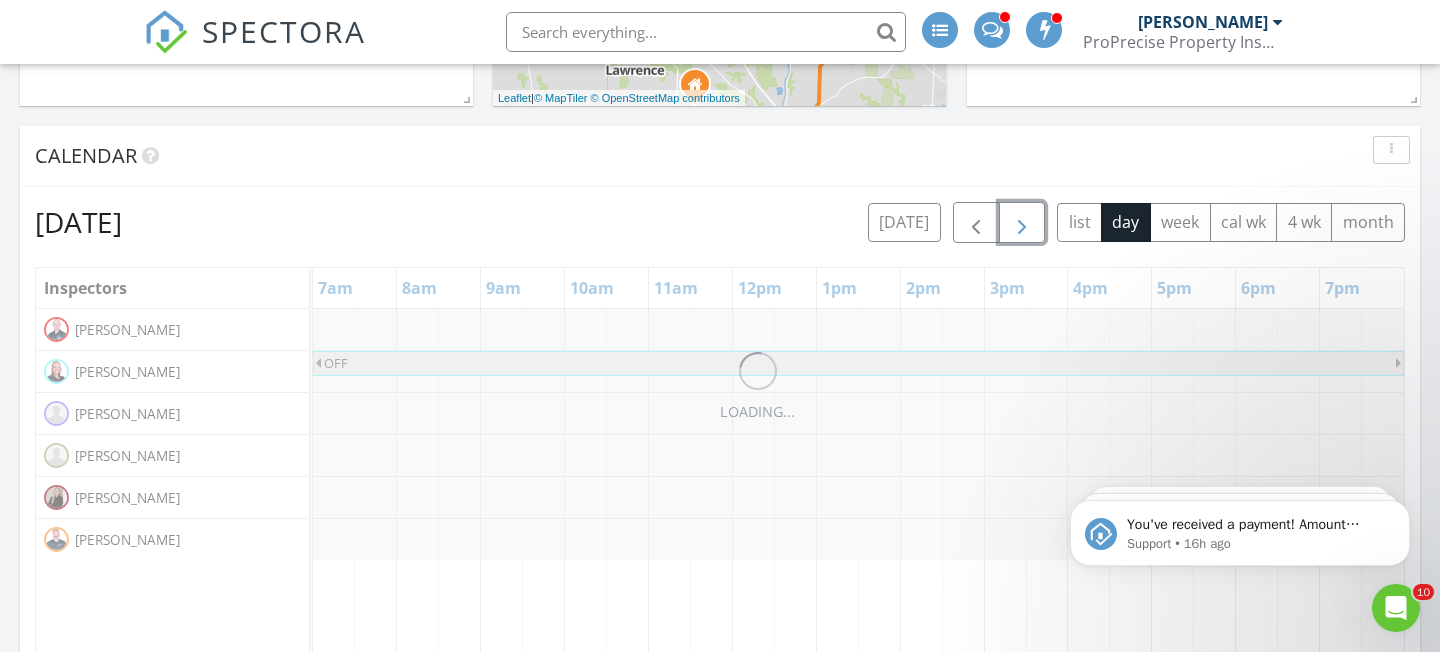 click at bounding box center [1022, 223] 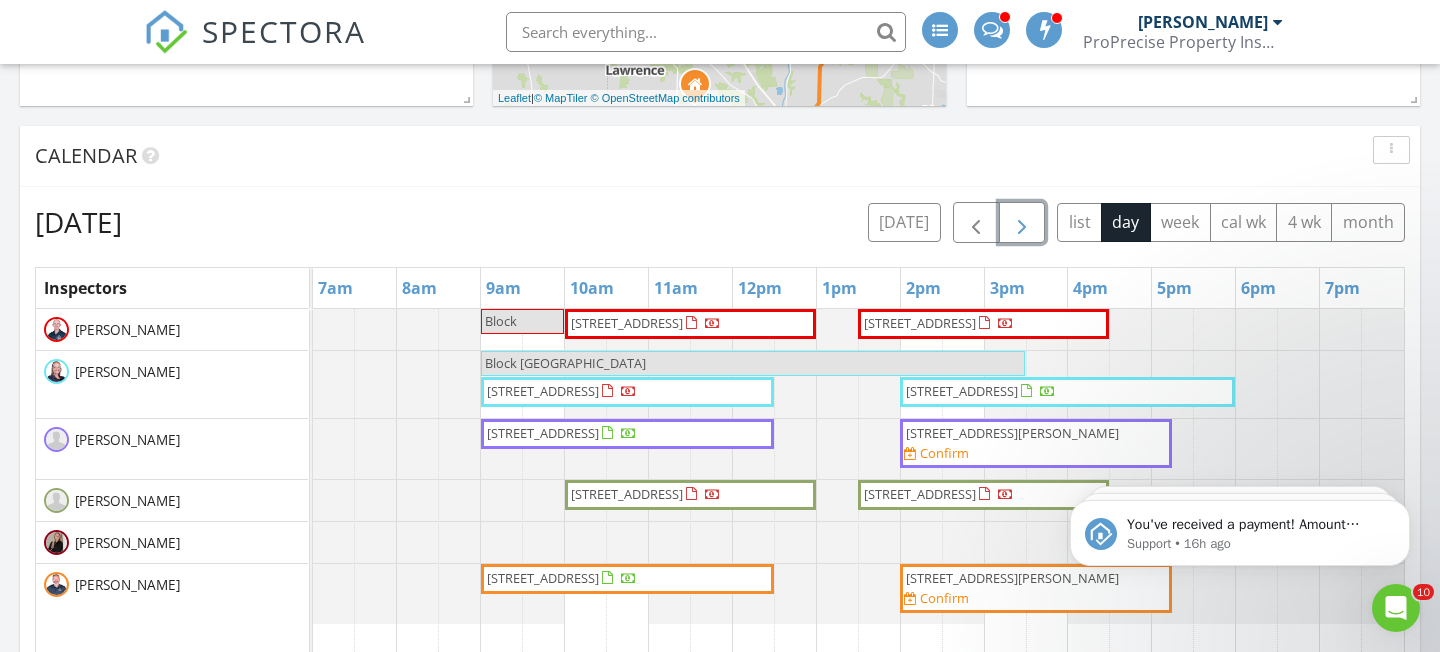 click at bounding box center (1022, 223) 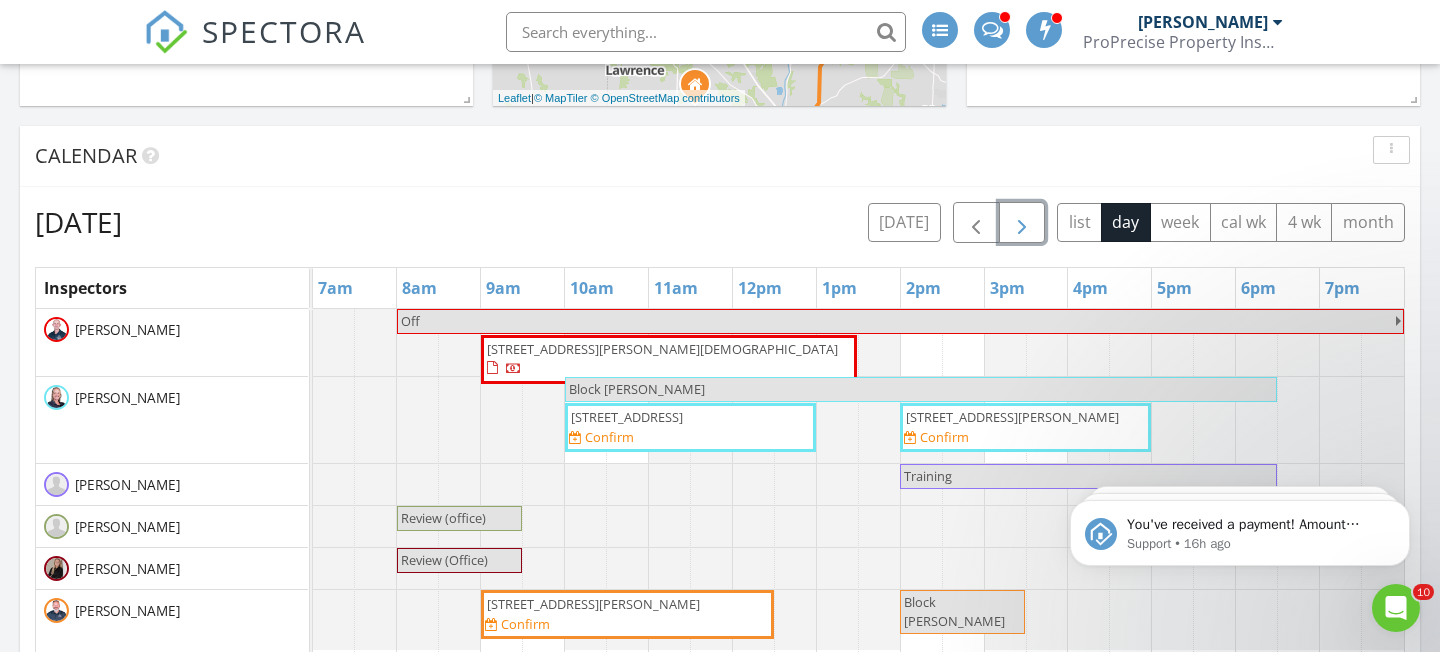 click on "[STREET_ADDRESS][PERSON_NAME][DEMOGRAPHIC_DATA]" at bounding box center [662, 349] 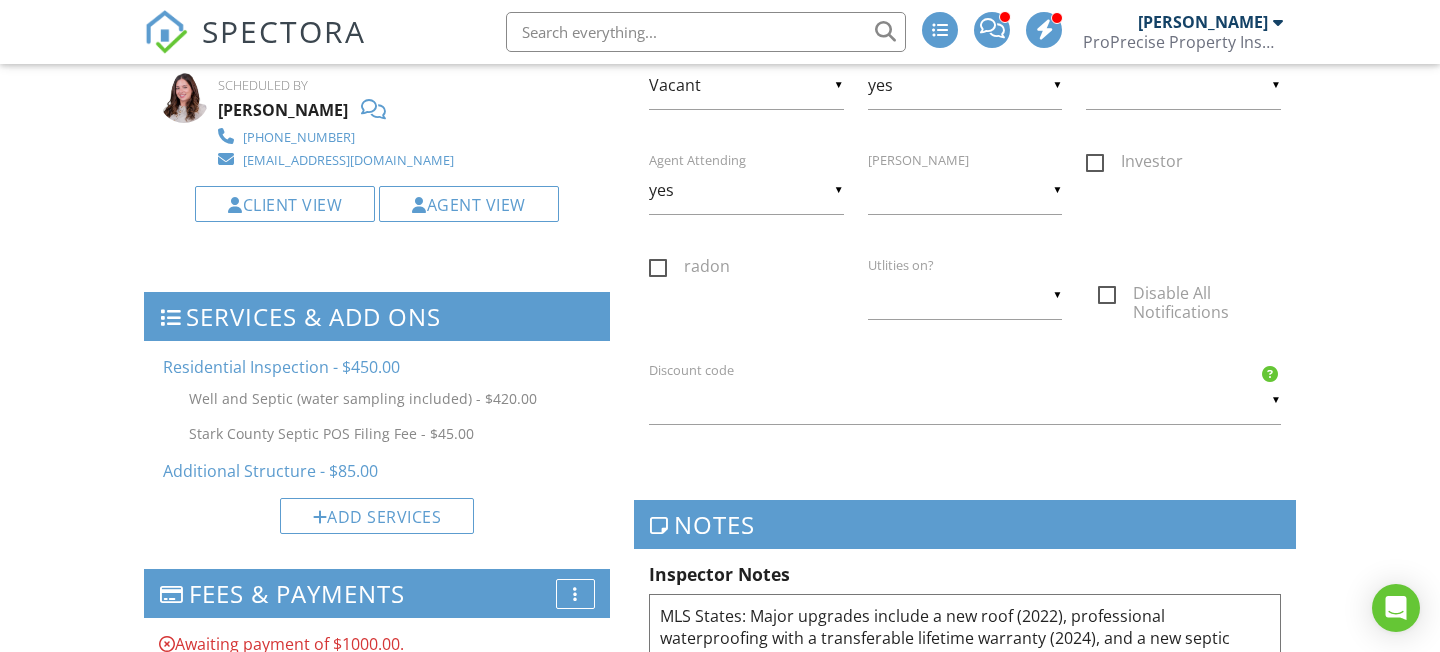 scroll, scrollTop: 1545, scrollLeft: 0, axis: vertical 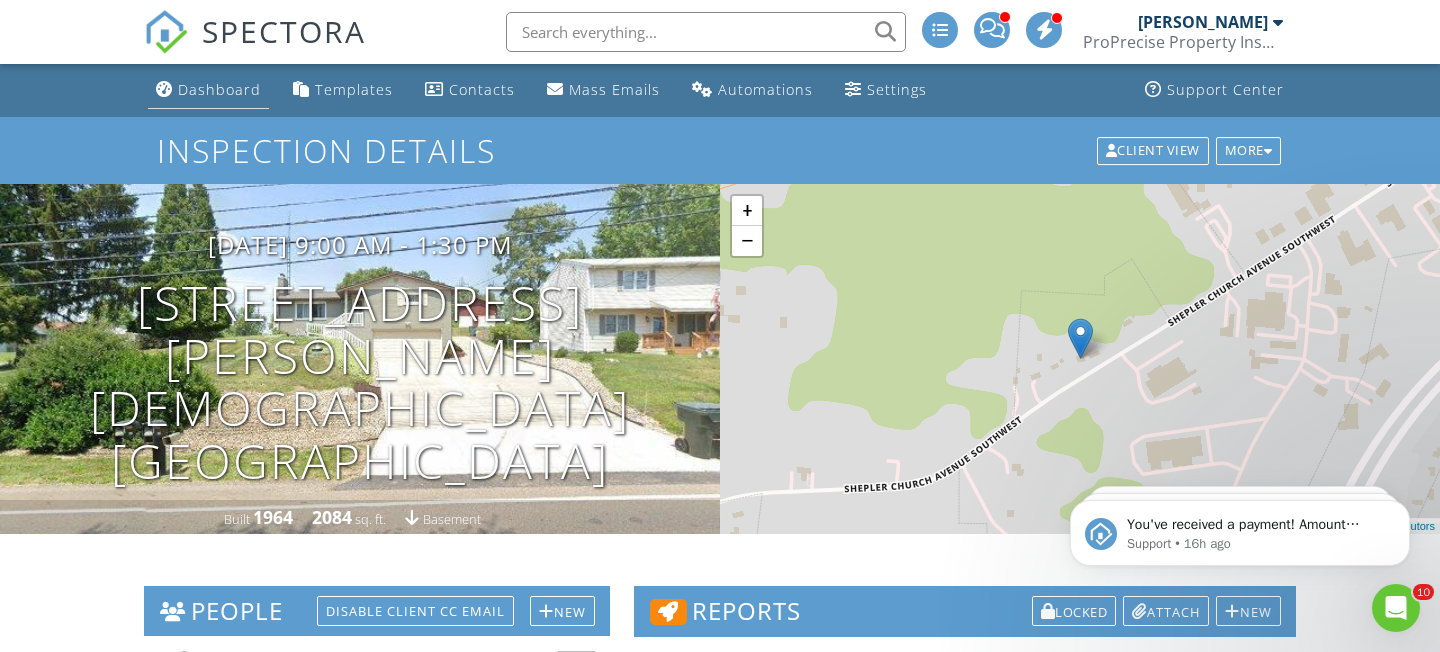 click on "Dashboard" at bounding box center (219, 89) 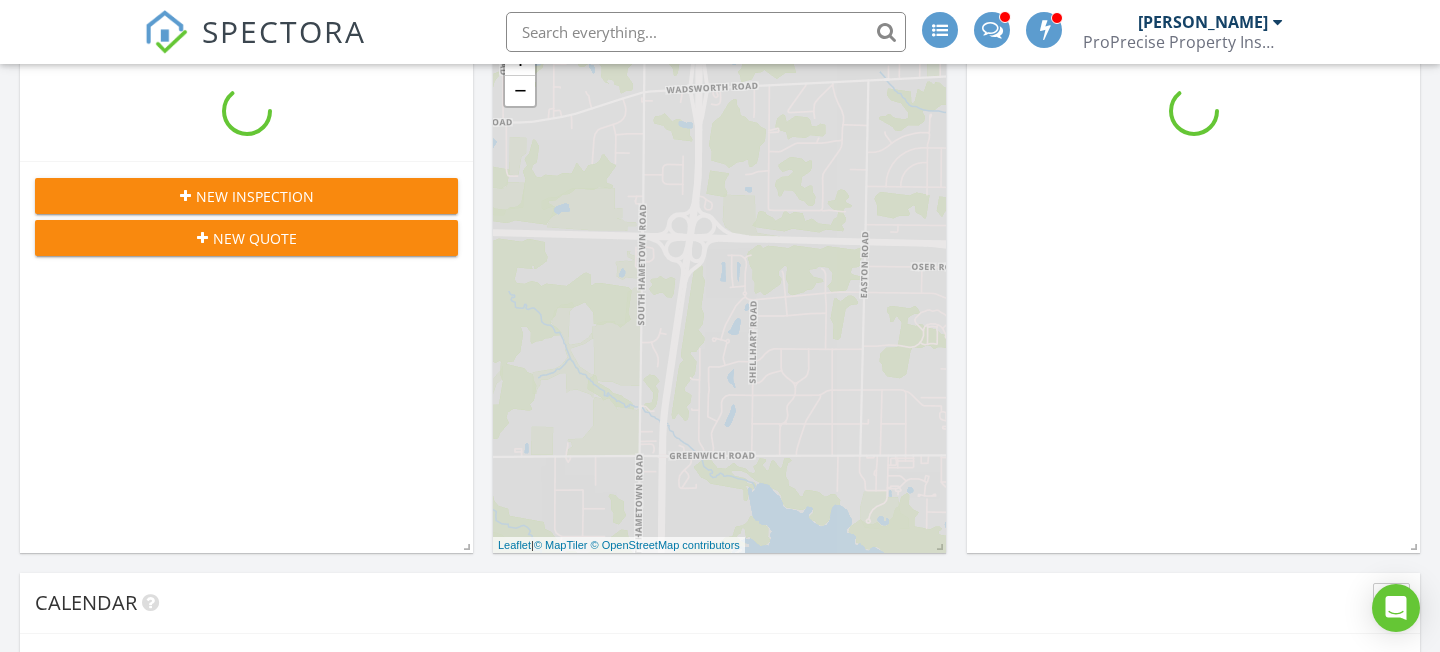 scroll, scrollTop: 0, scrollLeft: 0, axis: both 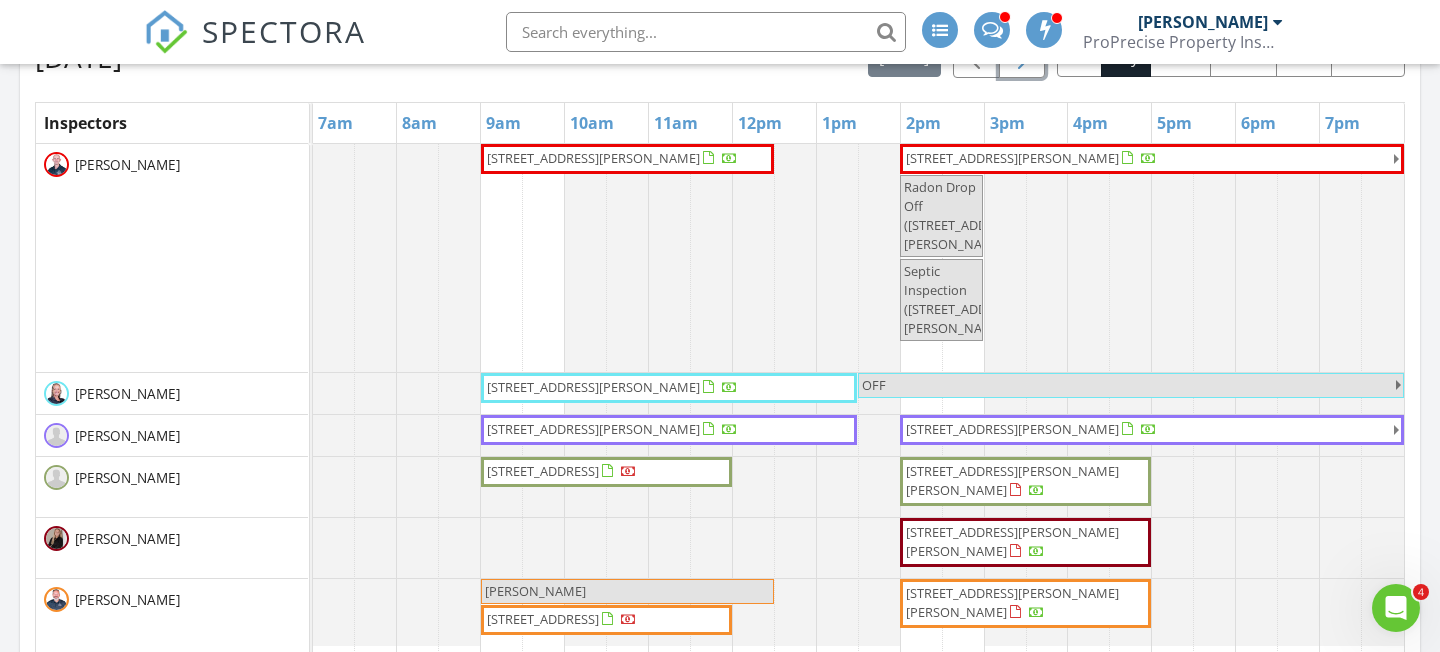 click at bounding box center [1022, 57] 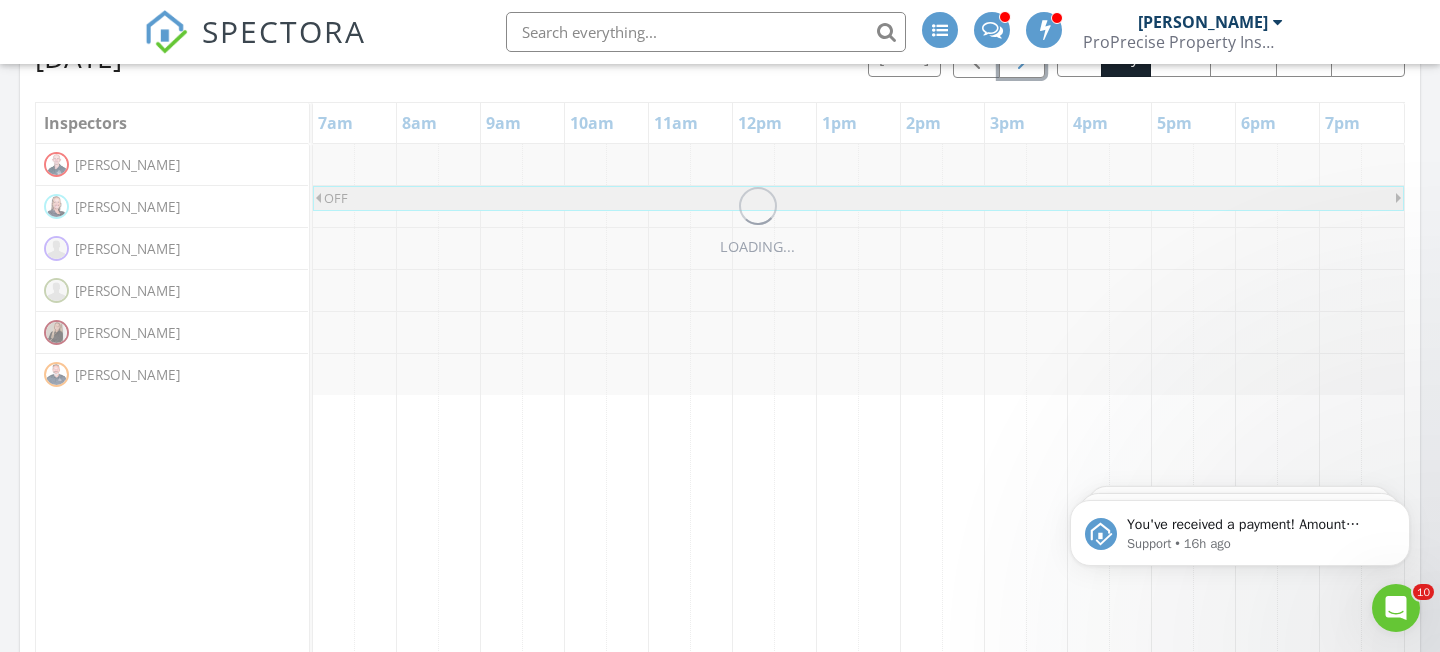 scroll, scrollTop: 0, scrollLeft: 0, axis: both 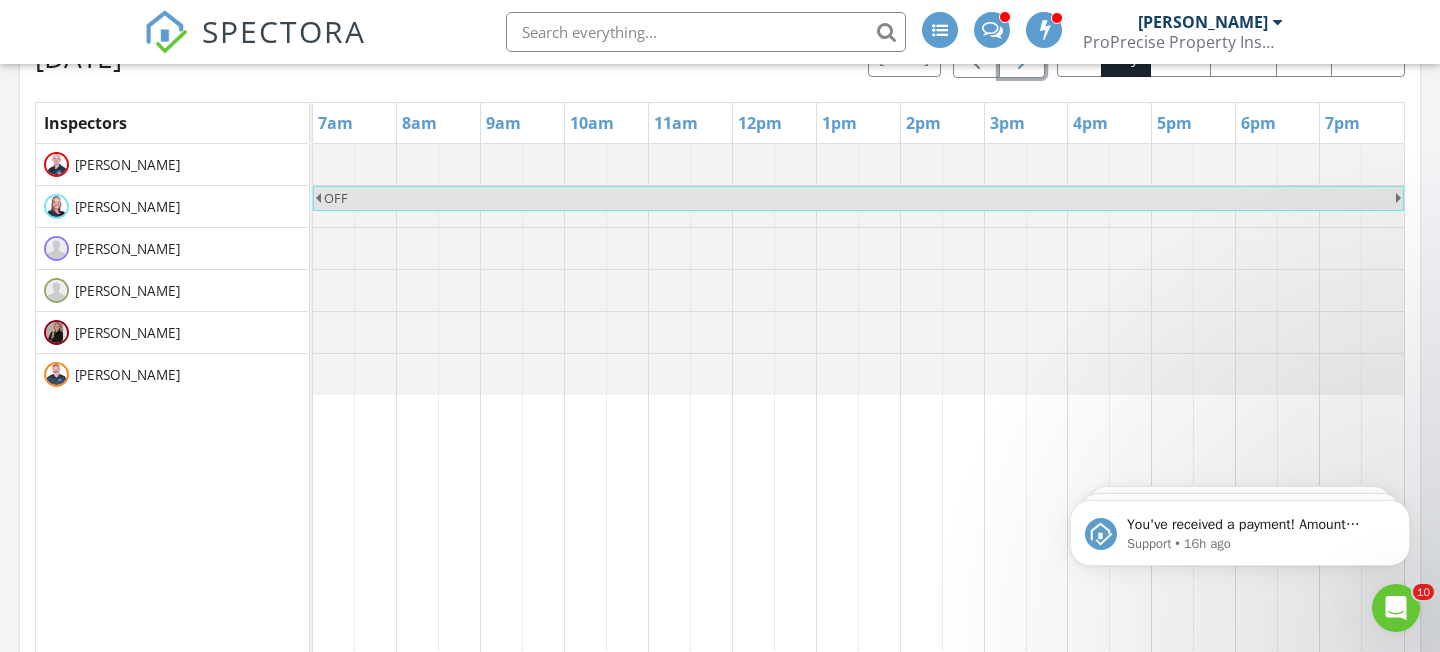 click at bounding box center (1022, 57) 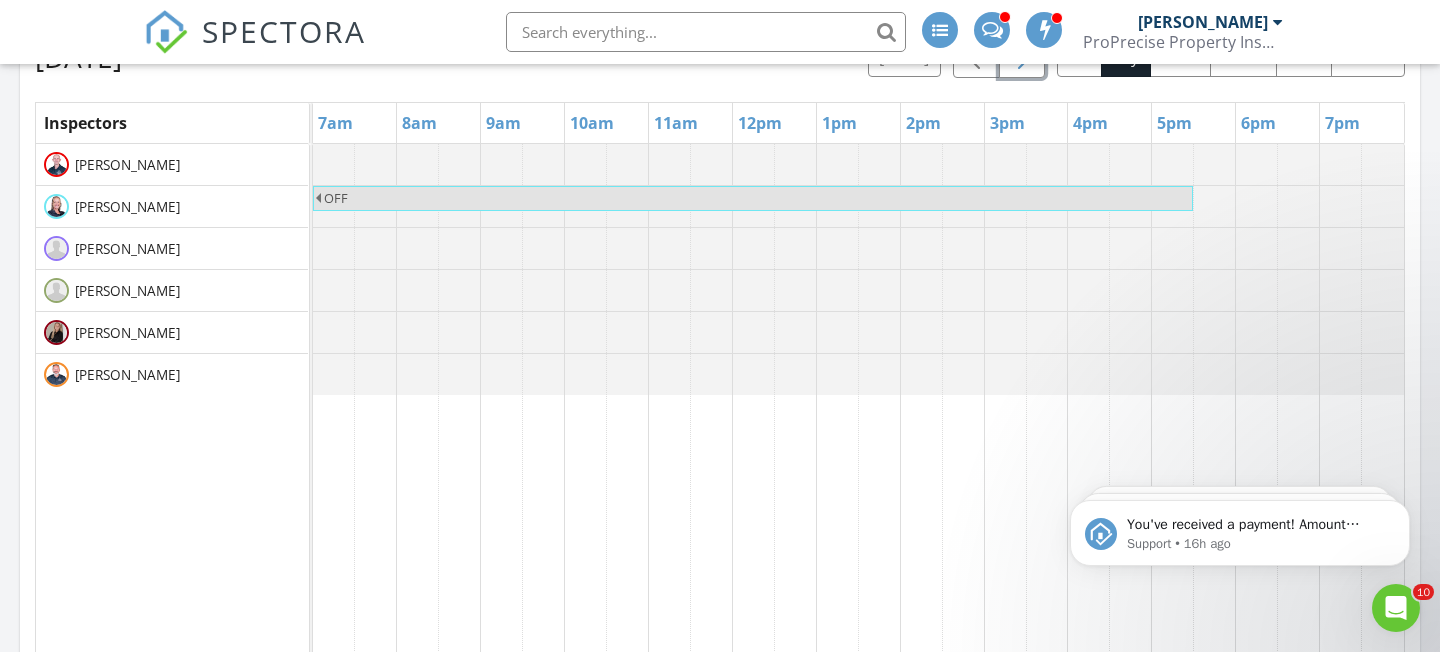 click at bounding box center [1022, 57] 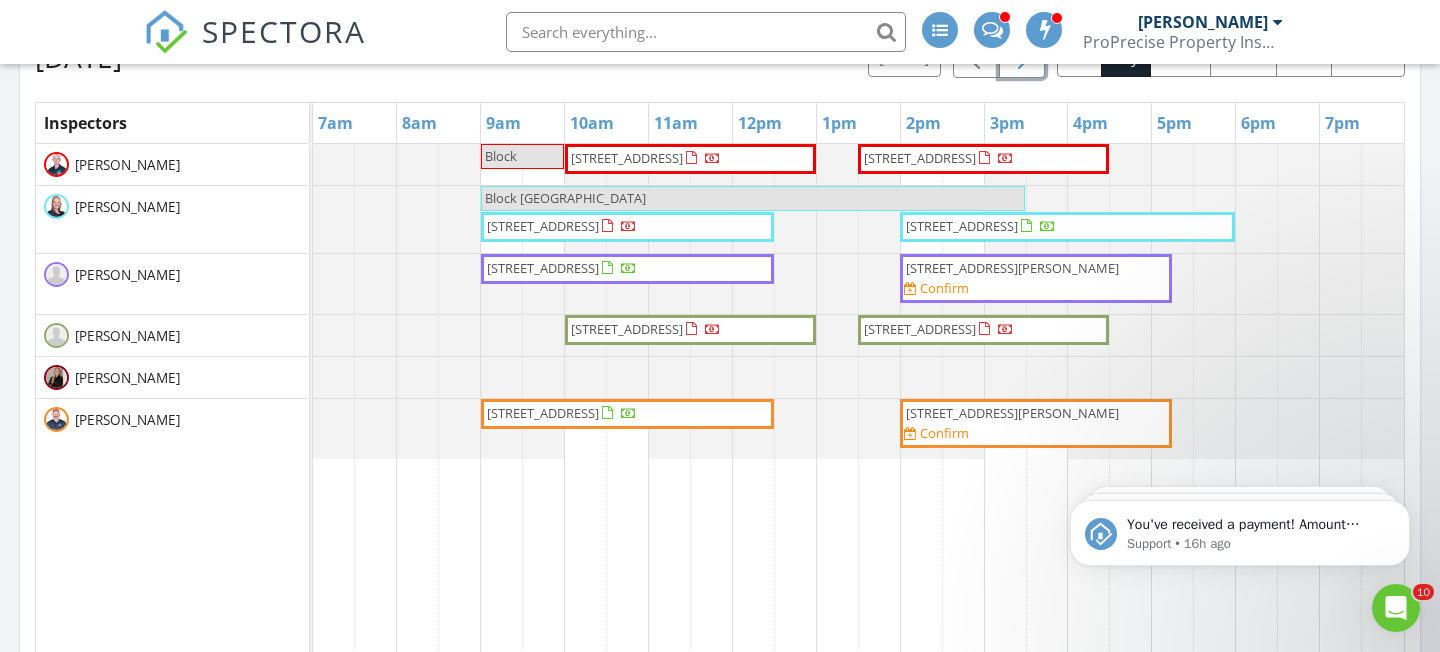 click at bounding box center [1022, 58] 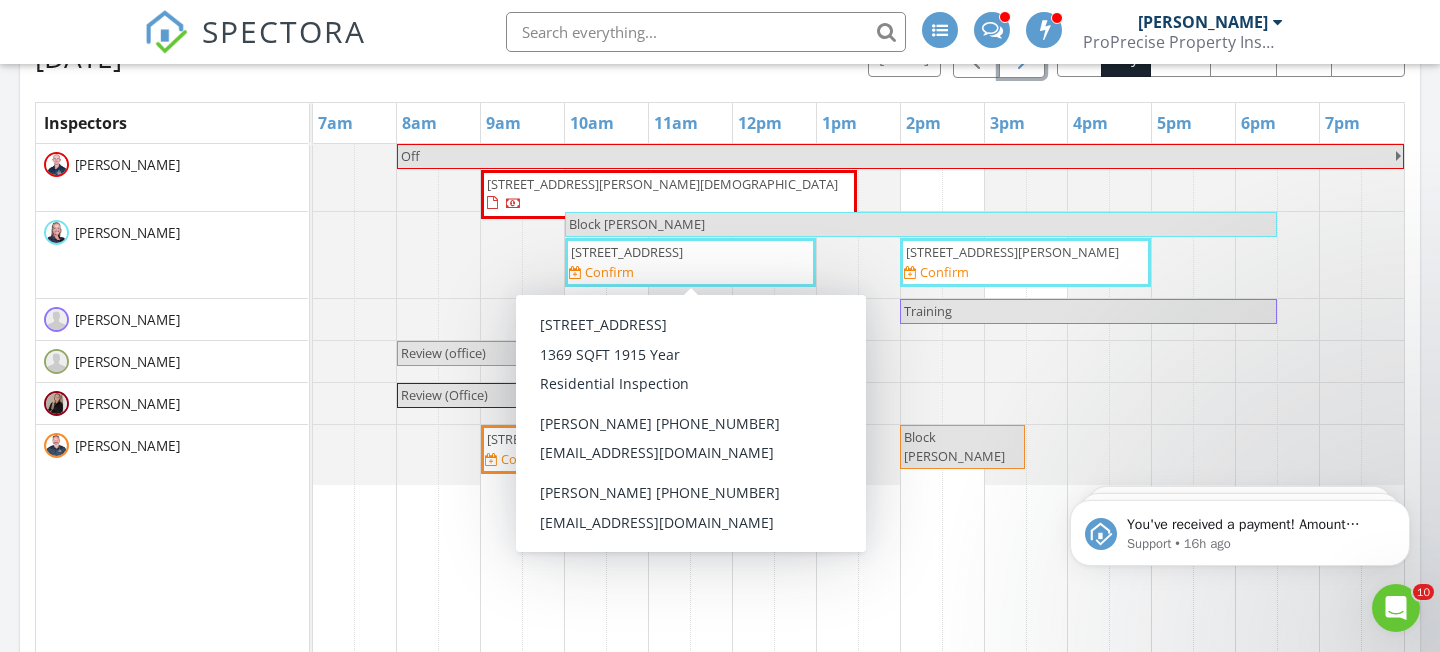 click on "2274 8th St SW, Akron 44314
Confirm" at bounding box center [690, 262] 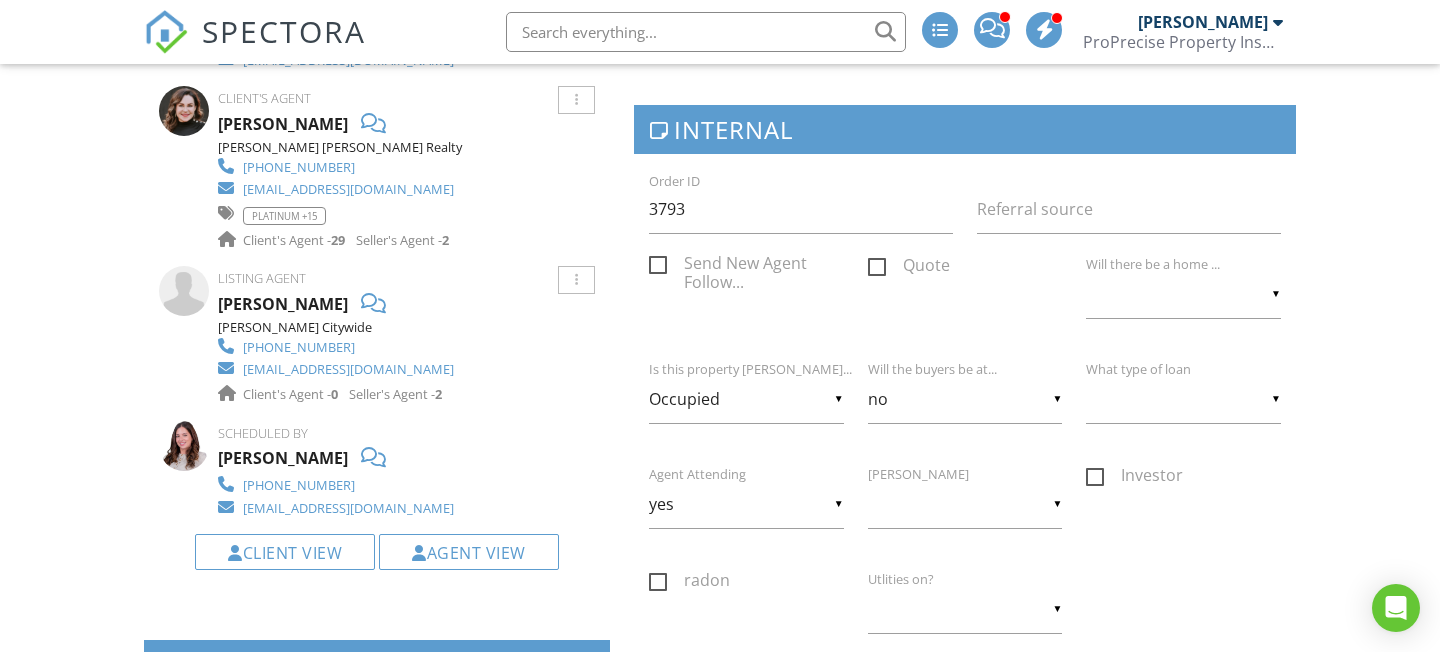 scroll, scrollTop: 0, scrollLeft: 0, axis: both 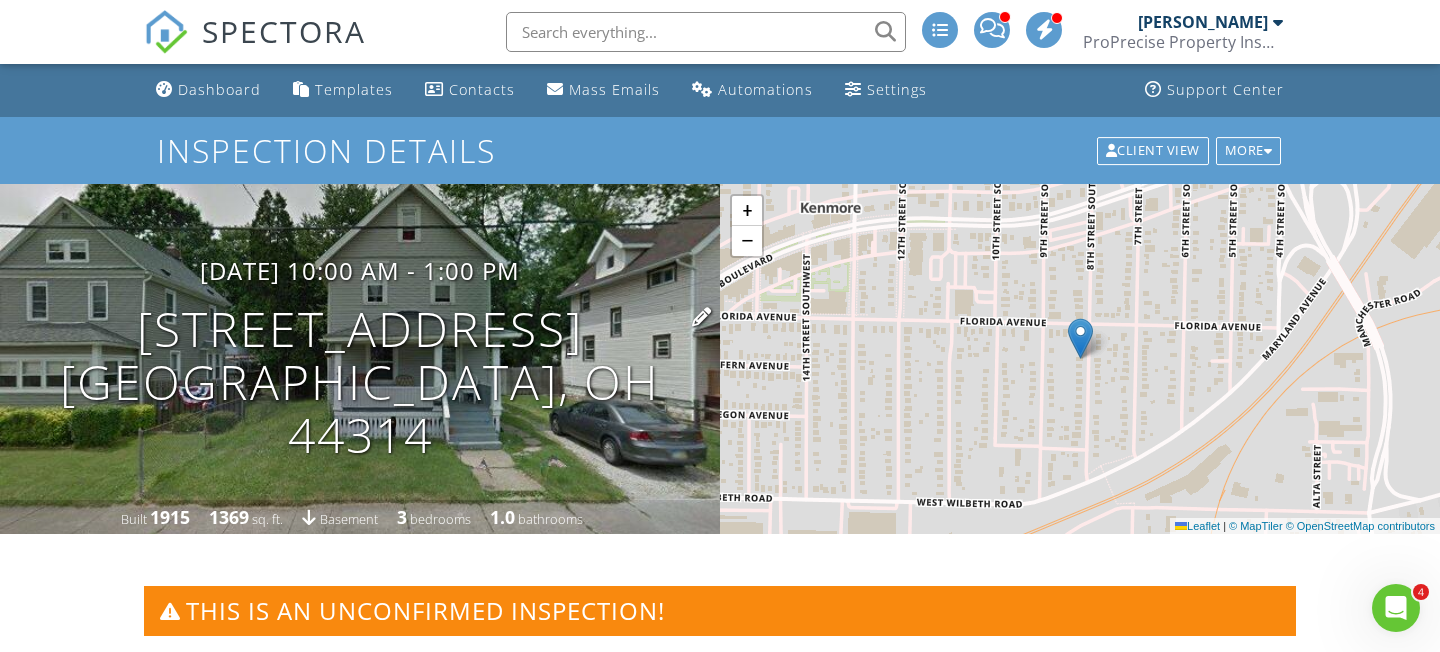 click on "2274 8th St SW
Akron, OH 44314" at bounding box center (360, 382) 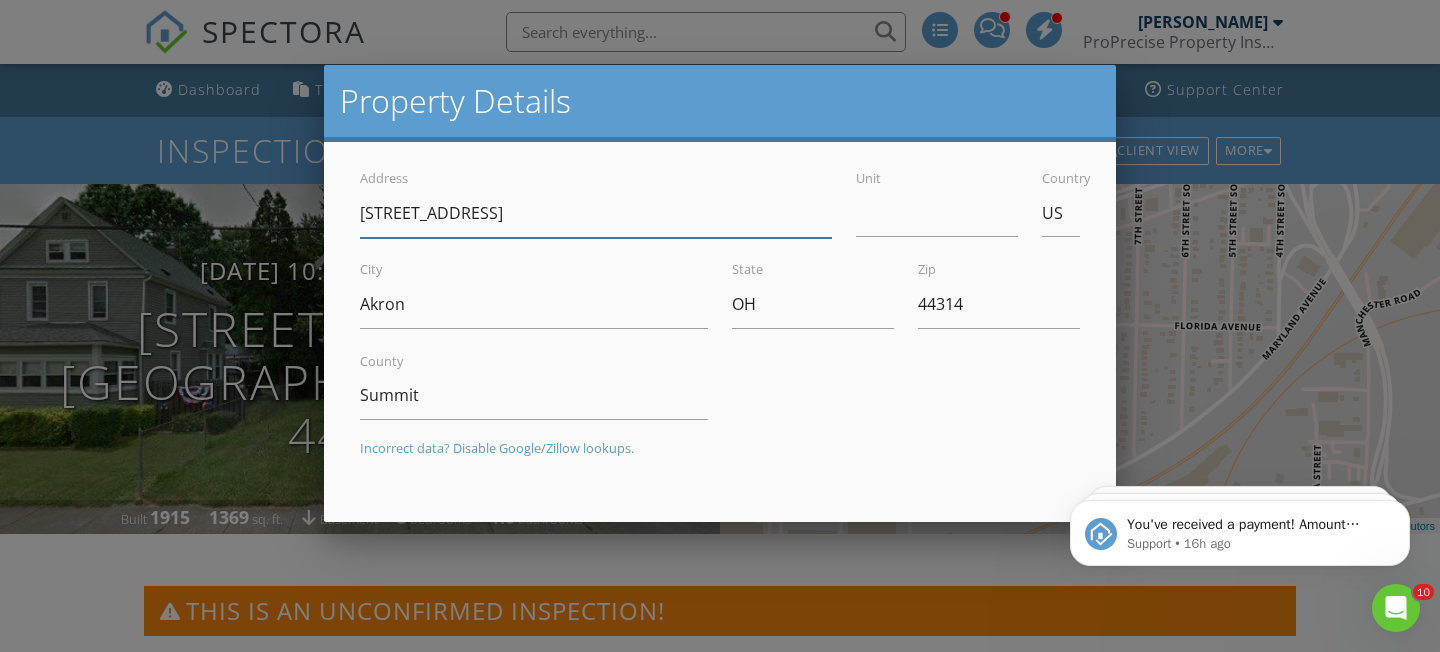 scroll, scrollTop: 0, scrollLeft: 0, axis: both 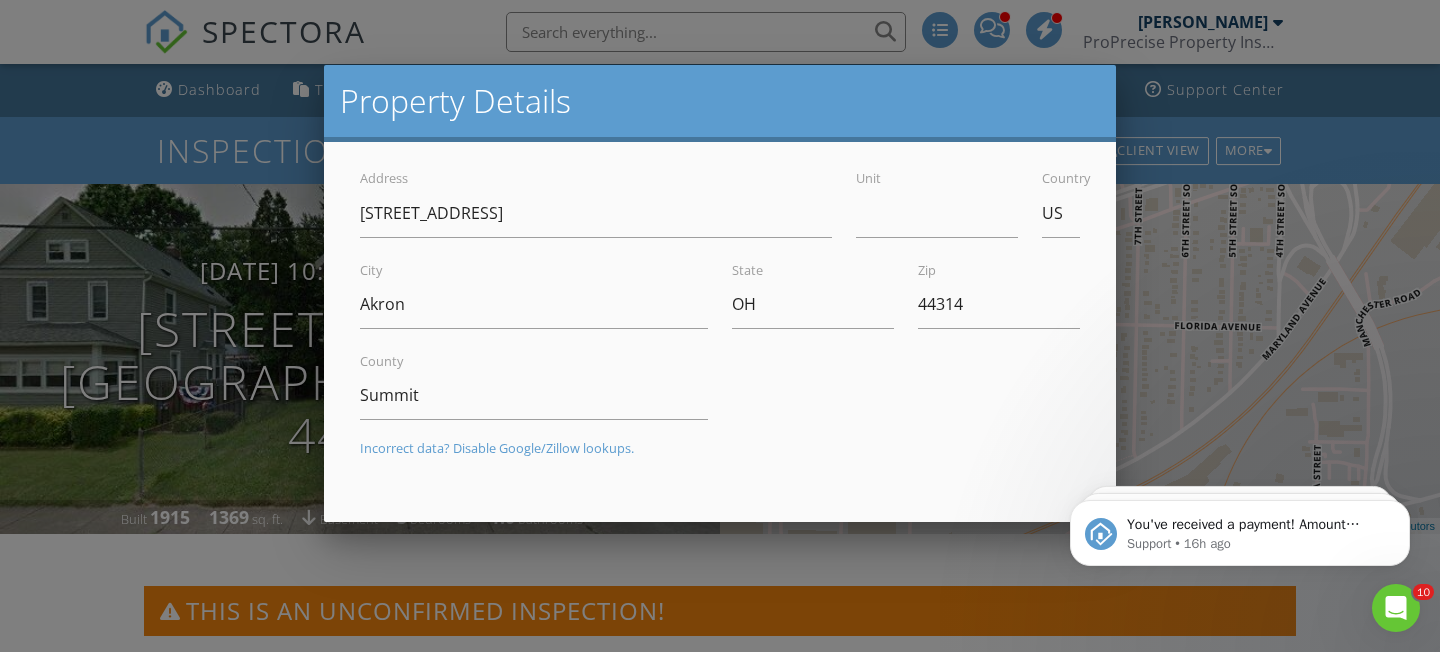 click at bounding box center [720, 307] 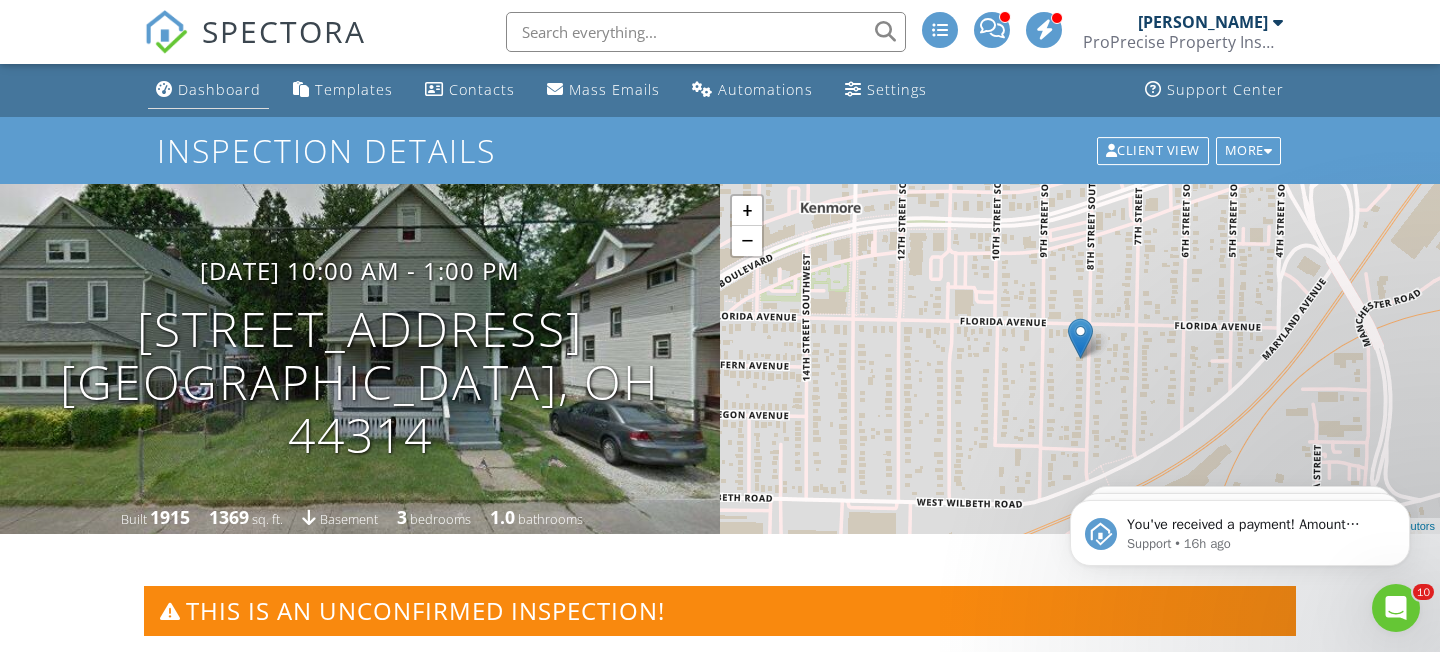 click on "Dashboard" at bounding box center (208, 90) 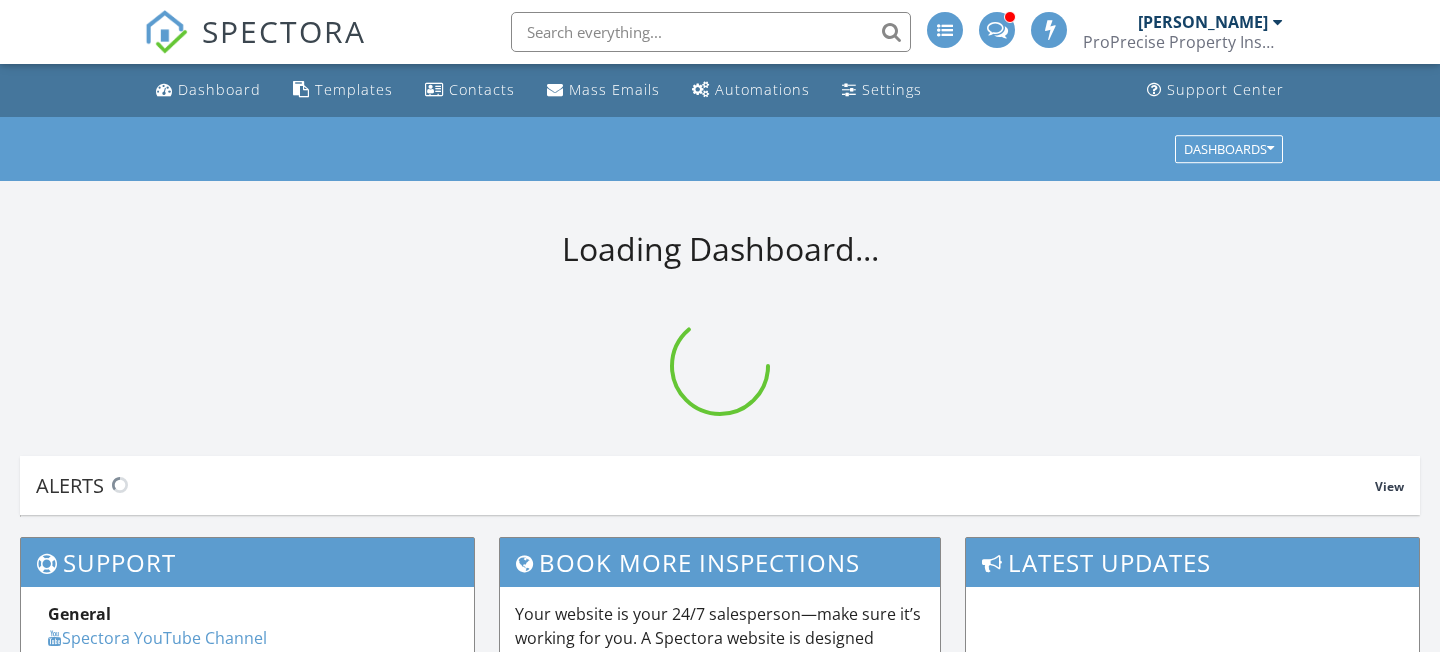 scroll, scrollTop: 0, scrollLeft: 0, axis: both 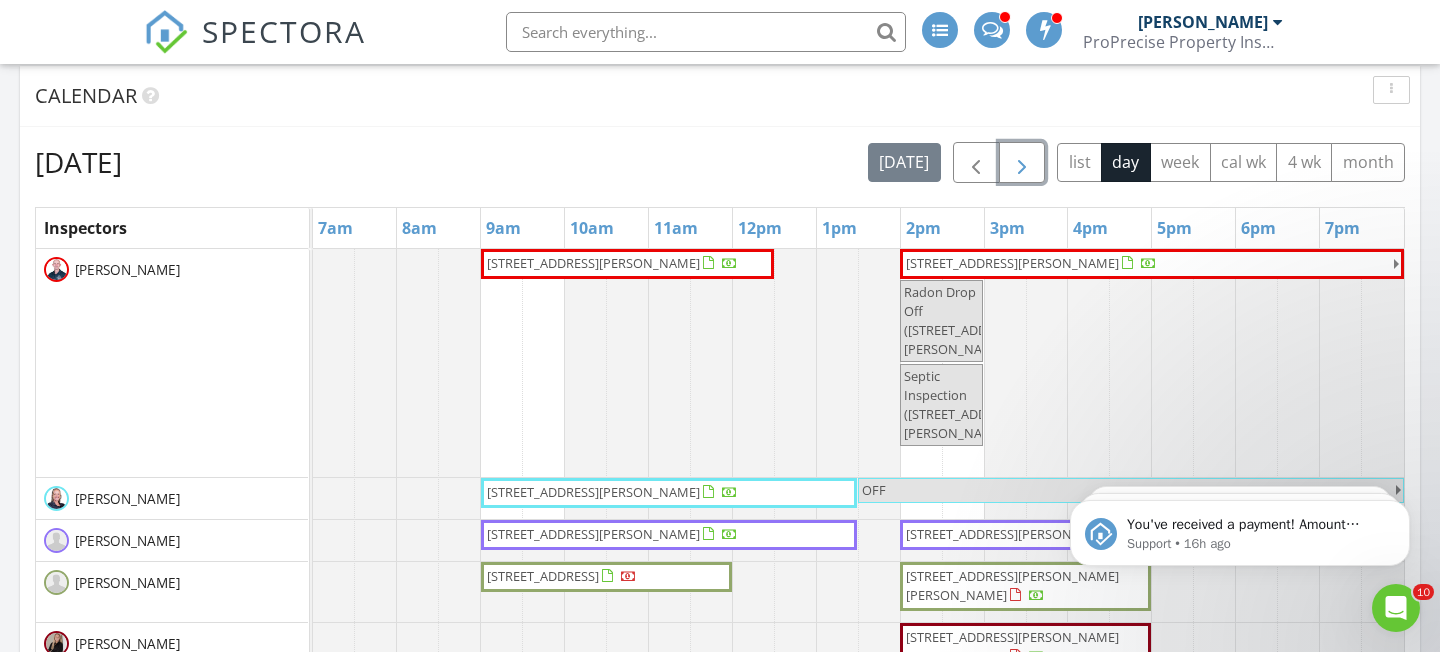 click at bounding box center (1022, 162) 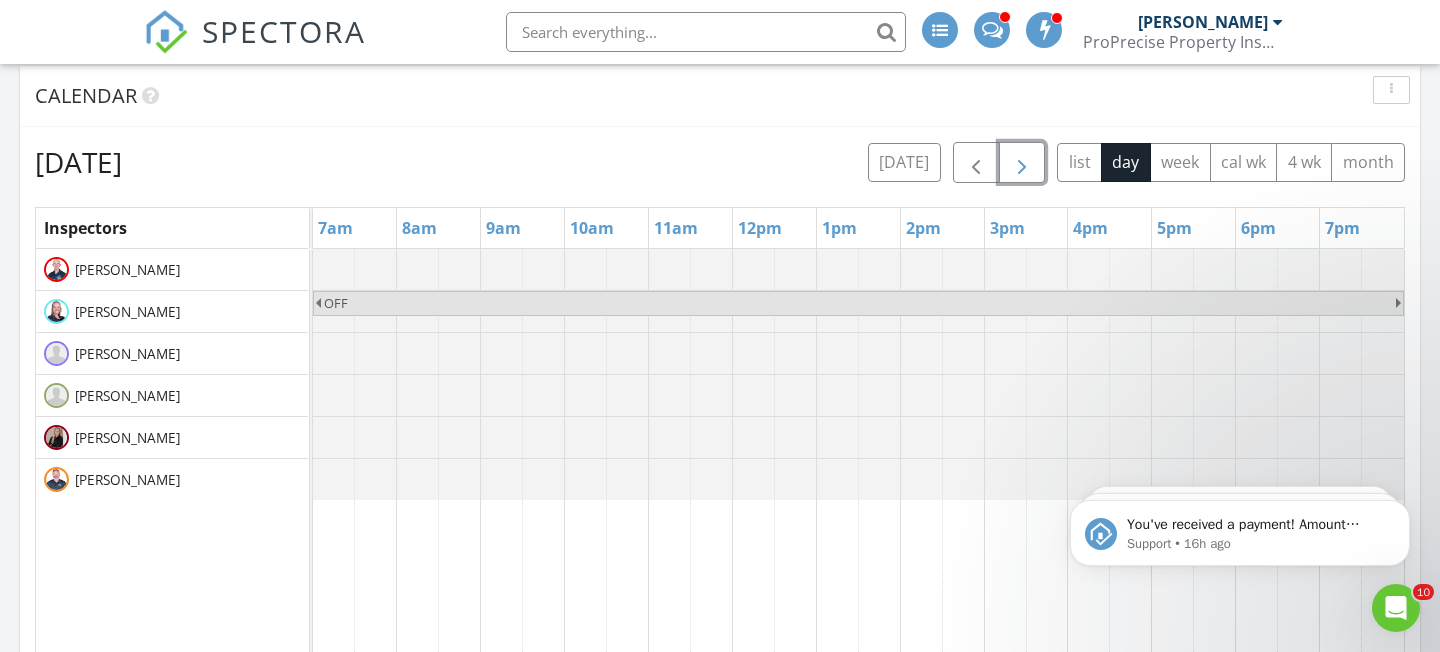 click at bounding box center [1022, 162] 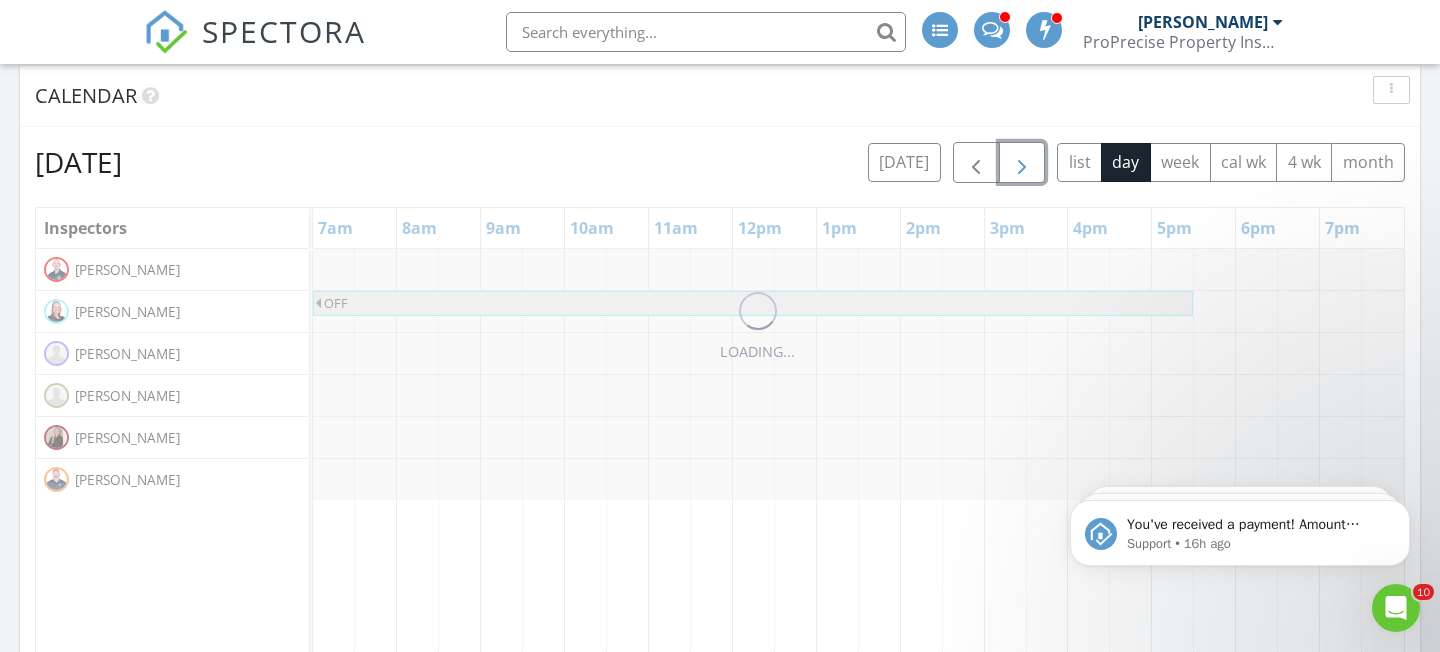 click at bounding box center (1022, 162) 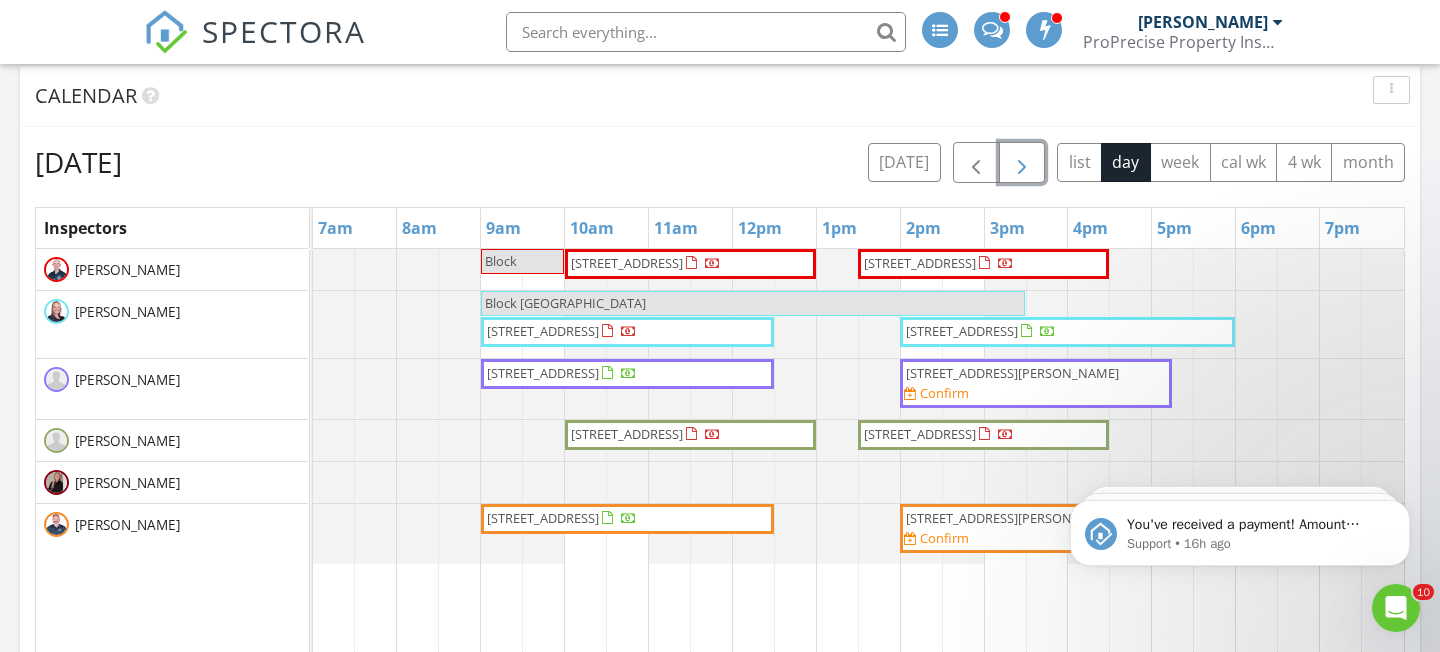 click at bounding box center (1022, 162) 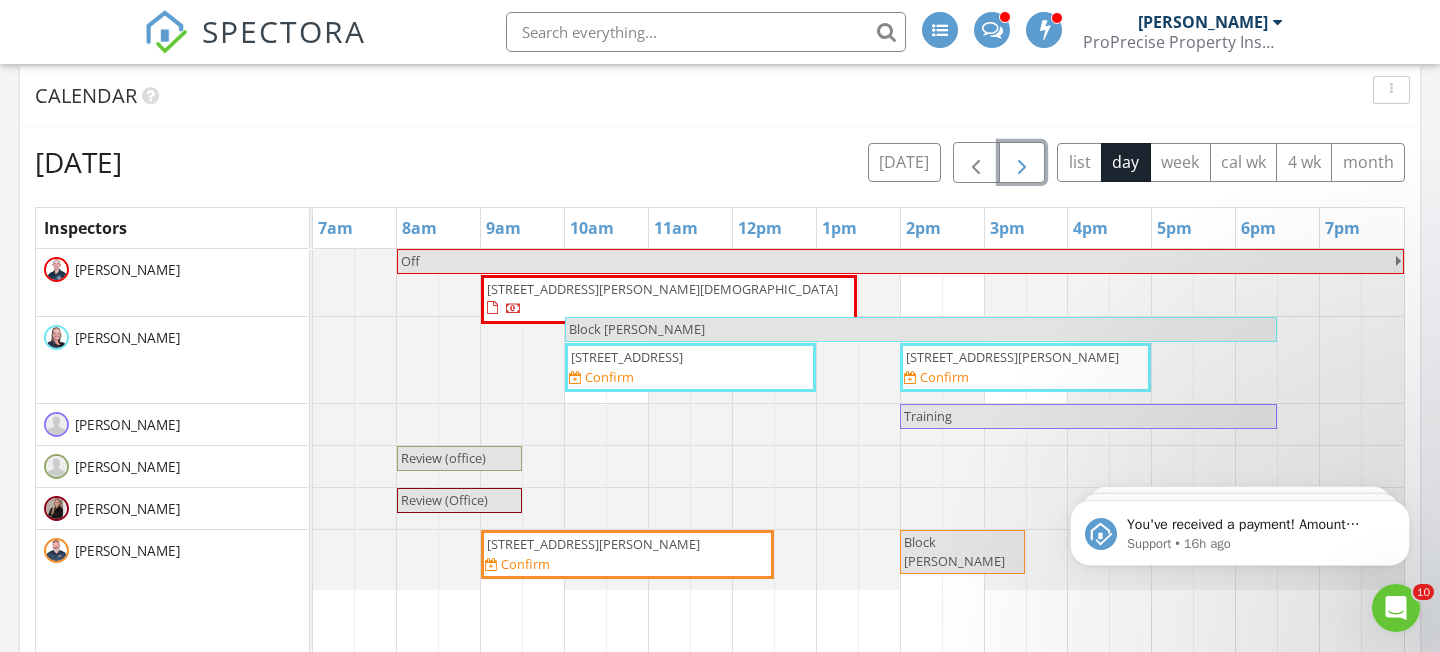 click on "1213 McKinley Ave, Akron 44306
Confirm" at bounding box center [1025, 367] 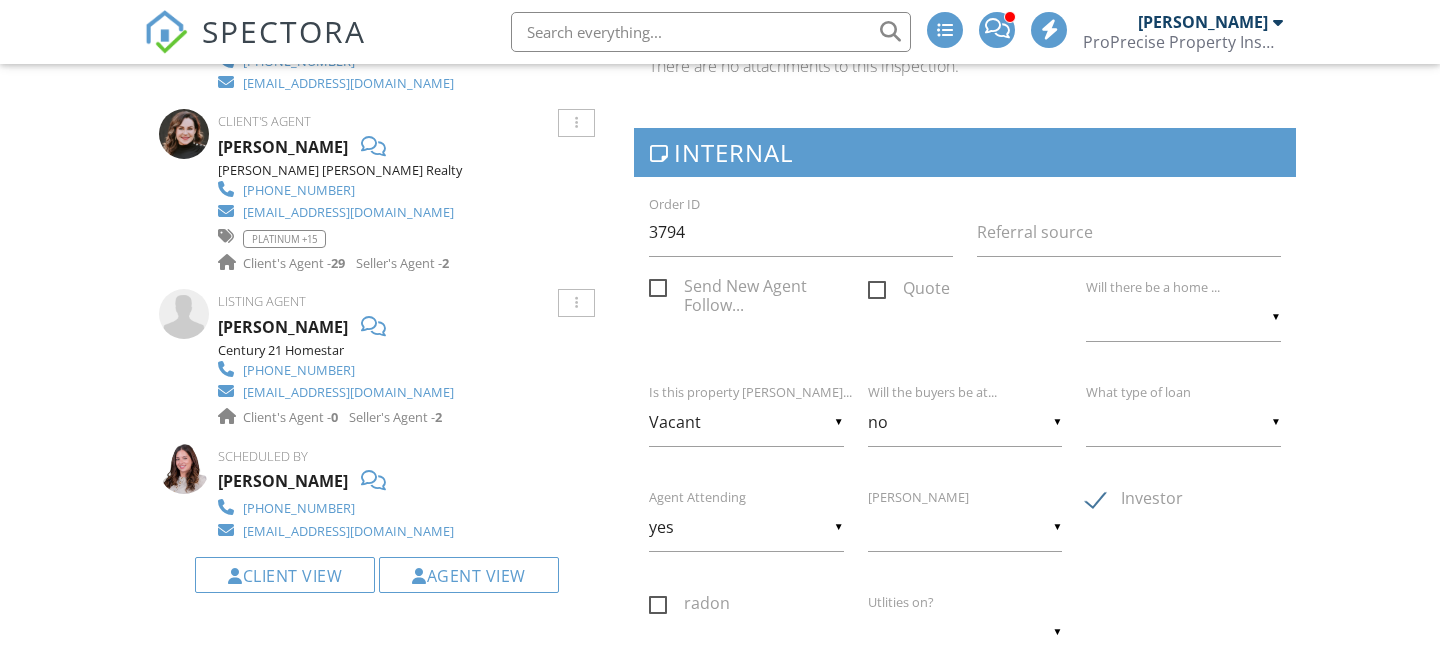 scroll, scrollTop: 0, scrollLeft: 0, axis: both 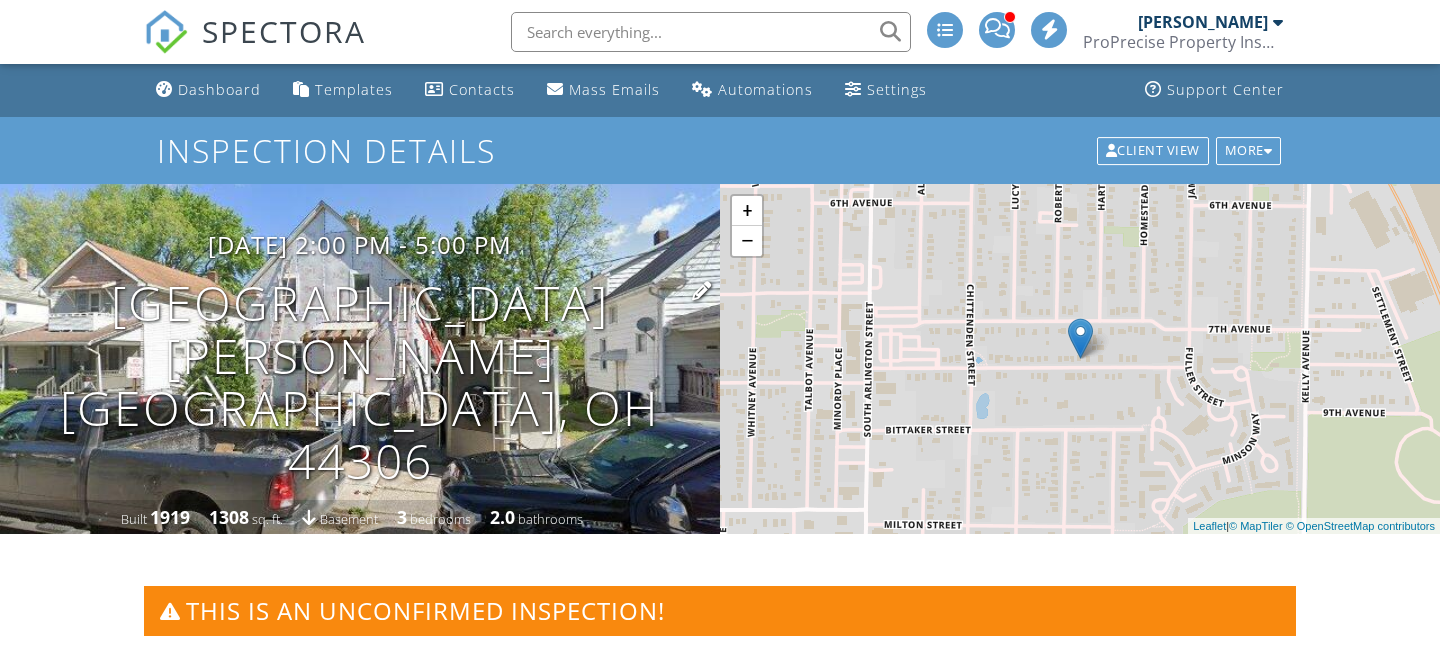 click on "1213 McKinley Ave
Akron, OH 44306" at bounding box center (360, 382) 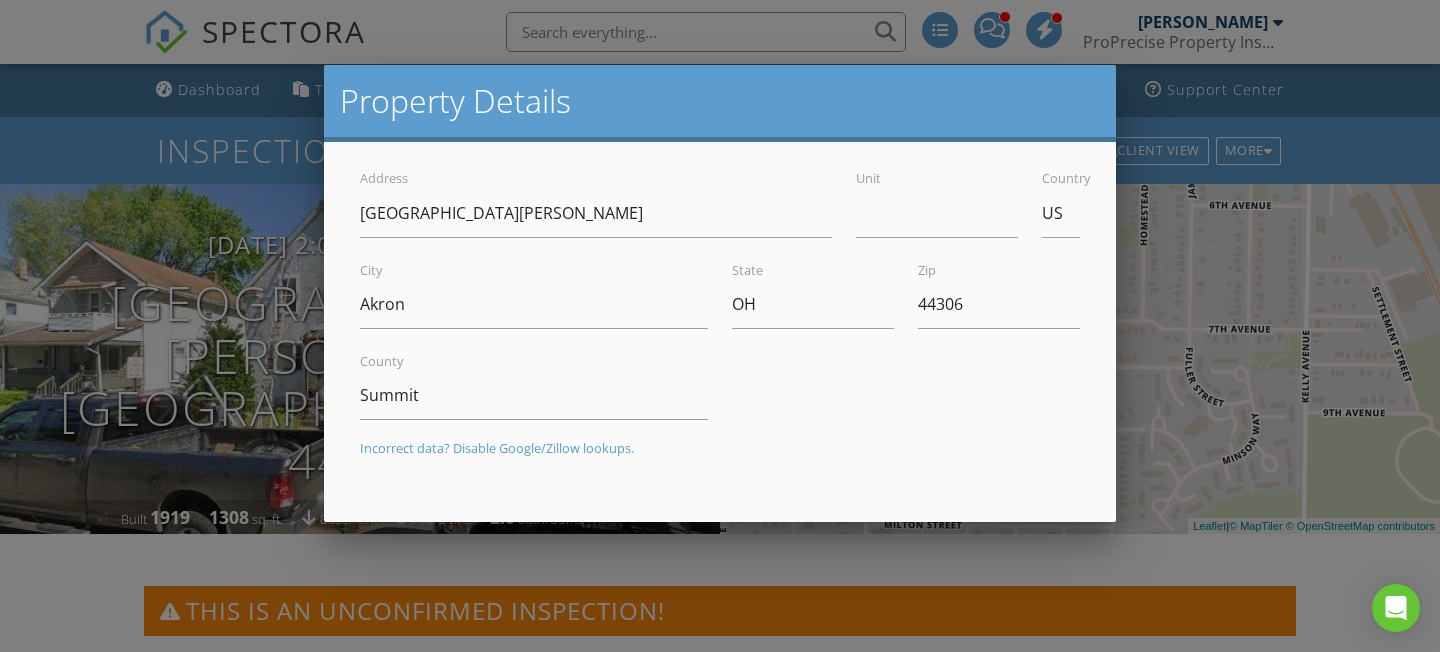 click at bounding box center (720, 307) 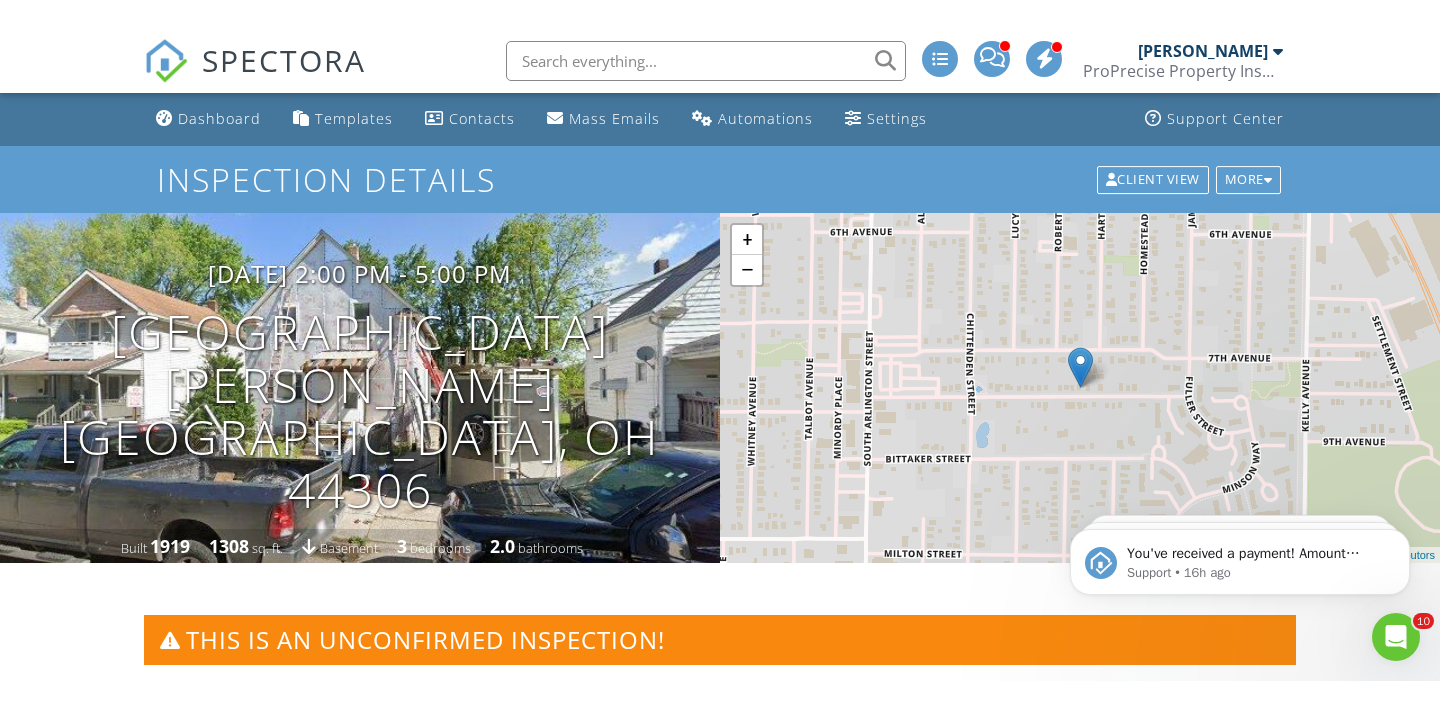 scroll, scrollTop: 0, scrollLeft: 0, axis: both 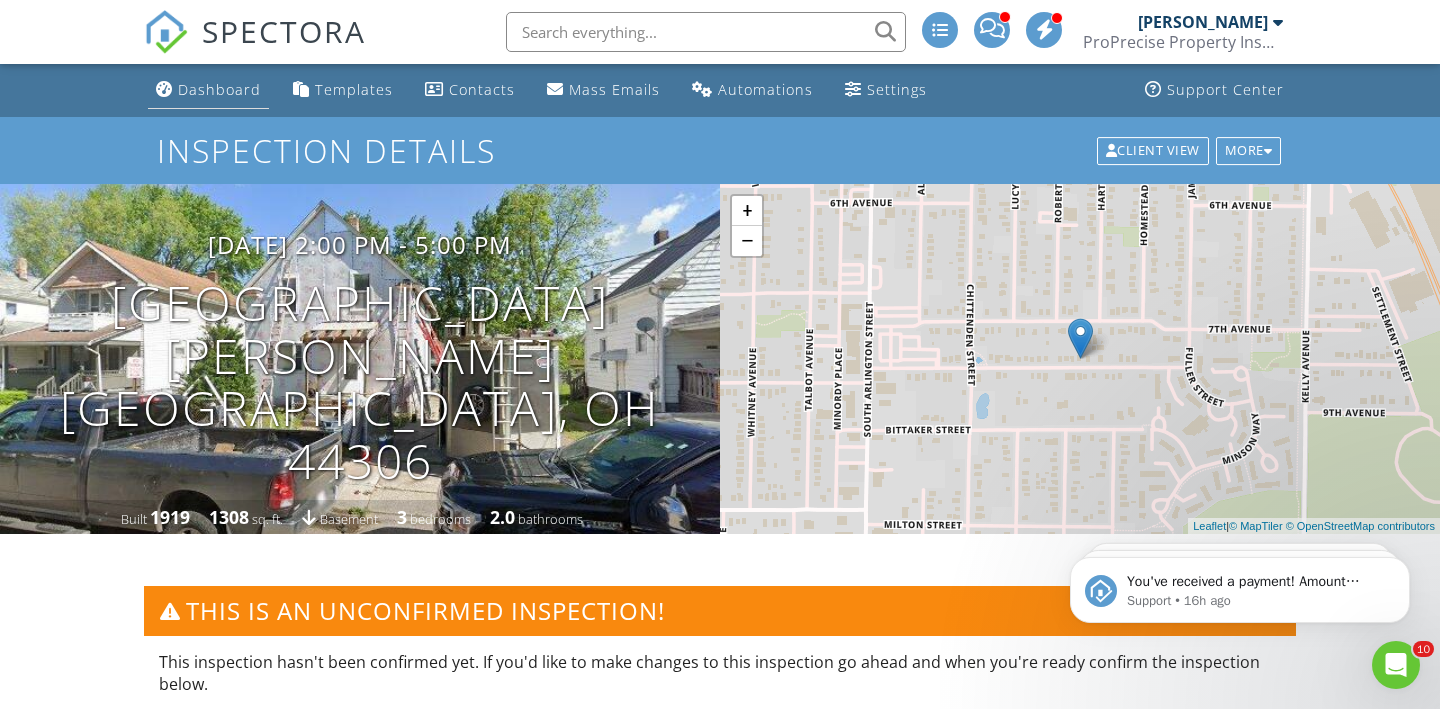 click on "Dashboard" at bounding box center (219, 89) 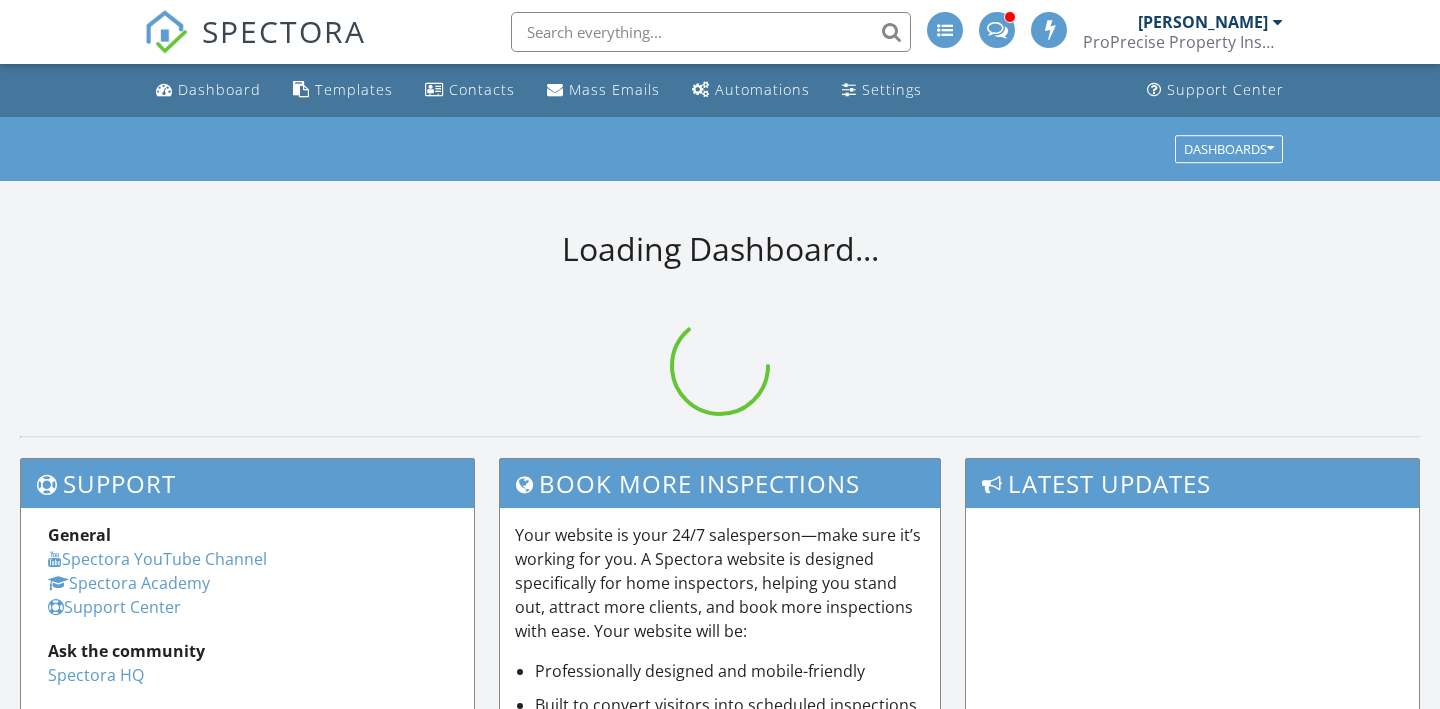 scroll, scrollTop: 0, scrollLeft: 0, axis: both 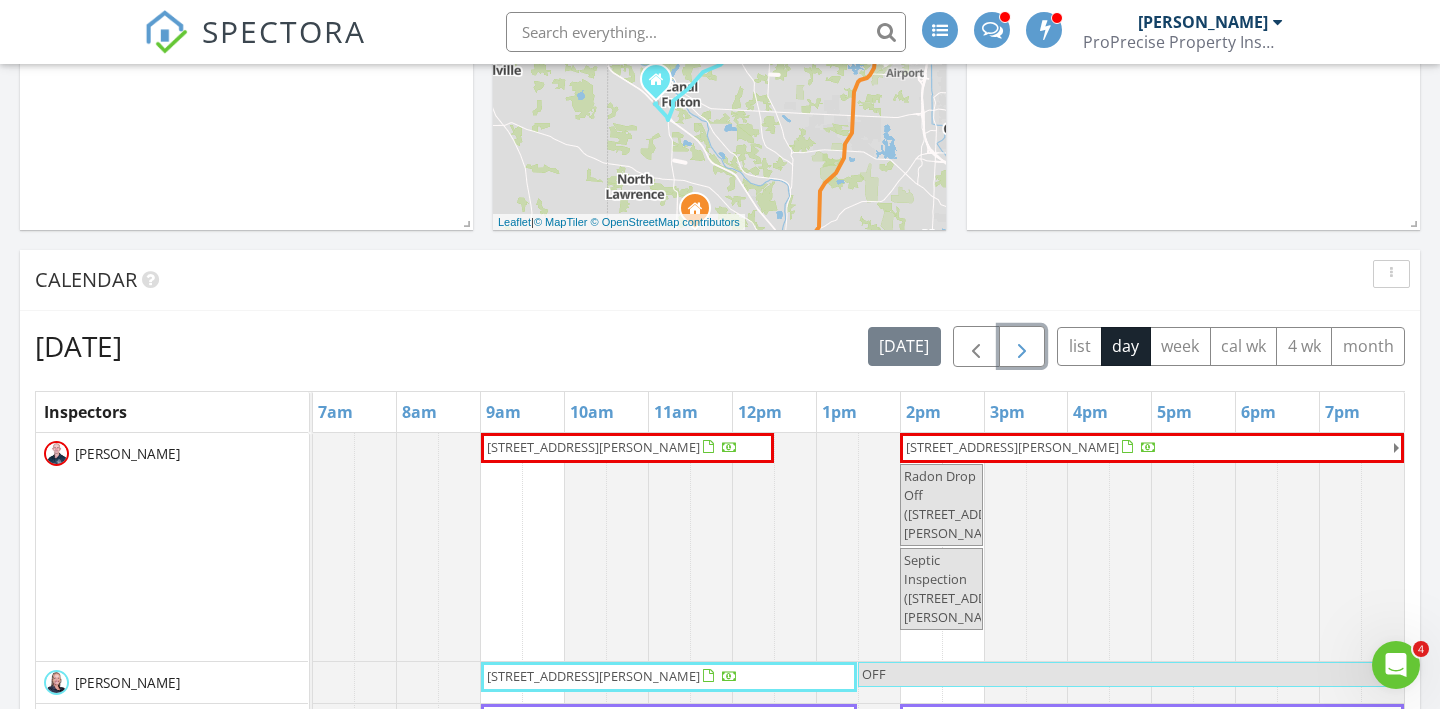 click at bounding box center (1022, 347) 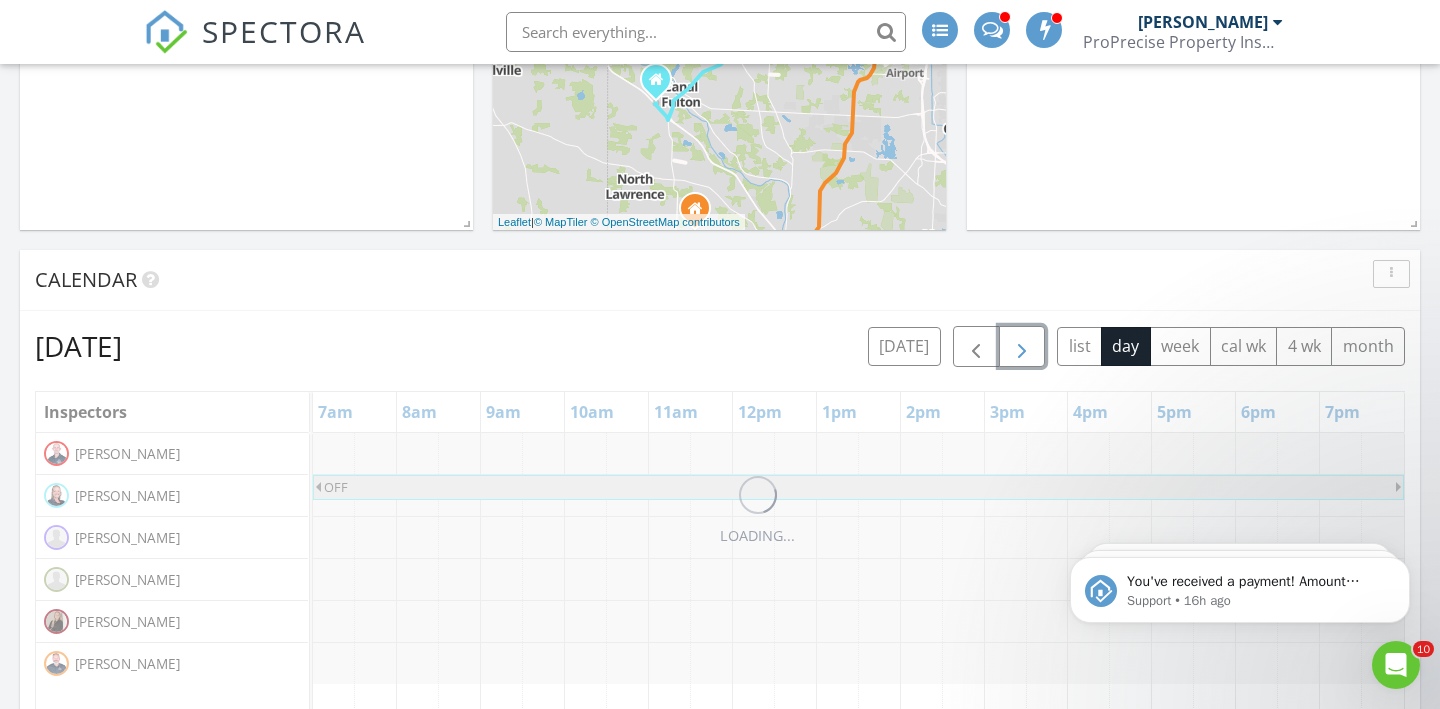 scroll, scrollTop: 0, scrollLeft: 0, axis: both 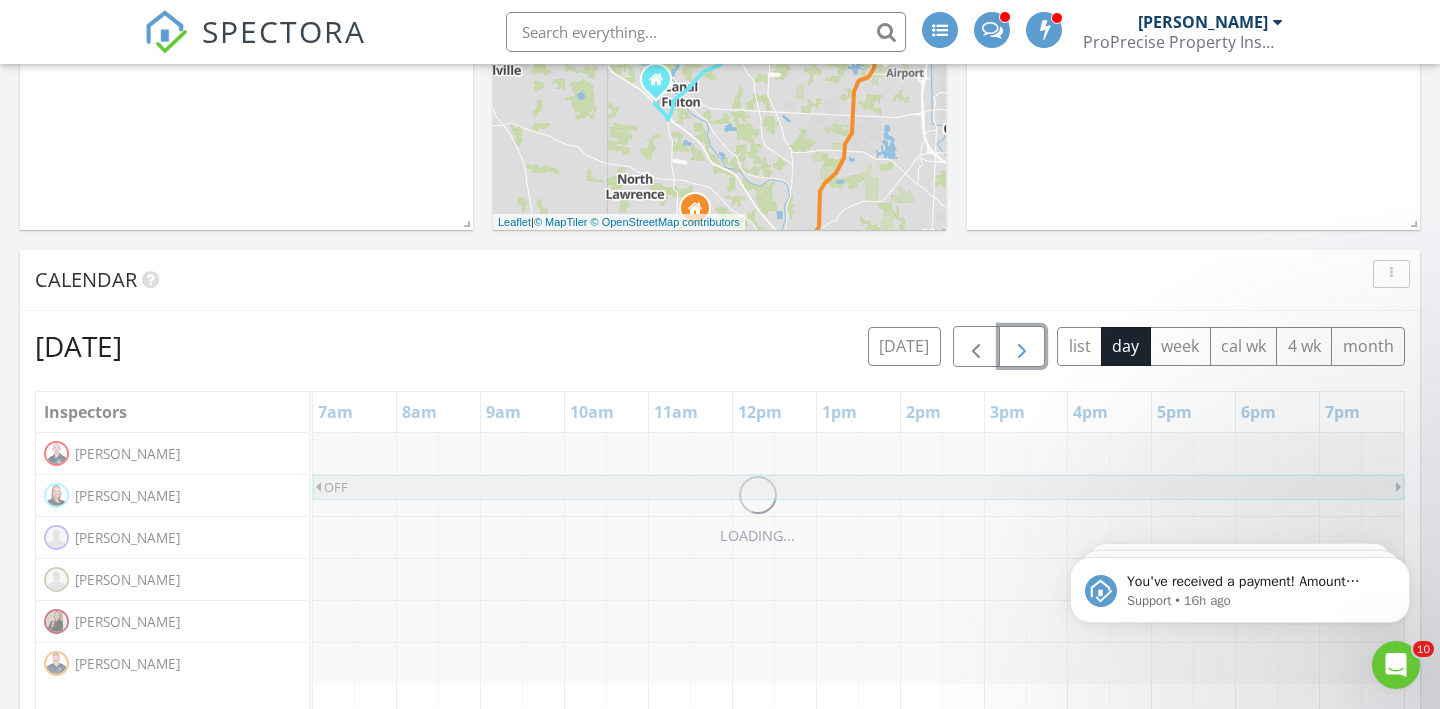 click at bounding box center [1022, 347] 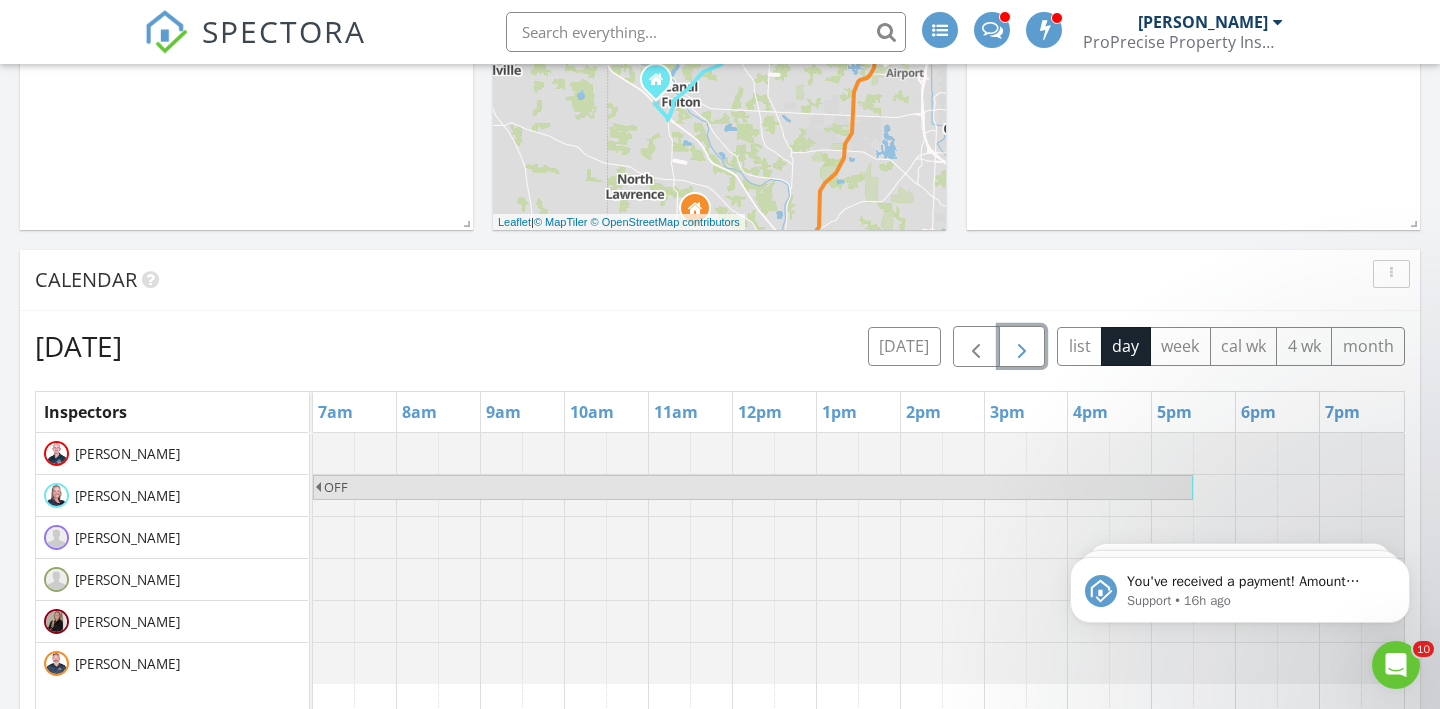 click at bounding box center (1022, 347) 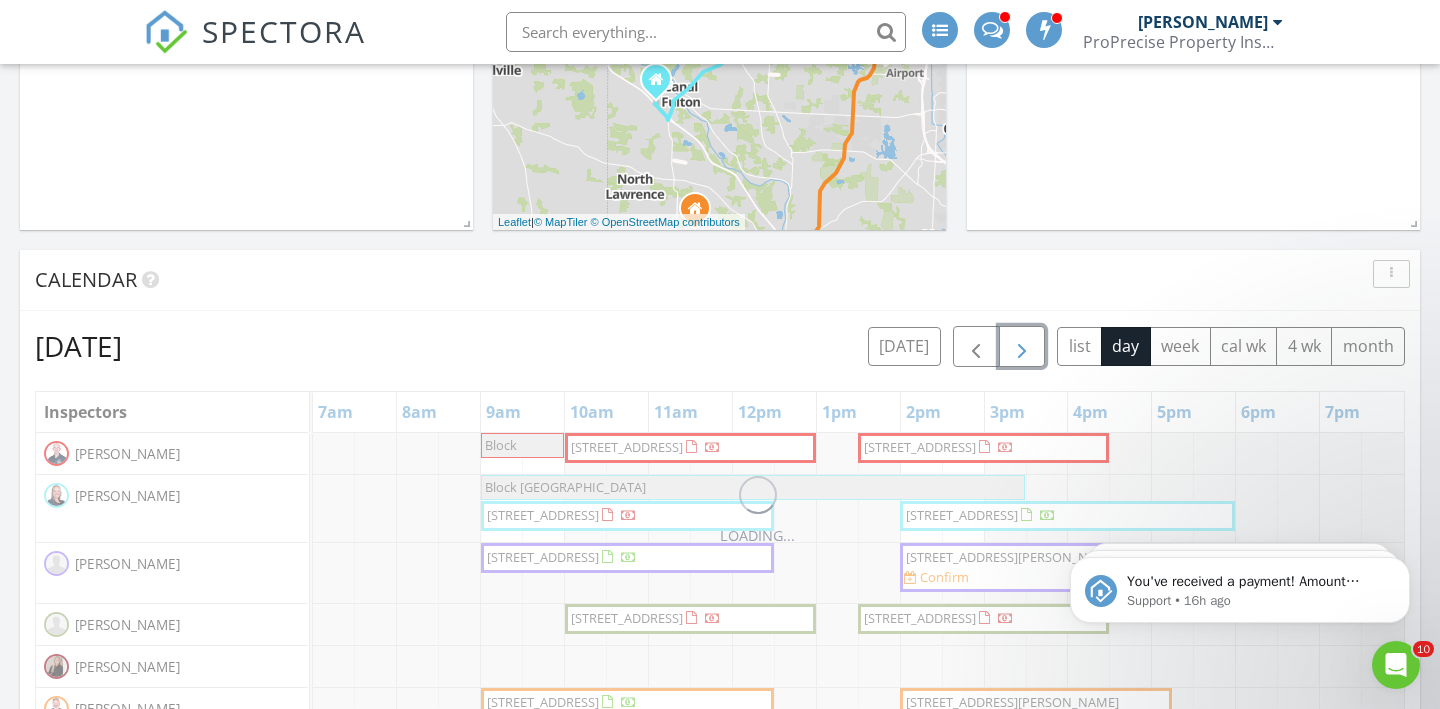 click at bounding box center [1022, 347] 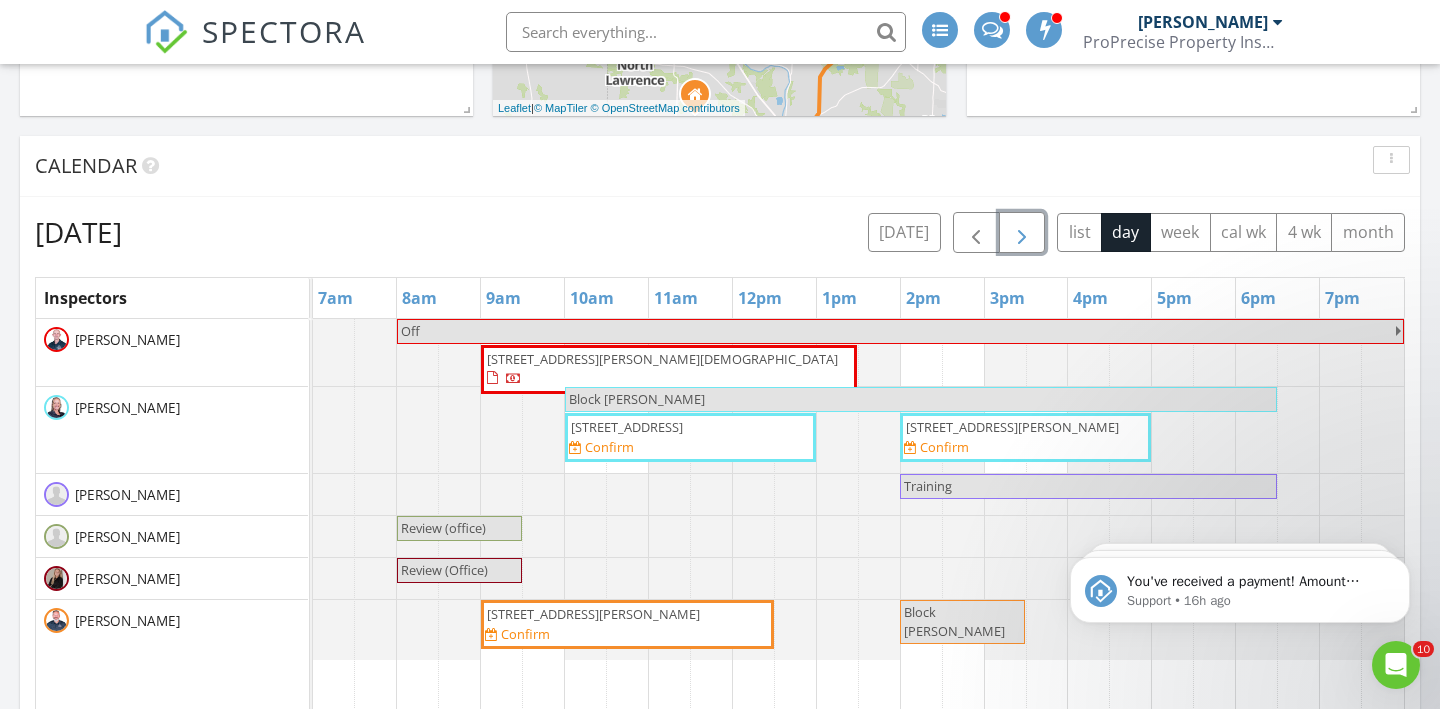 scroll, scrollTop: 927, scrollLeft: 0, axis: vertical 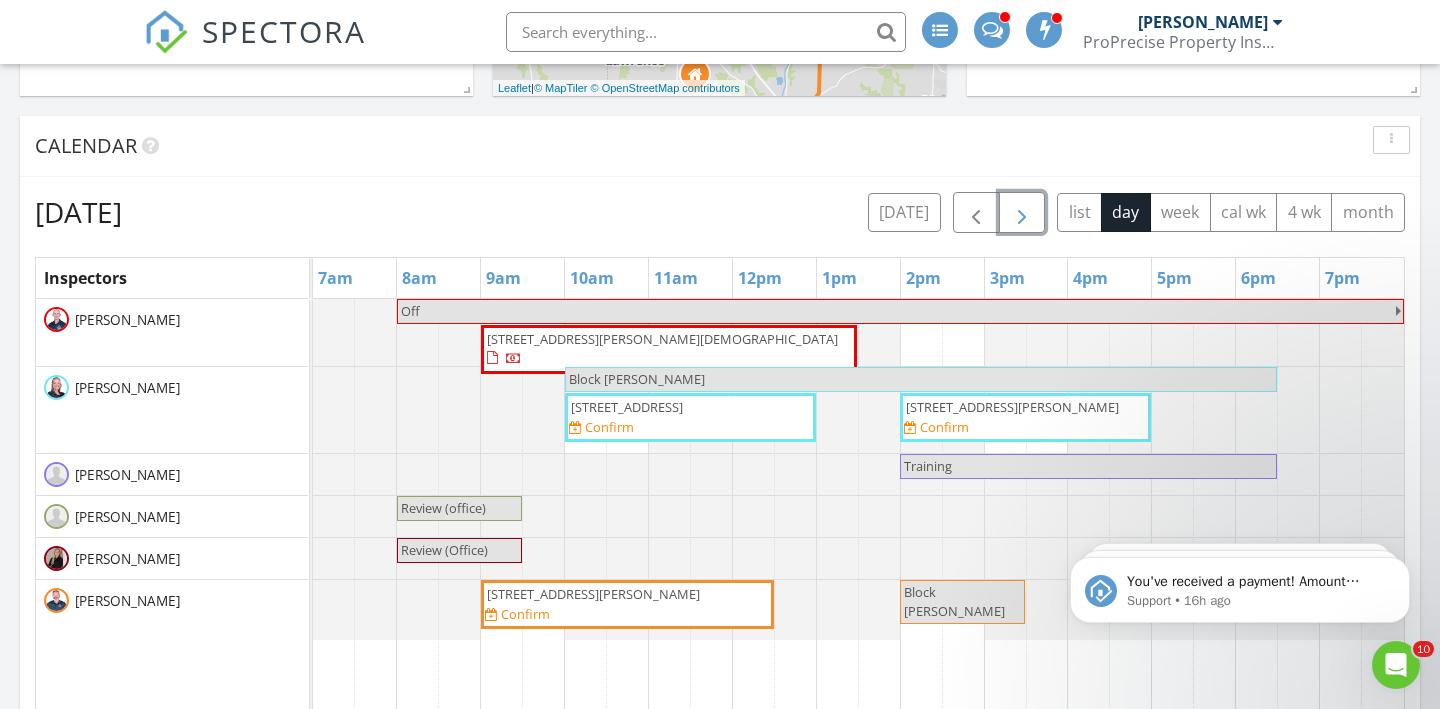 click on "1213 McKinley Ave, Akron 44306" at bounding box center [1012, 407] 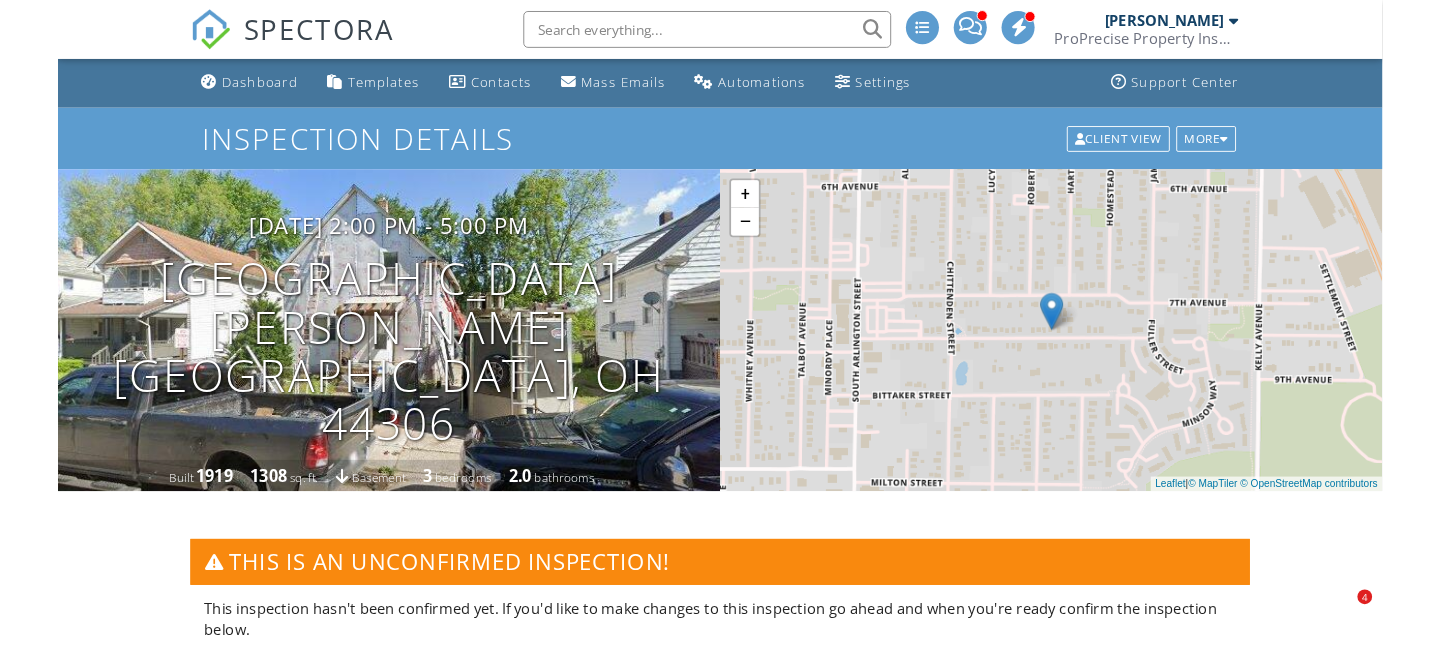 scroll, scrollTop: 0, scrollLeft: 0, axis: both 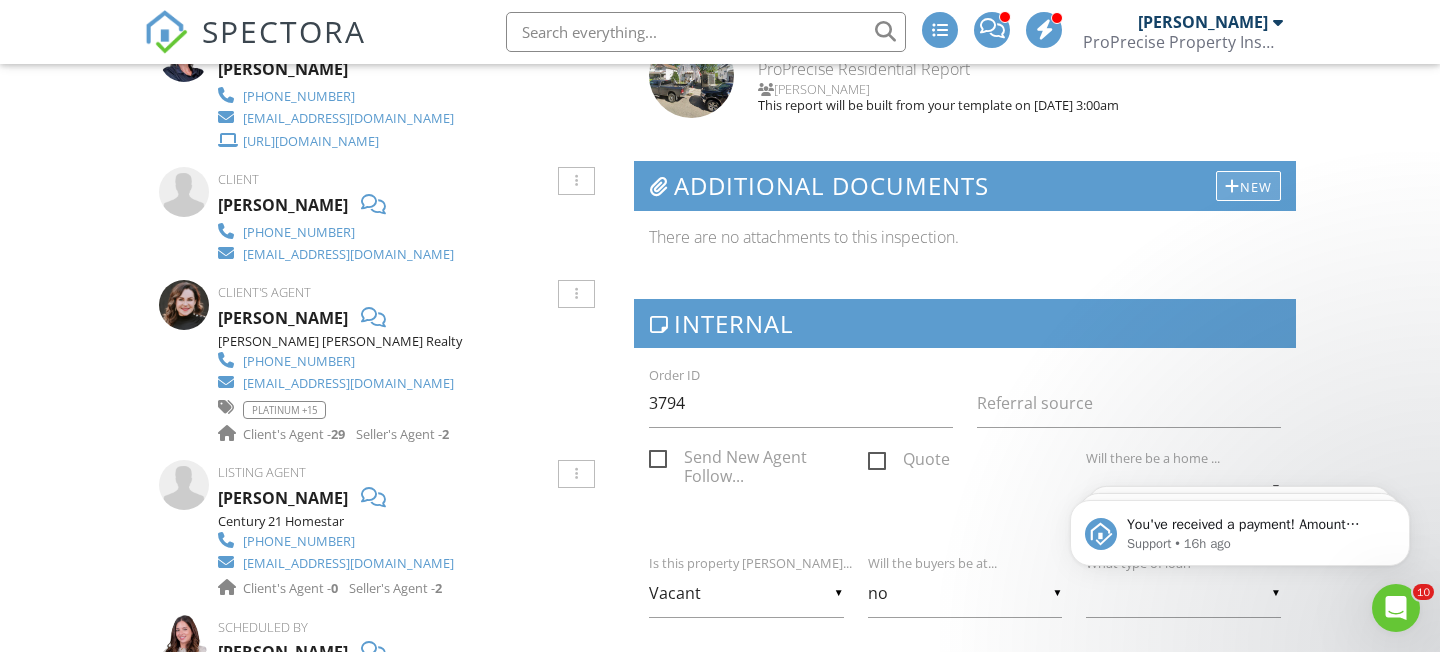 click on "New" at bounding box center [1248, 186] 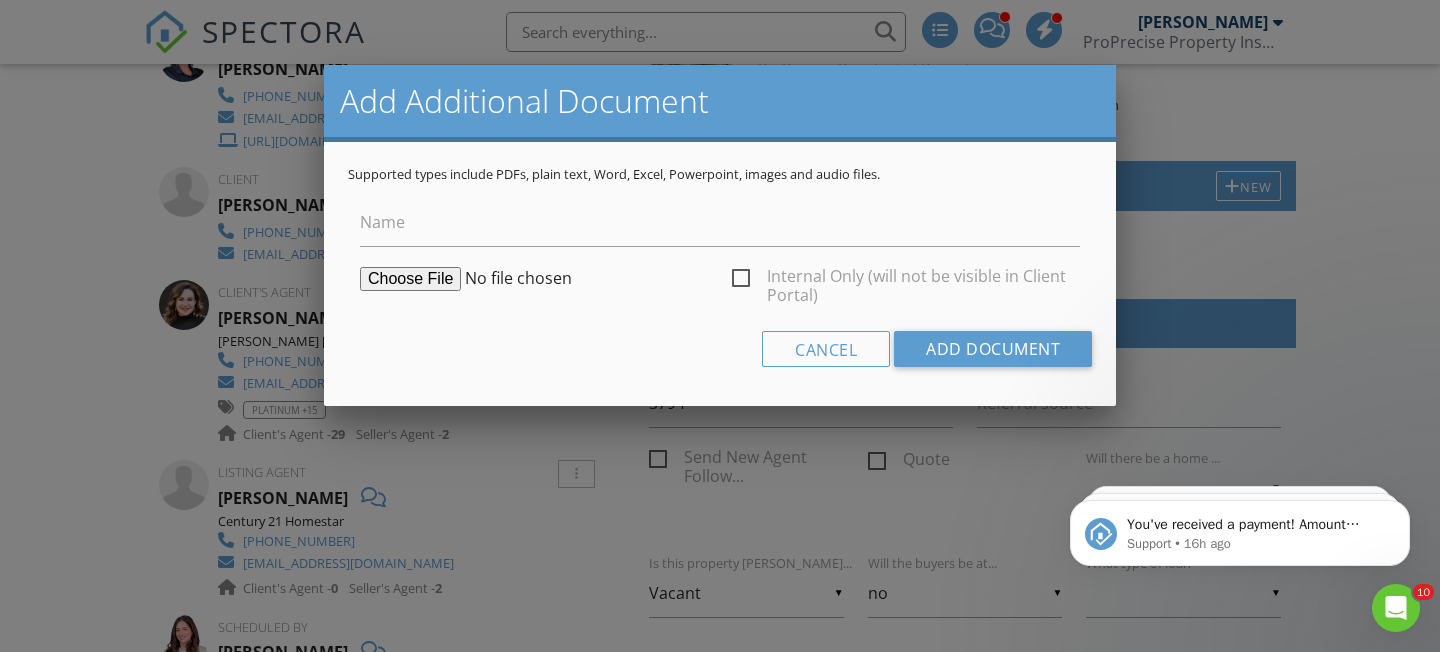 click on "Internal Only (will not be visible in Client Portal)" at bounding box center (906, 279) 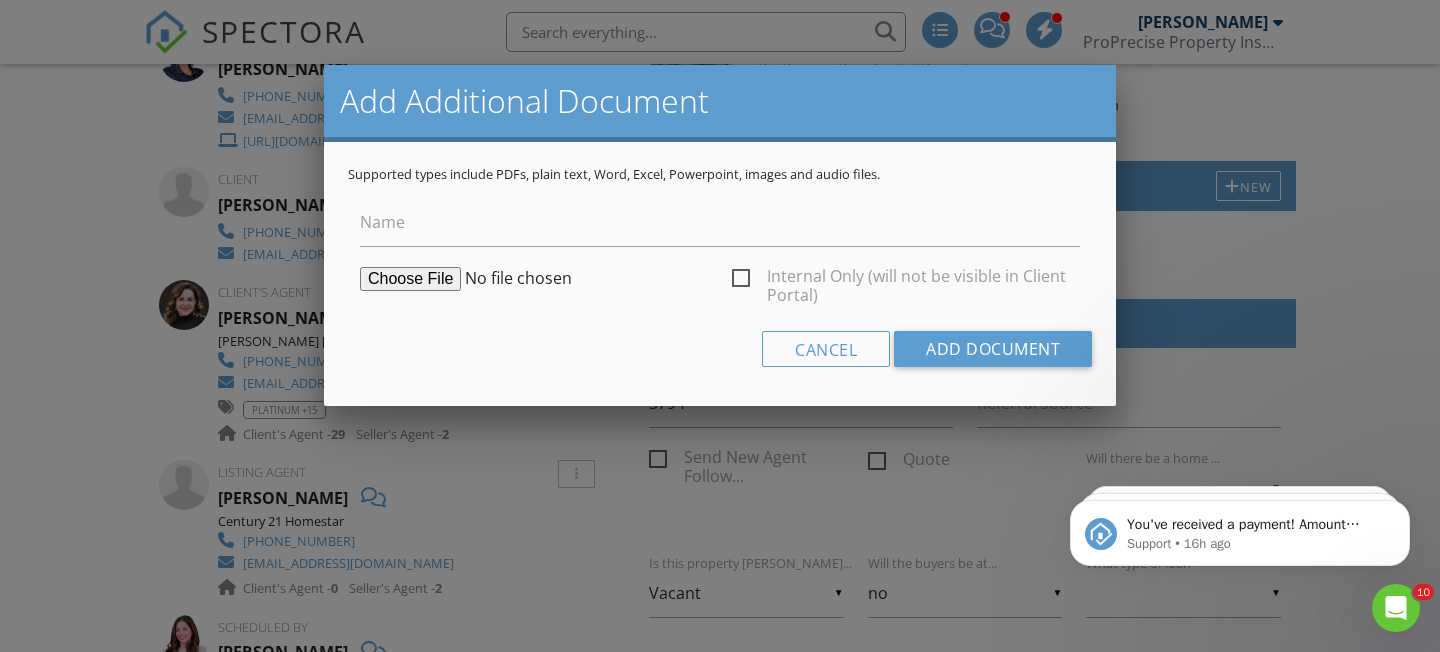 click on "Internal Only (will not be visible in Client Portal)" at bounding box center (738, 281) 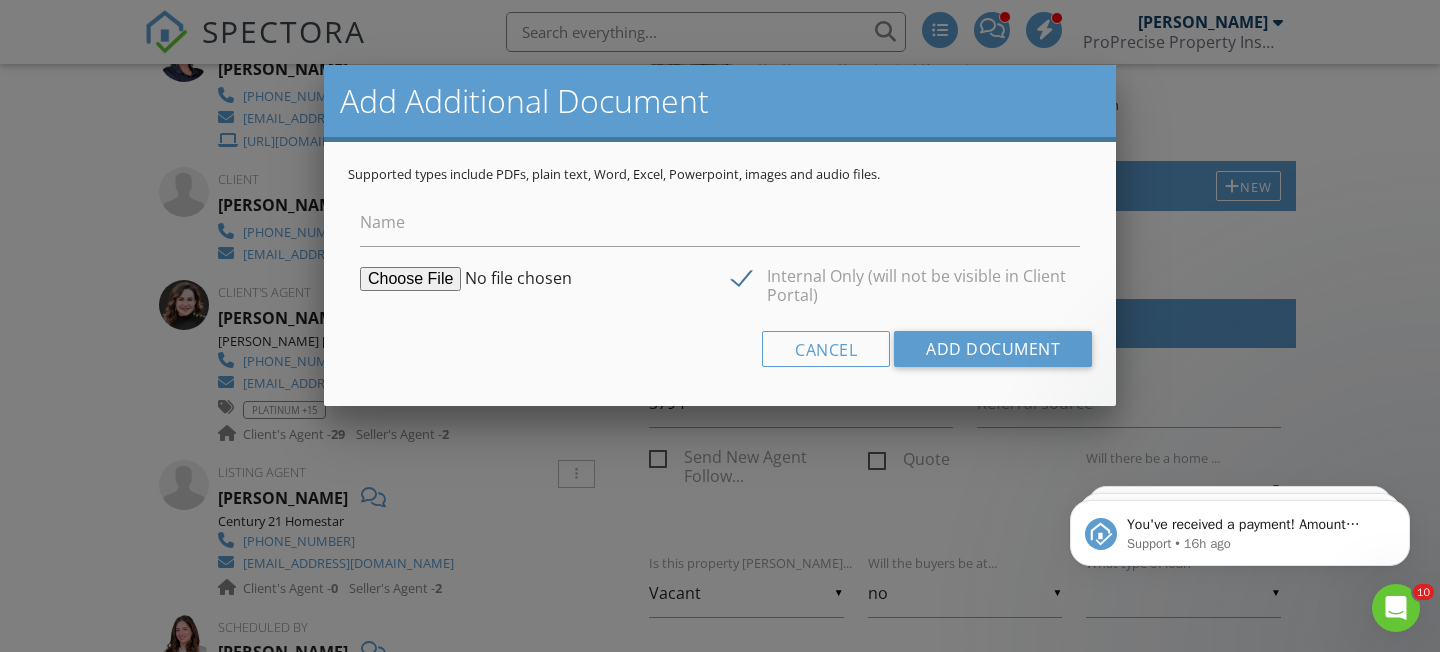click at bounding box center (513, 279) 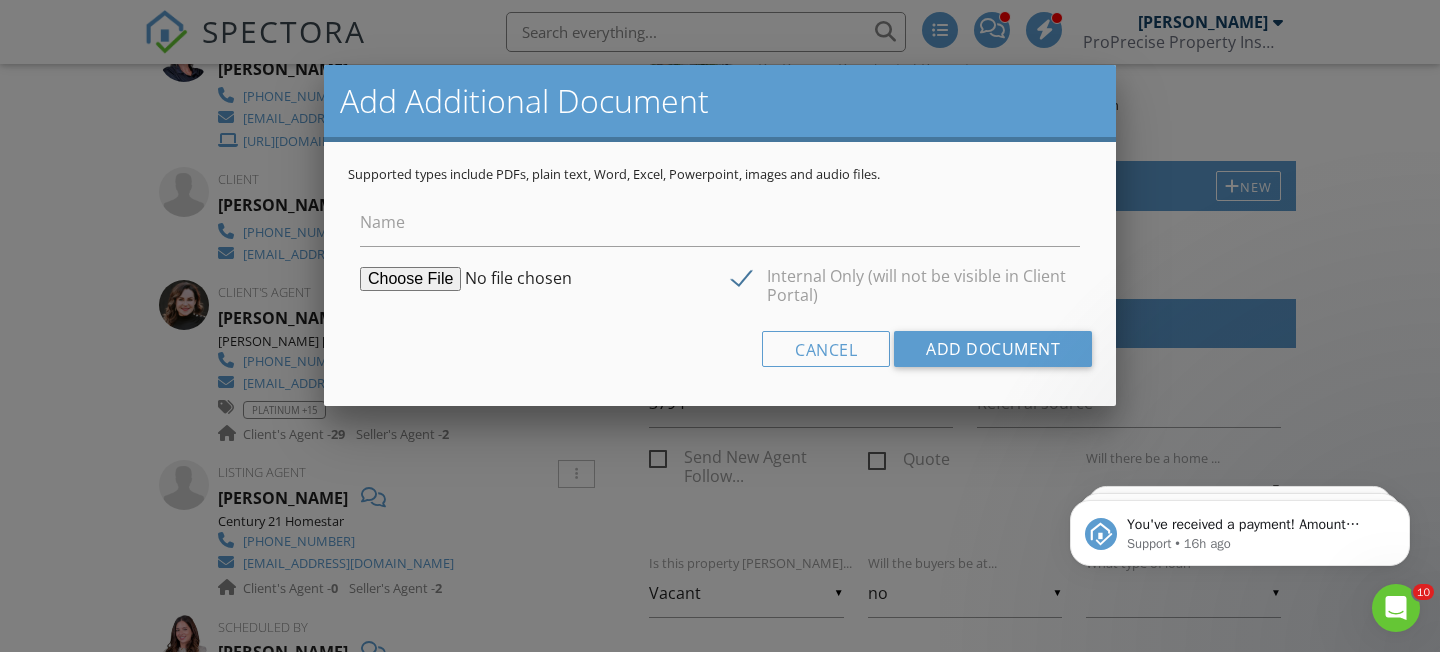 type on "C:\fakepath\Agent_Full2756.pdf" 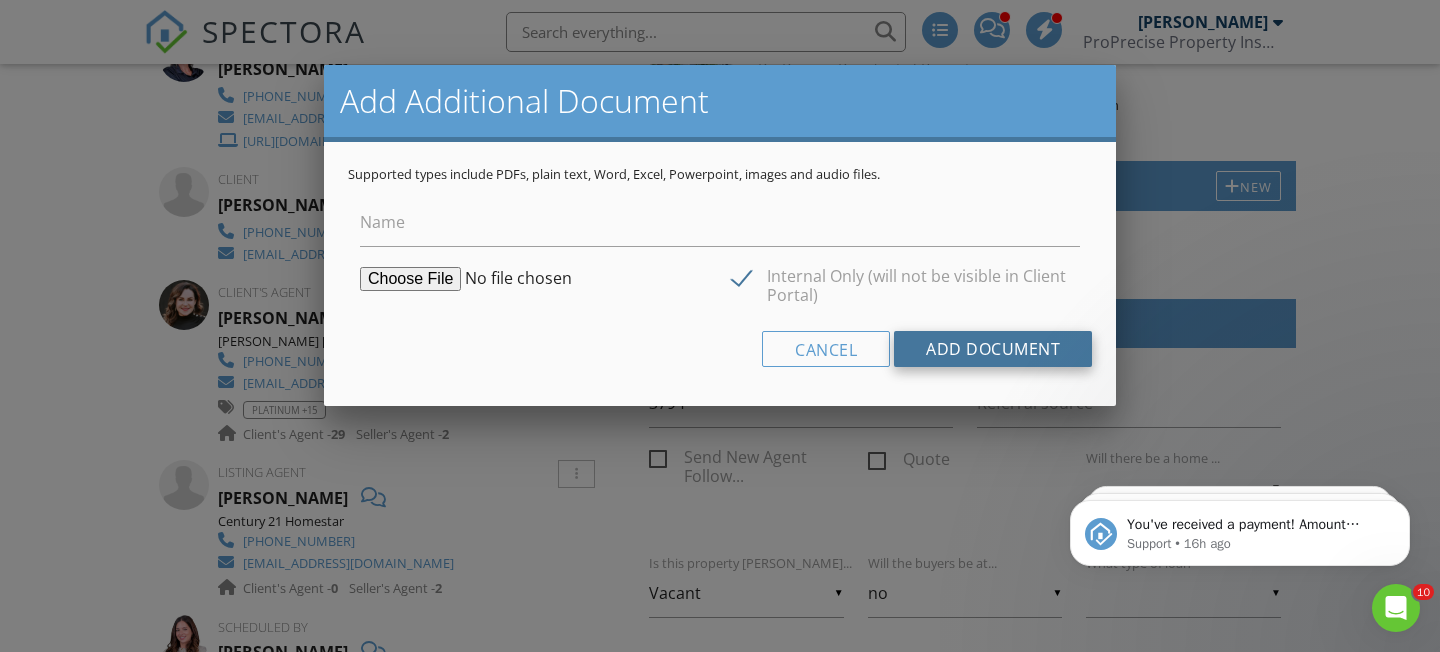 click on "Add Document" at bounding box center (993, 349) 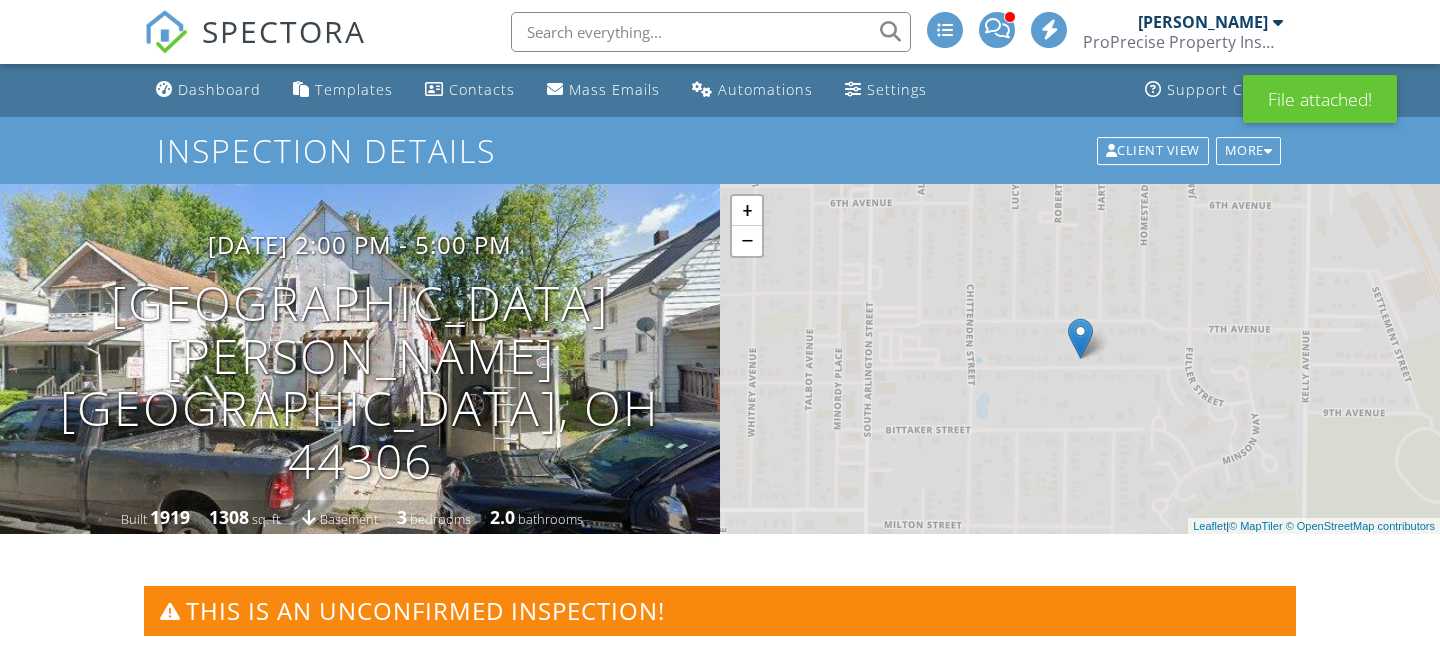 scroll, scrollTop: 0, scrollLeft: 0, axis: both 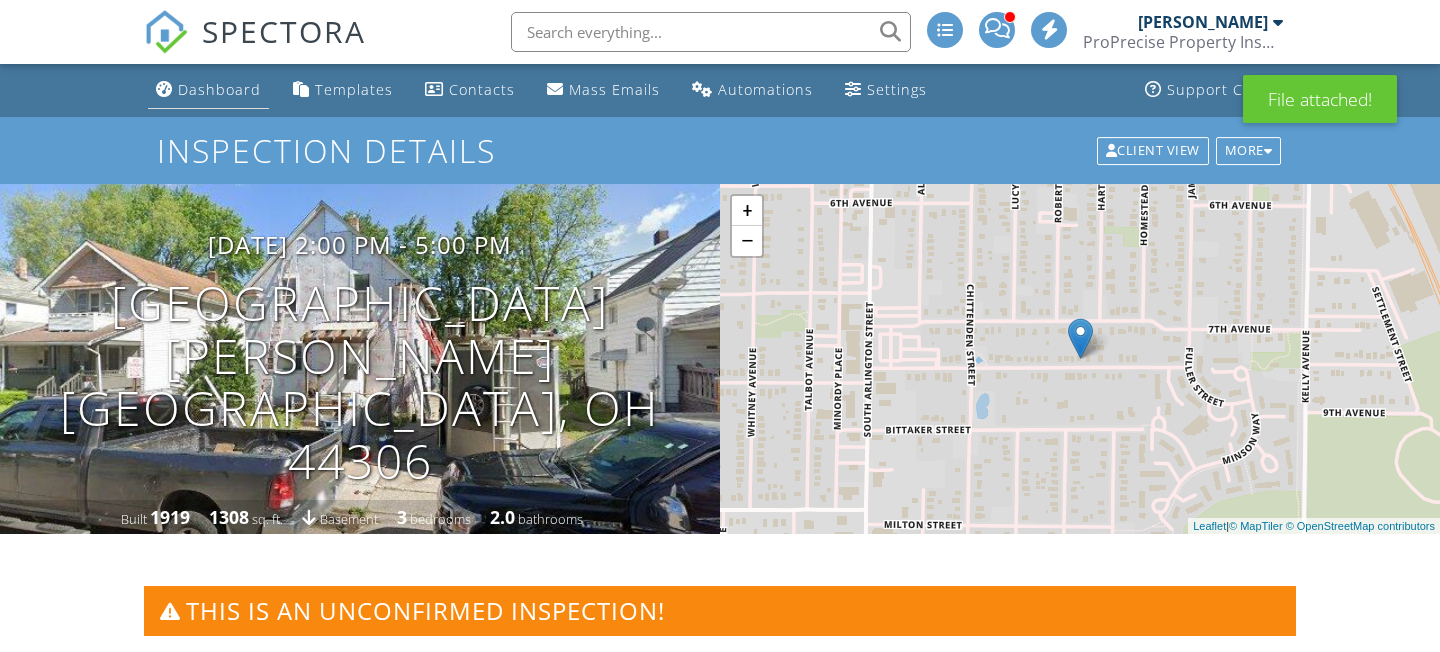 click on "Dashboard" at bounding box center (219, 89) 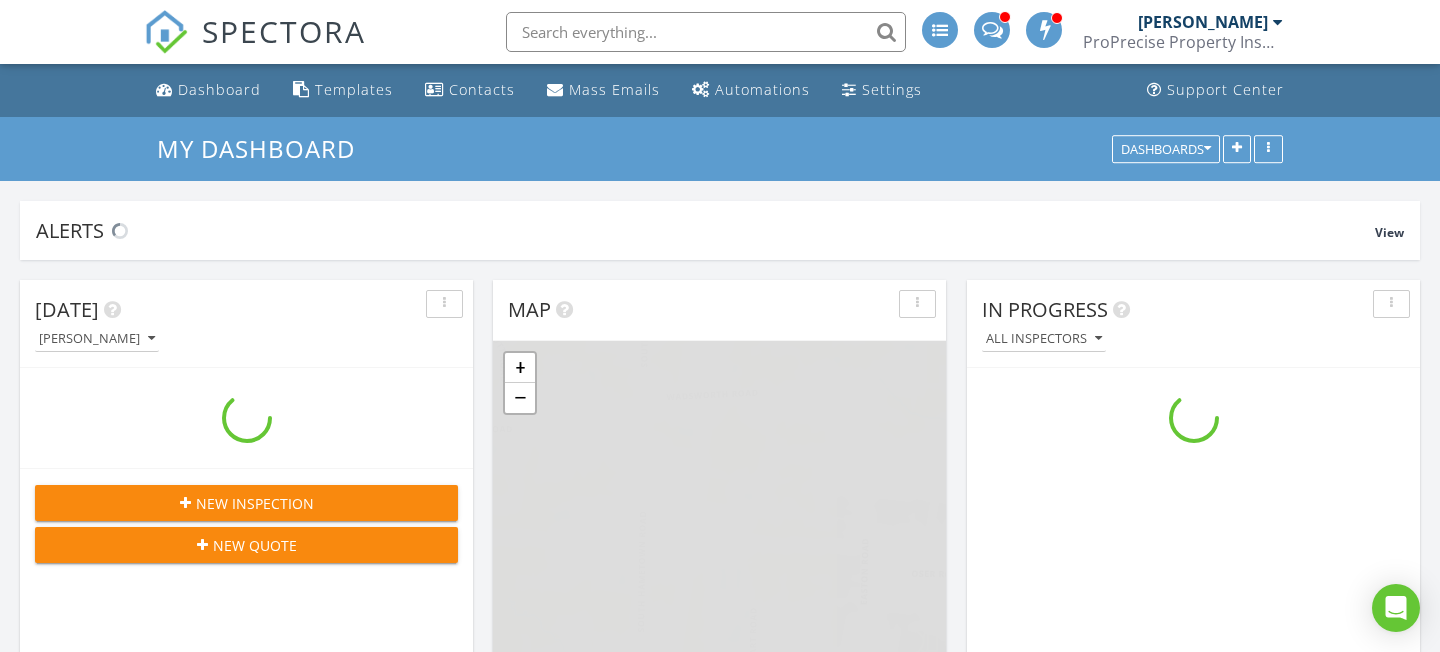 scroll, scrollTop: 279, scrollLeft: 0, axis: vertical 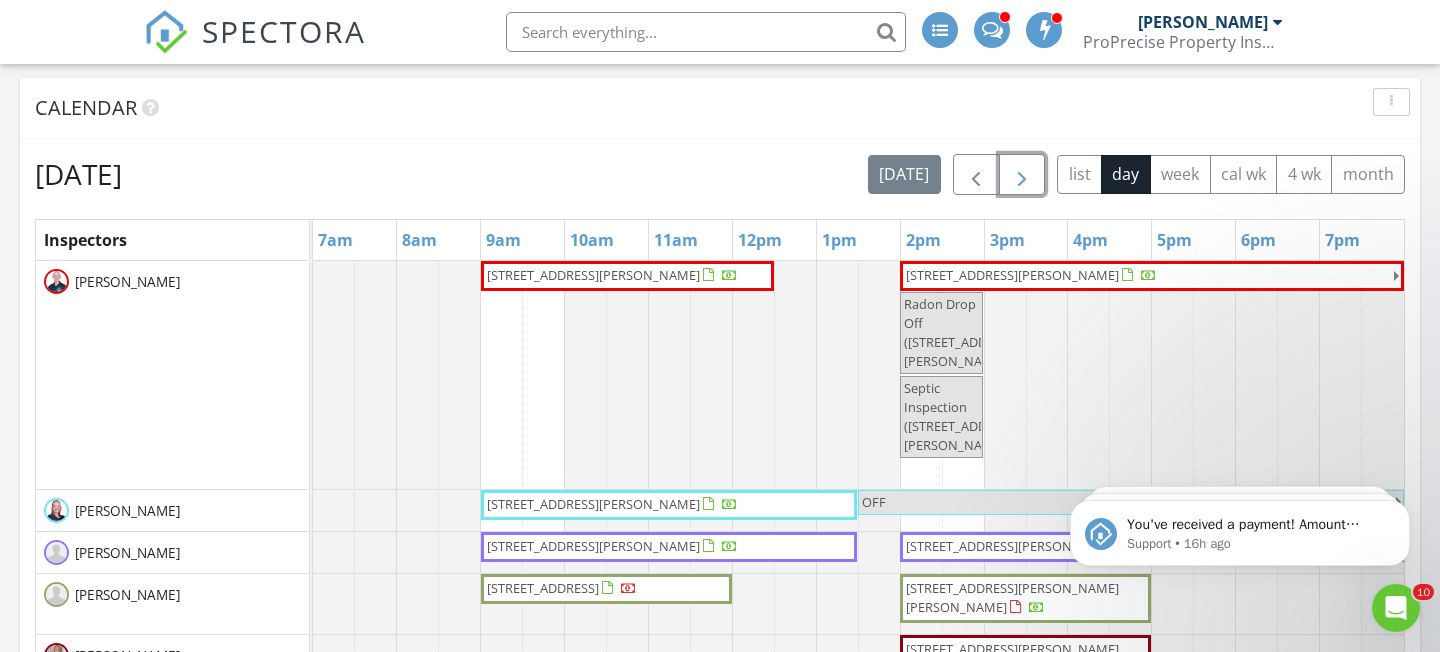 click at bounding box center (1022, 175) 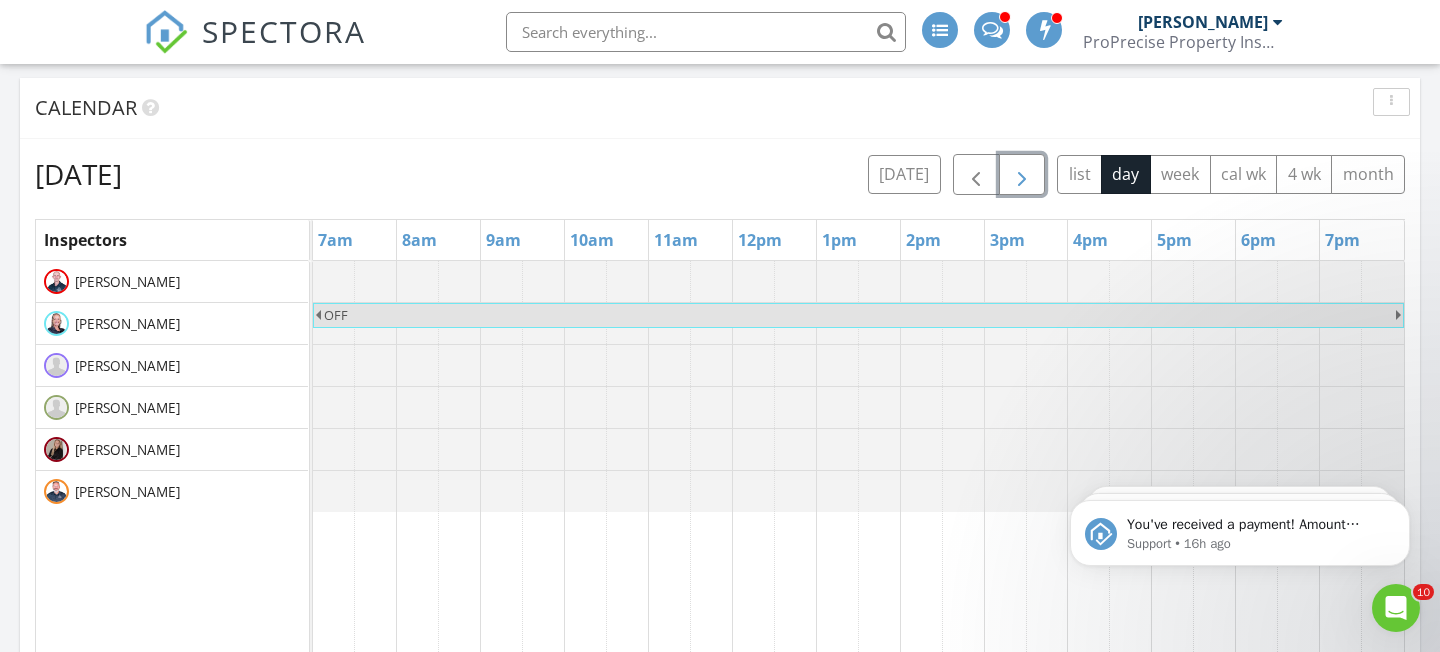click at bounding box center [1022, 175] 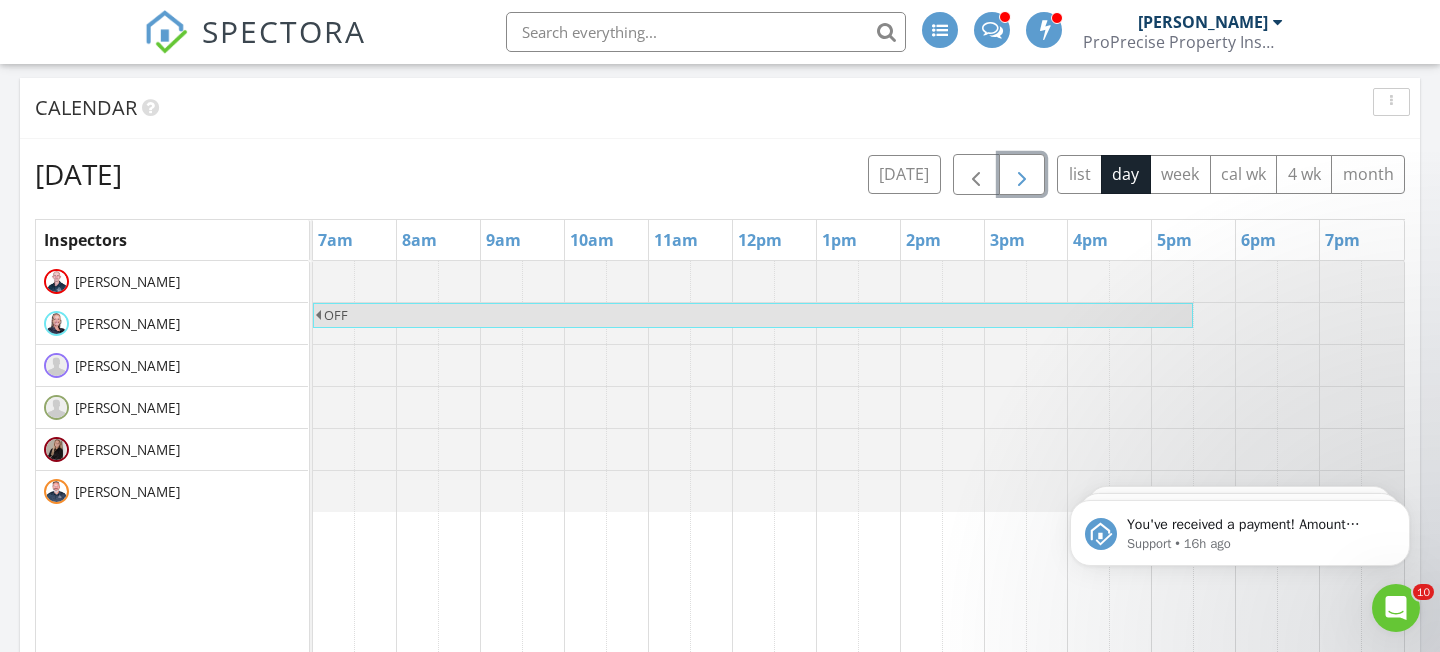 click at bounding box center (1022, 175) 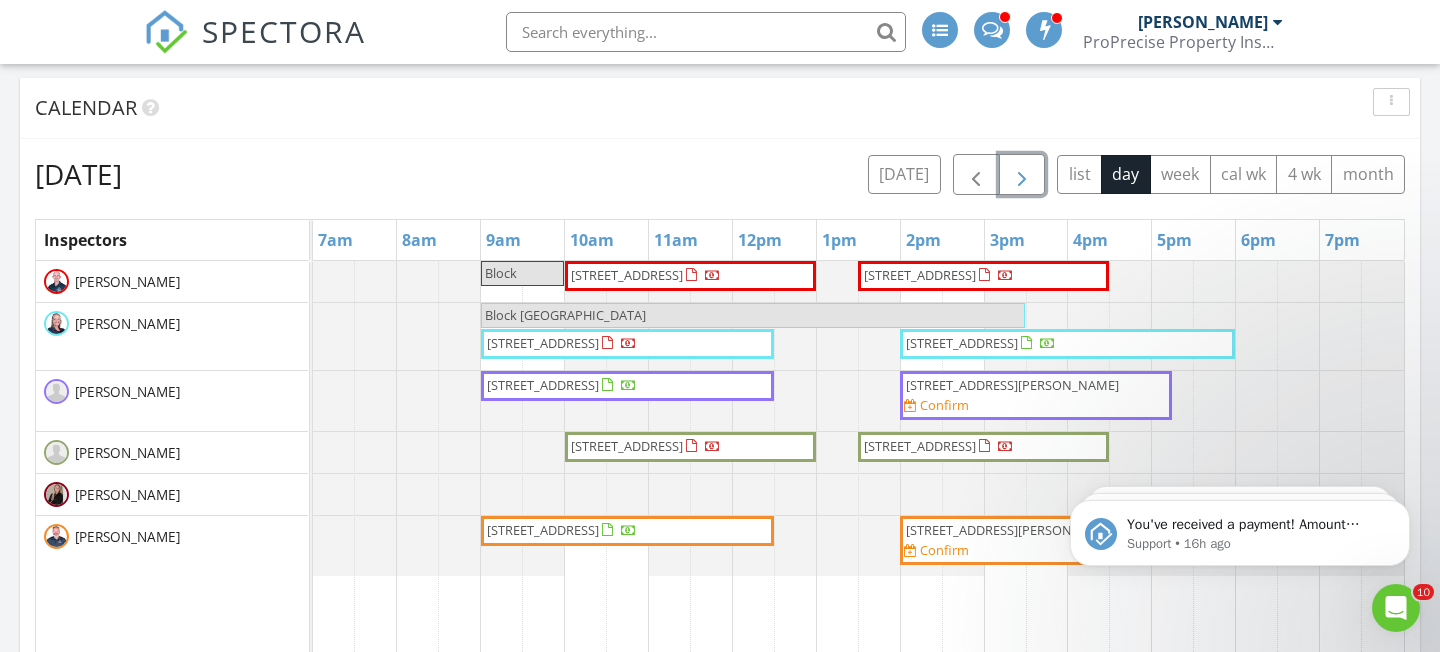 click at bounding box center (1022, 175) 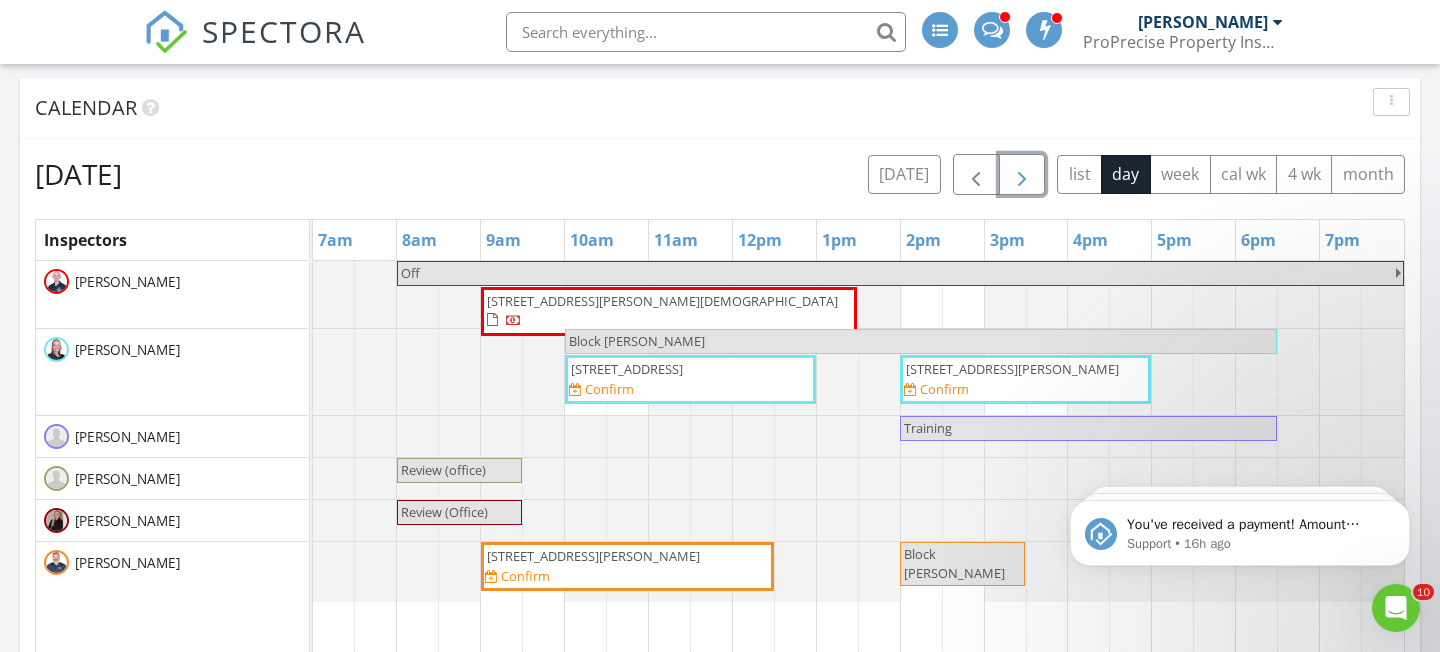 click on "1213 McKinley Ave, Akron 44306
Confirm" at bounding box center (1025, 379) 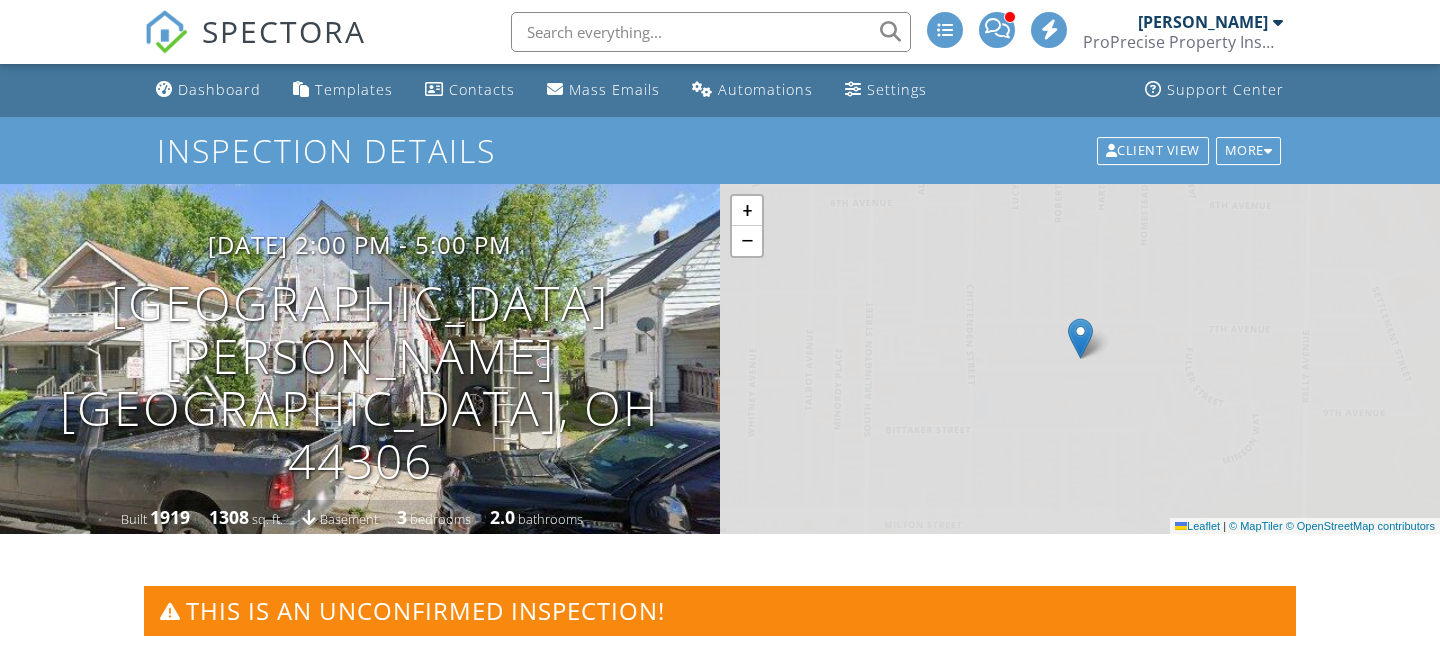 scroll, scrollTop: 0, scrollLeft: 0, axis: both 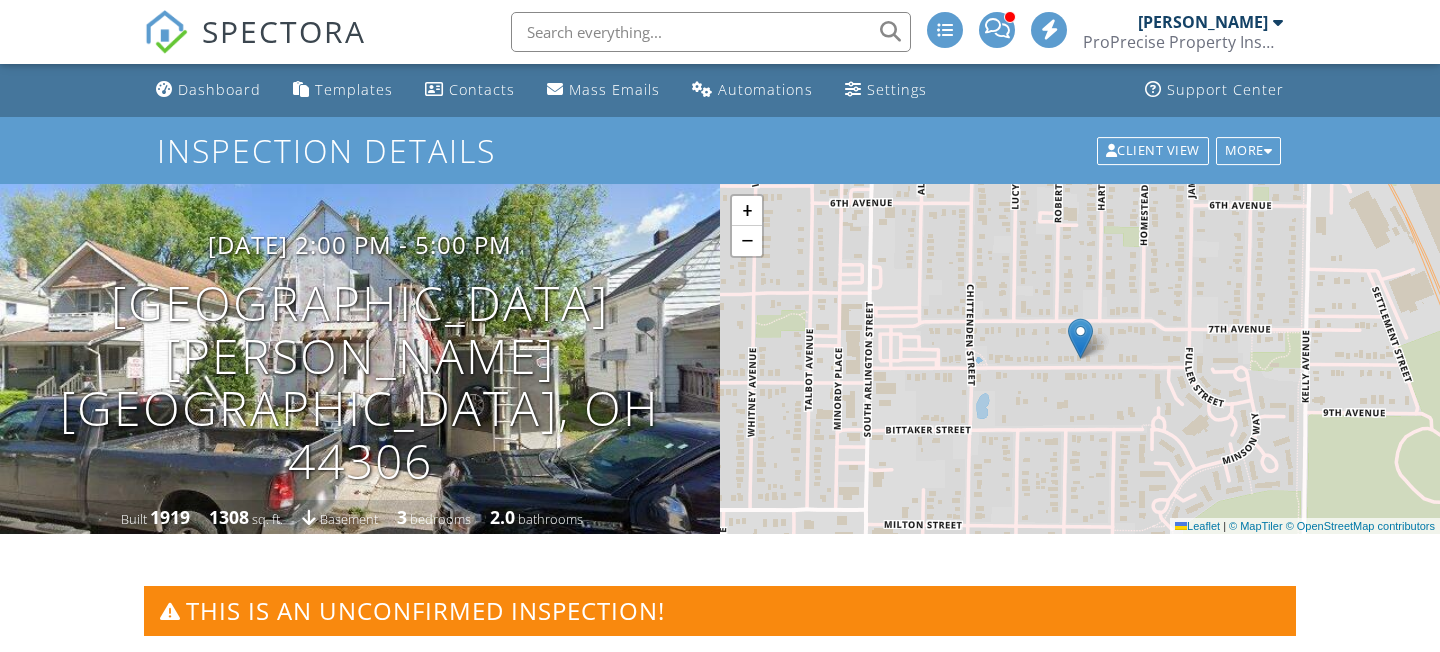 drag, startPoint x: 0, startPoint y: 0, endPoint x: 911, endPoint y: 583, distance: 1081.5775 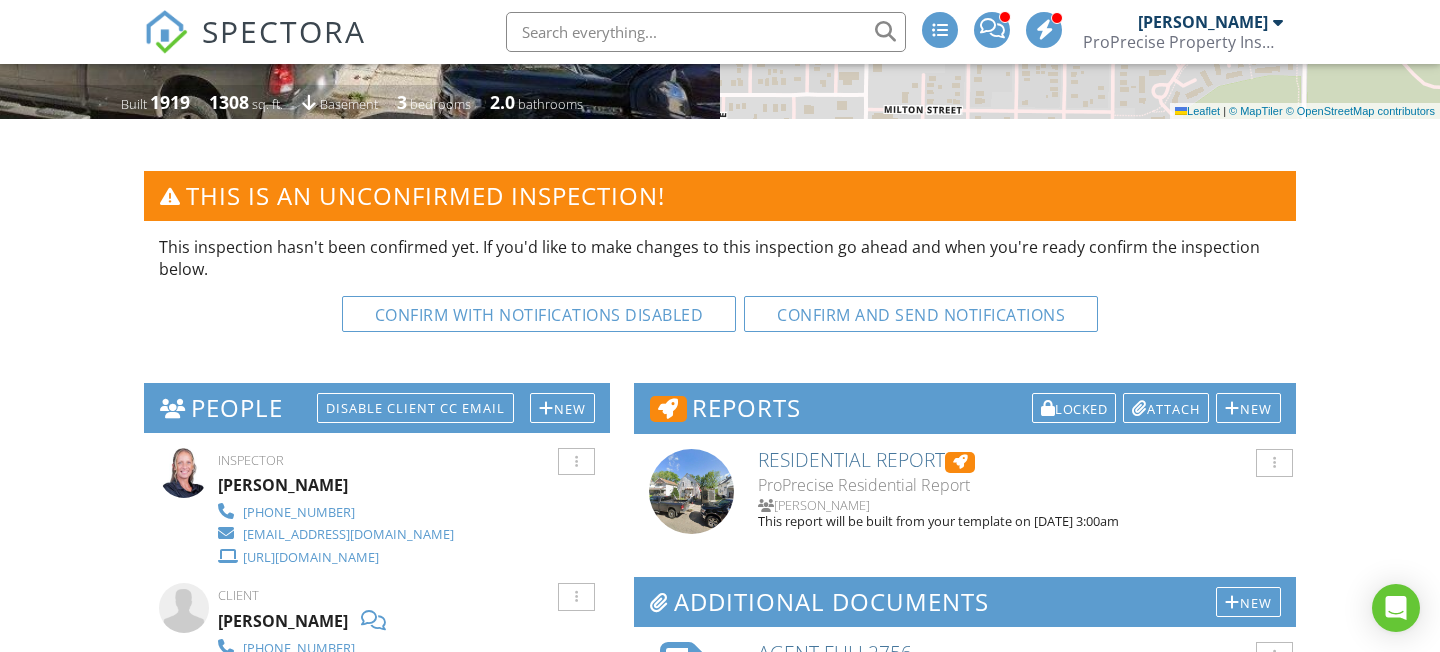 scroll, scrollTop: 0, scrollLeft: 0, axis: both 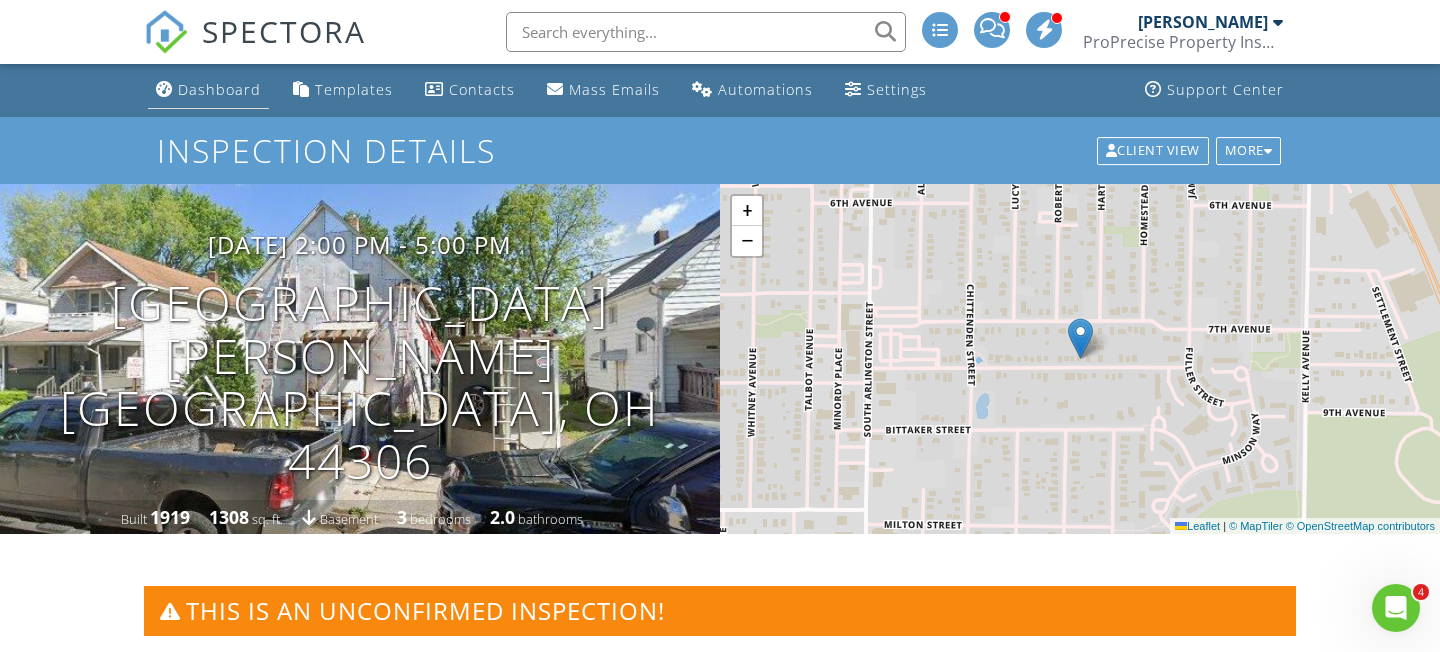 click on "Dashboard" at bounding box center (219, 89) 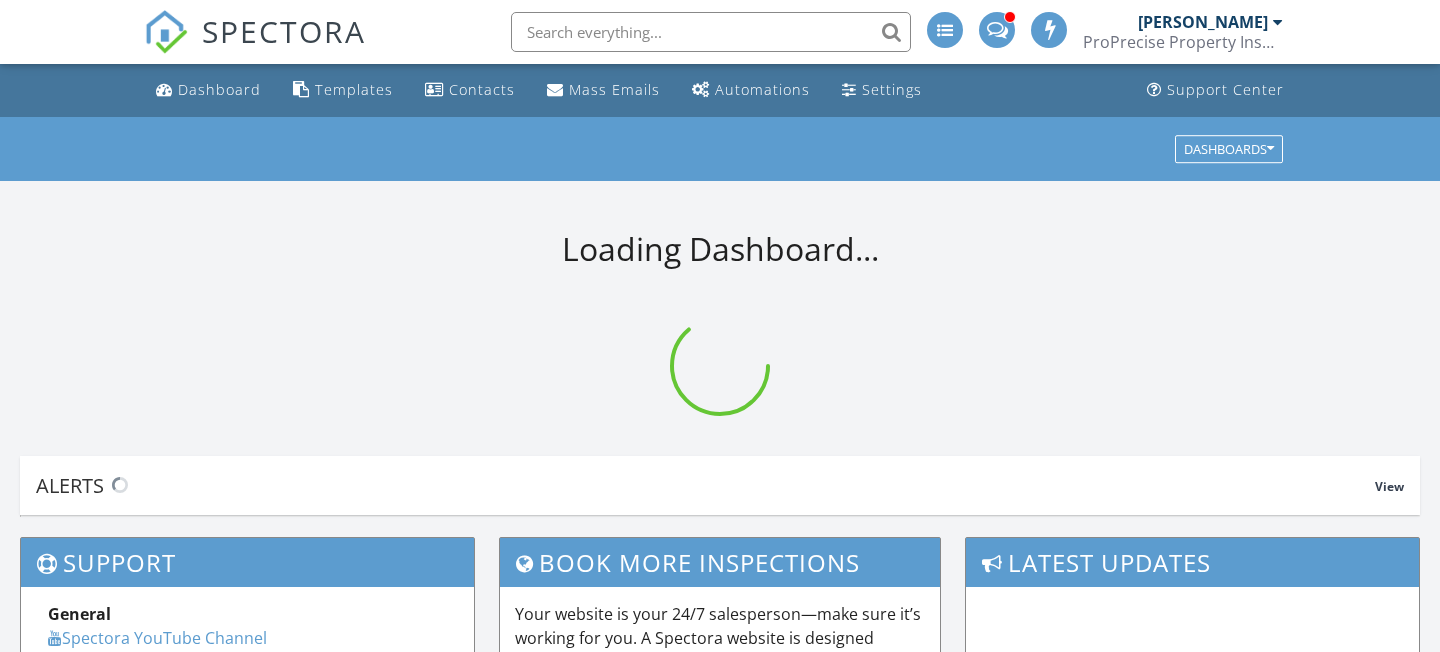 scroll, scrollTop: 0, scrollLeft: 0, axis: both 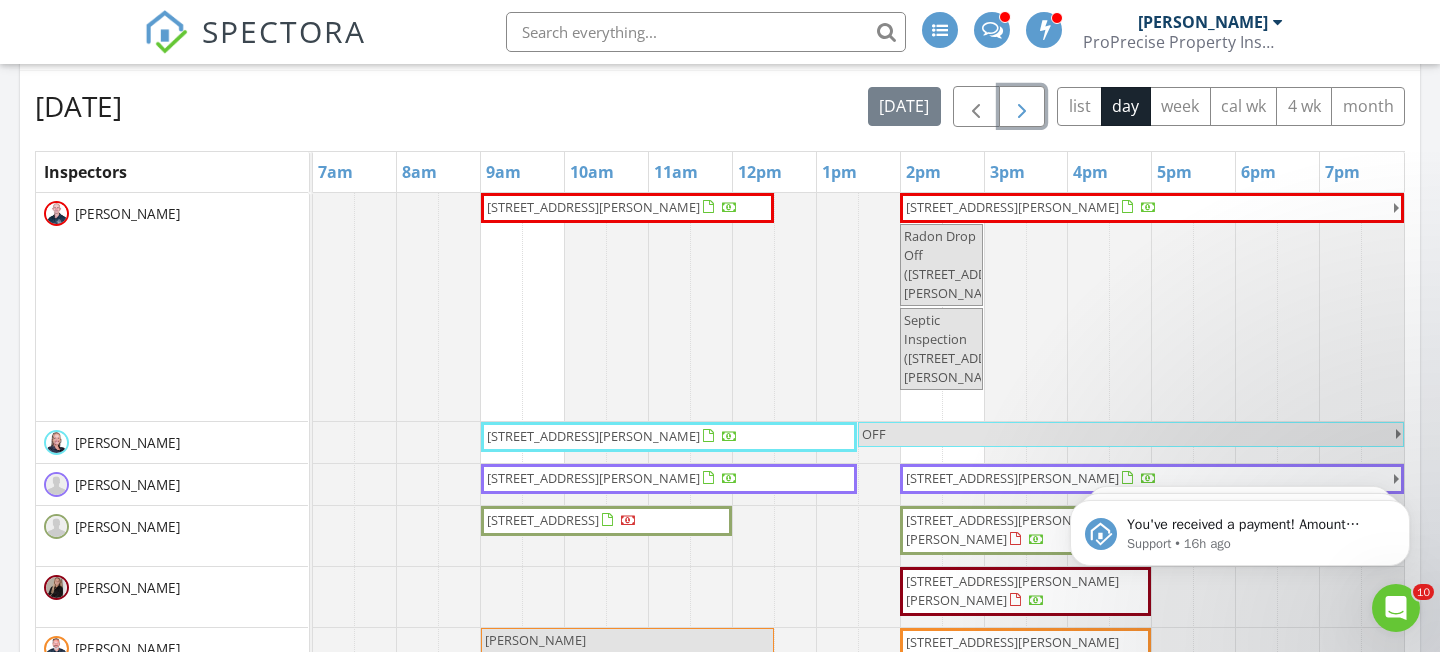 click at bounding box center (1022, 107) 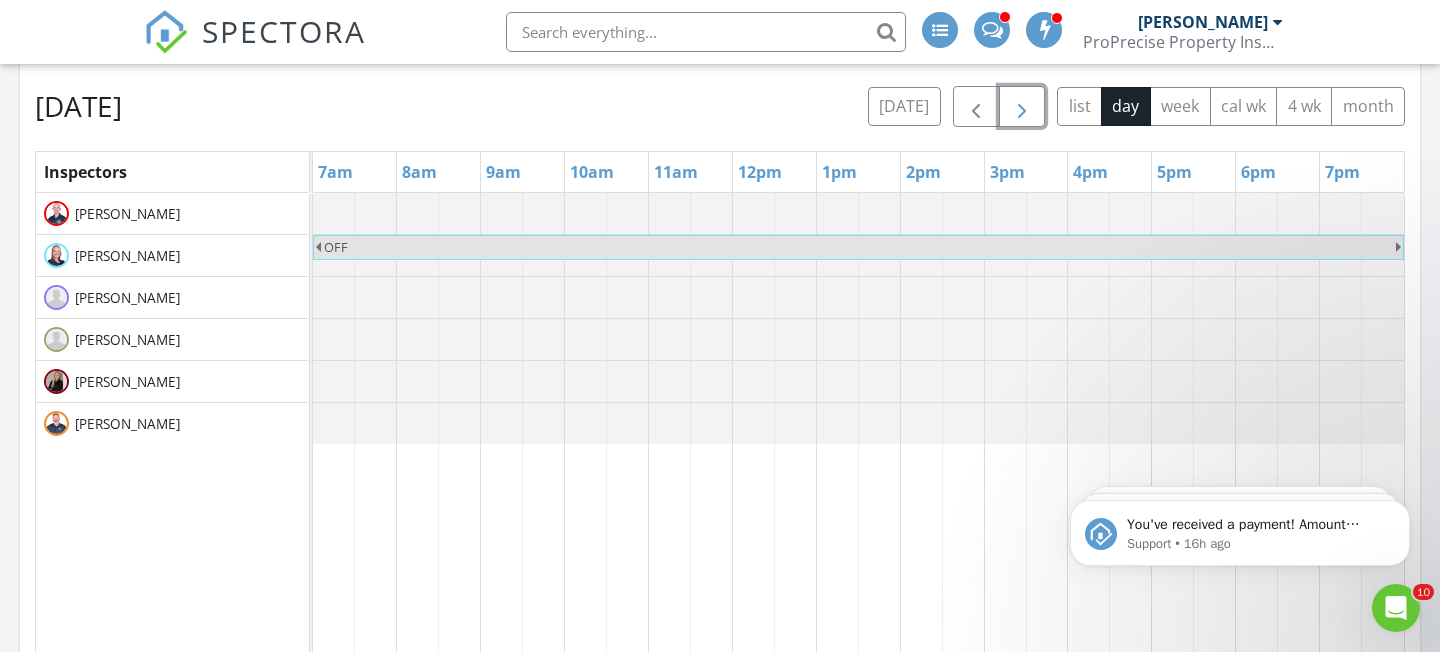 click at bounding box center [1022, 107] 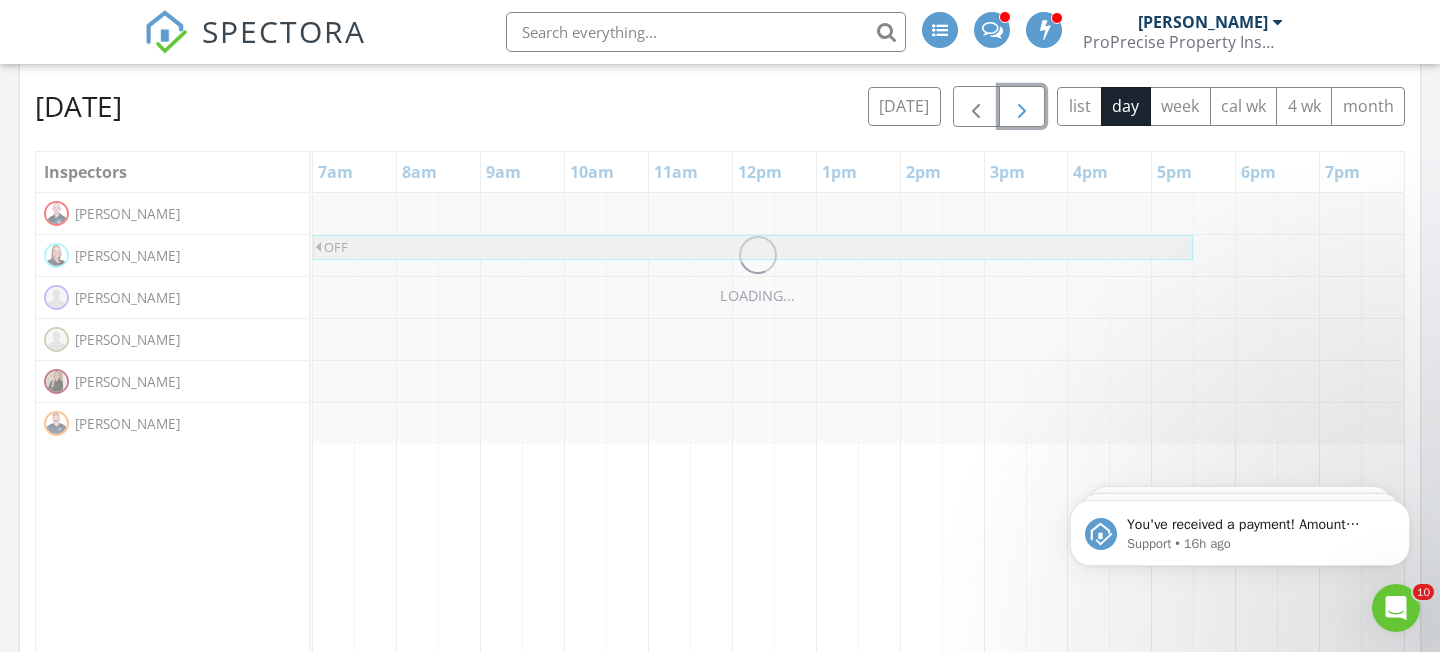 click at bounding box center [1022, 107] 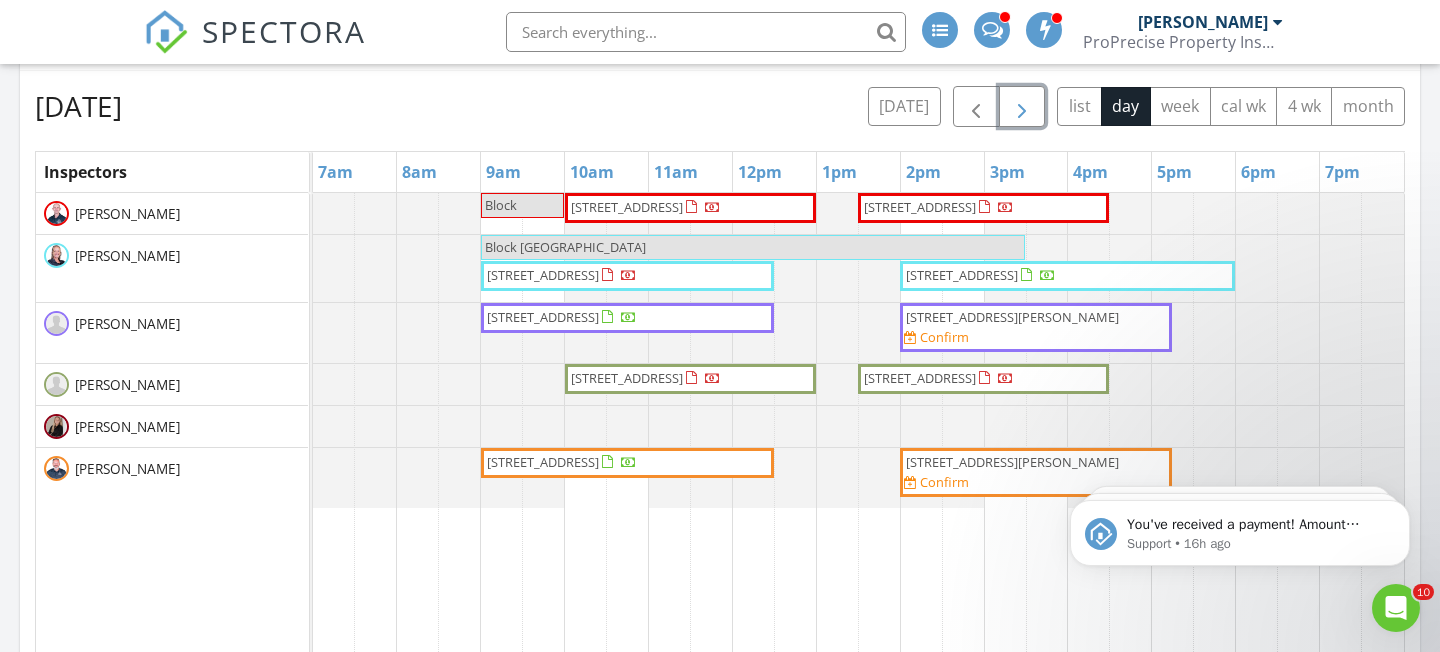 click at bounding box center (1022, 106) 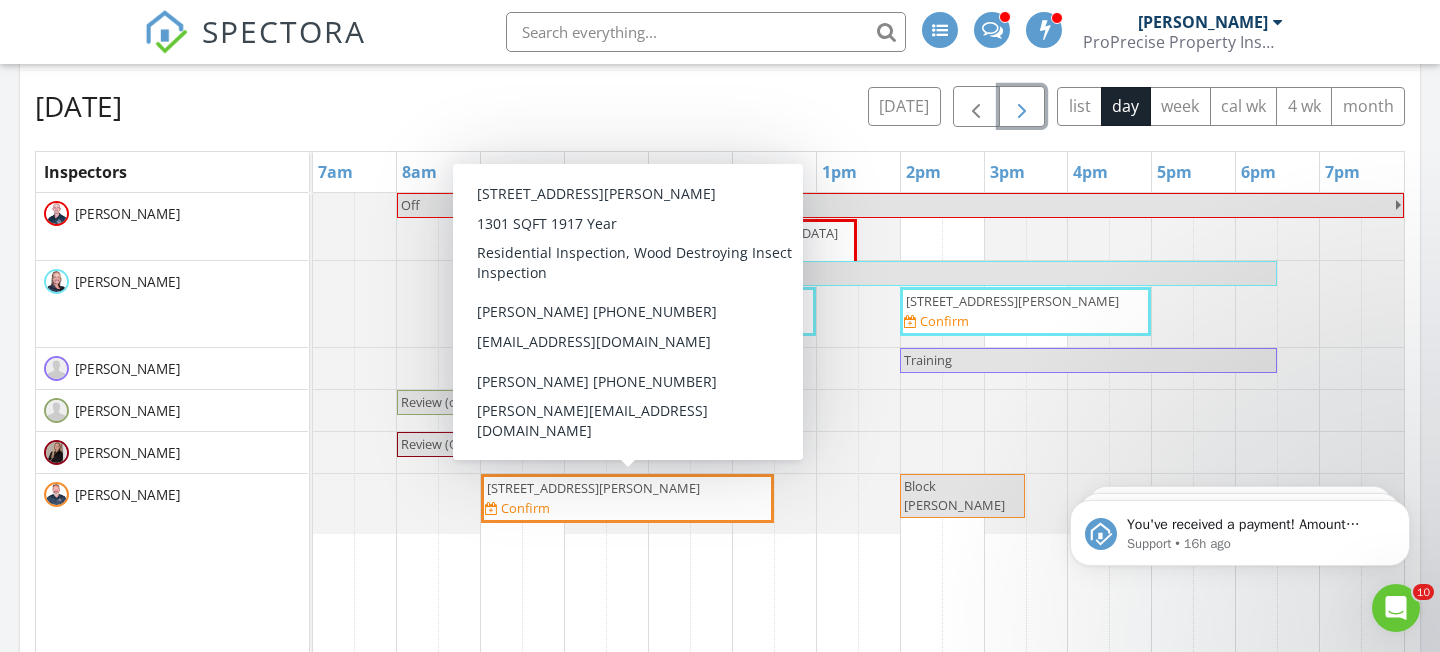 click on "12 Burton Ave NW, Massillon 44646
Confirm" at bounding box center (627, 498) 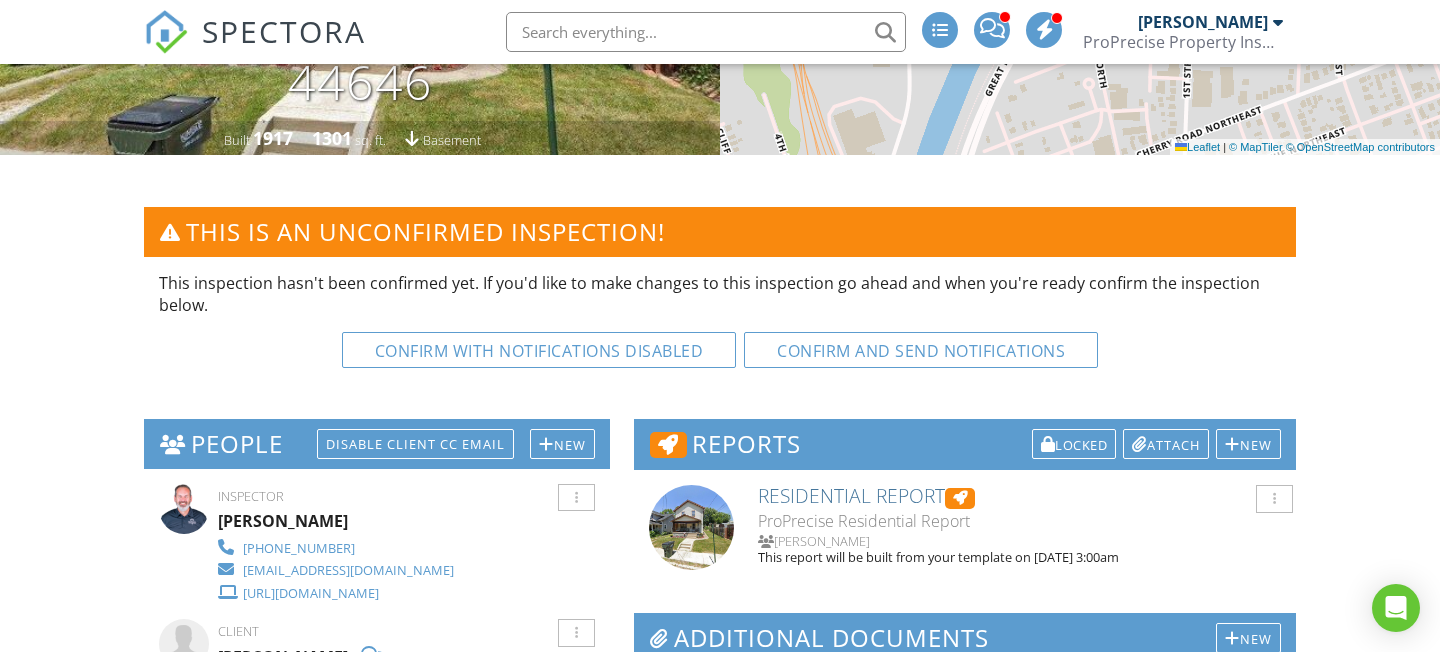 scroll, scrollTop: 0, scrollLeft: 0, axis: both 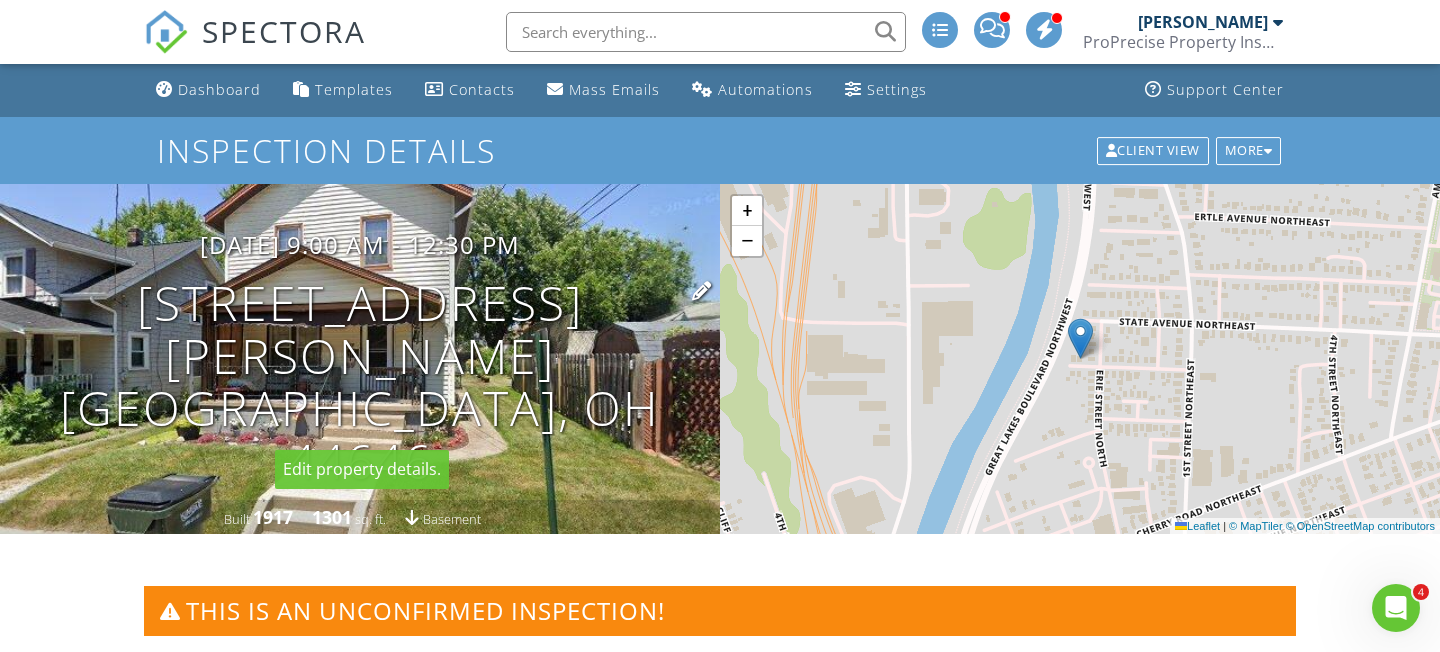 click on "12 Burton Ave NW
Massillon, OH 44646" at bounding box center (360, 382) 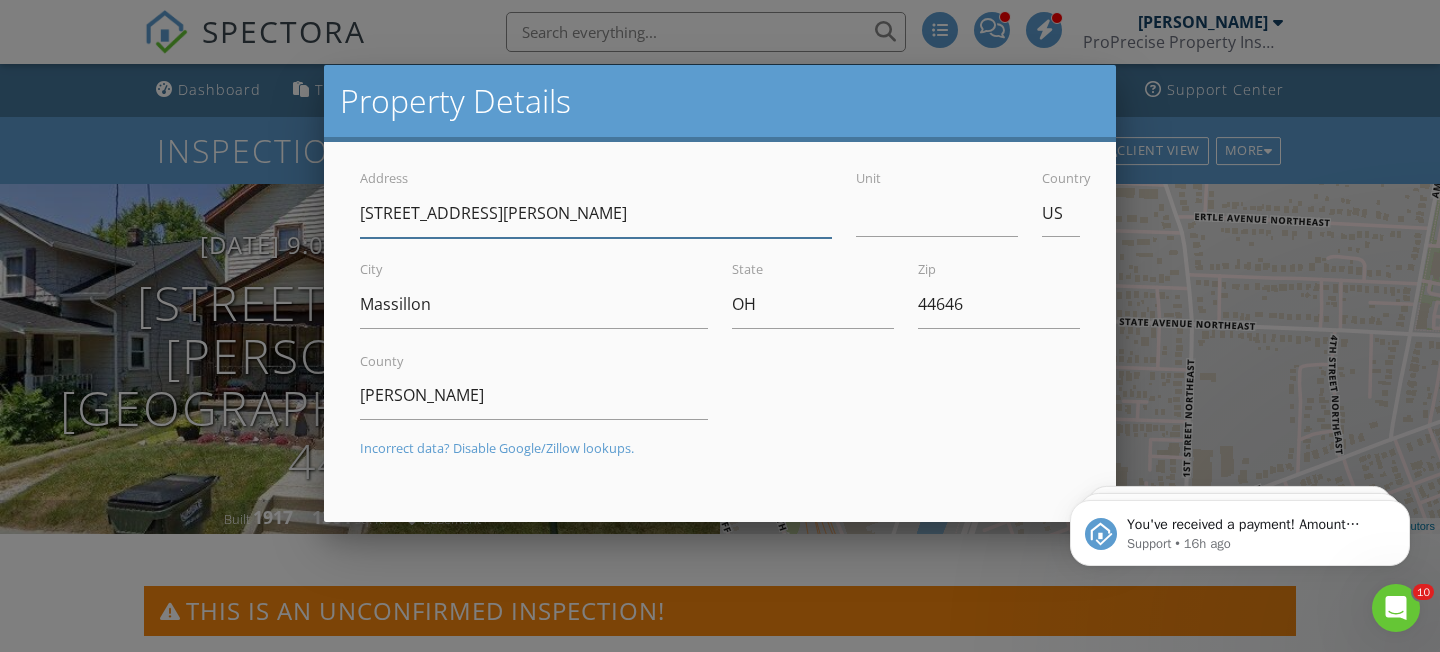 scroll, scrollTop: 0, scrollLeft: 0, axis: both 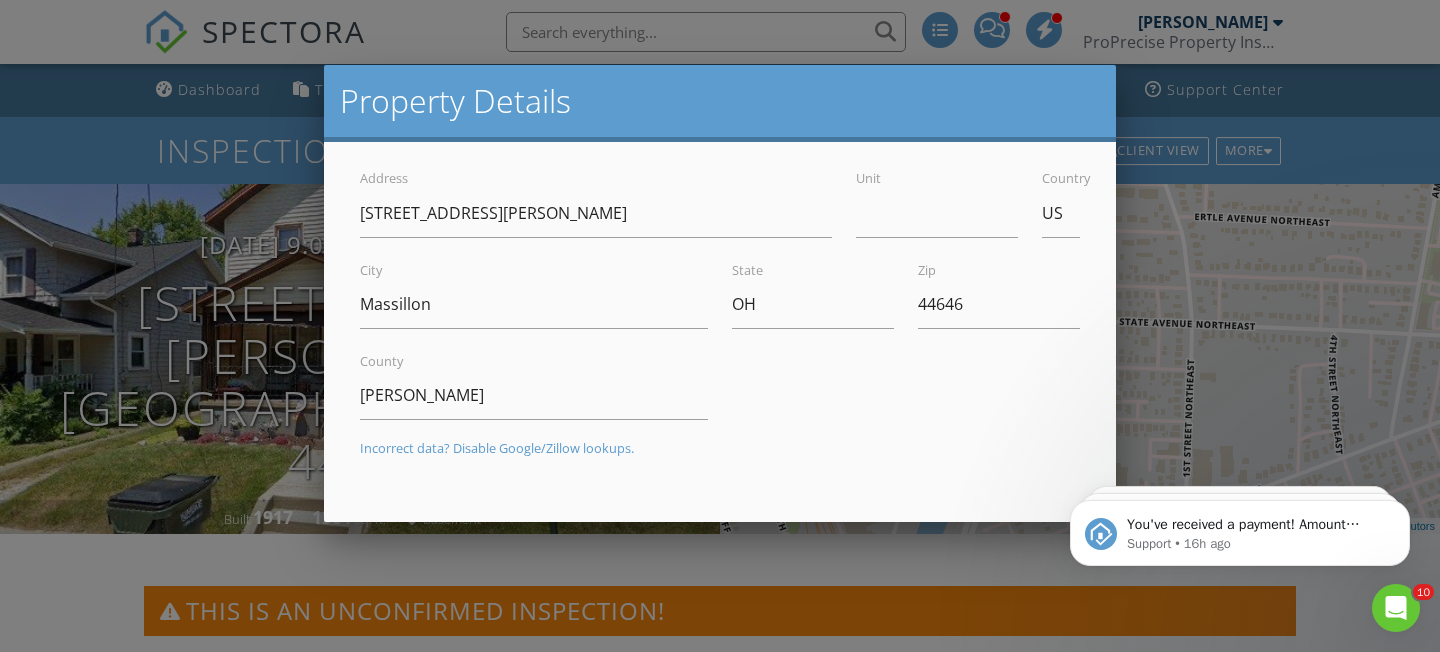 click at bounding box center (720, 307) 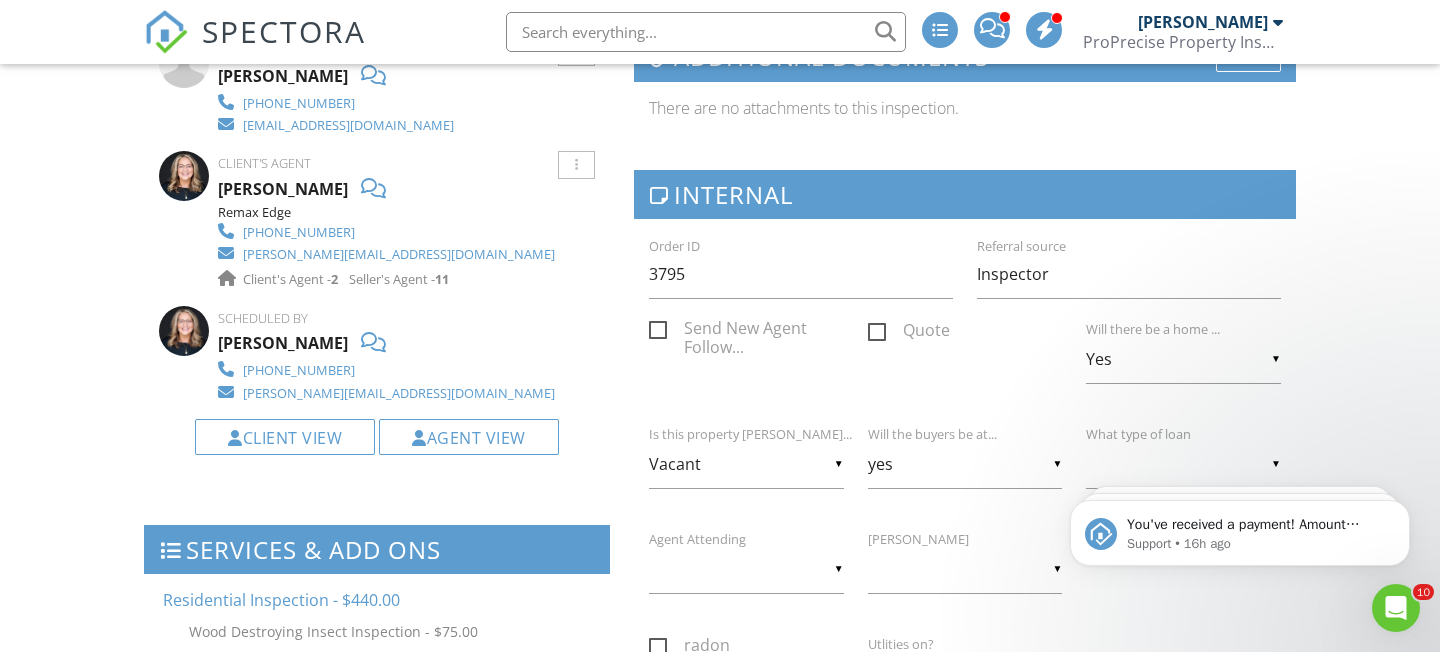 scroll, scrollTop: 830, scrollLeft: 0, axis: vertical 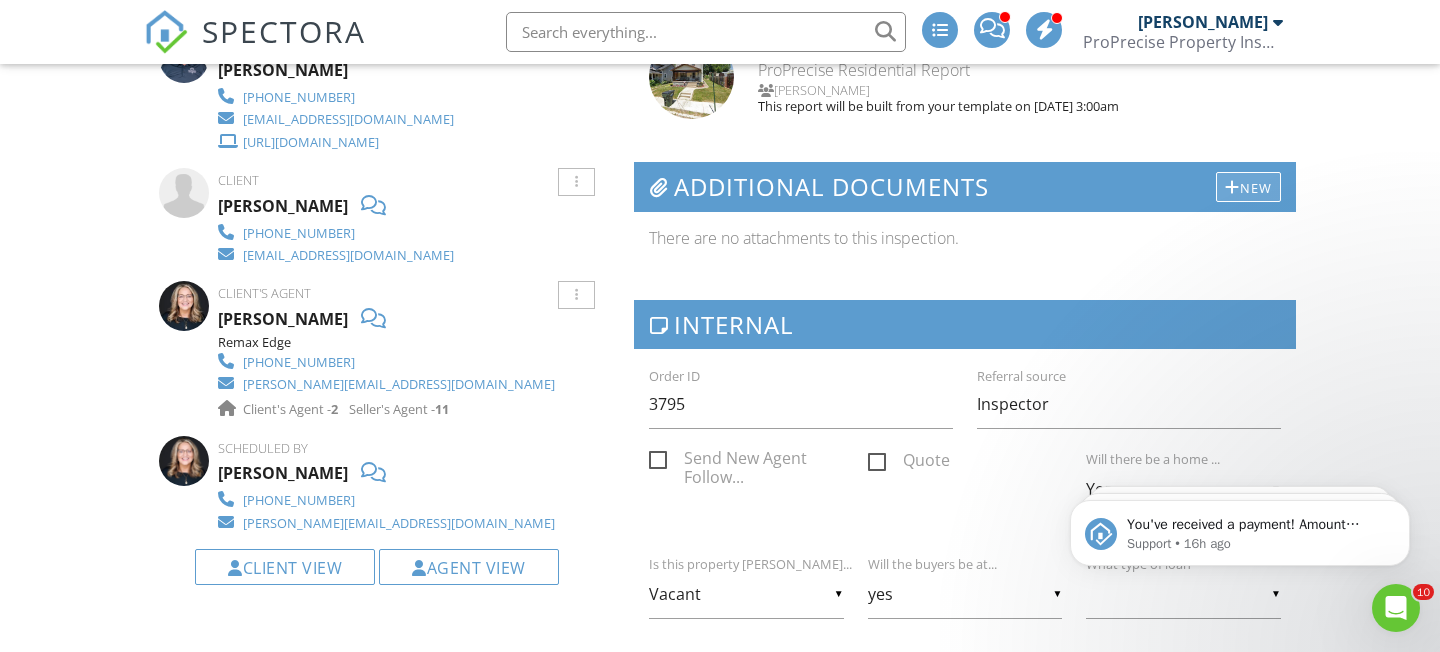 click at bounding box center (1232, 187) 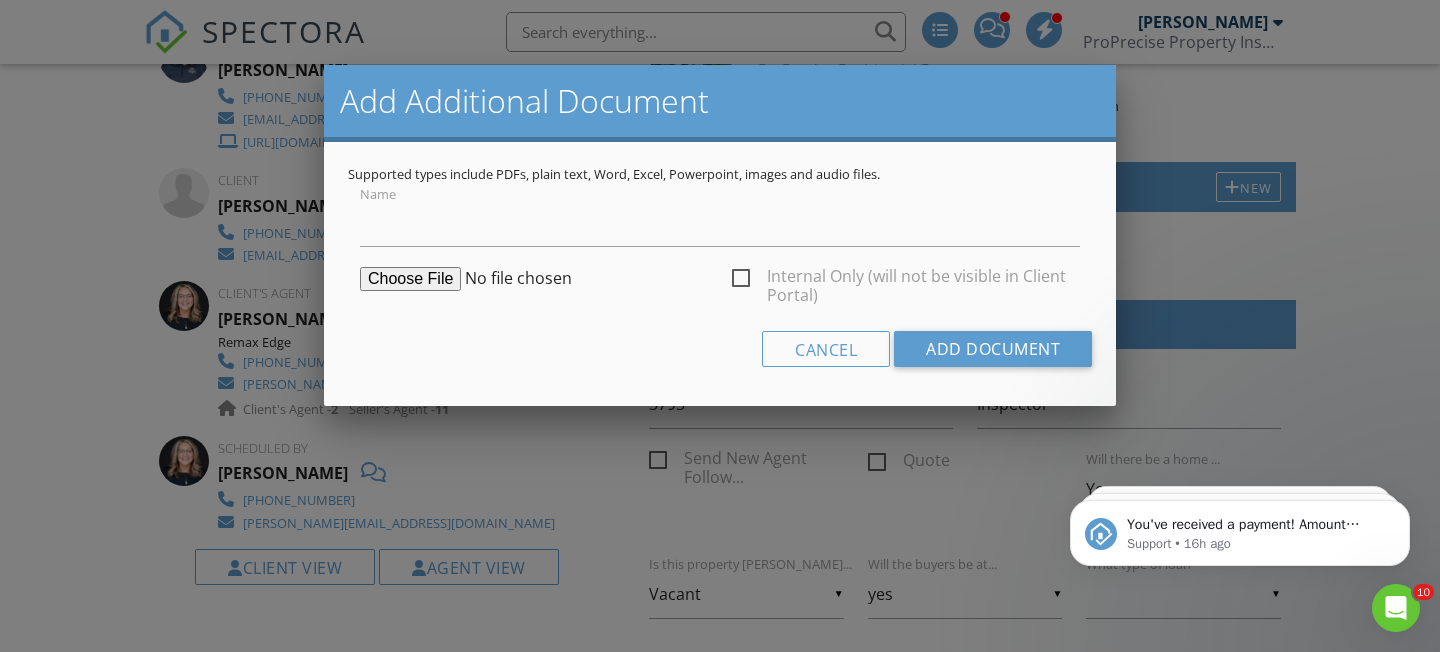 click on "Internal Only (will not be visible in Client Portal)" at bounding box center [906, 279] 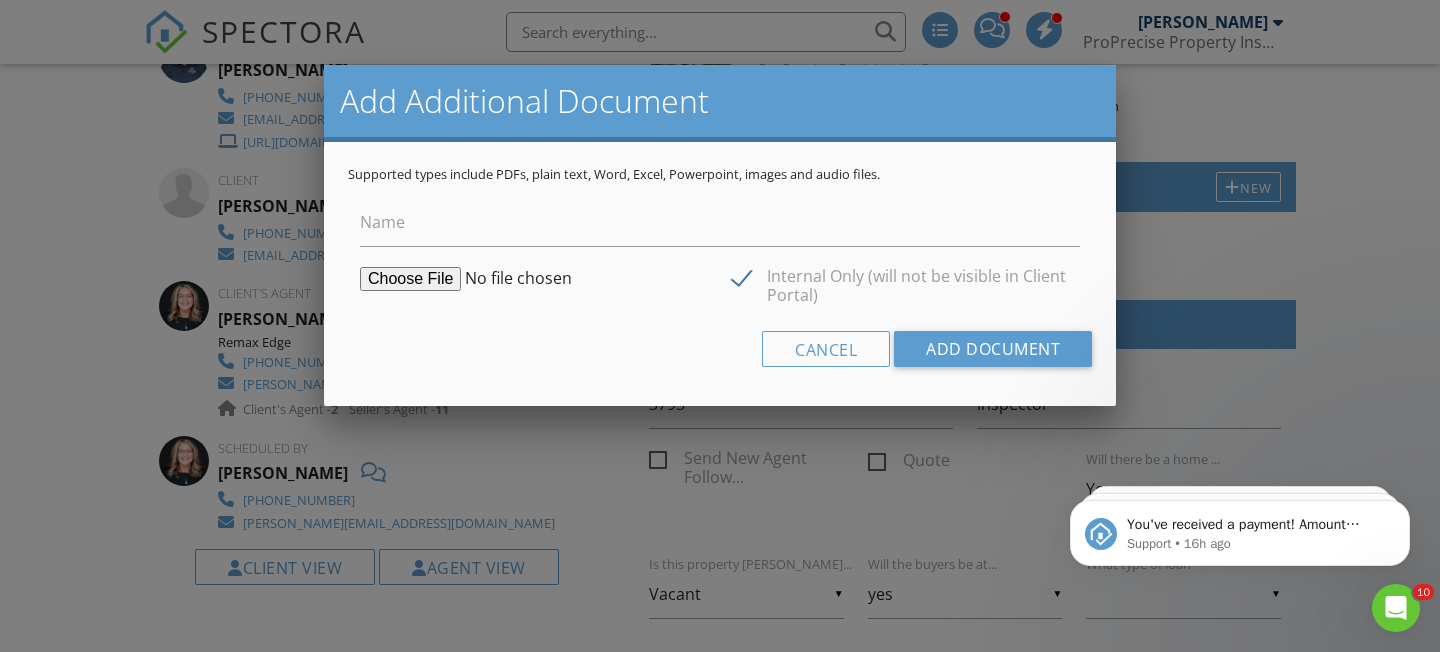 click at bounding box center [513, 279] 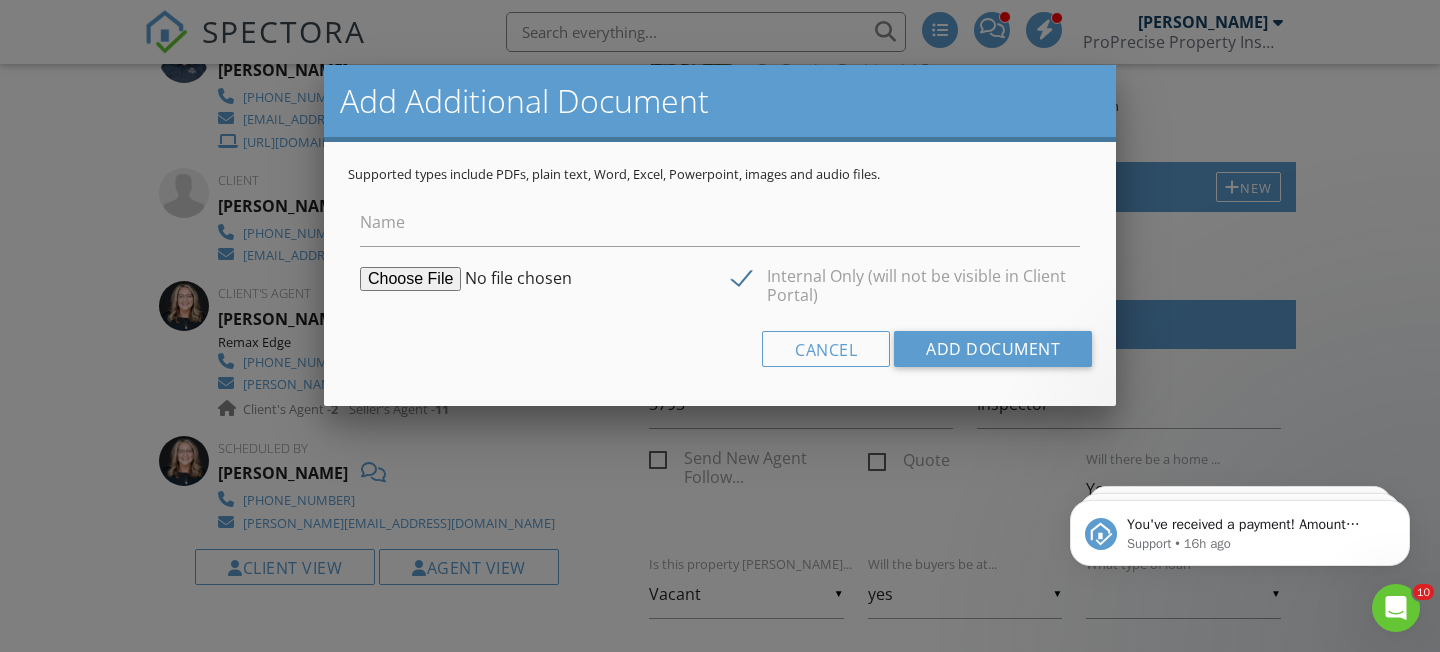 type on "C:\fakepath\12 Burton Ave Res Disc.pdf" 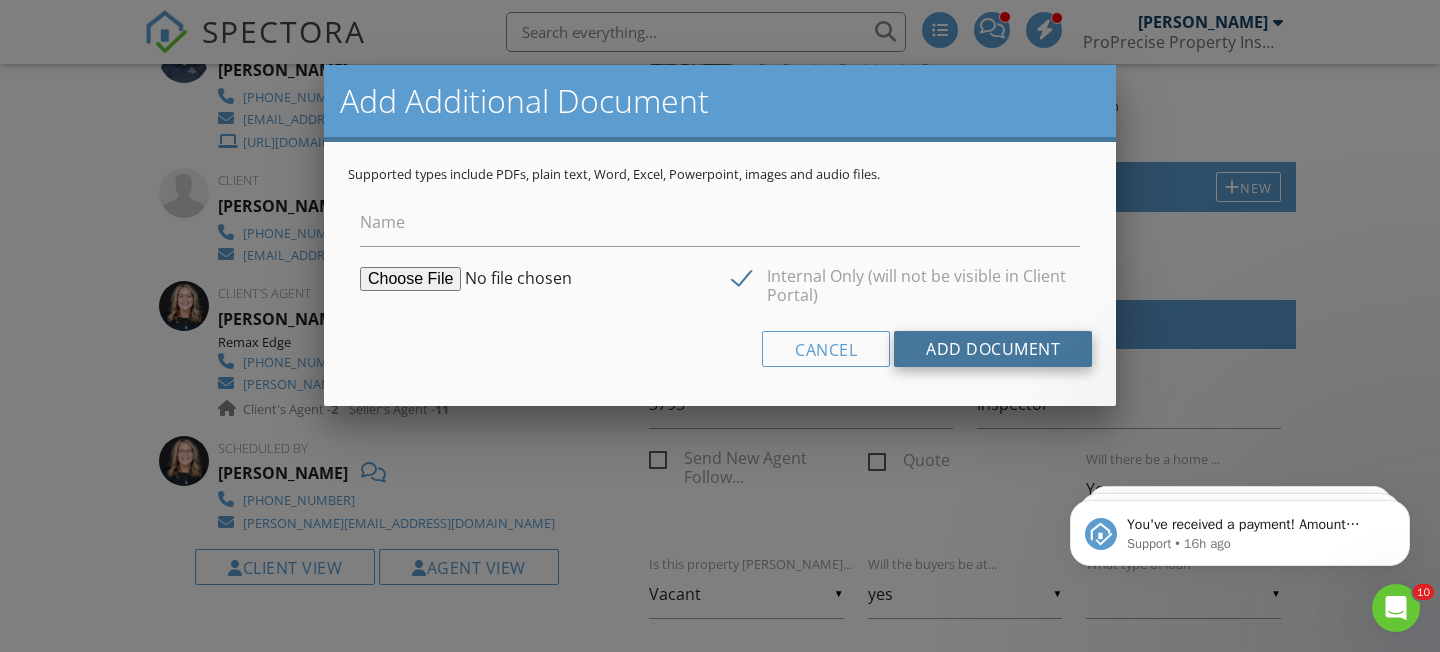 click on "Add Document" at bounding box center (993, 349) 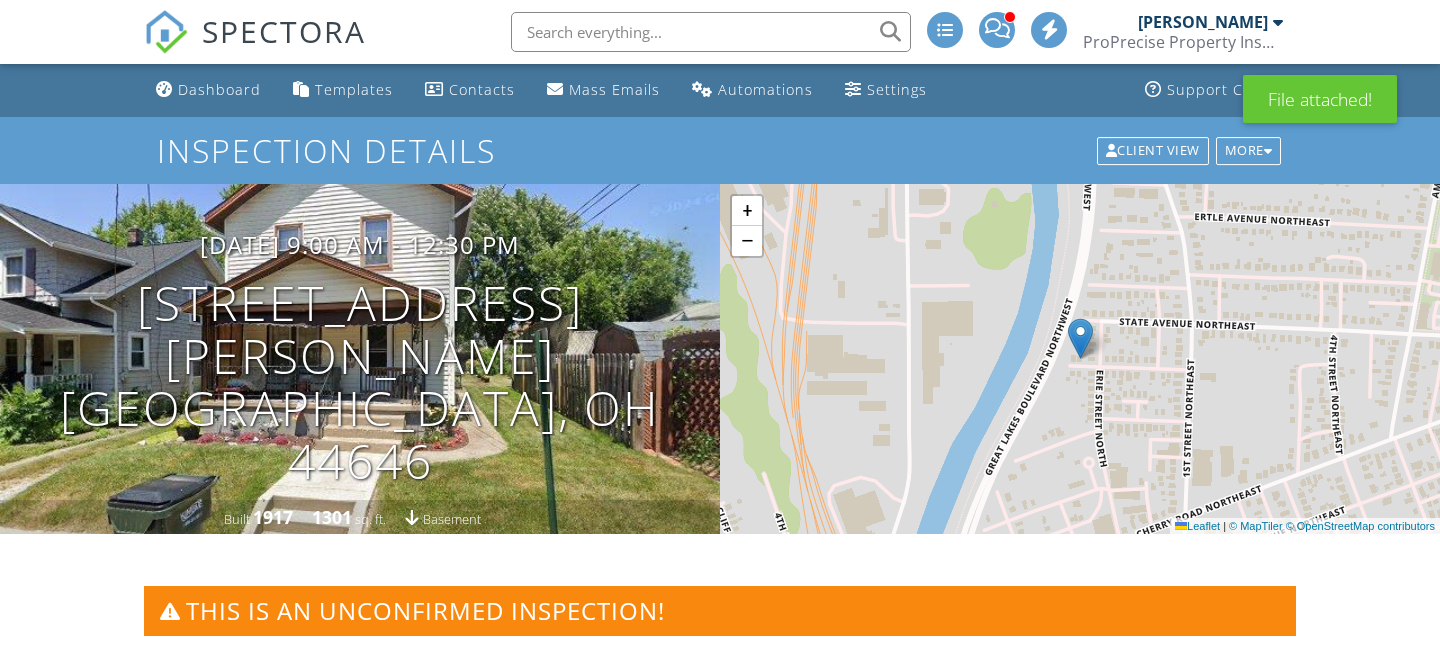 scroll, scrollTop: 0, scrollLeft: 0, axis: both 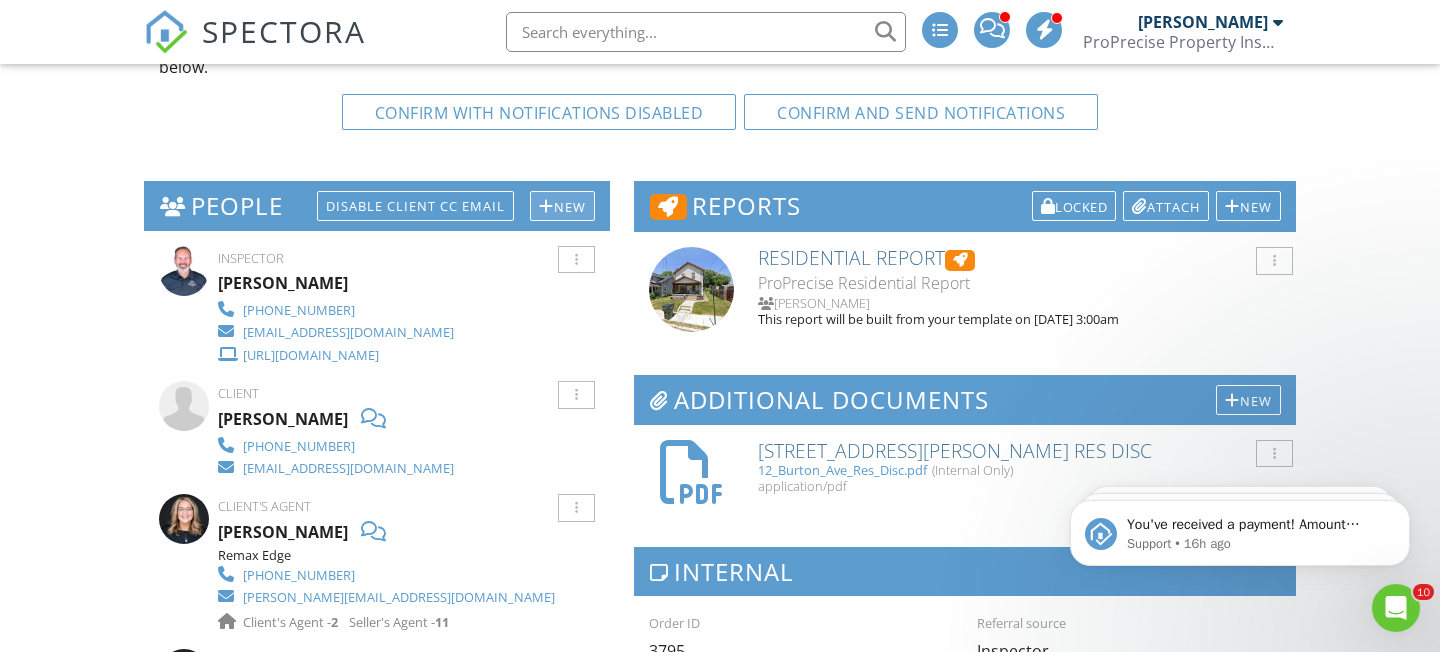click on "New" at bounding box center (562, 206) 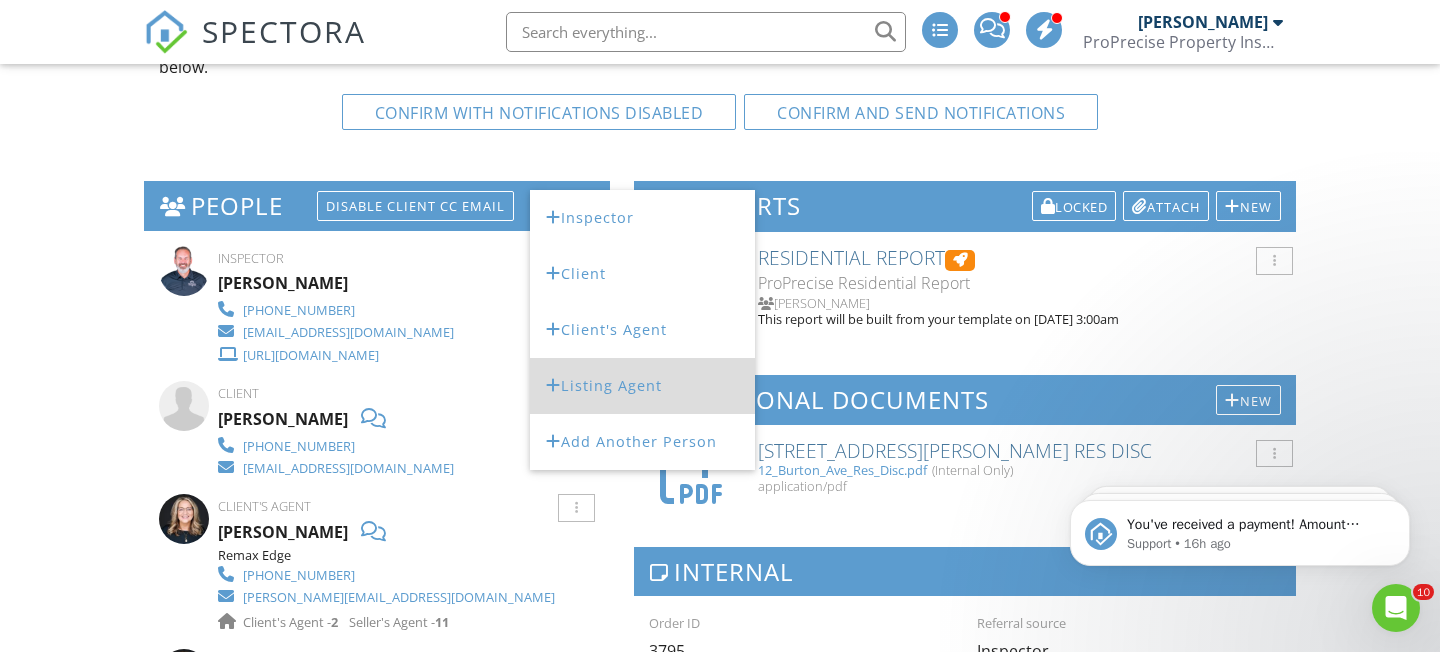 click on "Listing Agent" at bounding box center (642, 386) 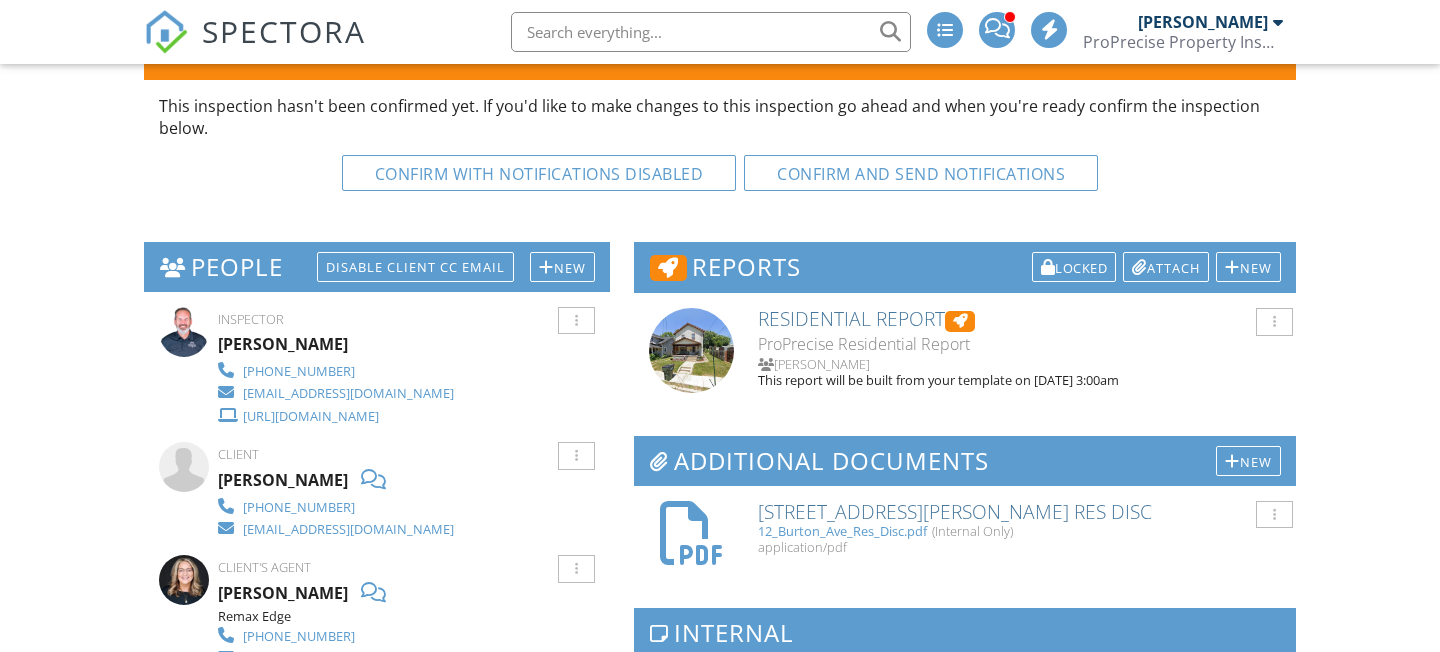 scroll, scrollTop: 0, scrollLeft: 0, axis: both 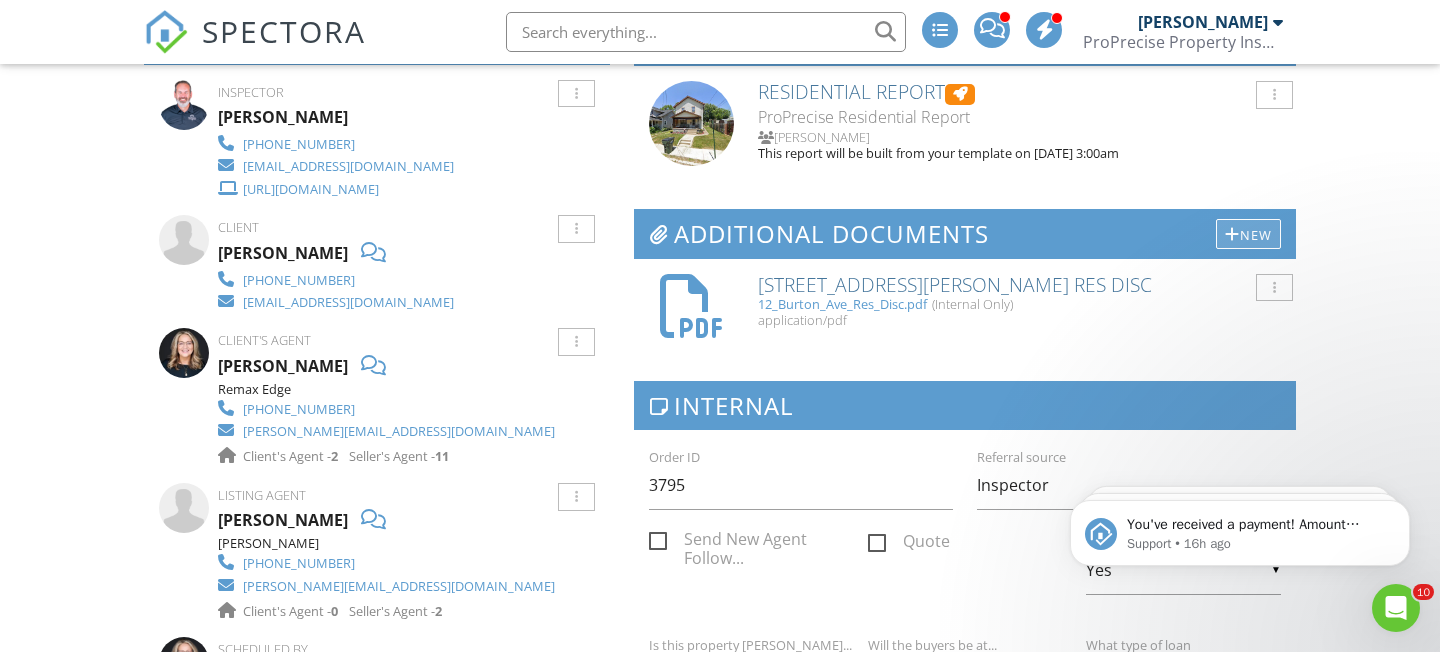 click on "New" at bounding box center (1248, 234) 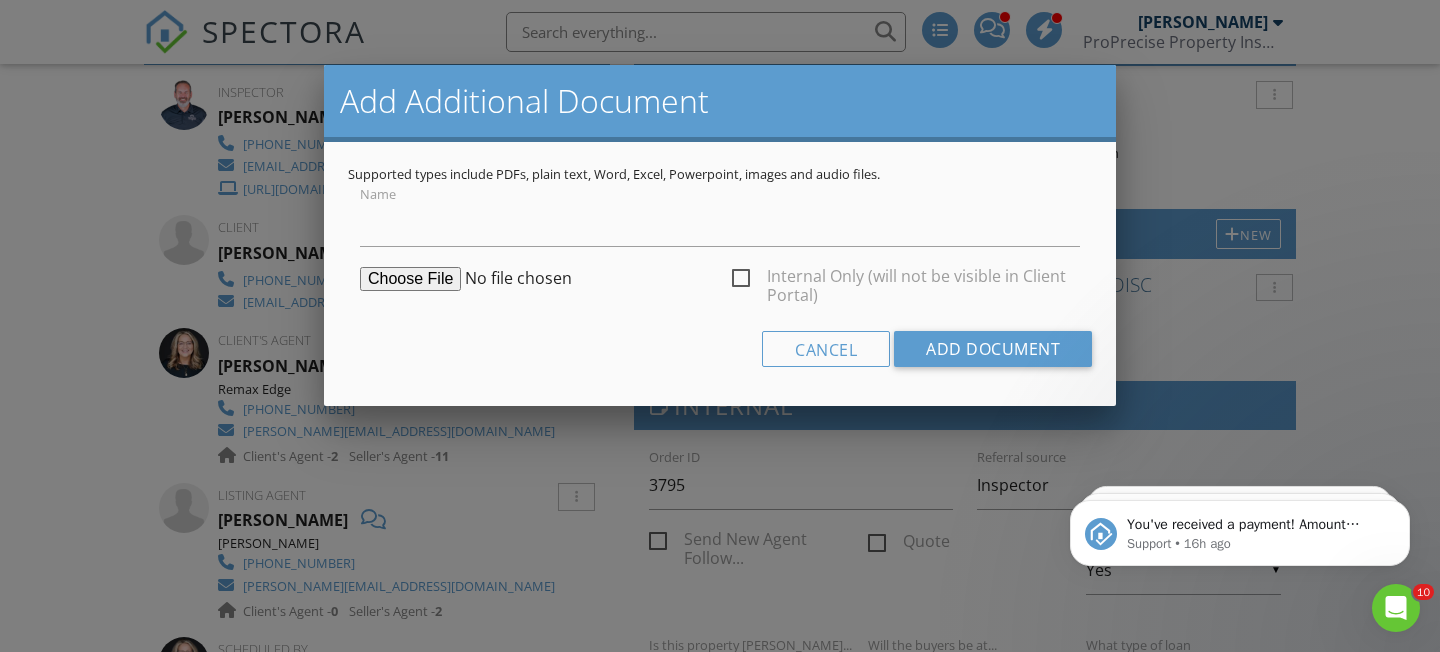 click on "Internal Only (will not be visible in Client Portal)" at bounding box center [906, 279] 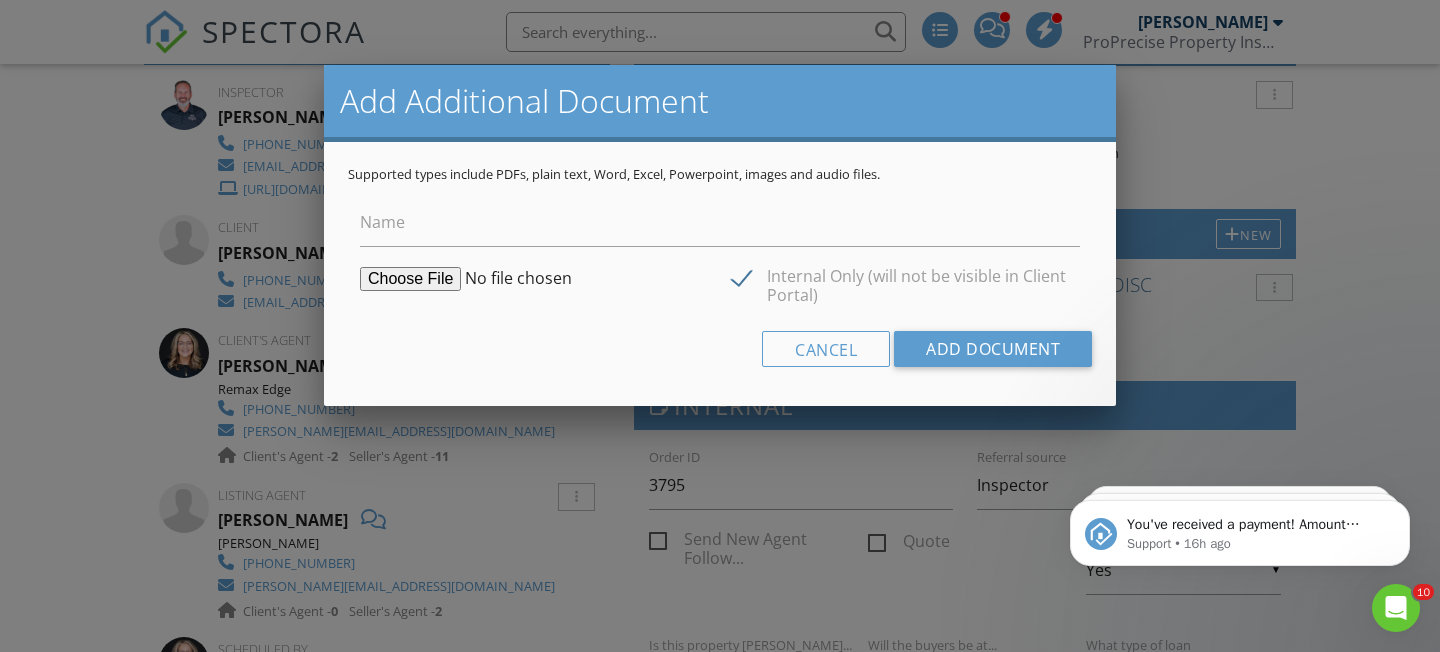 click at bounding box center (513, 279) 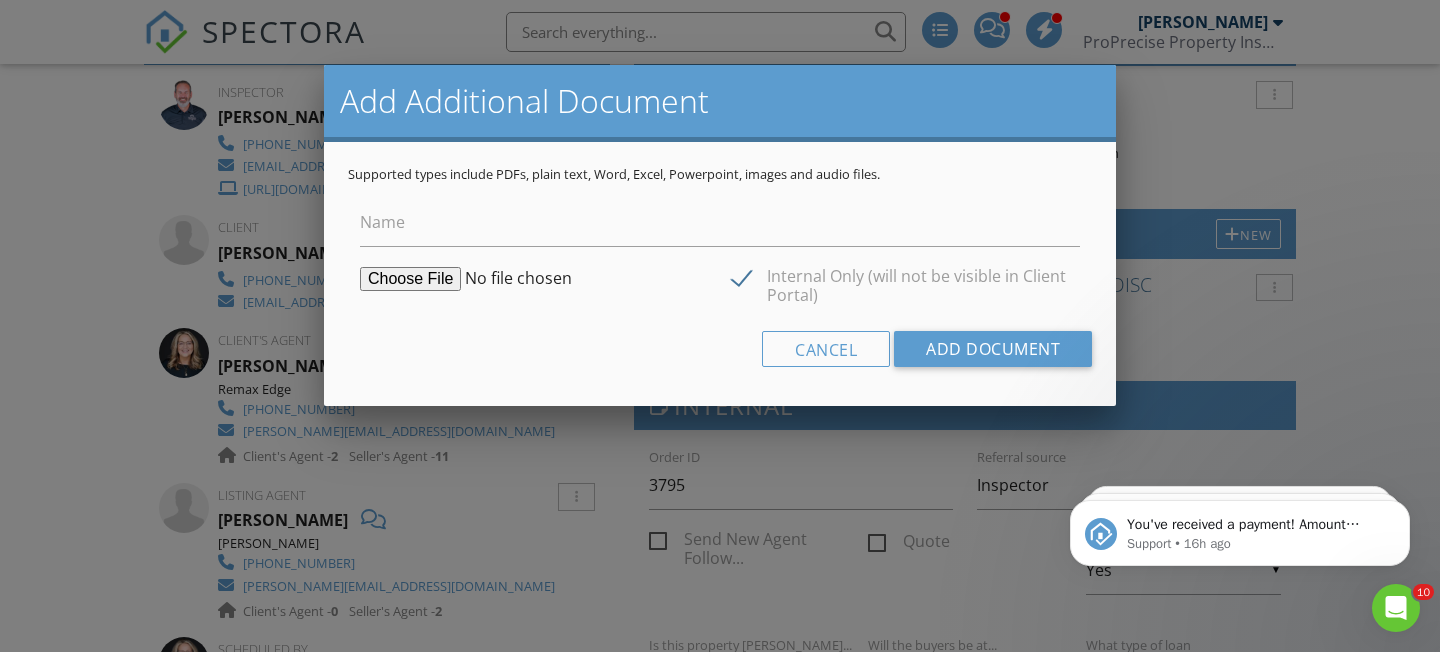 type on "C:\fakepath\Agent_Full7018.pdf" 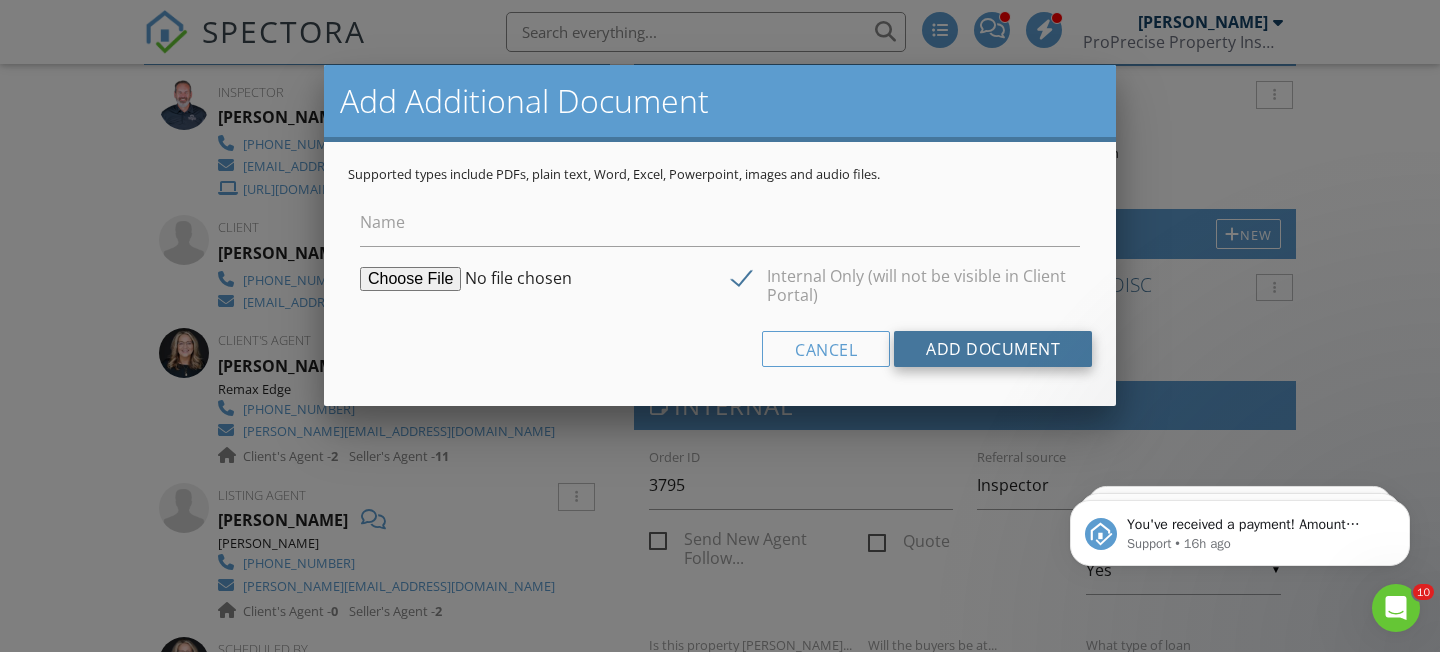 click on "Add Document" at bounding box center [993, 349] 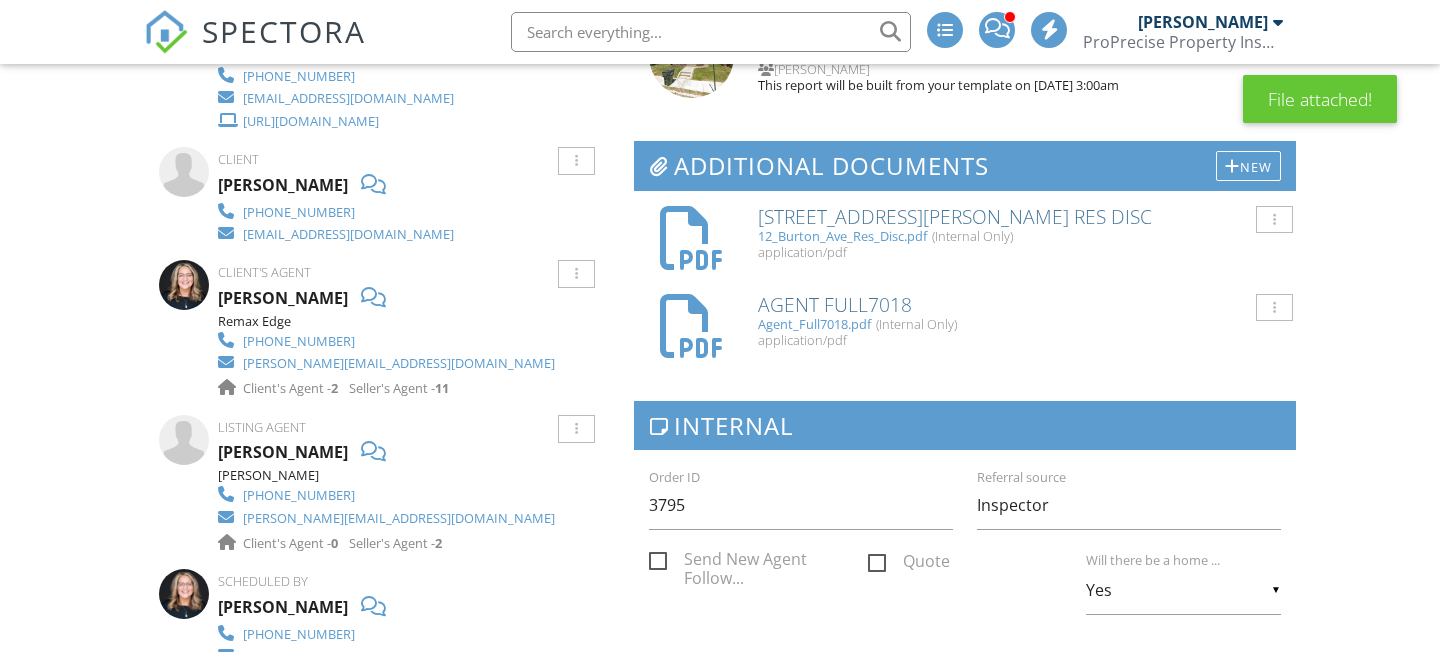 scroll, scrollTop: 0, scrollLeft: 0, axis: both 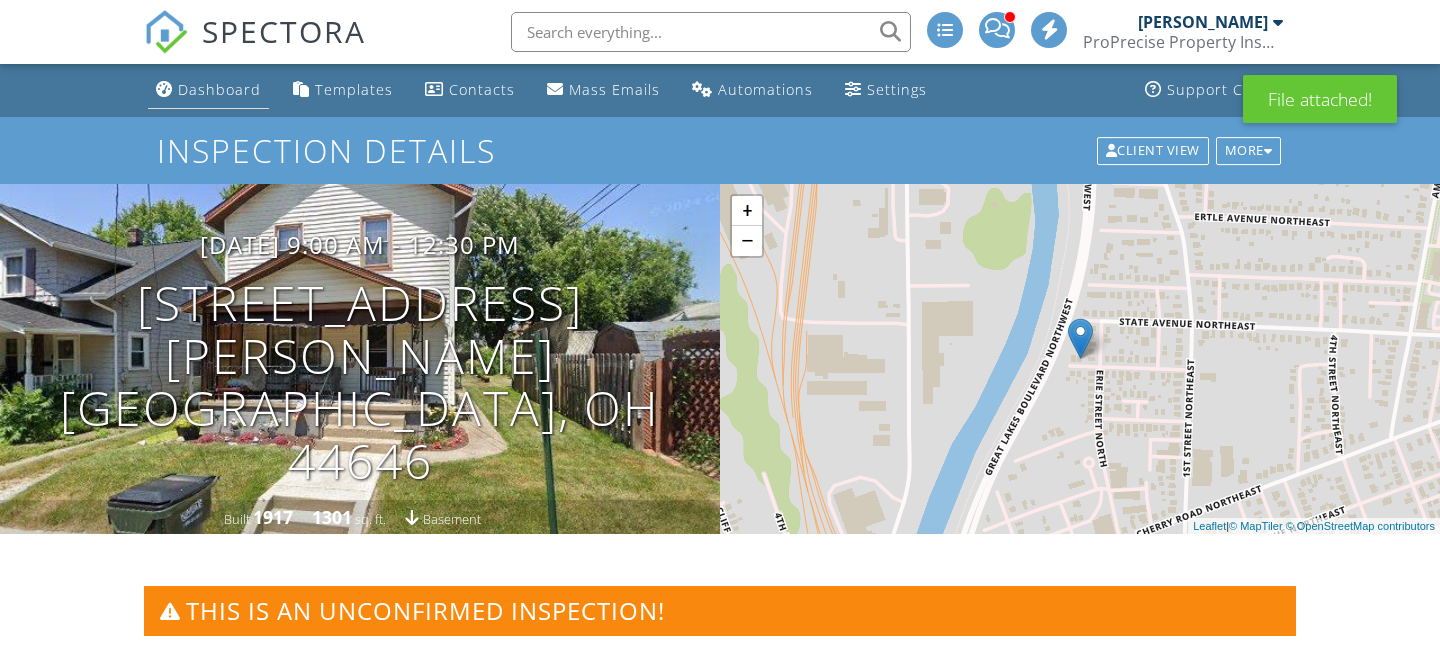 click on "Dashboard" at bounding box center (219, 89) 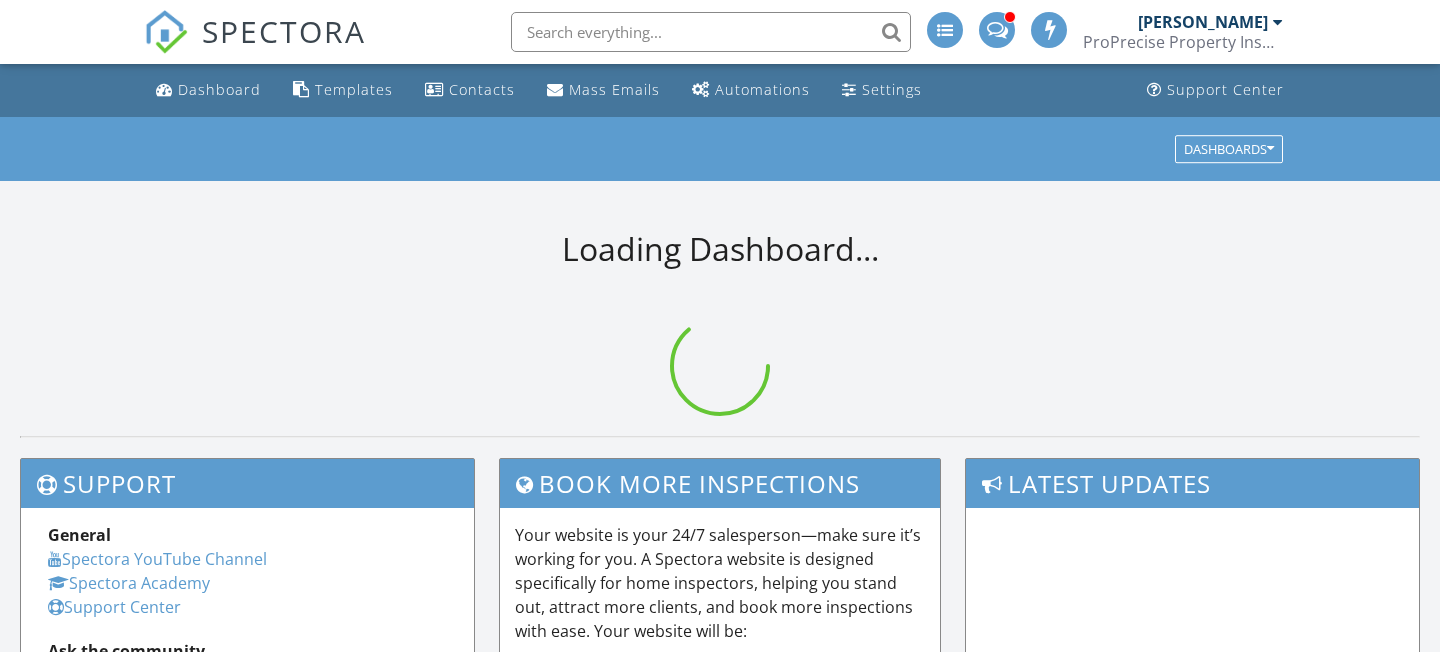 scroll, scrollTop: 0, scrollLeft: 0, axis: both 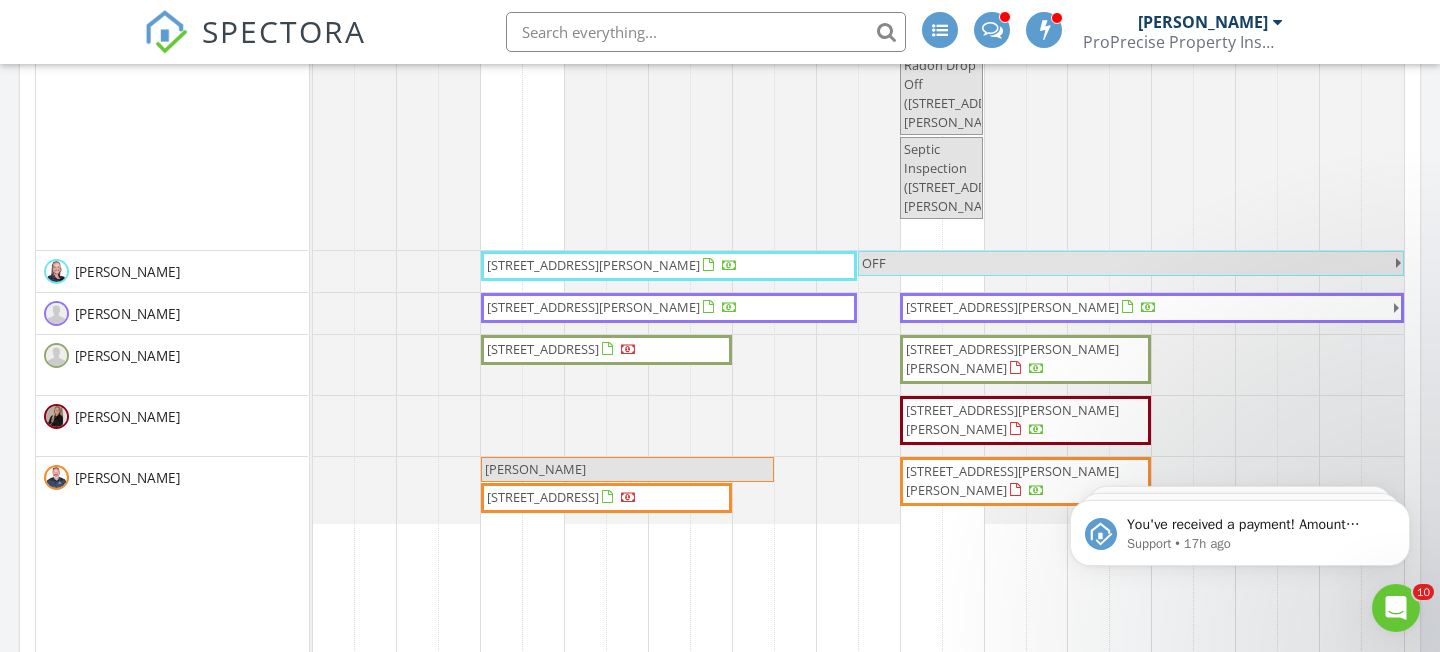 click on "[STREET_ADDRESS][PERSON_NAME][PERSON_NAME]" at bounding box center (1025, 359) 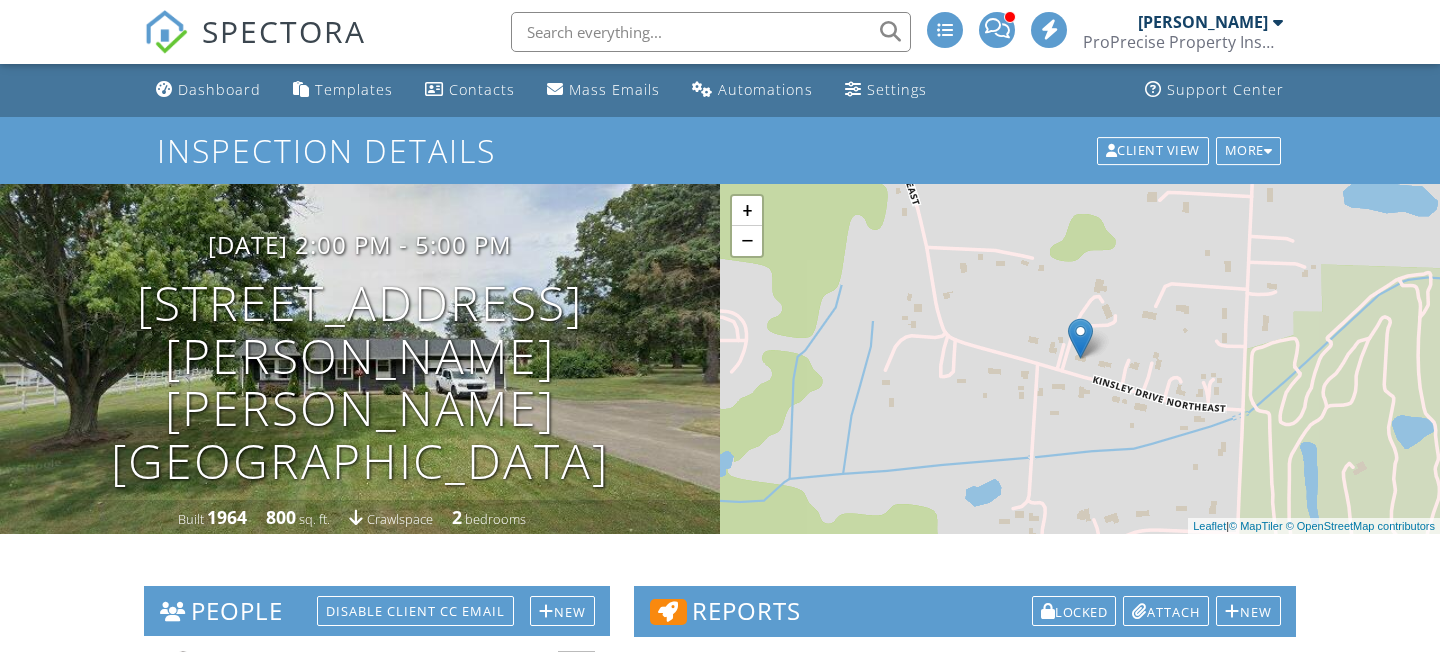 scroll, scrollTop: 757, scrollLeft: 0, axis: vertical 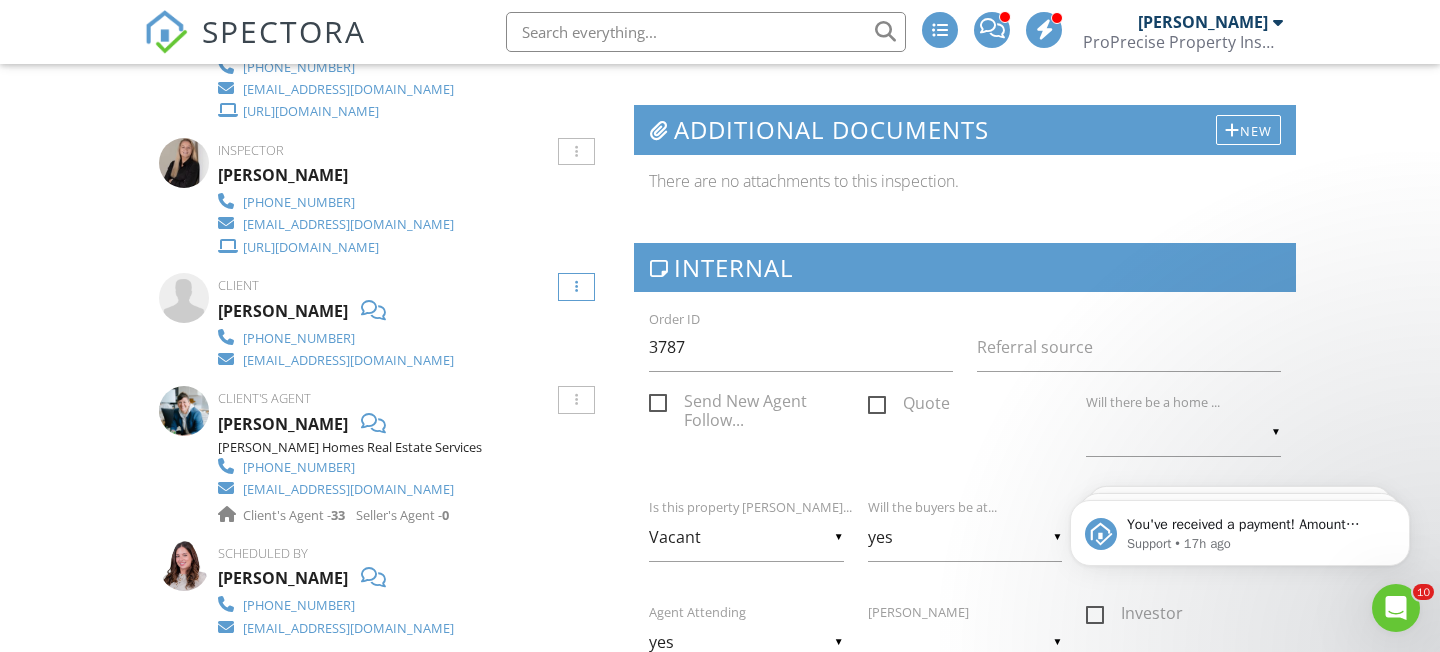 click at bounding box center (576, 287) 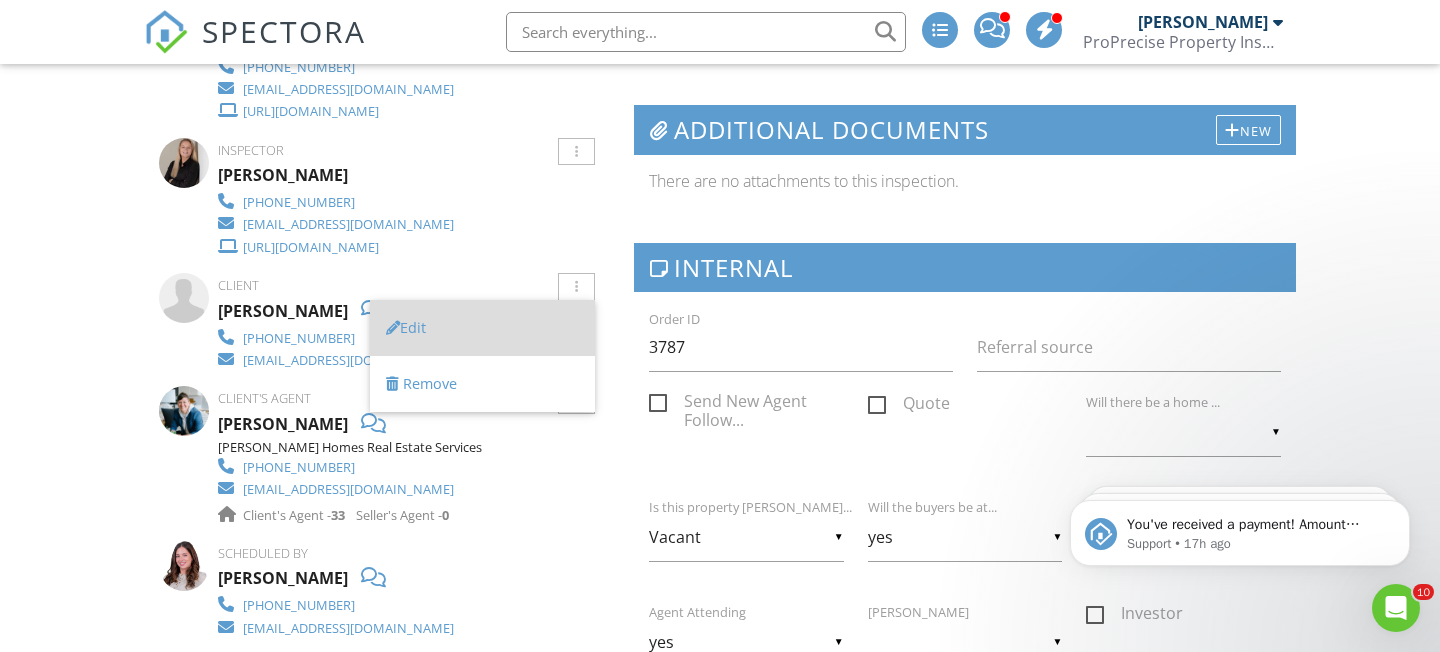 click on "Edit" at bounding box center [482, 328] 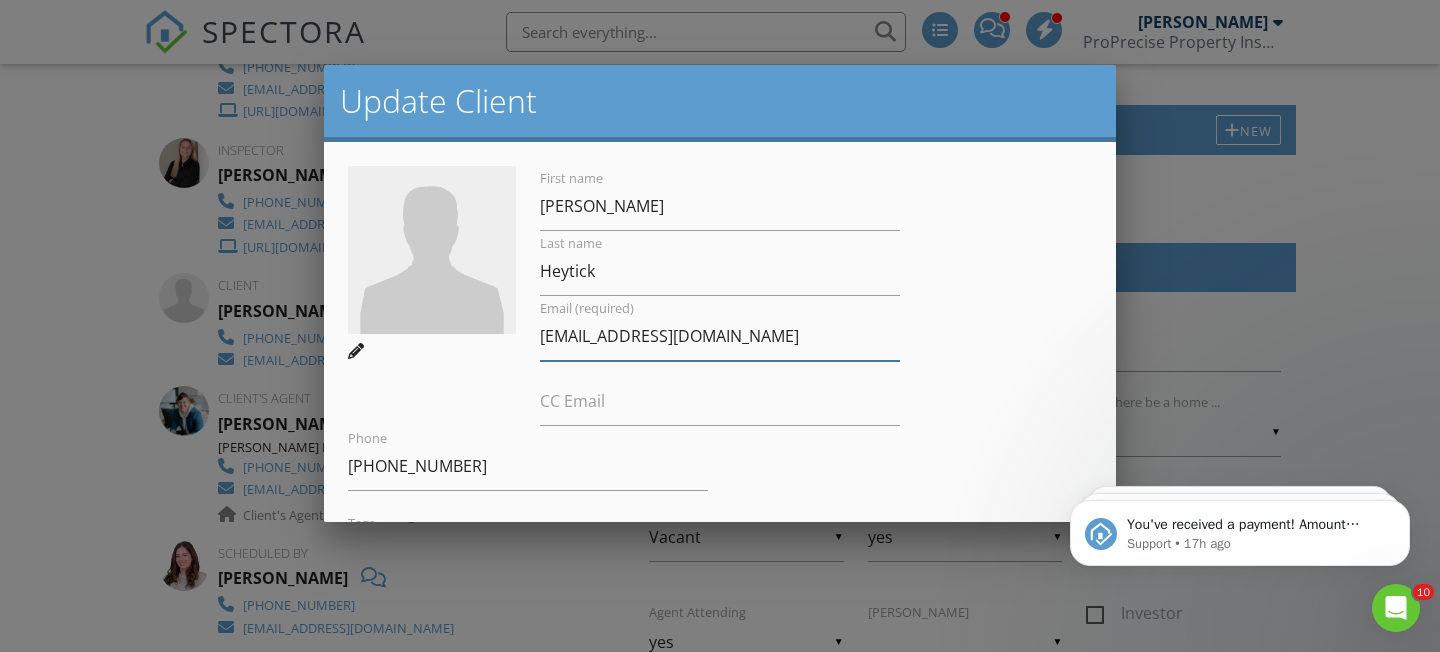 click on "doraheytick@gmail.com" at bounding box center (720, 336) 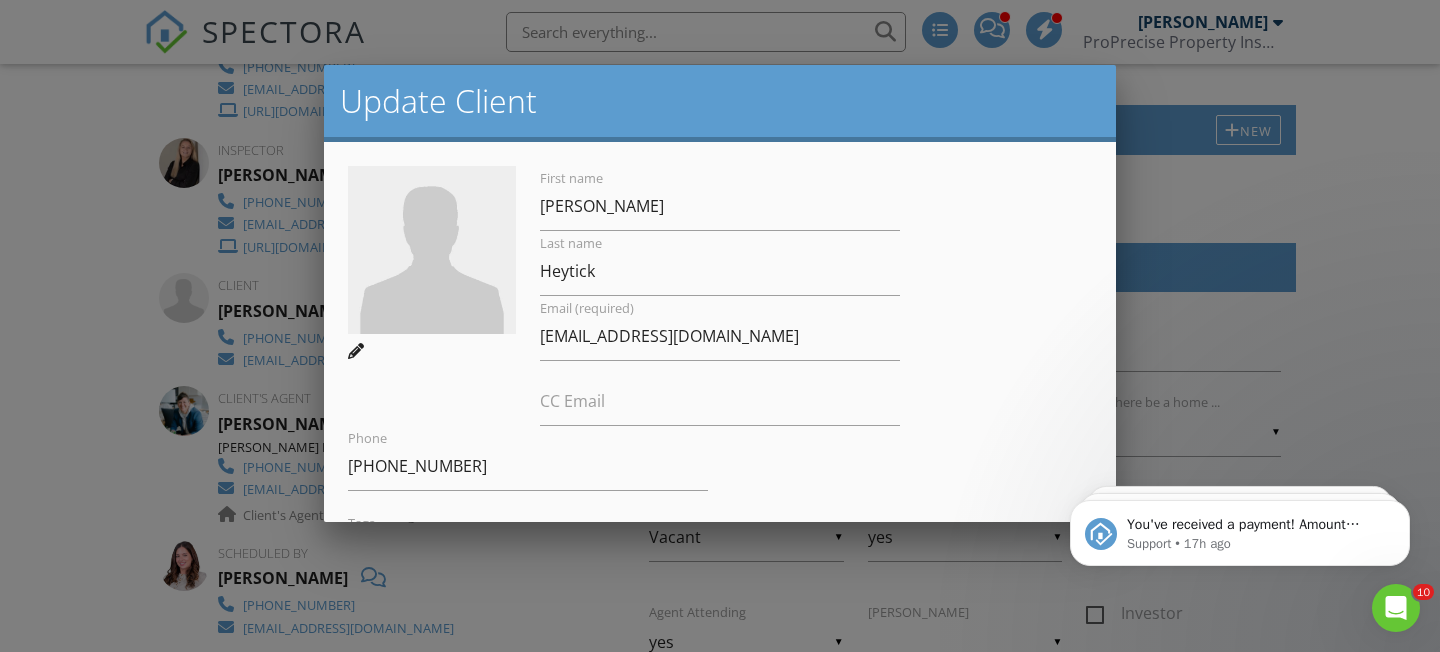 click on "Phone
330-422-9357" at bounding box center (528, 458) 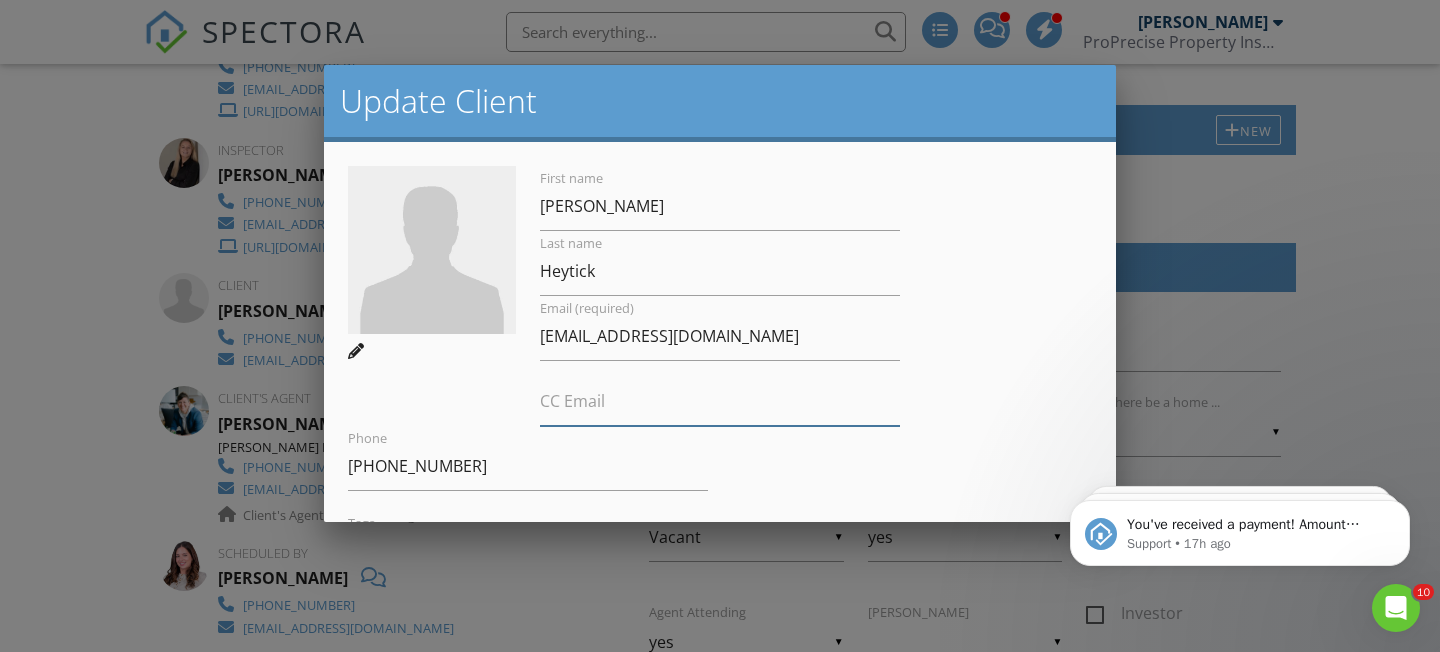 click on "CC Email" at bounding box center [720, 401] 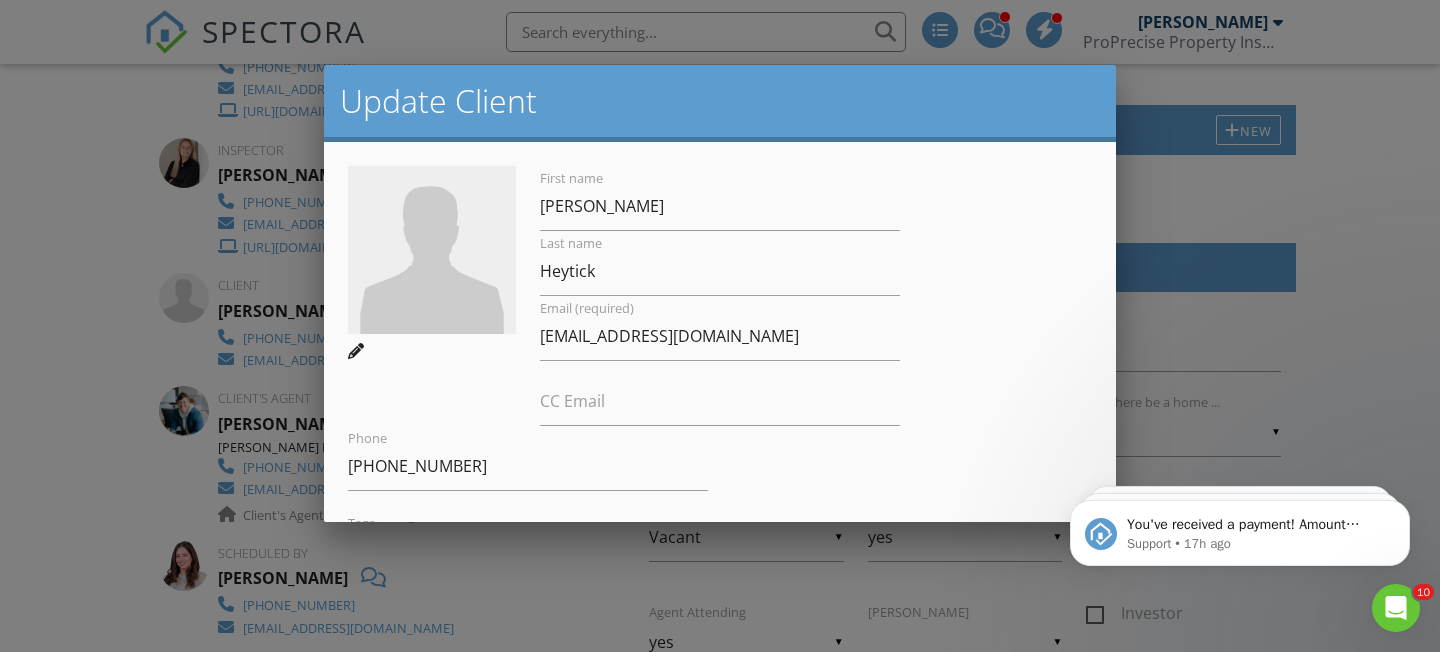 click at bounding box center (720, 307) 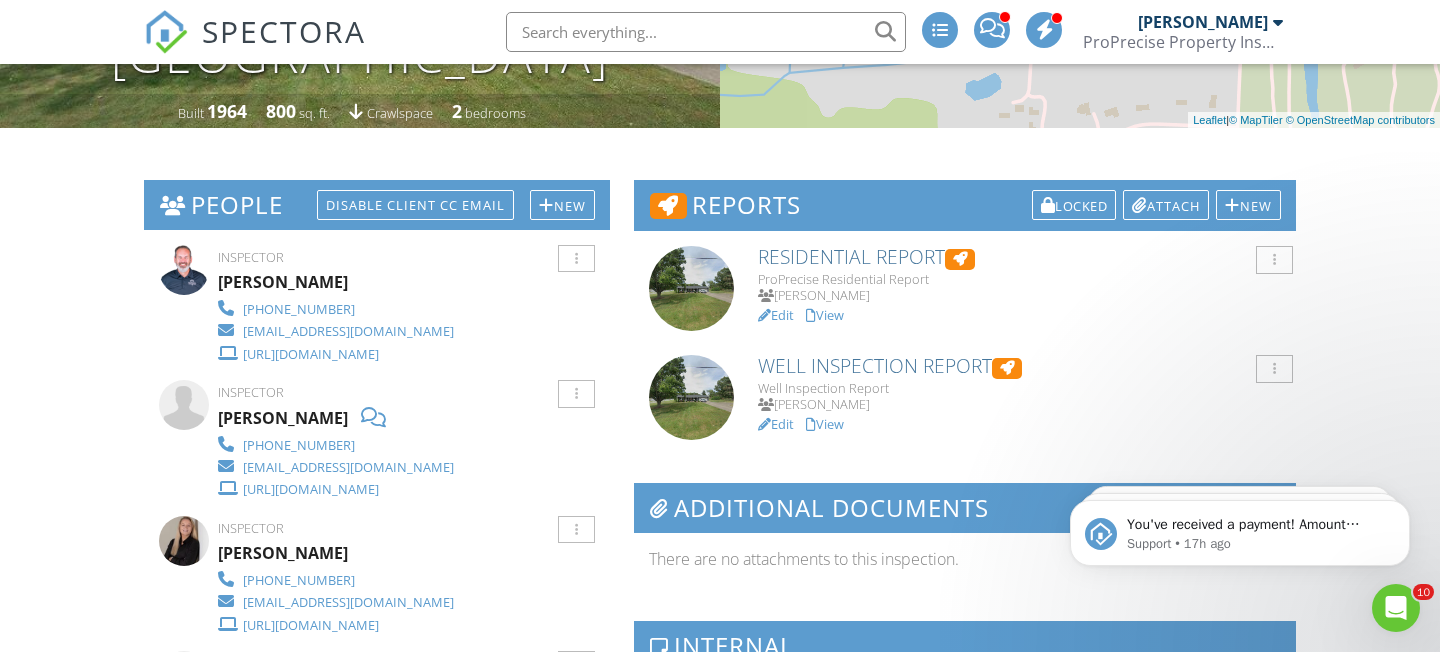 scroll, scrollTop: 0, scrollLeft: 0, axis: both 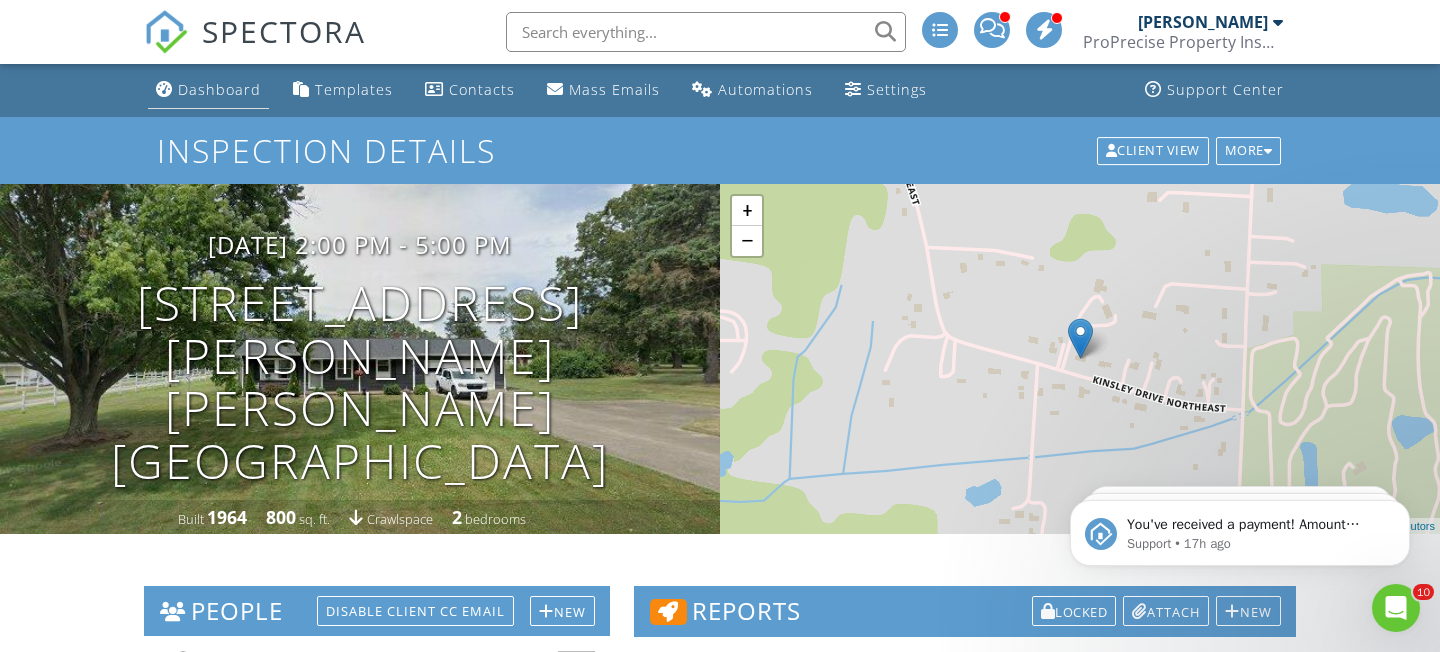click on "Dashboard" at bounding box center [219, 89] 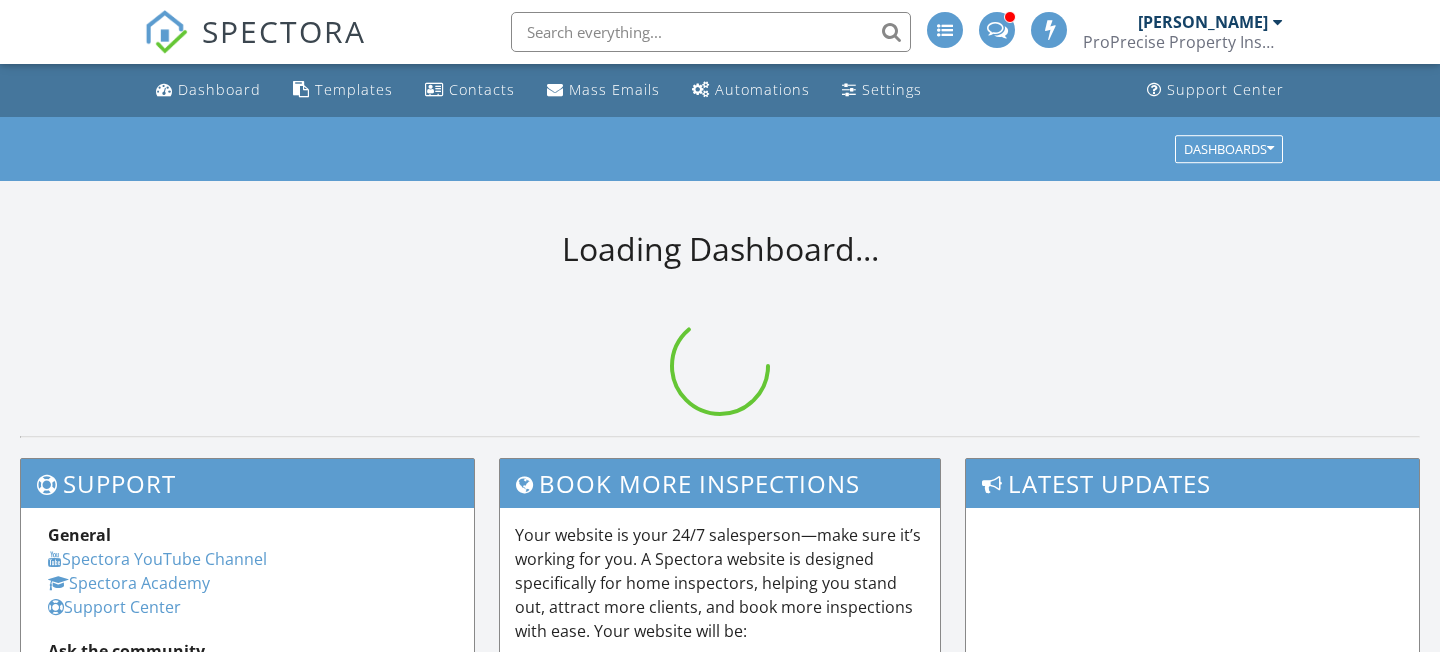 scroll, scrollTop: 0, scrollLeft: 0, axis: both 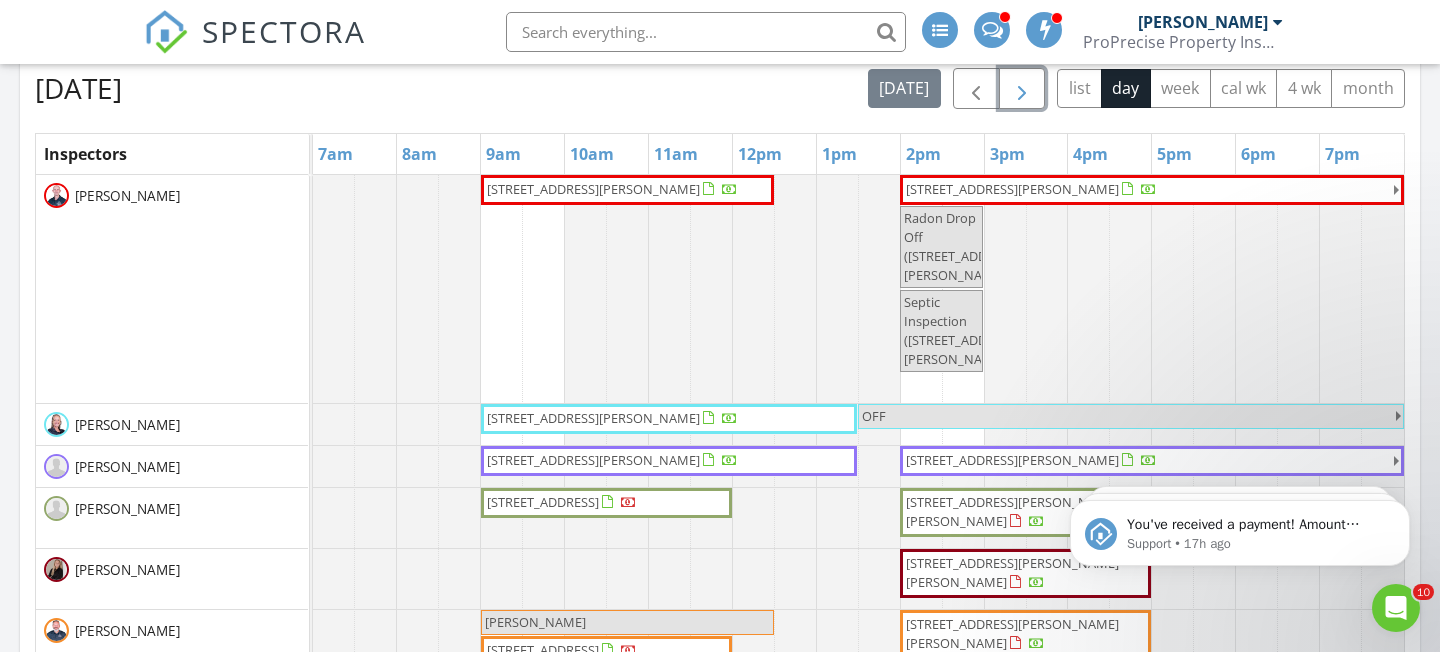 click at bounding box center (1022, 88) 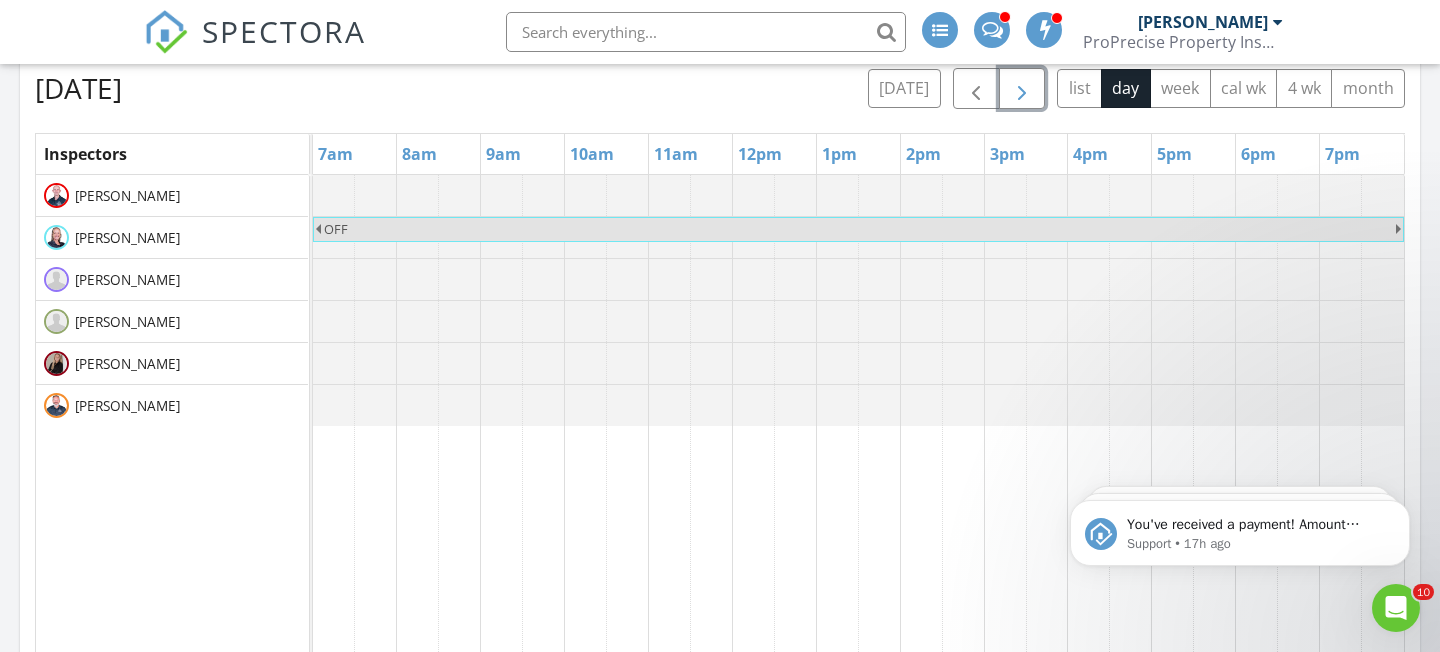 click at bounding box center [1022, 88] 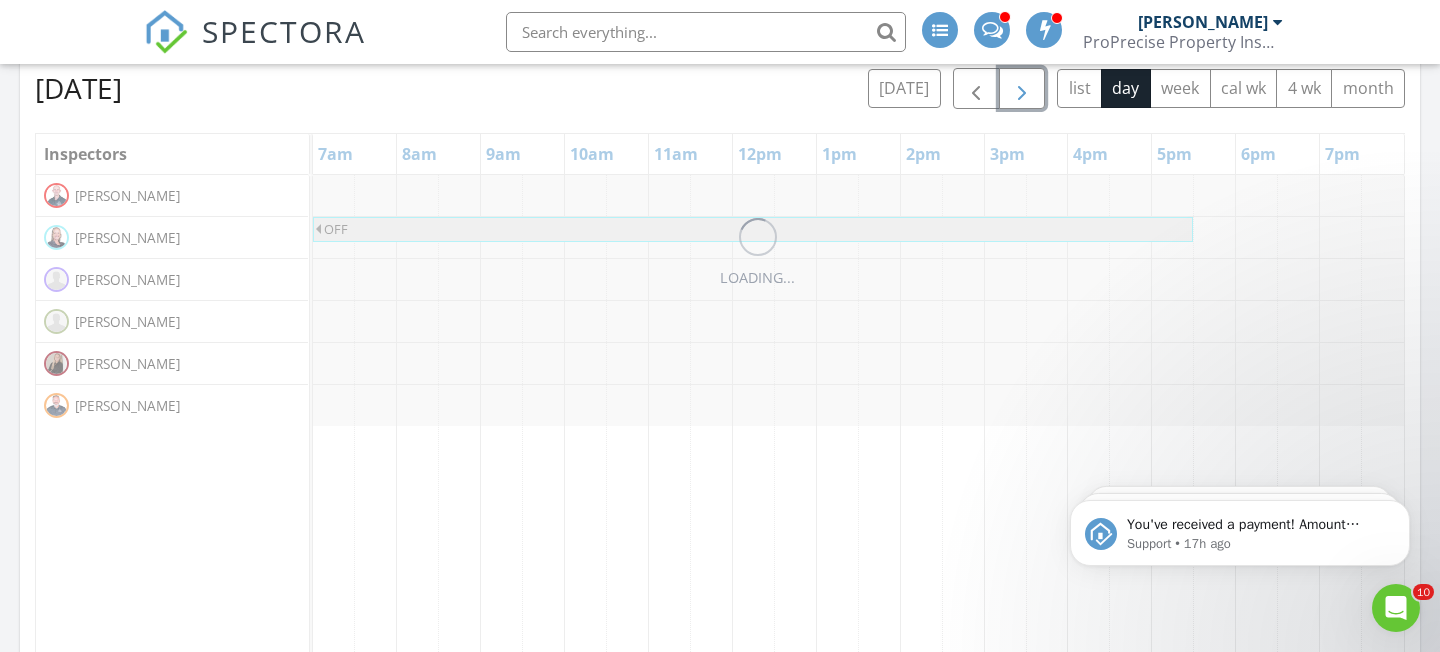 click at bounding box center (1022, 88) 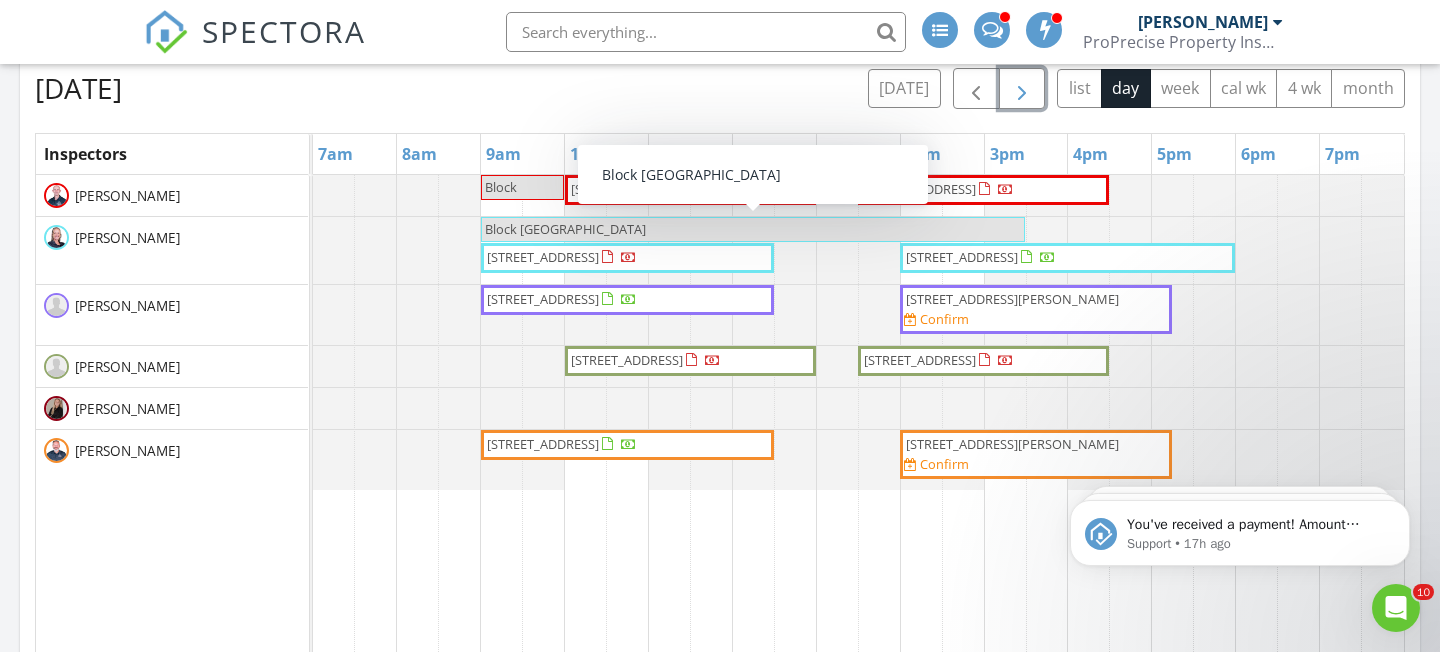 click at bounding box center [1022, 88] 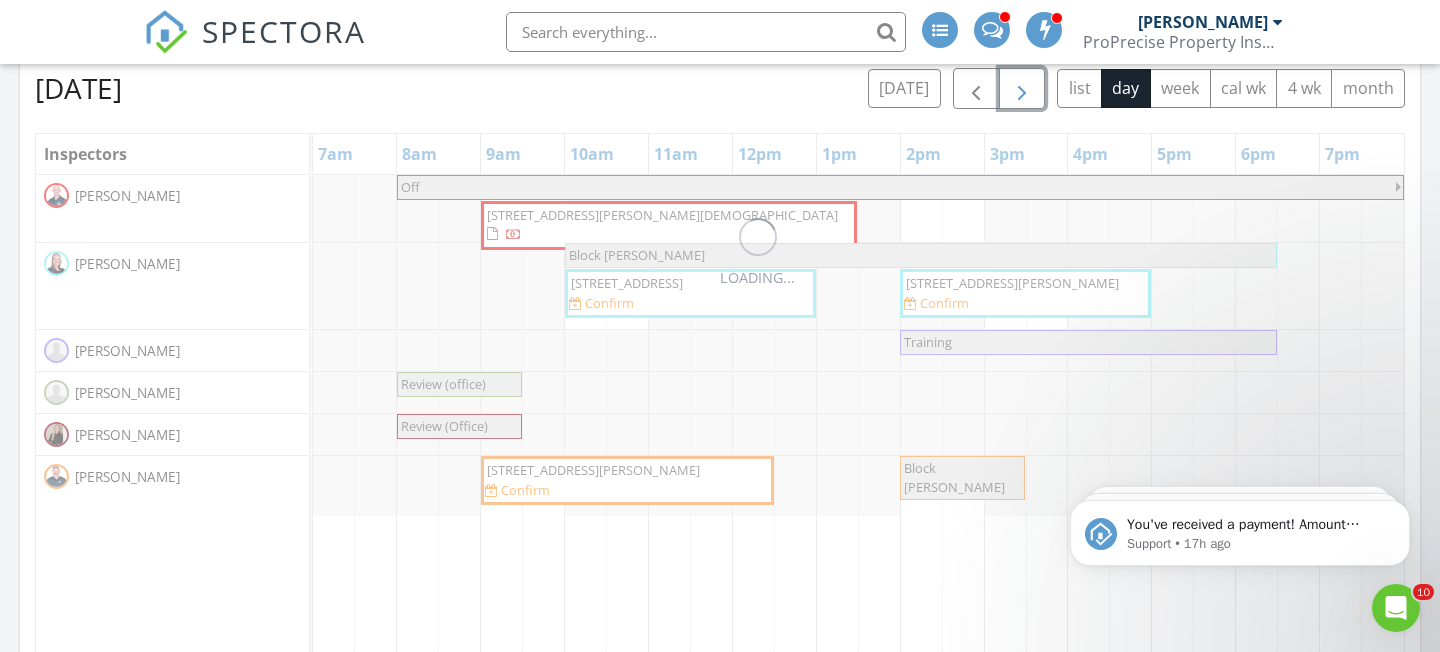 click at bounding box center [1022, 88] 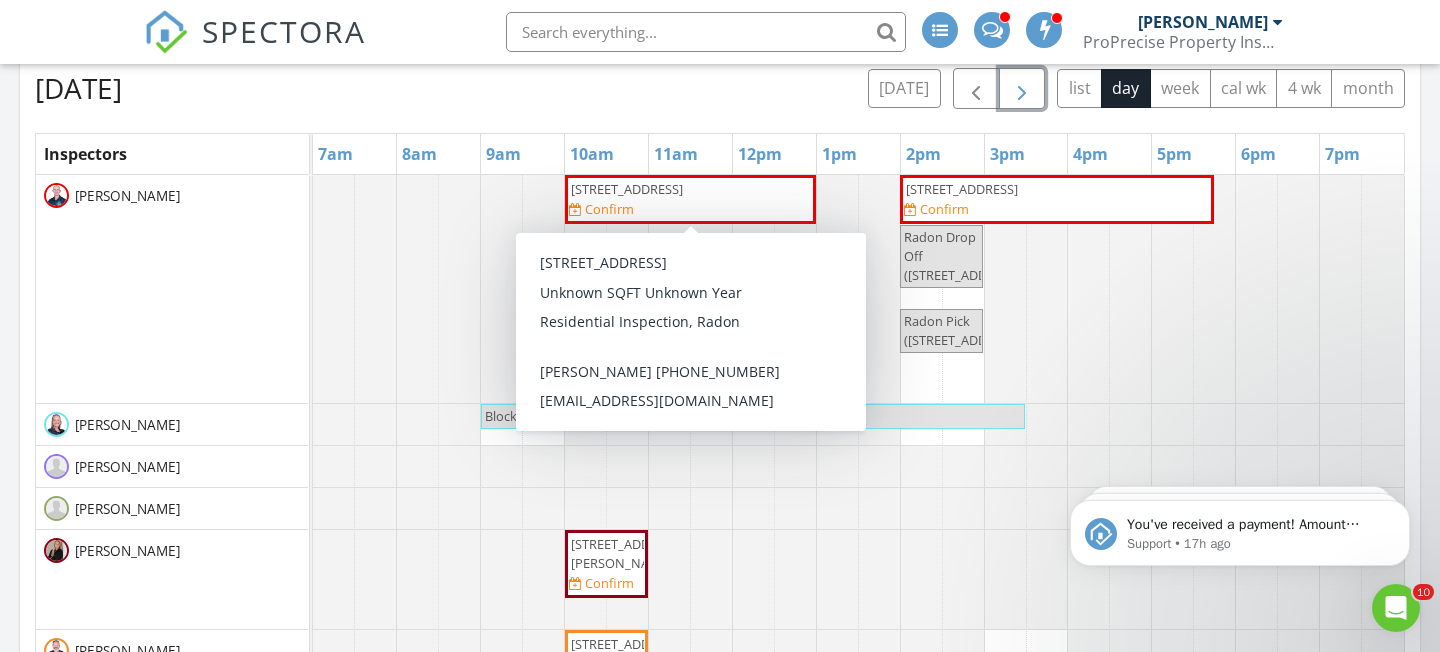 click on "4059 Falconswalk Ct 6, Stow 44224" at bounding box center (627, 189) 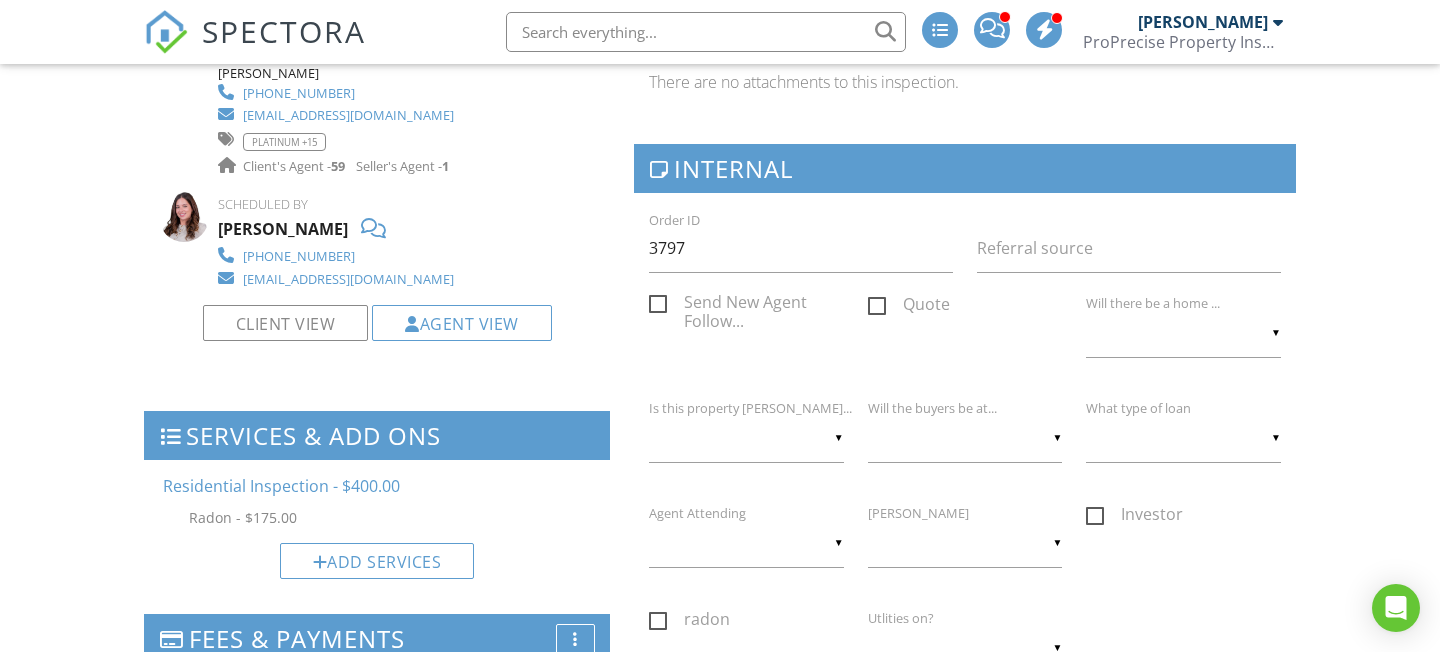 scroll, scrollTop: 0, scrollLeft: 0, axis: both 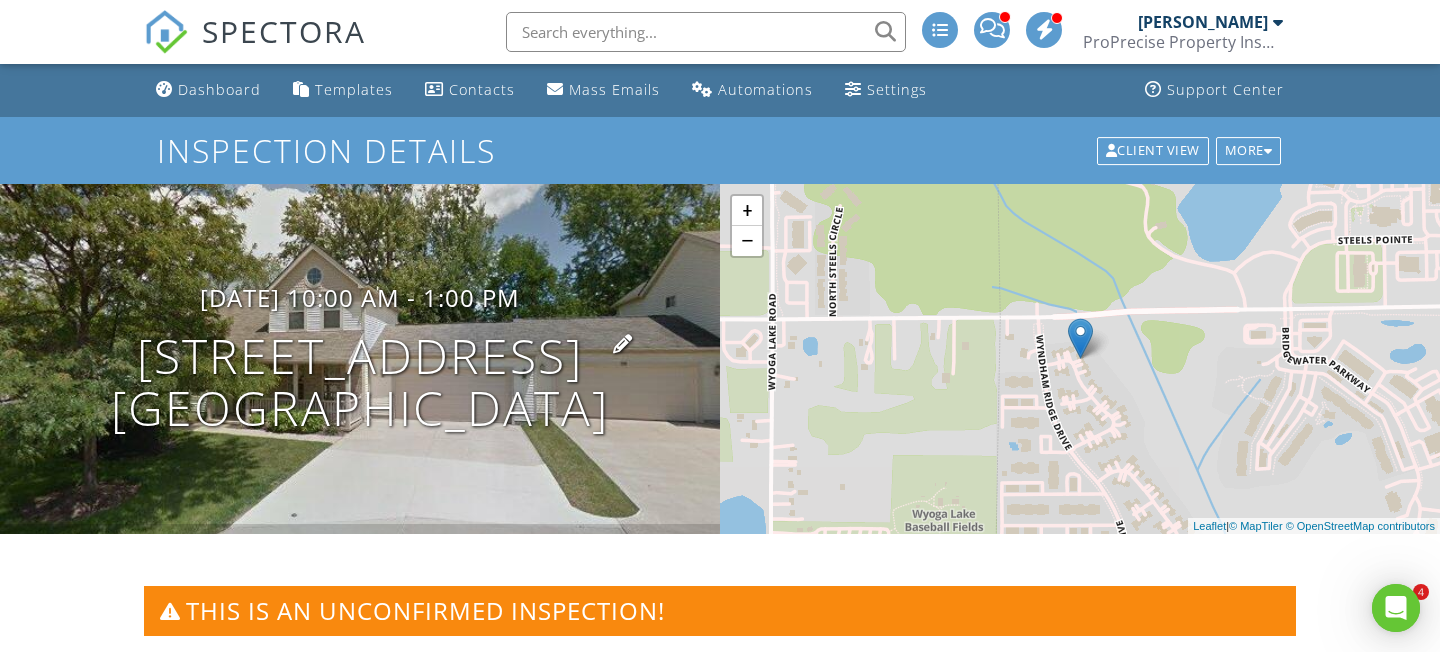 click on "[STREET_ADDRESS]
[GEOGRAPHIC_DATA], OH 44224" at bounding box center [360, 383] 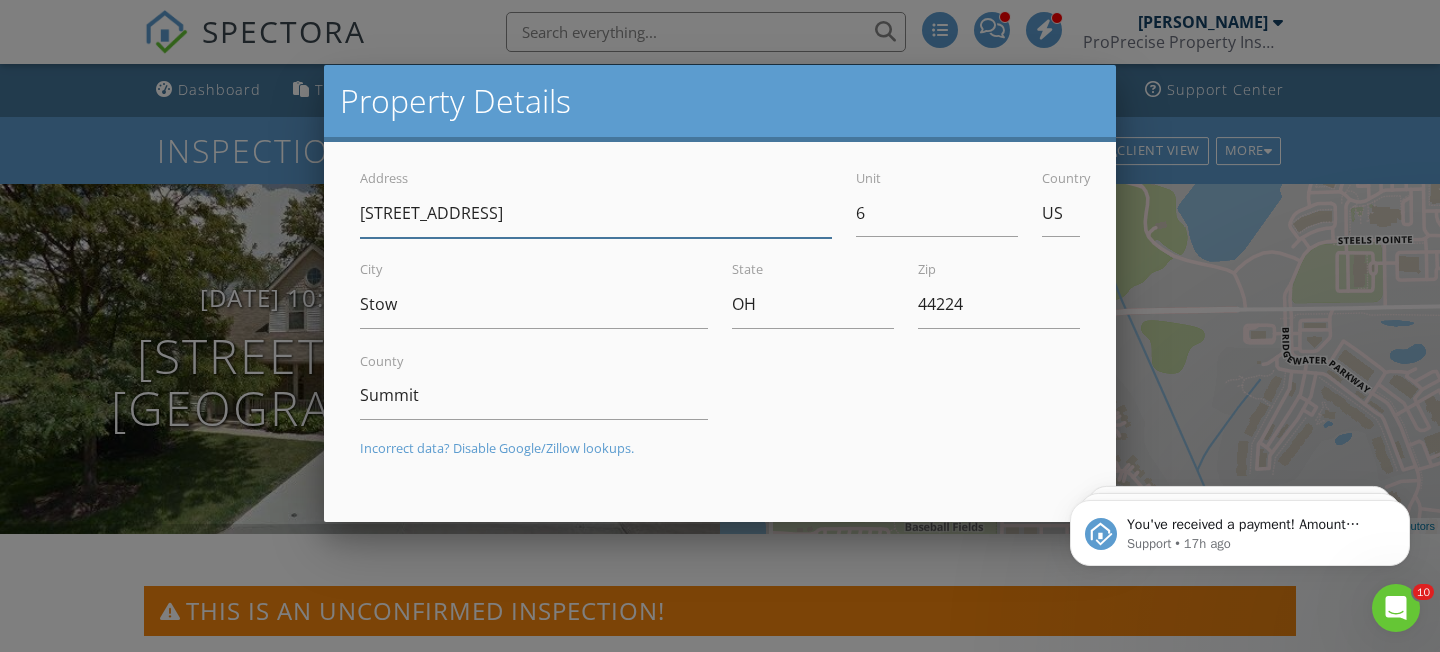 scroll, scrollTop: 0, scrollLeft: 0, axis: both 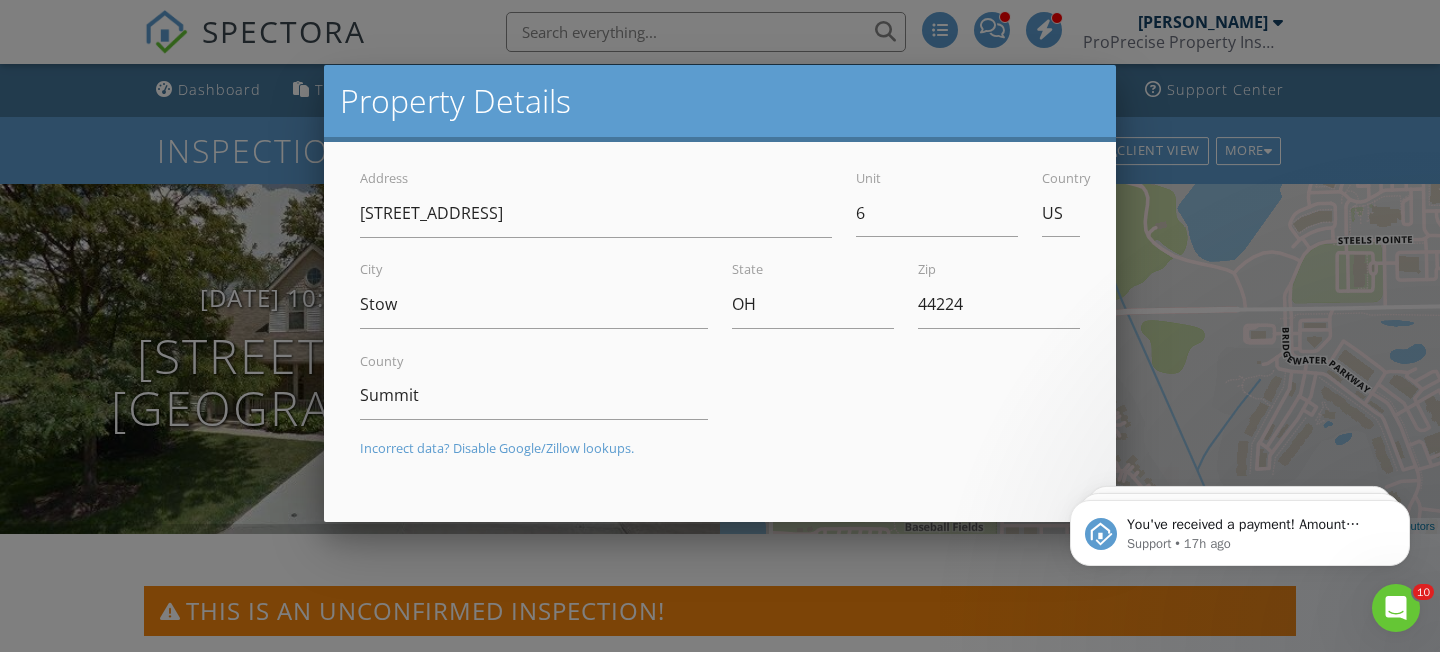 click at bounding box center (720, 307) 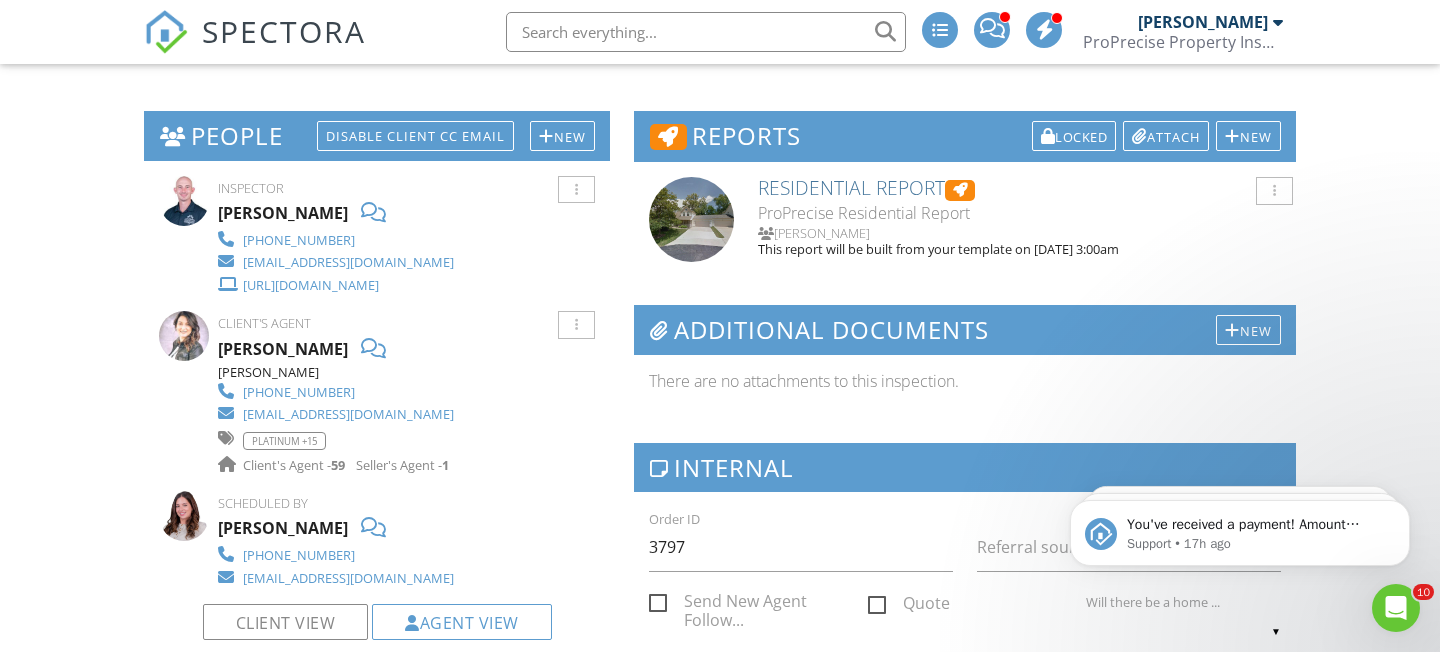 scroll, scrollTop: 666, scrollLeft: 0, axis: vertical 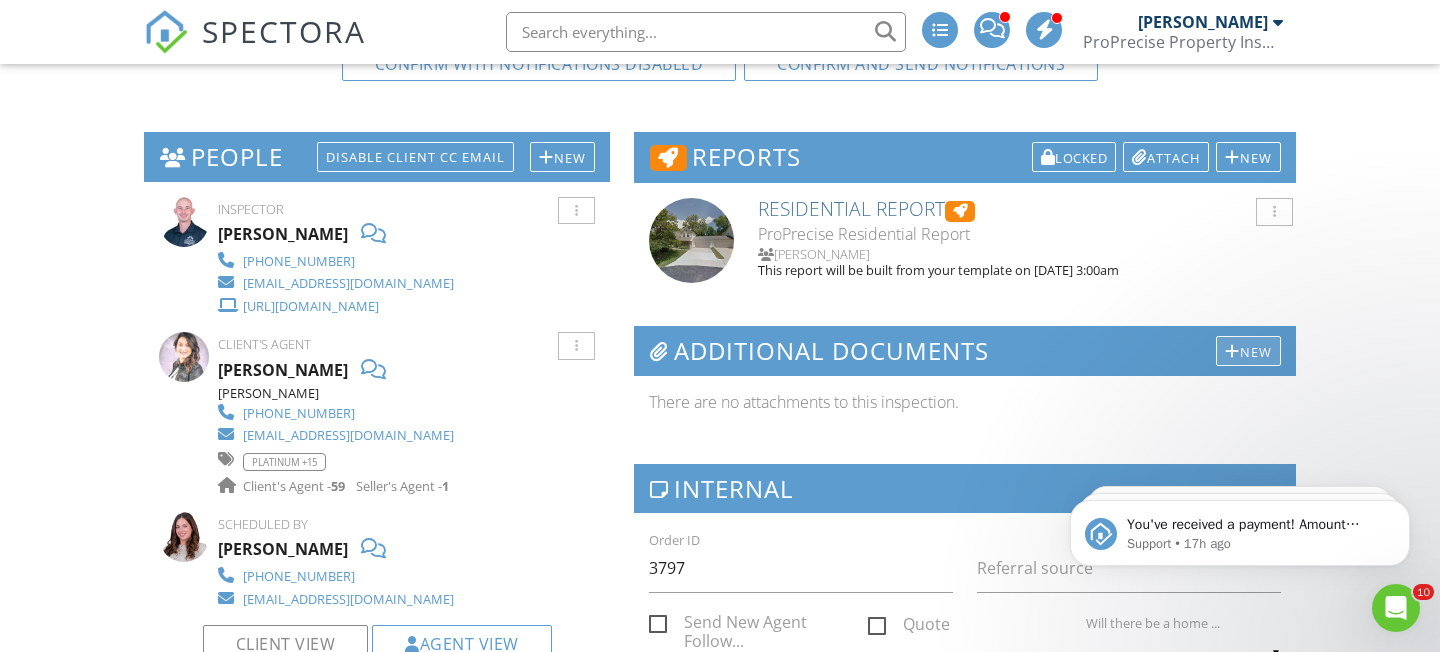 click on "New" at bounding box center (1248, 351) 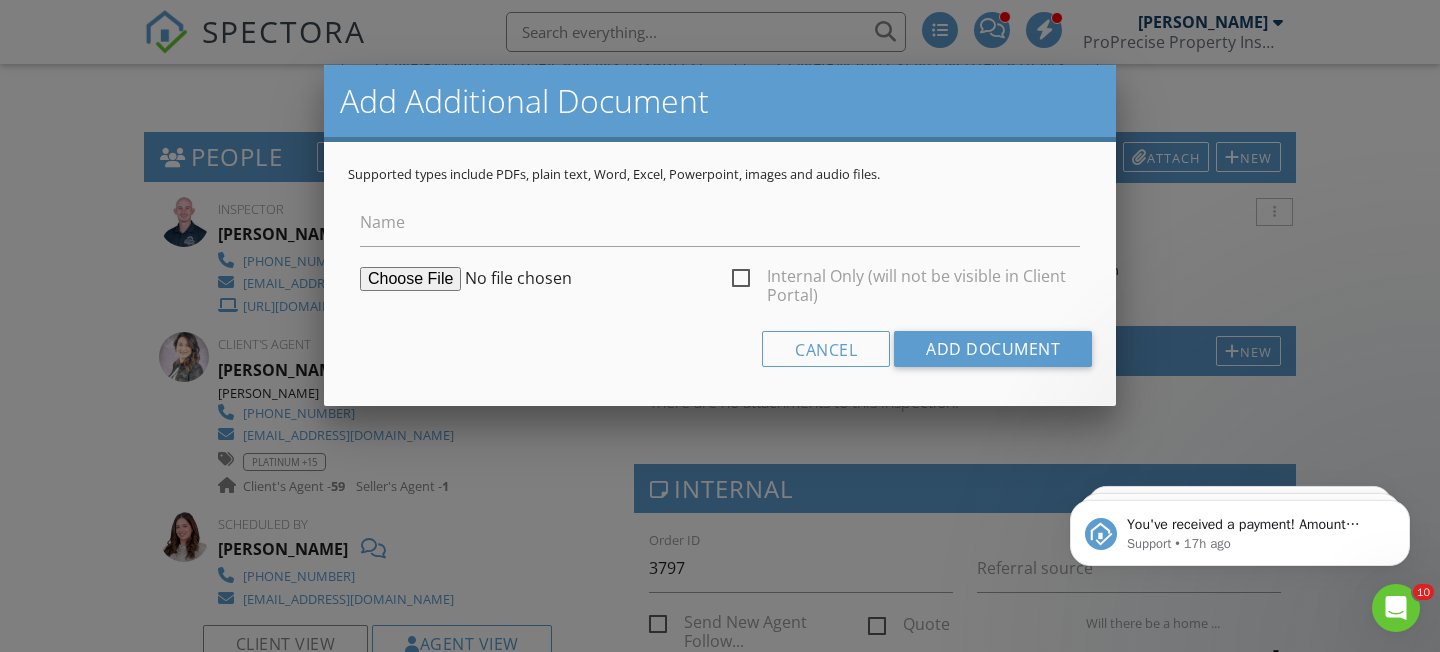 click on "Internal Only (will not be visible in Client Portal)" at bounding box center [906, 279] 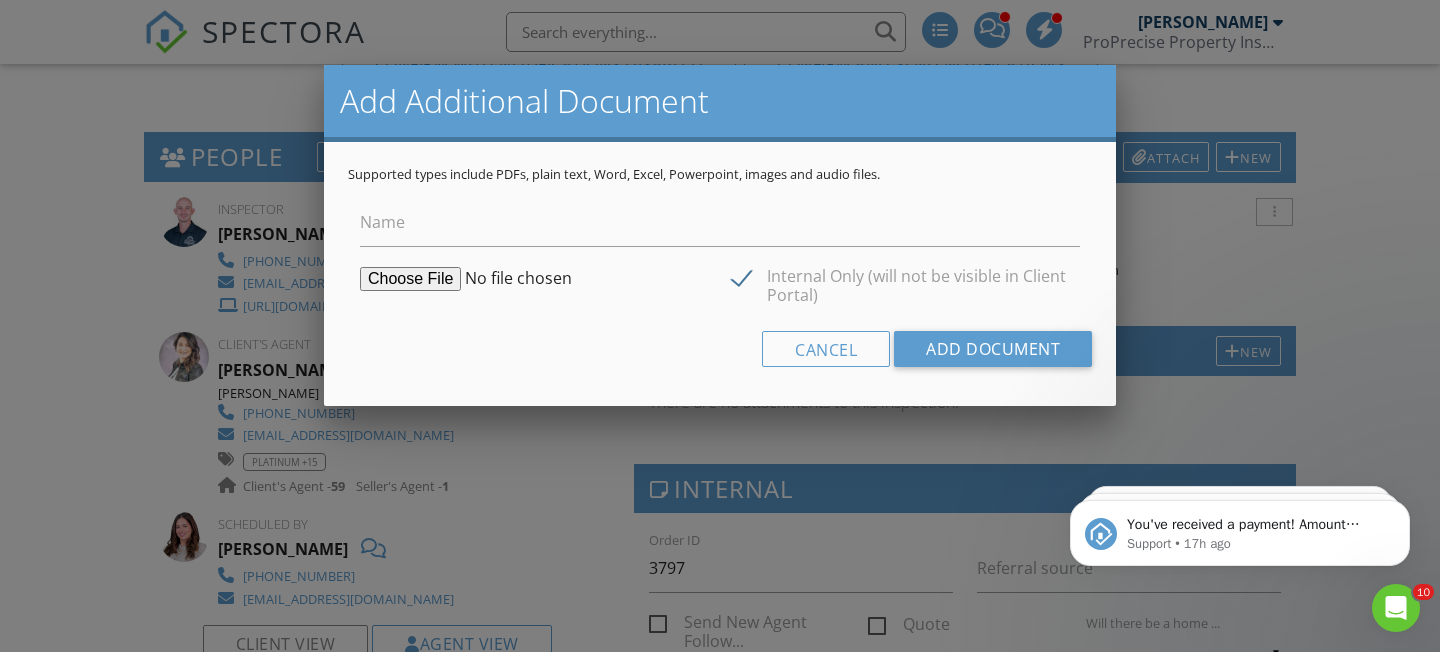 click at bounding box center (513, 279) 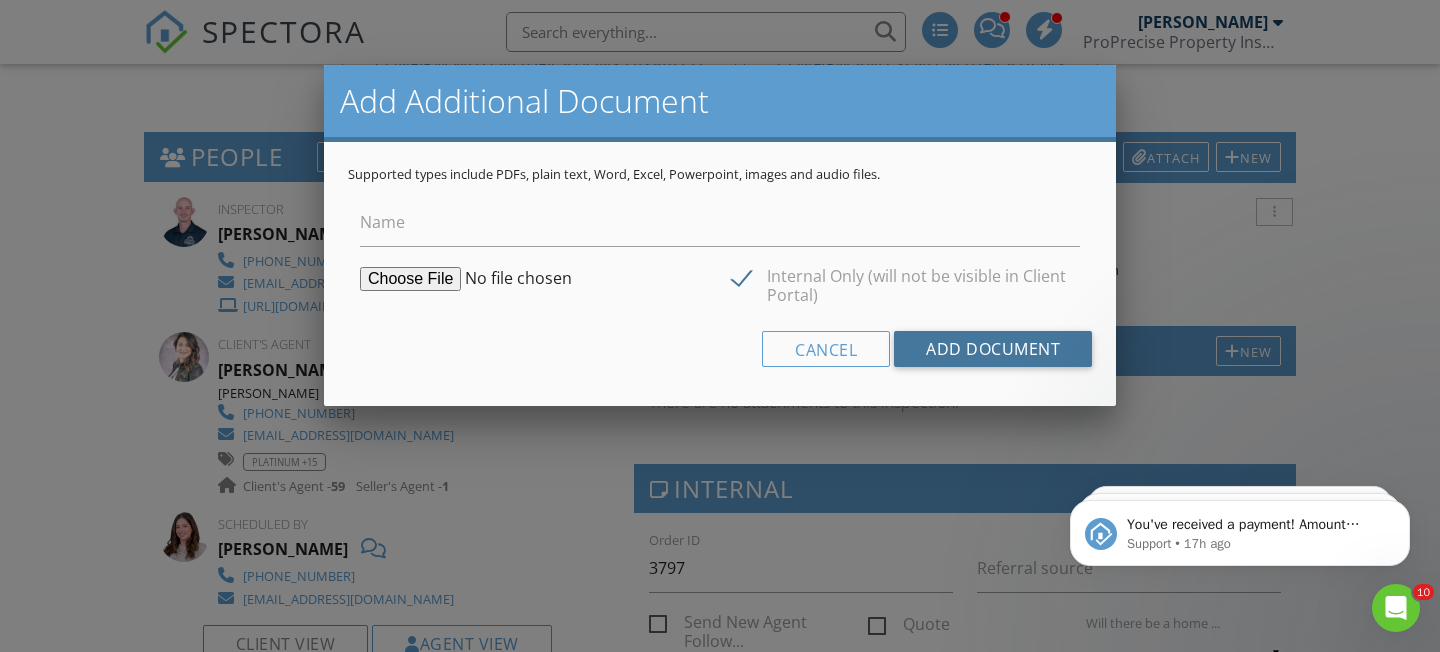 click on "Add Document" at bounding box center (993, 349) 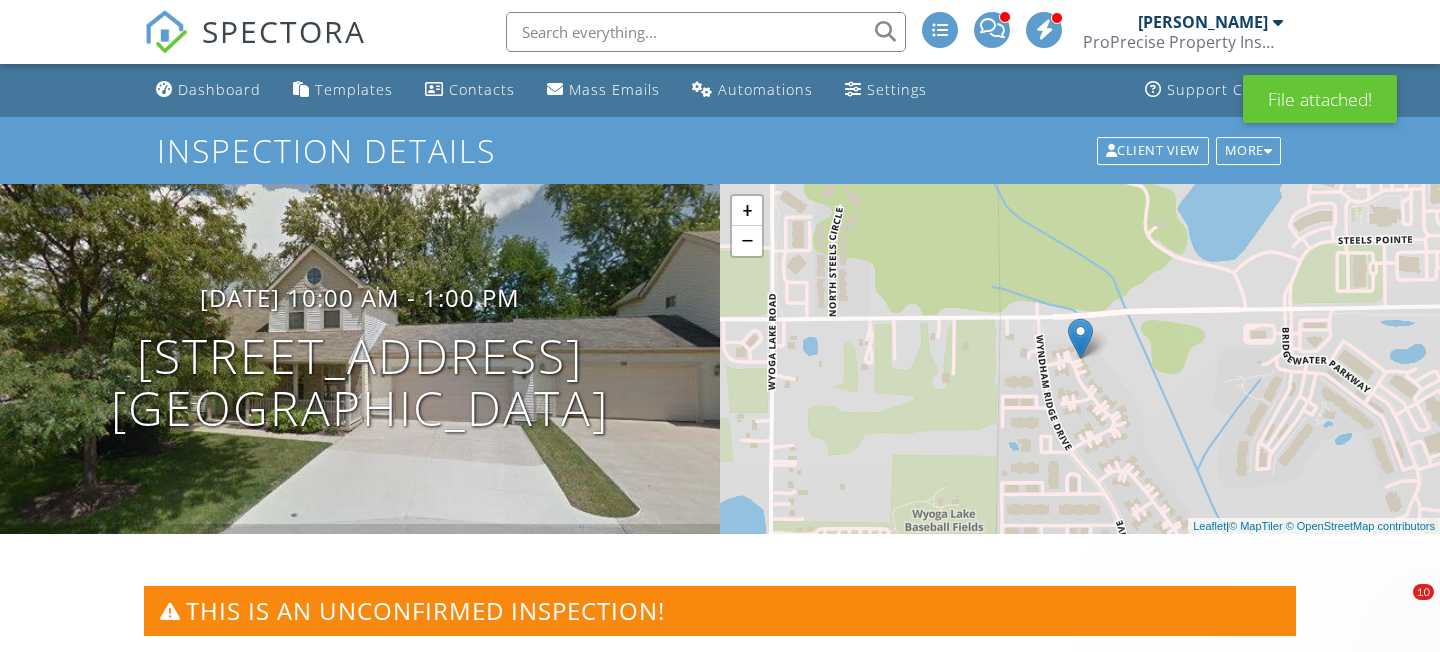 scroll, scrollTop: 0, scrollLeft: 0, axis: both 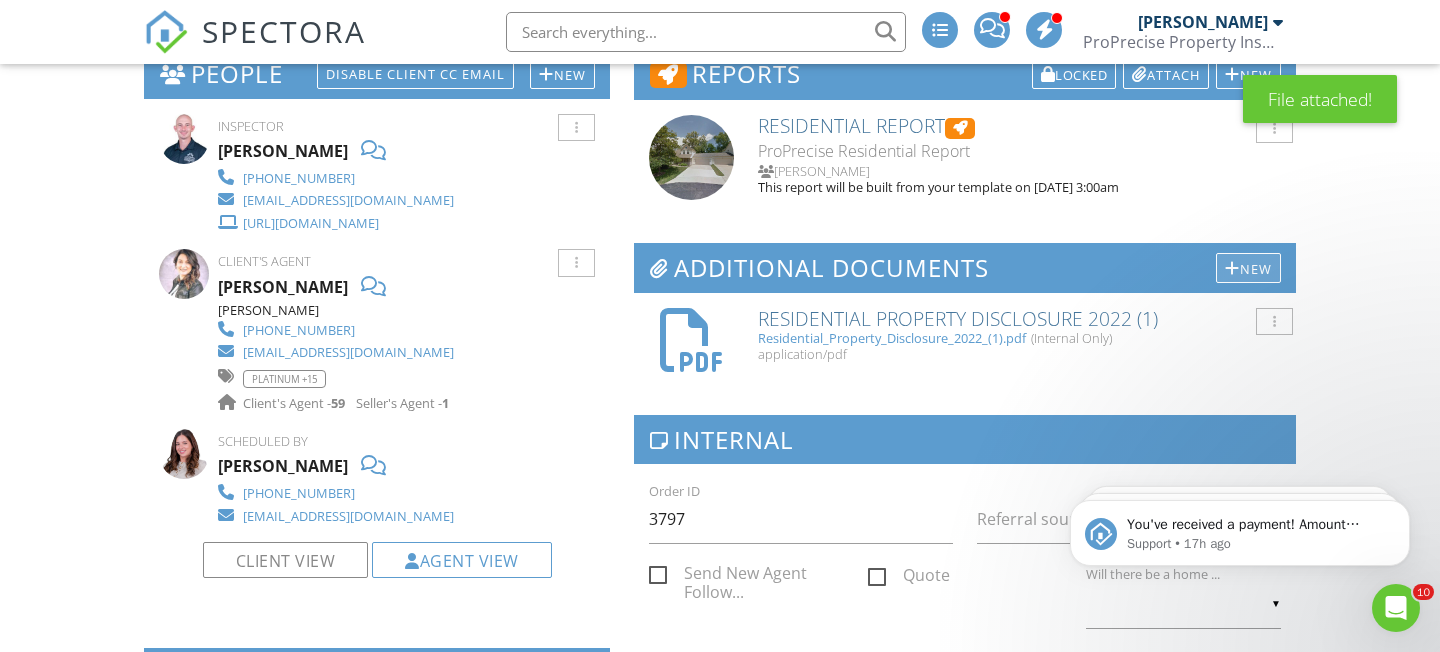 click at bounding box center [1232, 268] 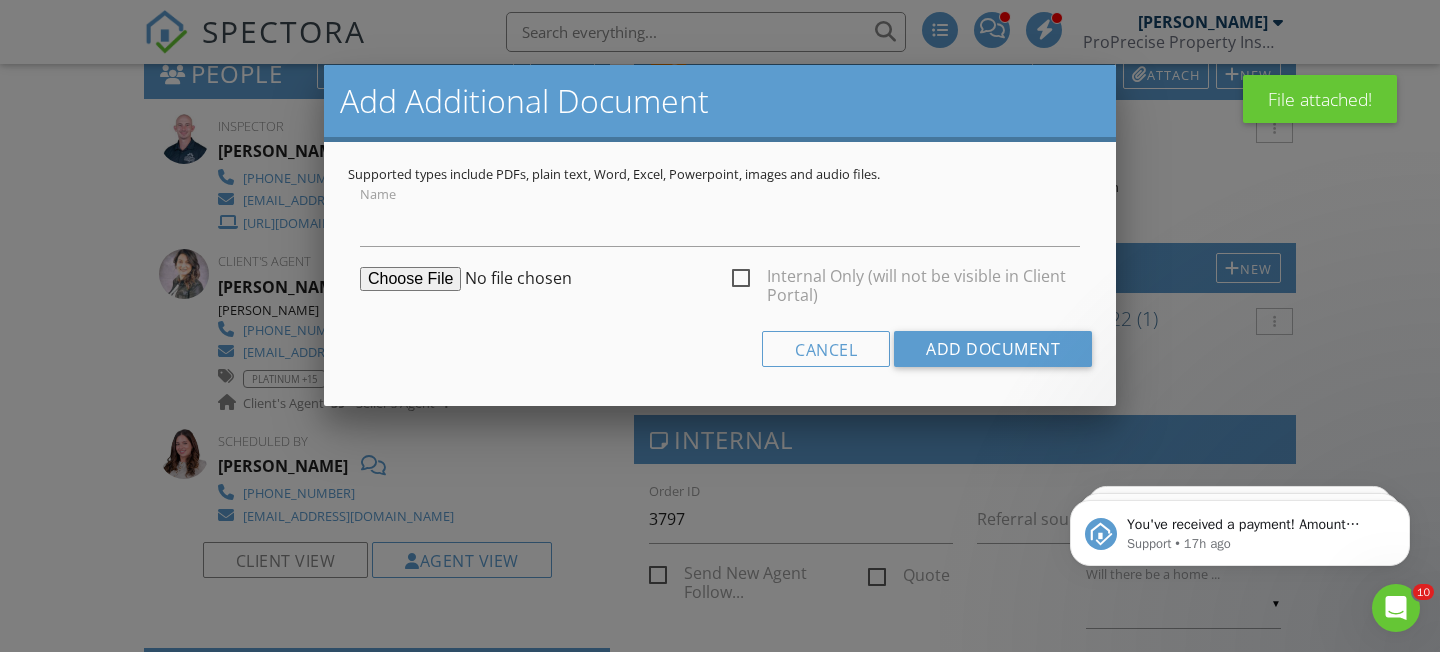 click on "Internal Only (will not be visible in Client Portal)" at bounding box center [906, 279] 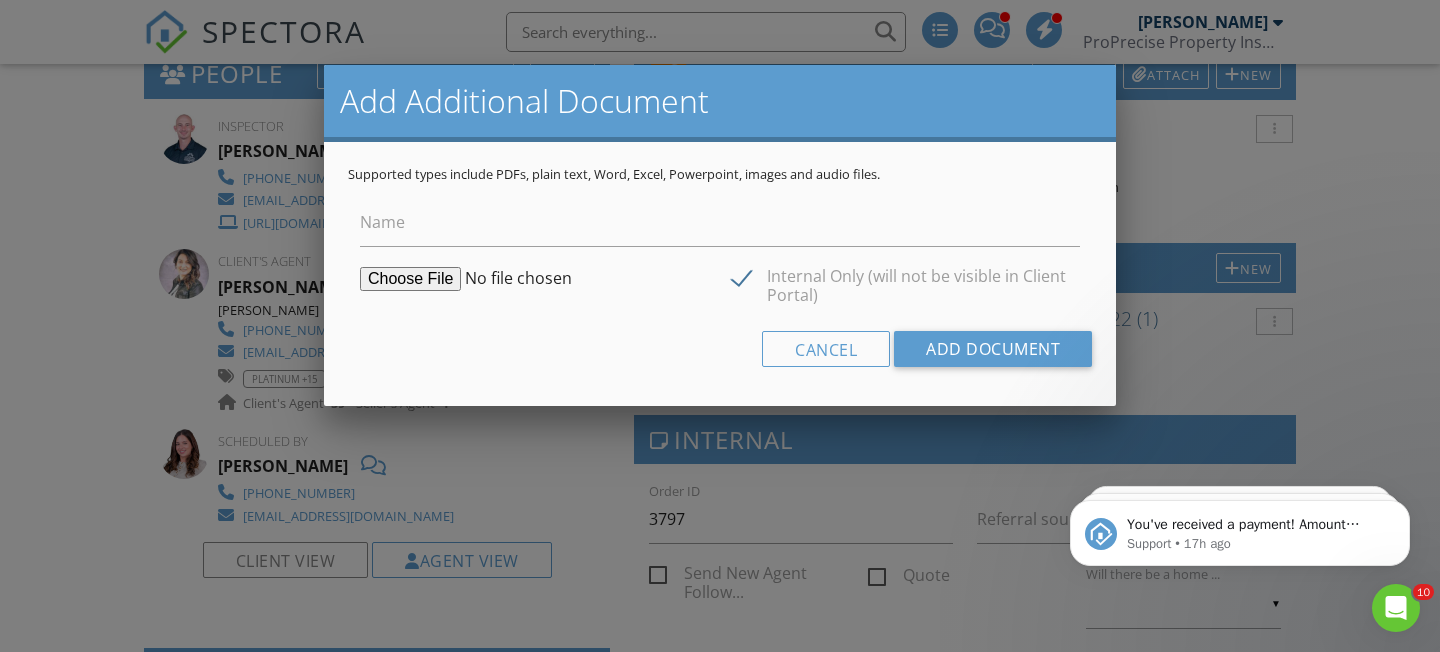 click at bounding box center (513, 279) 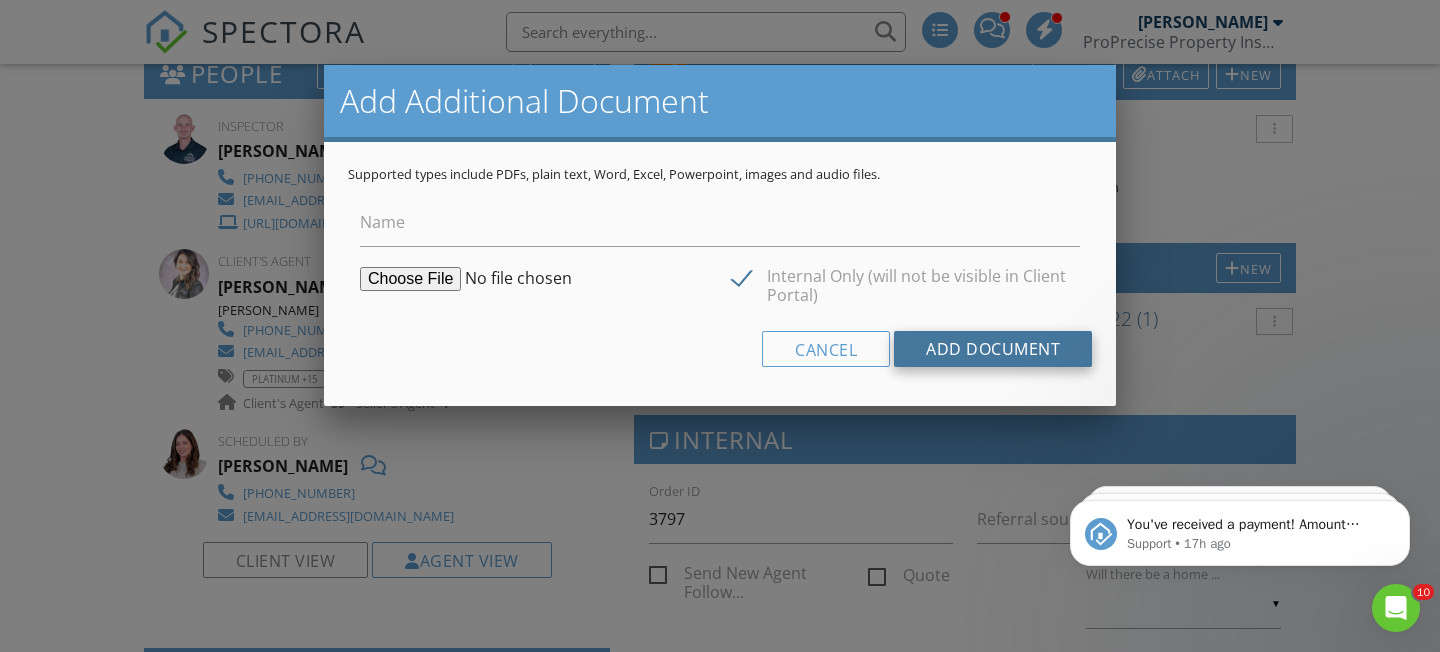click on "Add Document" at bounding box center (993, 349) 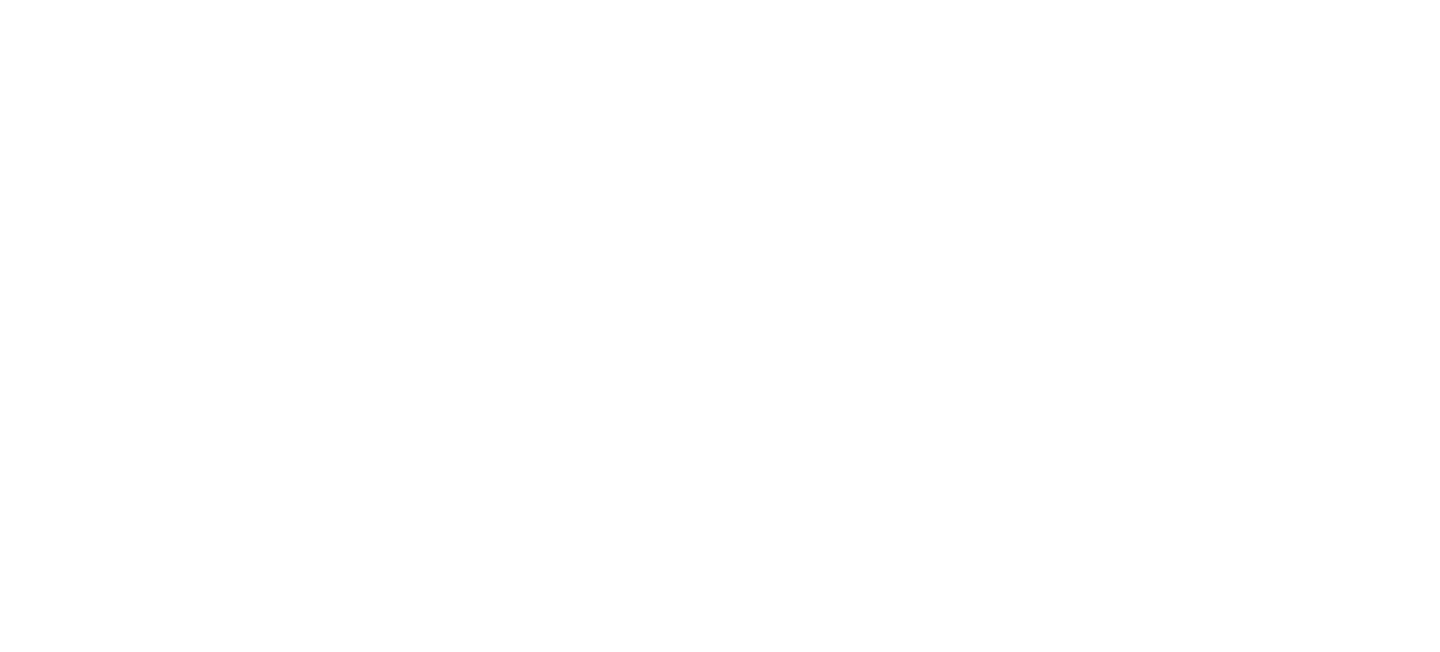 scroll, scrollTop: 0, scrollLeft: 0, axis: both 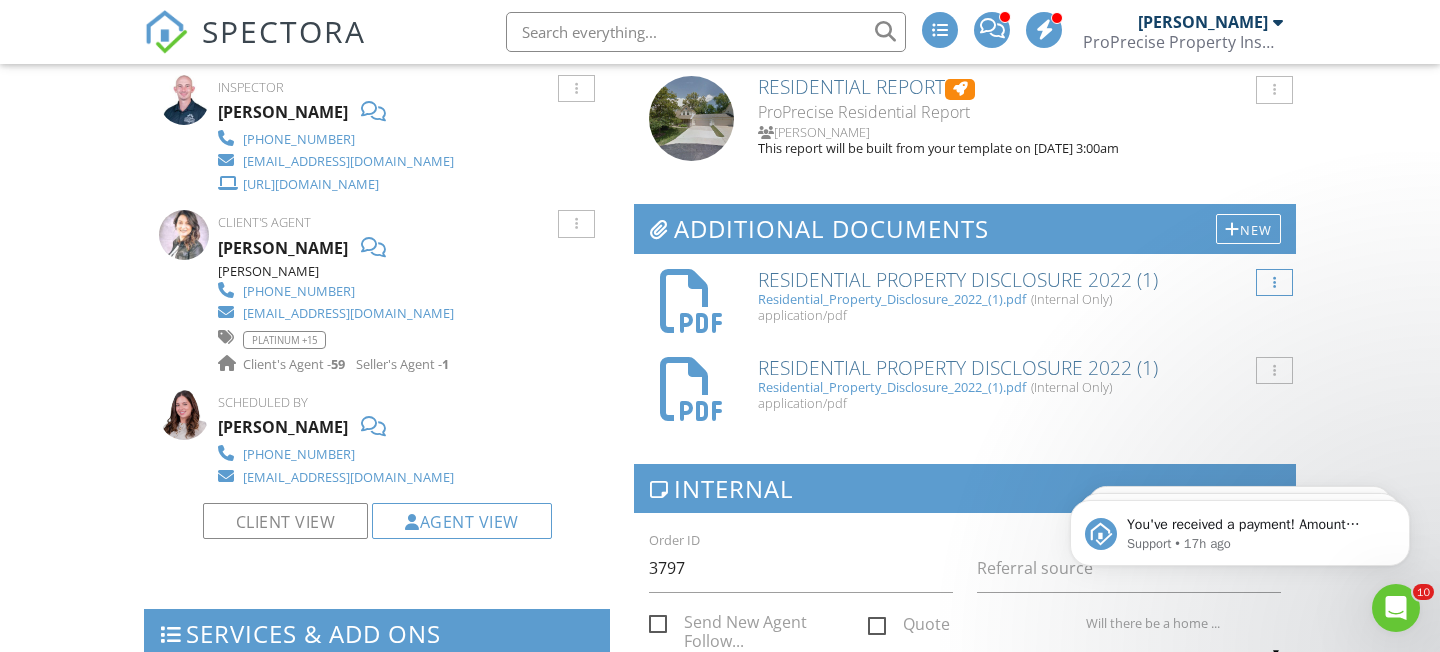 click at bounding box center [1274, 283] 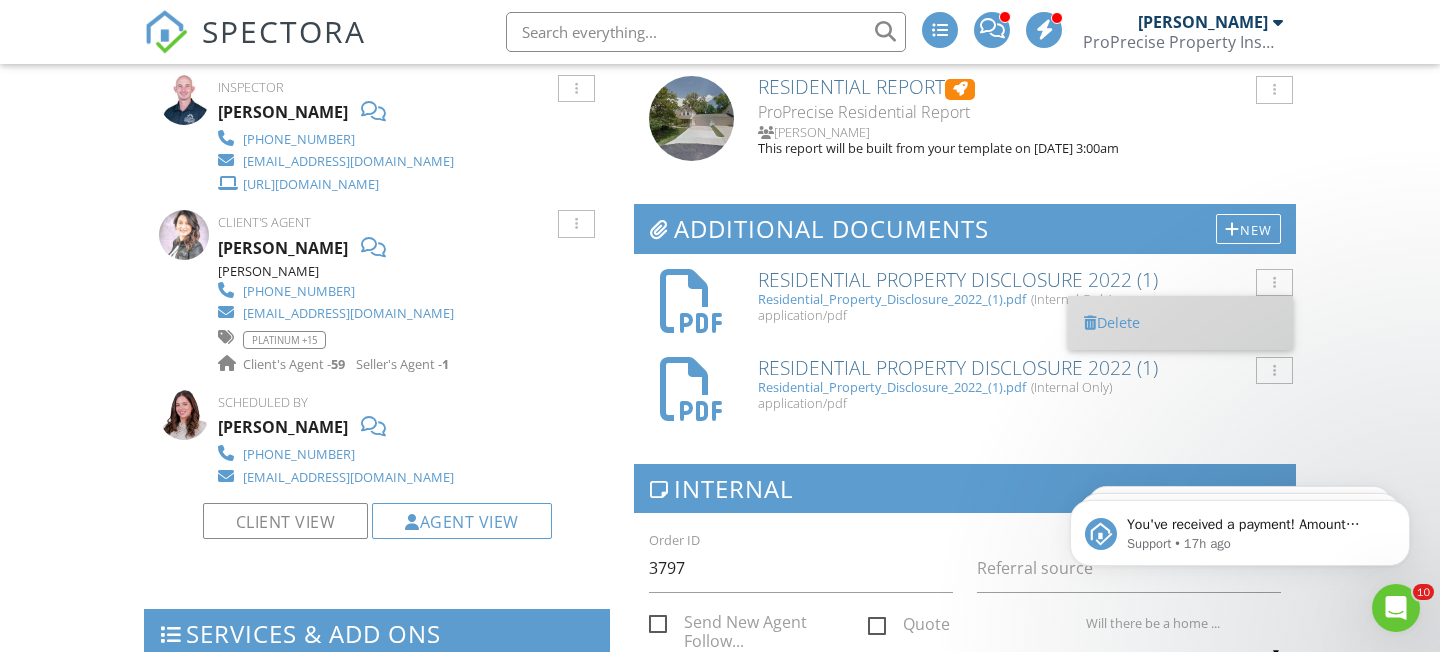 click on "Delete" at bounding box center (1180, 323) 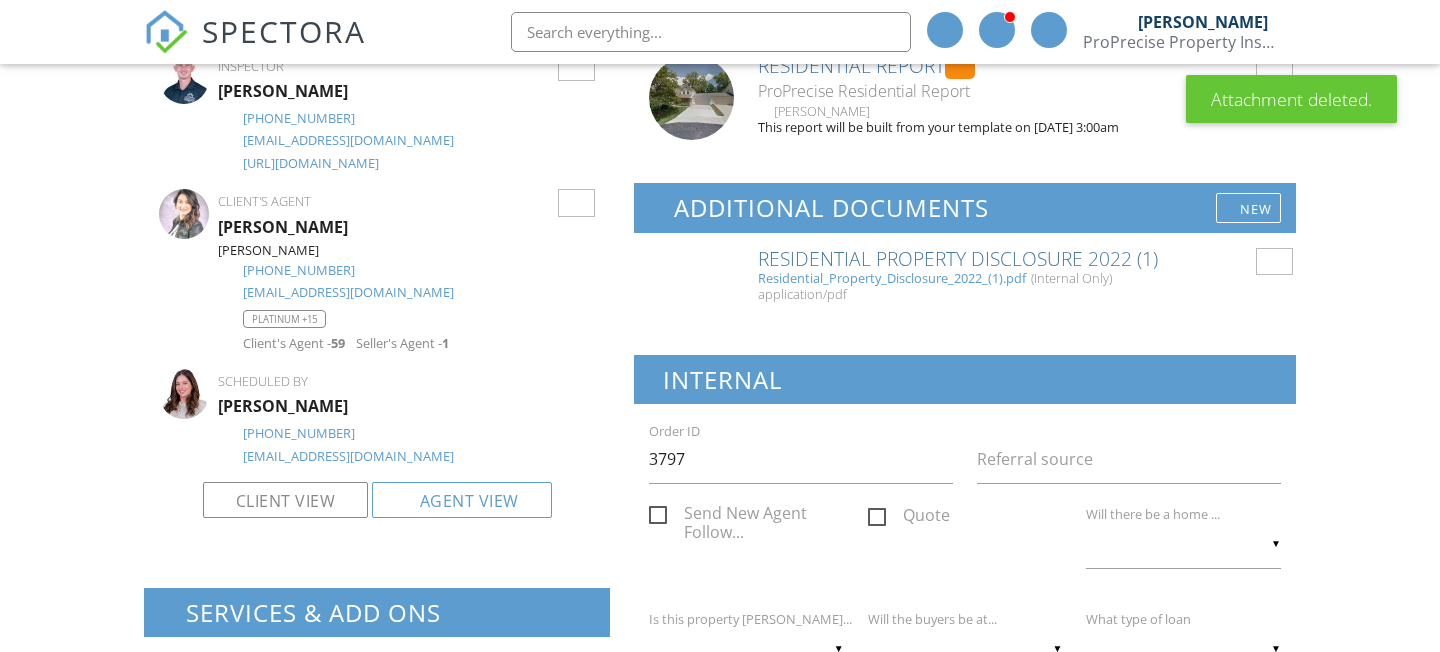 scroll, scrollTop: 520, scrollLeft: 0, axis: vertical 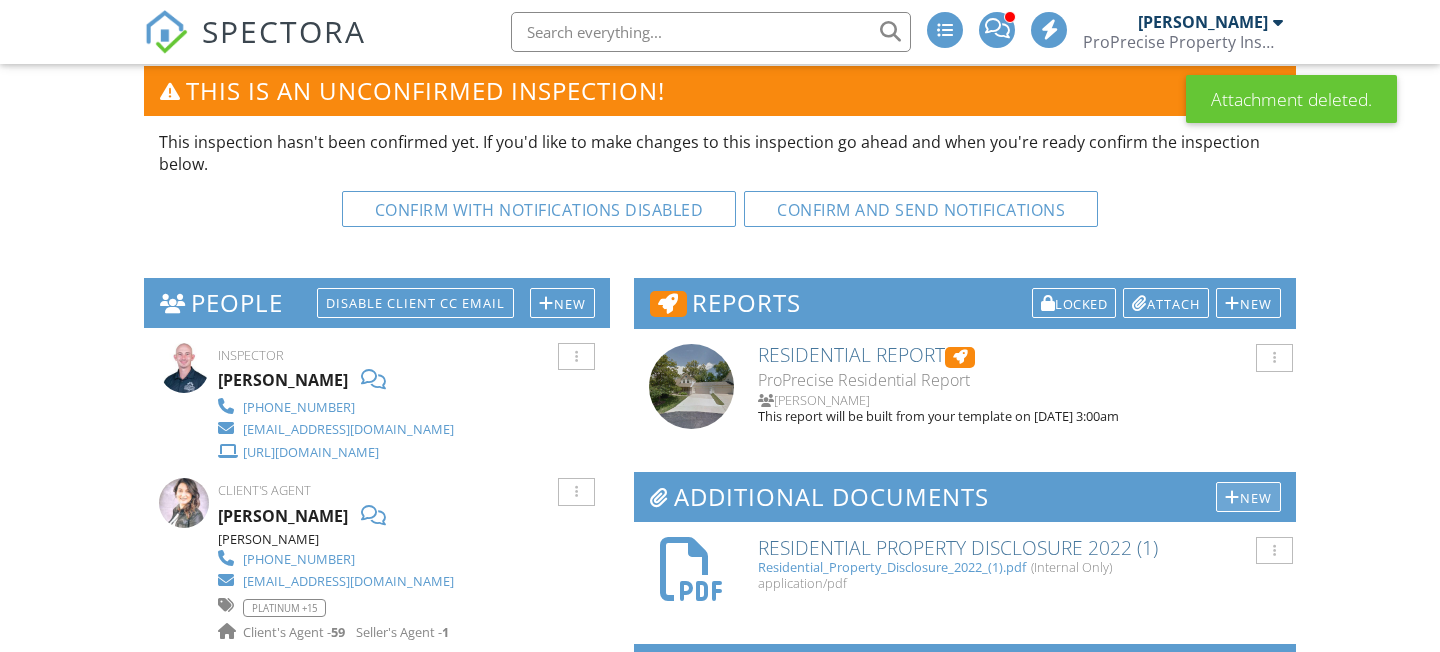 click on "New" at bounding box center [1248, 497] 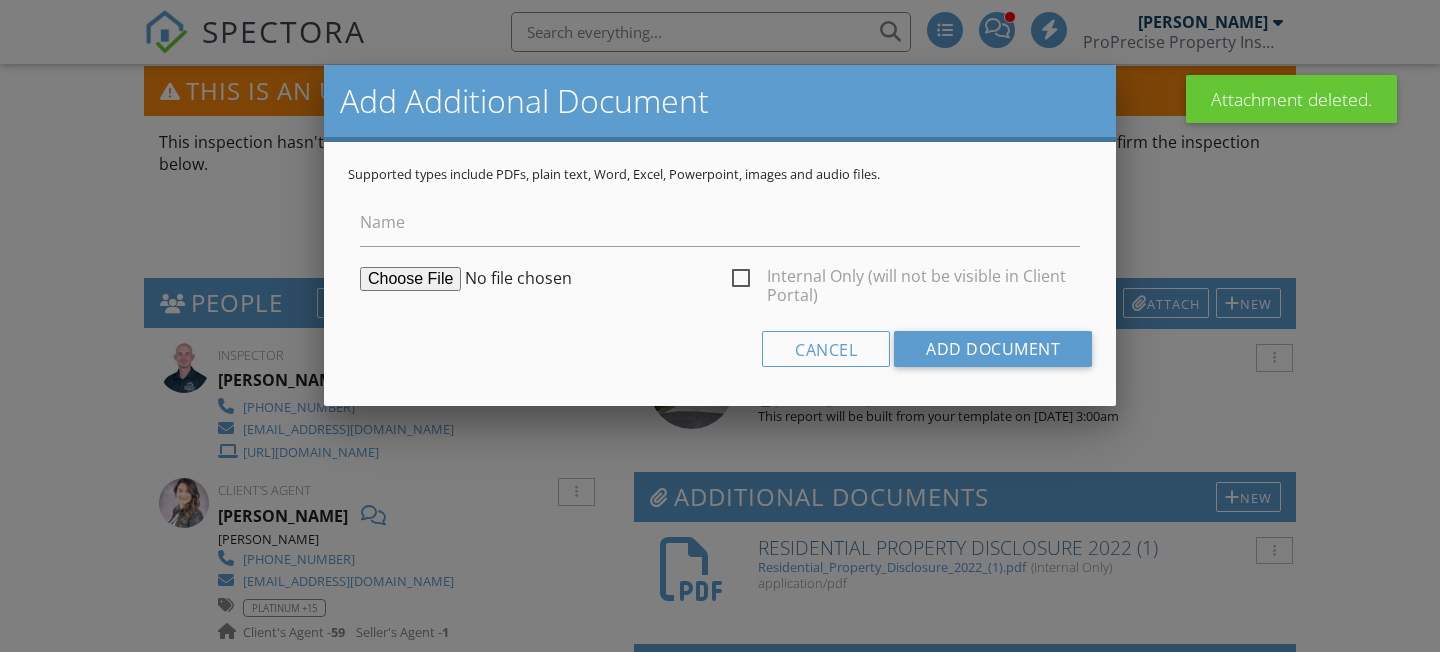 click on "Internal Only (will not be visible in Client Portal)" at bounding box center (906, 279) 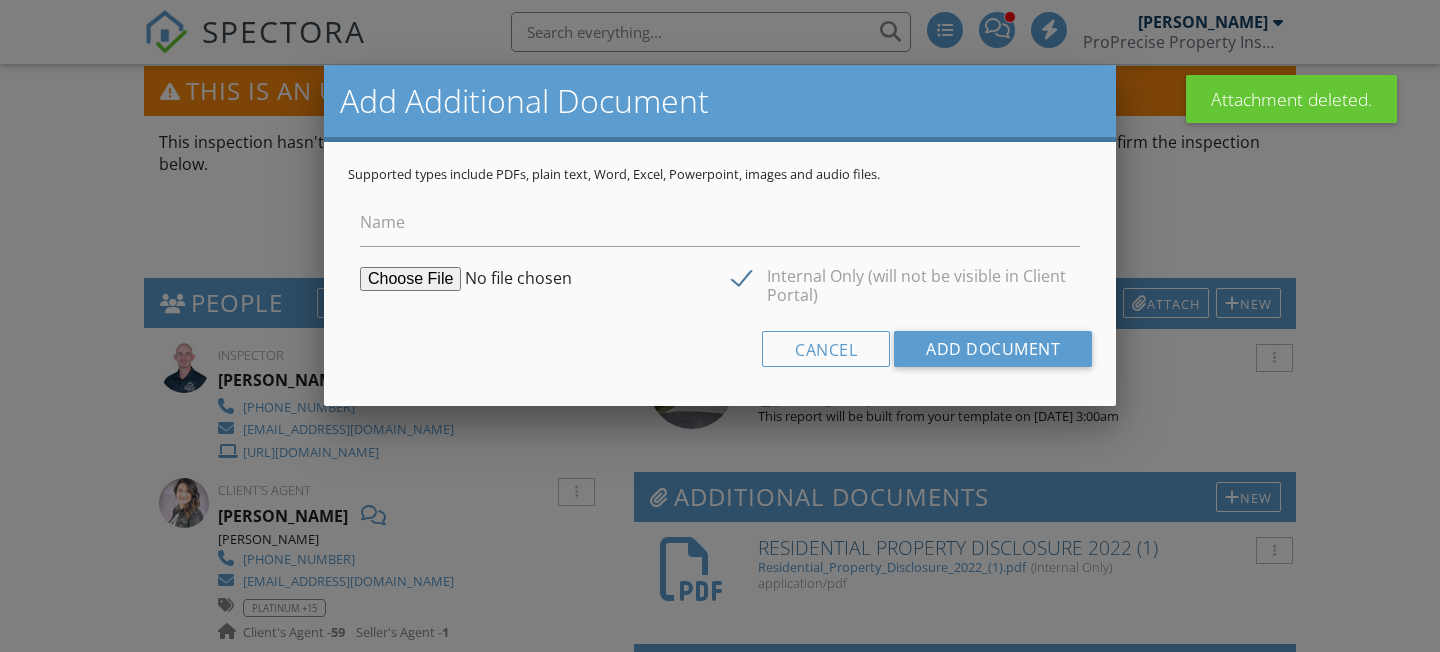 click at bounding box center (513, 279) 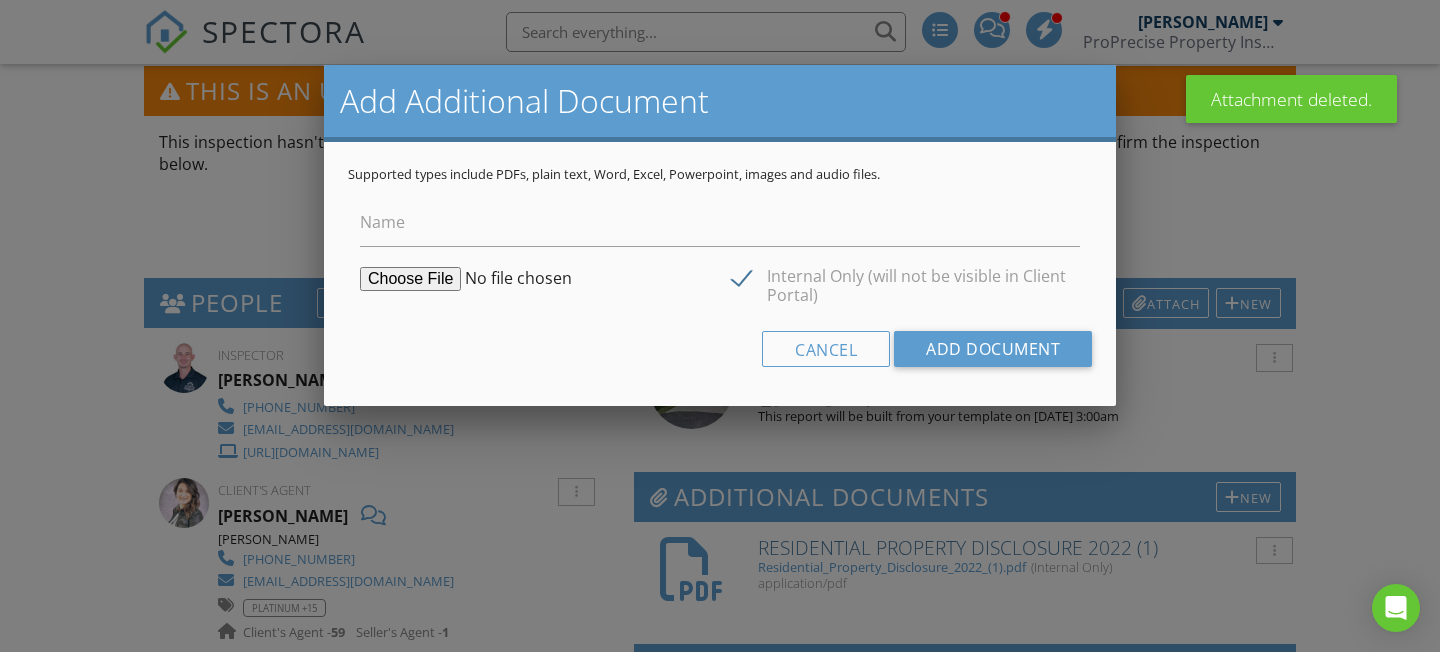 type on "C:\fakepath\Agent_Full2165.pdf" 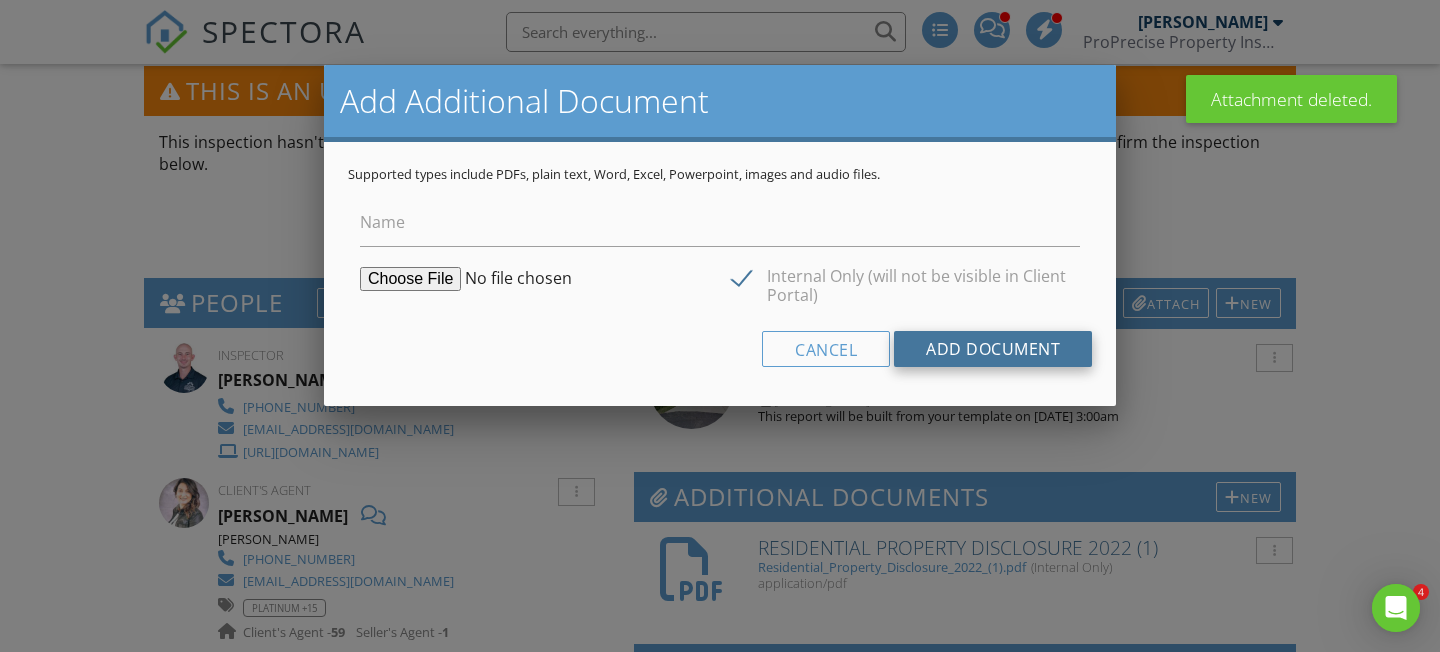 scroll, scrollTop: 0, scrollLeft: 0, axis: both 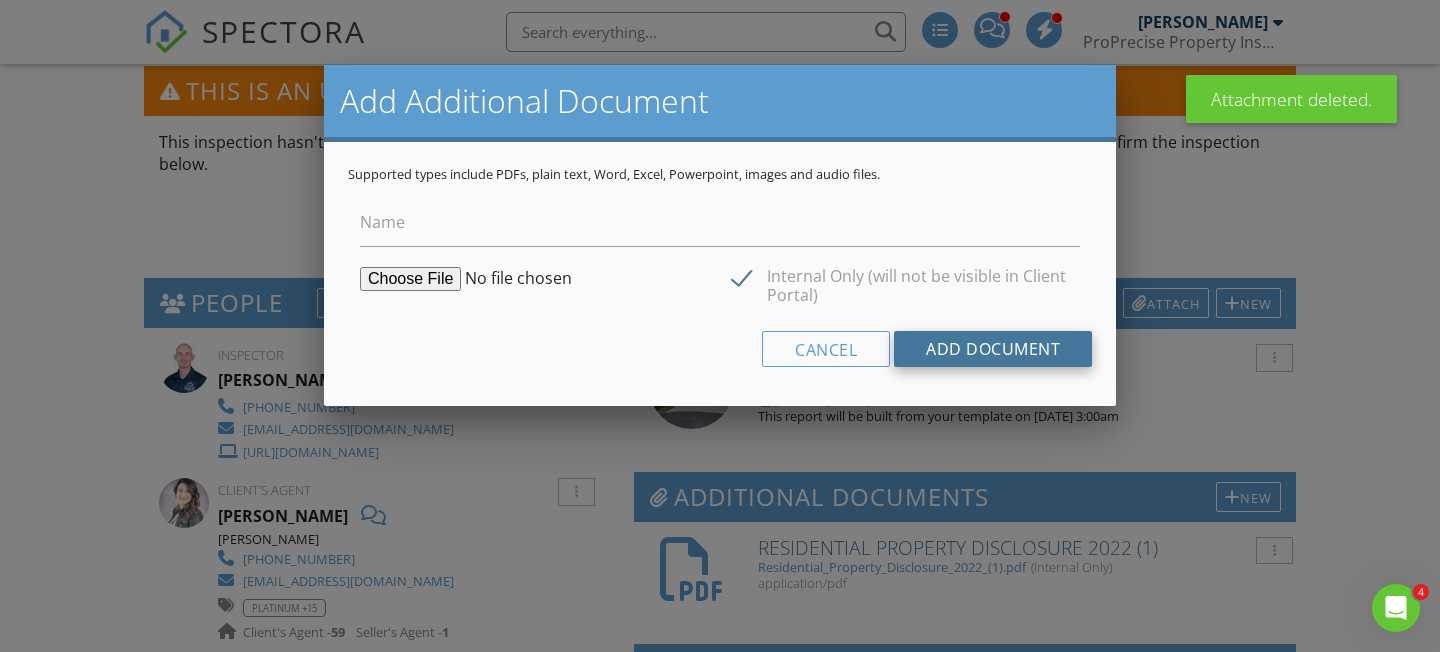 click on "Add Document" at bounding box center [993, 349] 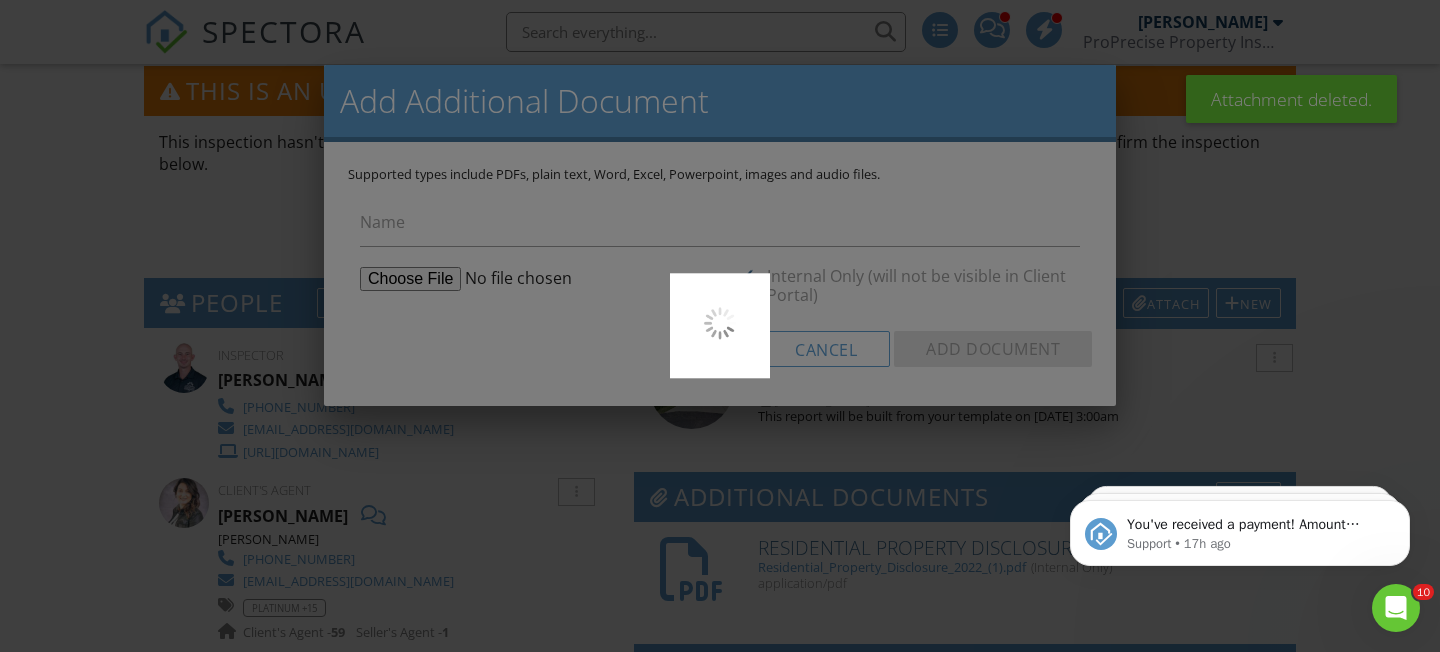 scroll, scrollTop: 0, scrollLeft: 0, axis: both 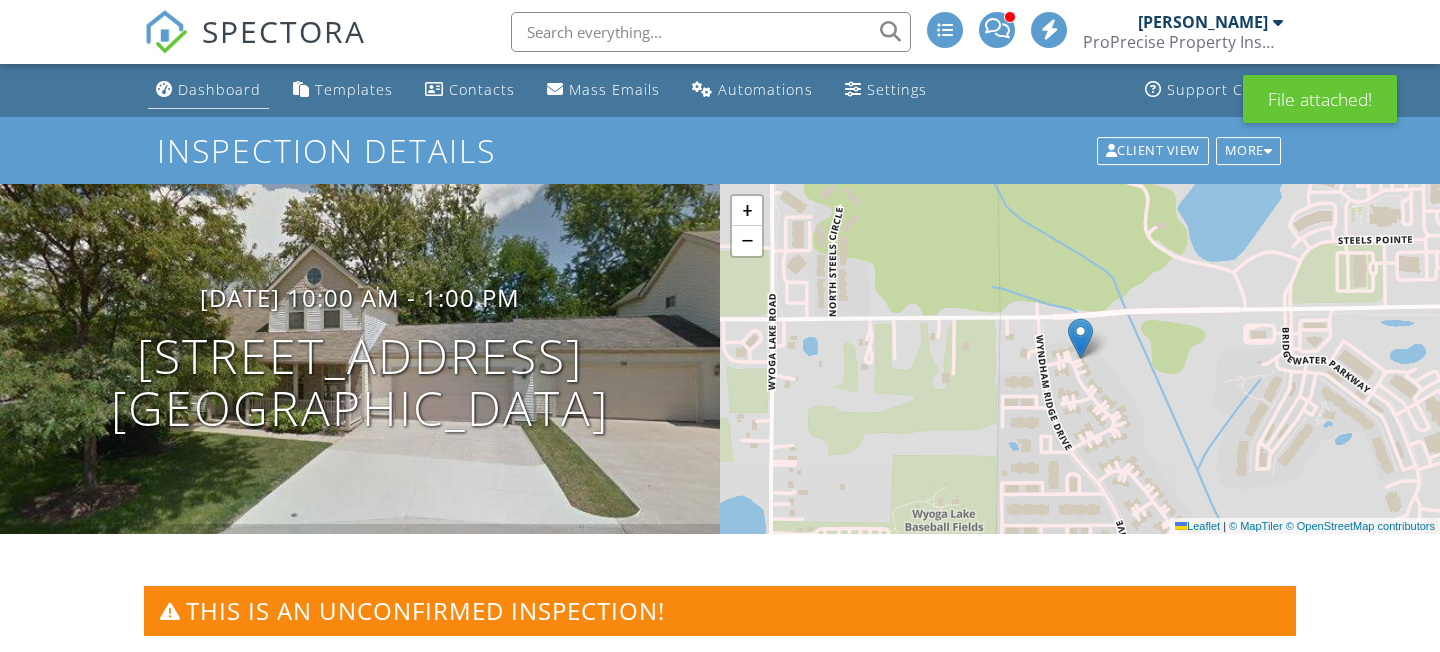 click on "Dashboard" at bounding box center (219, 89) 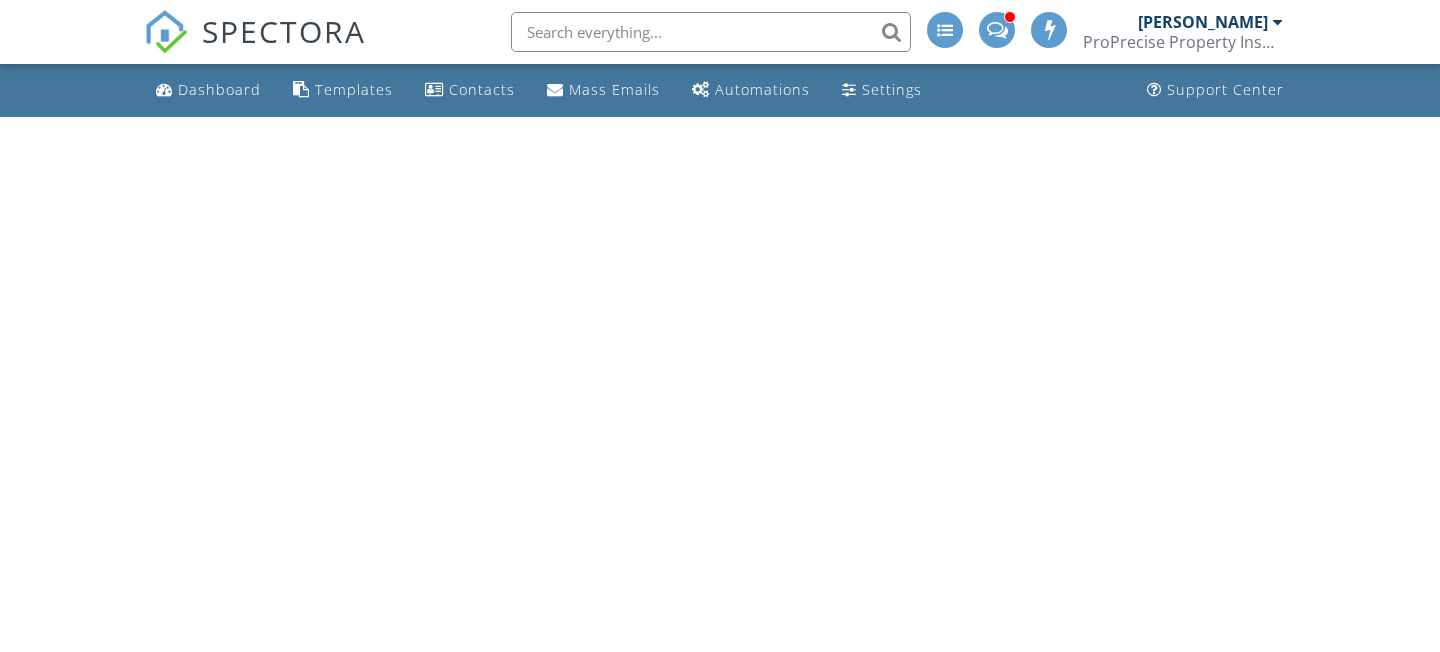 scroll, scrollTop: 0, scrollLeft: 0, axis: both 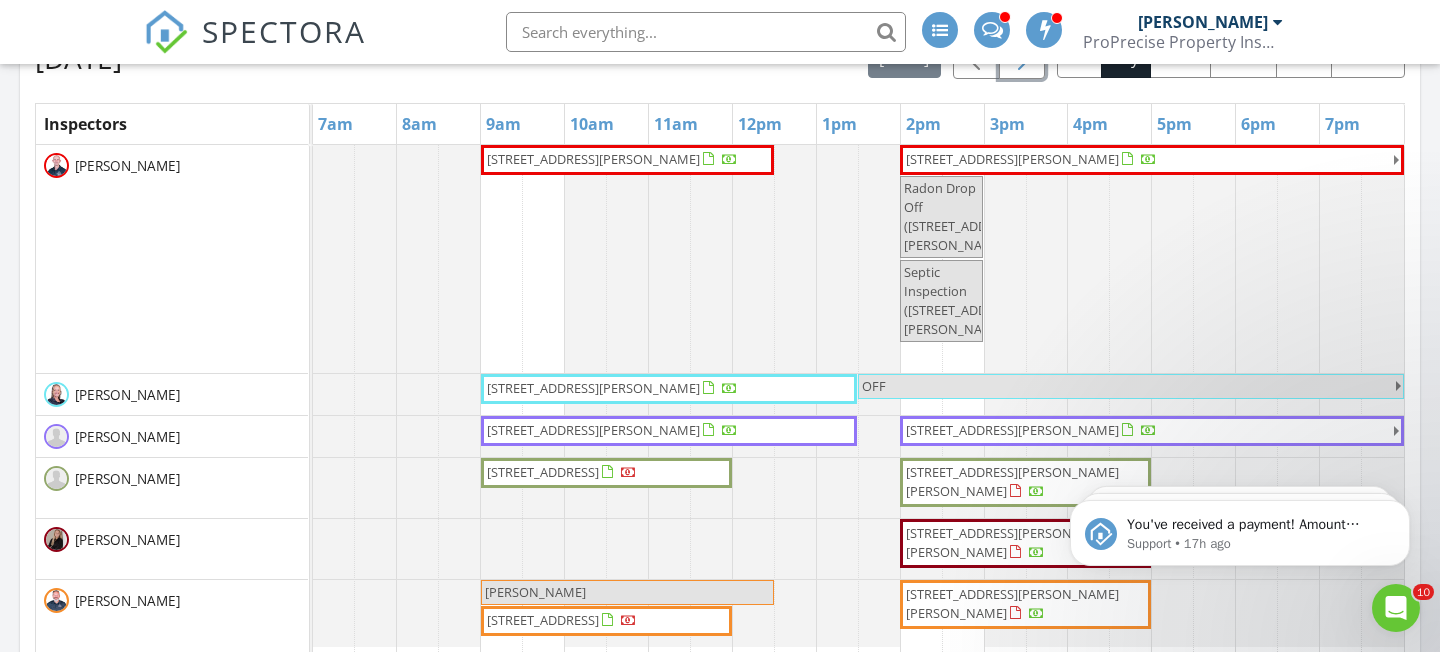 click at bounding box center [1022, 58] 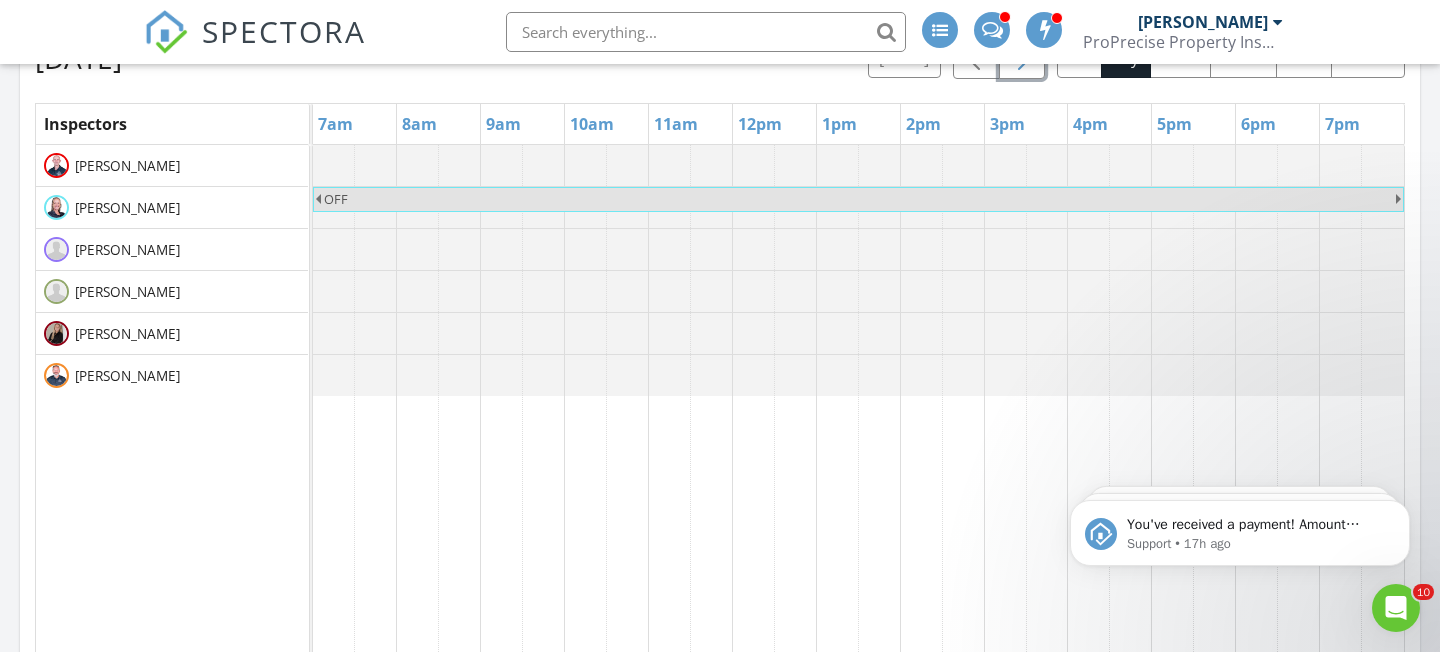click at bounding box center [1022, 58] 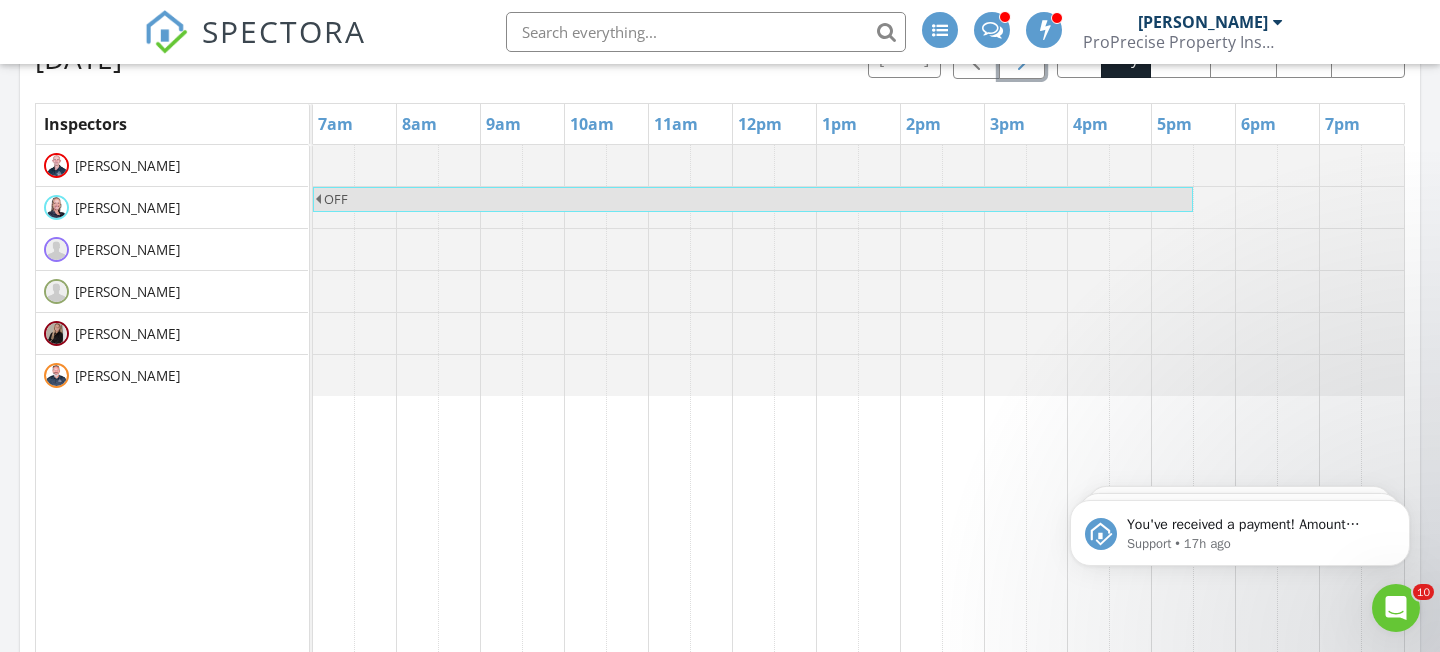 click at bounding box center [1022, 58] 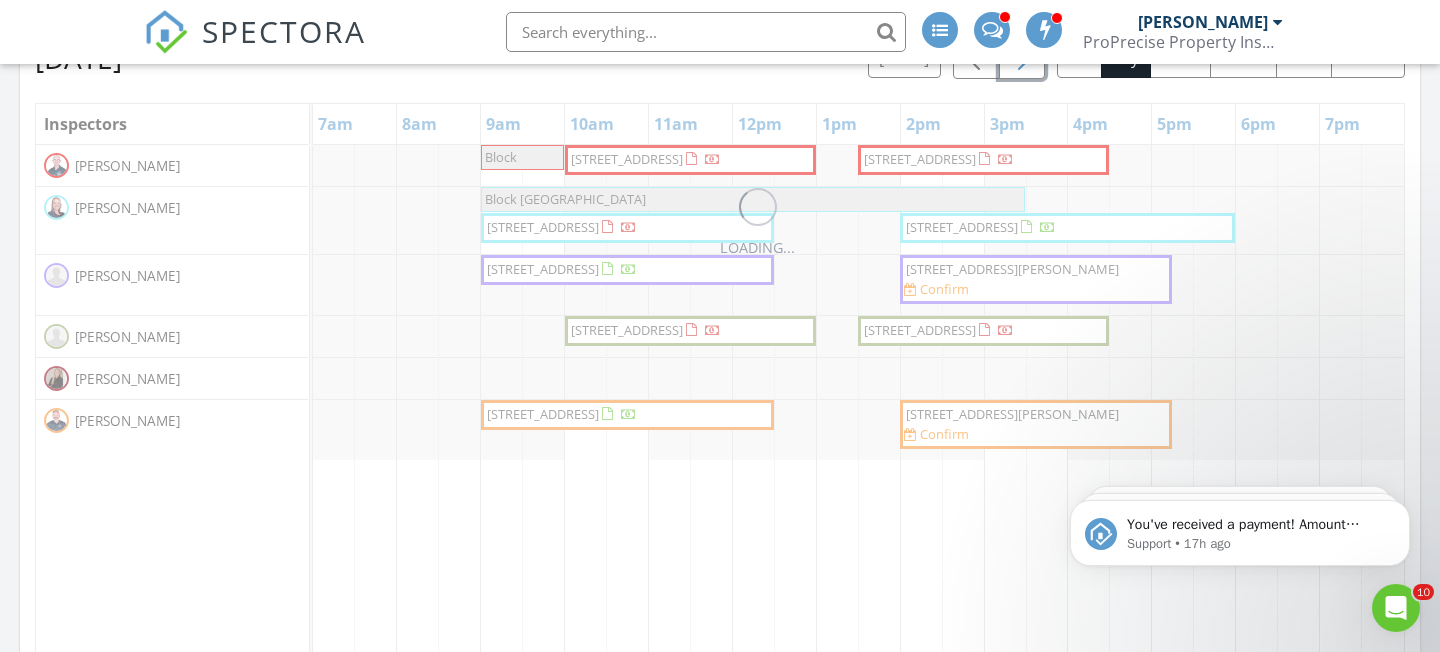 click at bounding box center [1022, 58] 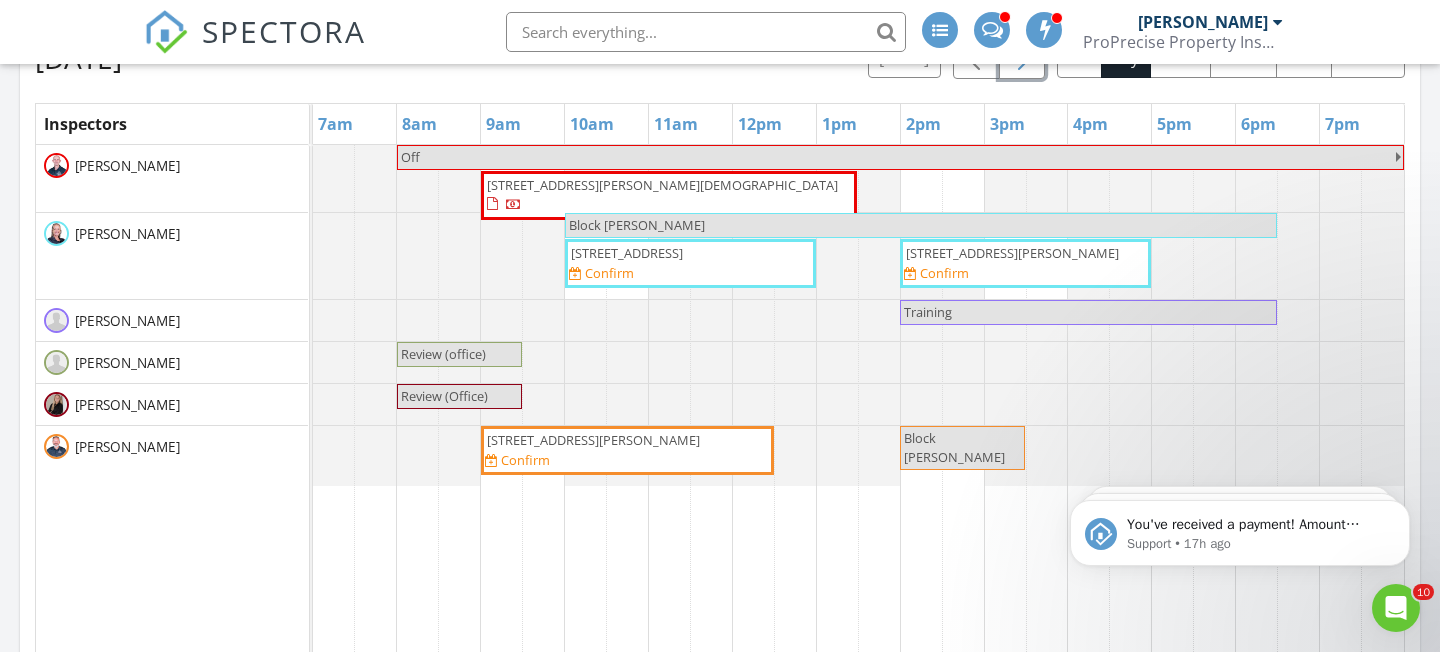 click at bounding box center (1022, 58) 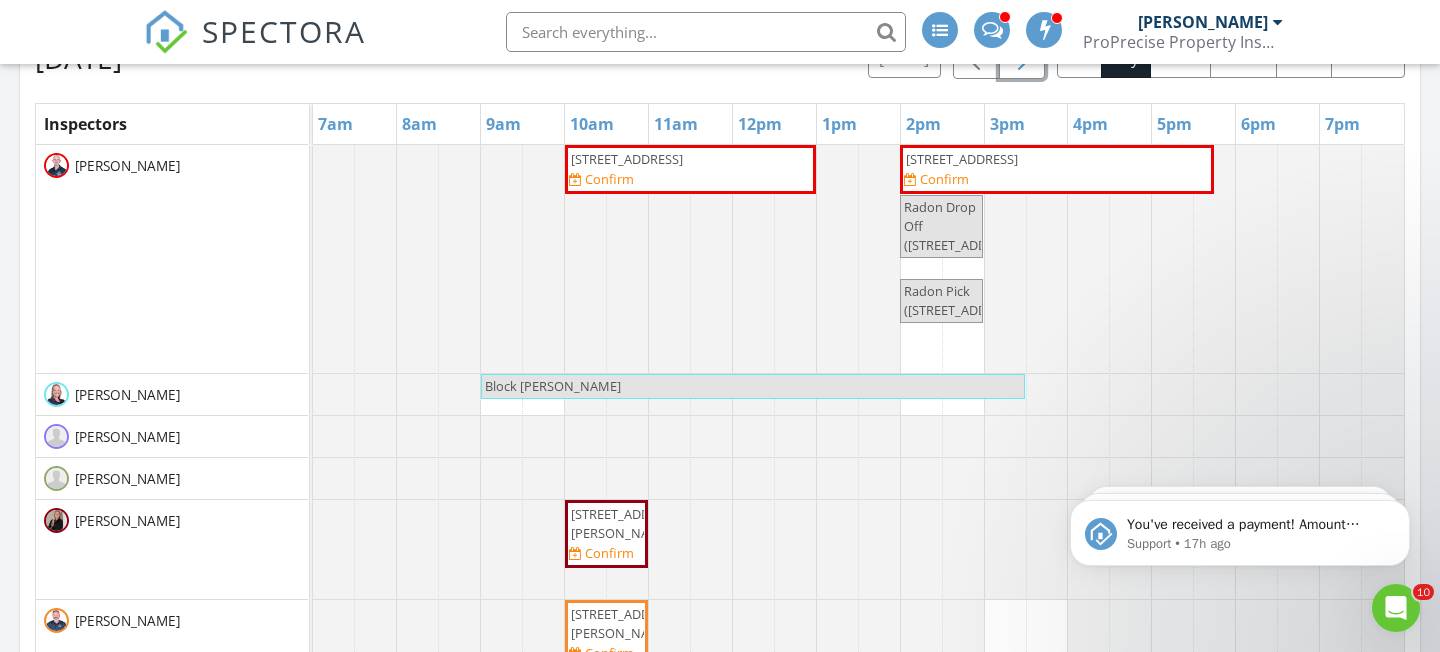 click on "575 Pine Point Dr , Akron 44333
Confirm" at bounding box center (1057, 169) 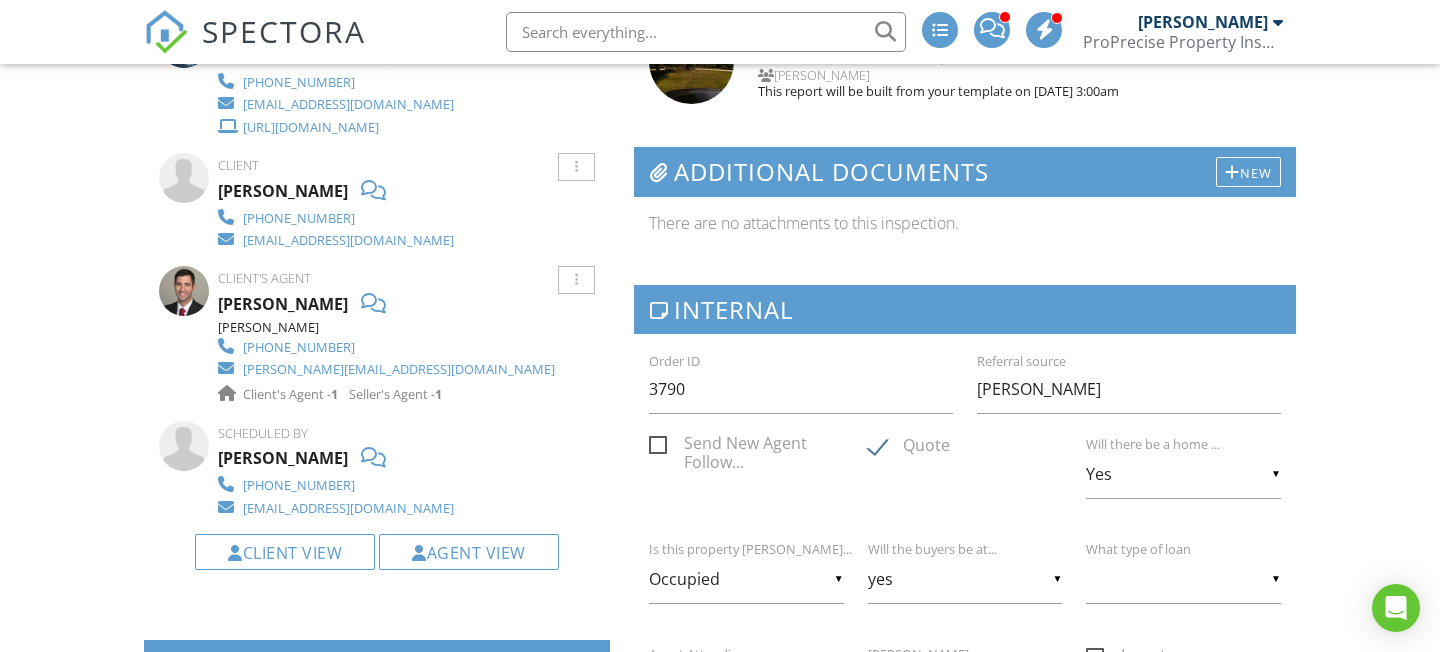 scroll, scrollTop: 140, scrollLeft: 0, axis: vertical 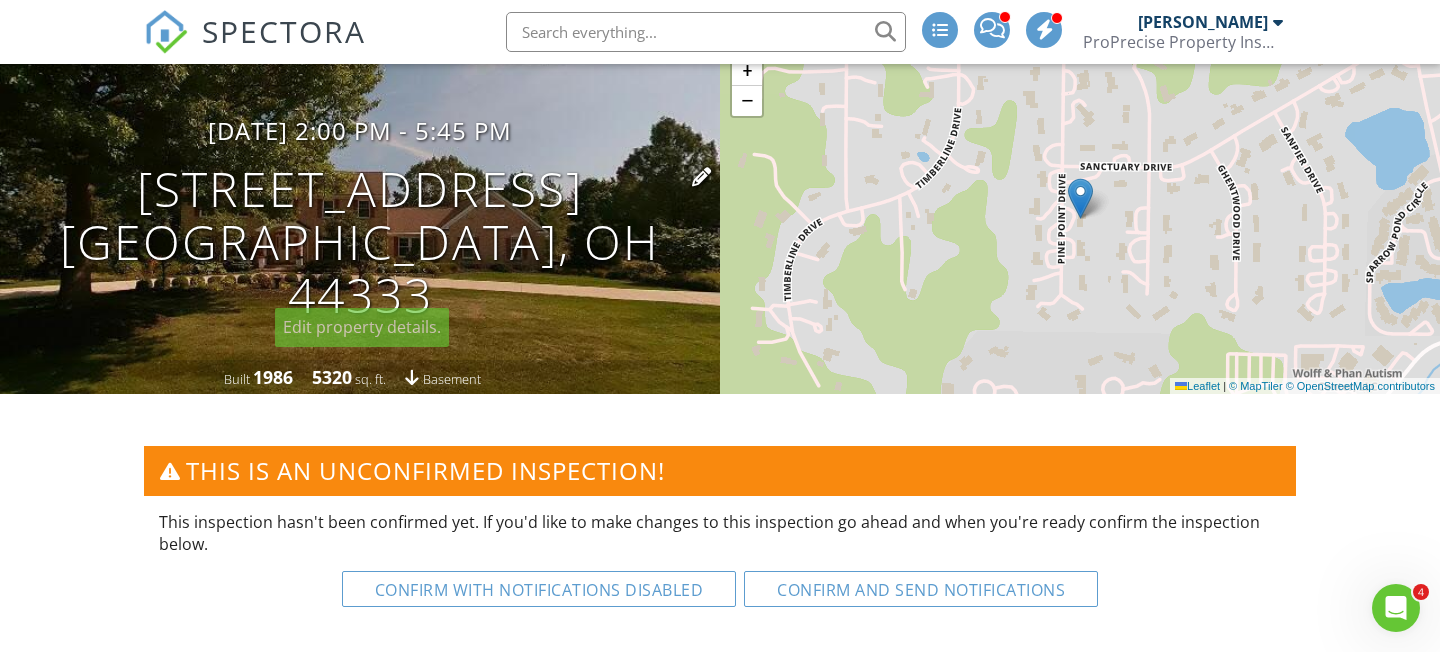 click on "575 Pine Point Dr
Akron, OH 44333" at bounding box center [360, 242] 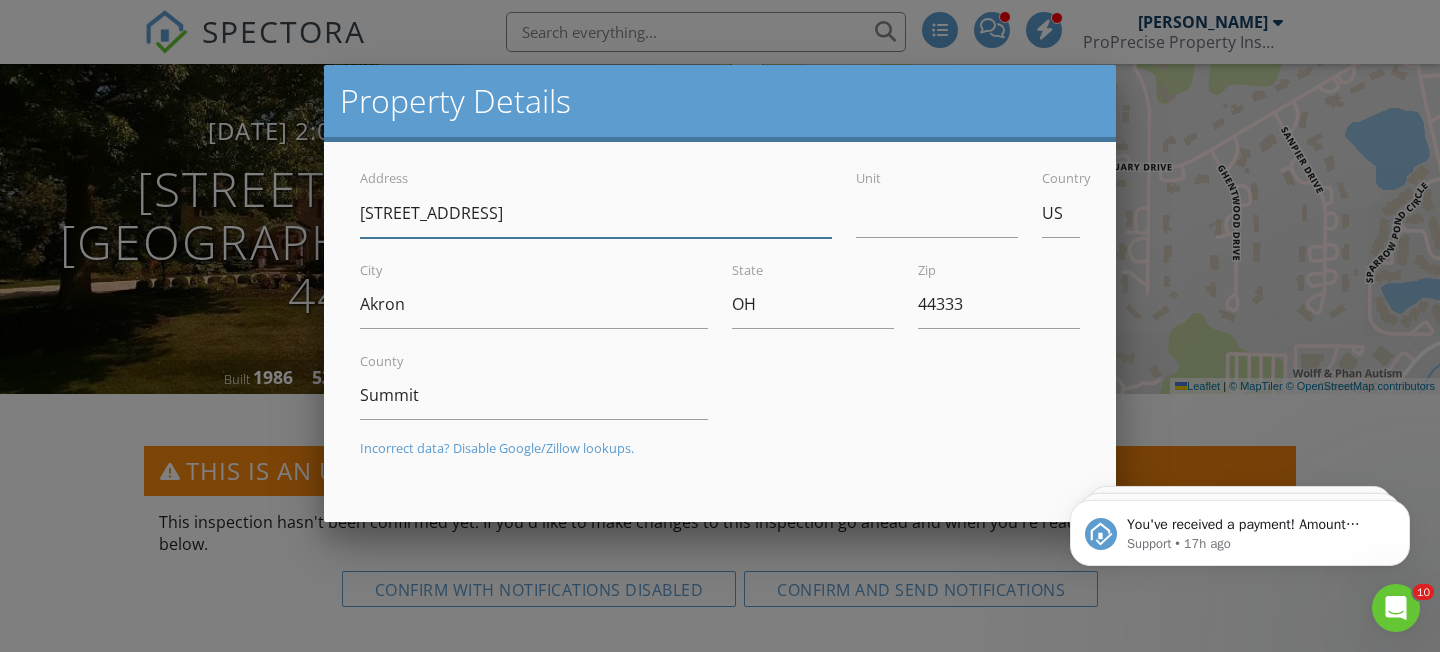 scroll, scrollTop: 0, scrollLeft: 0, axis: both 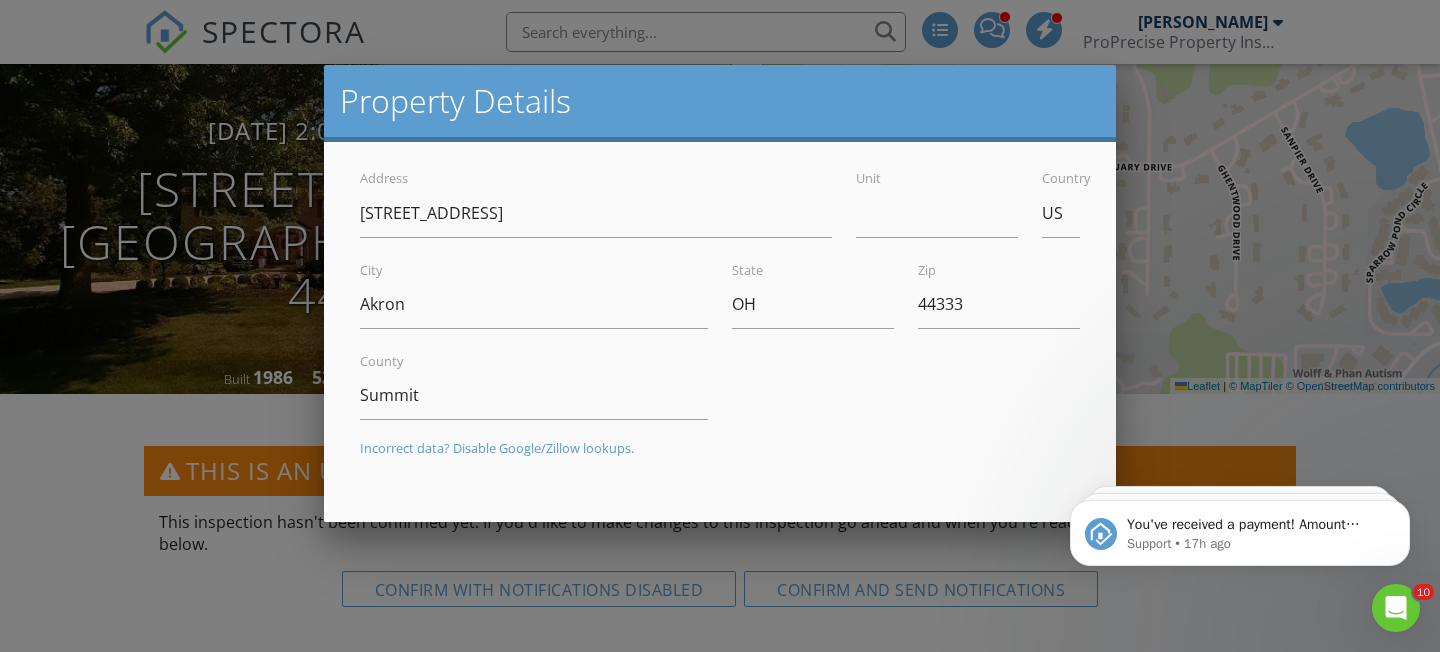 click at bounding box center [720, 307] 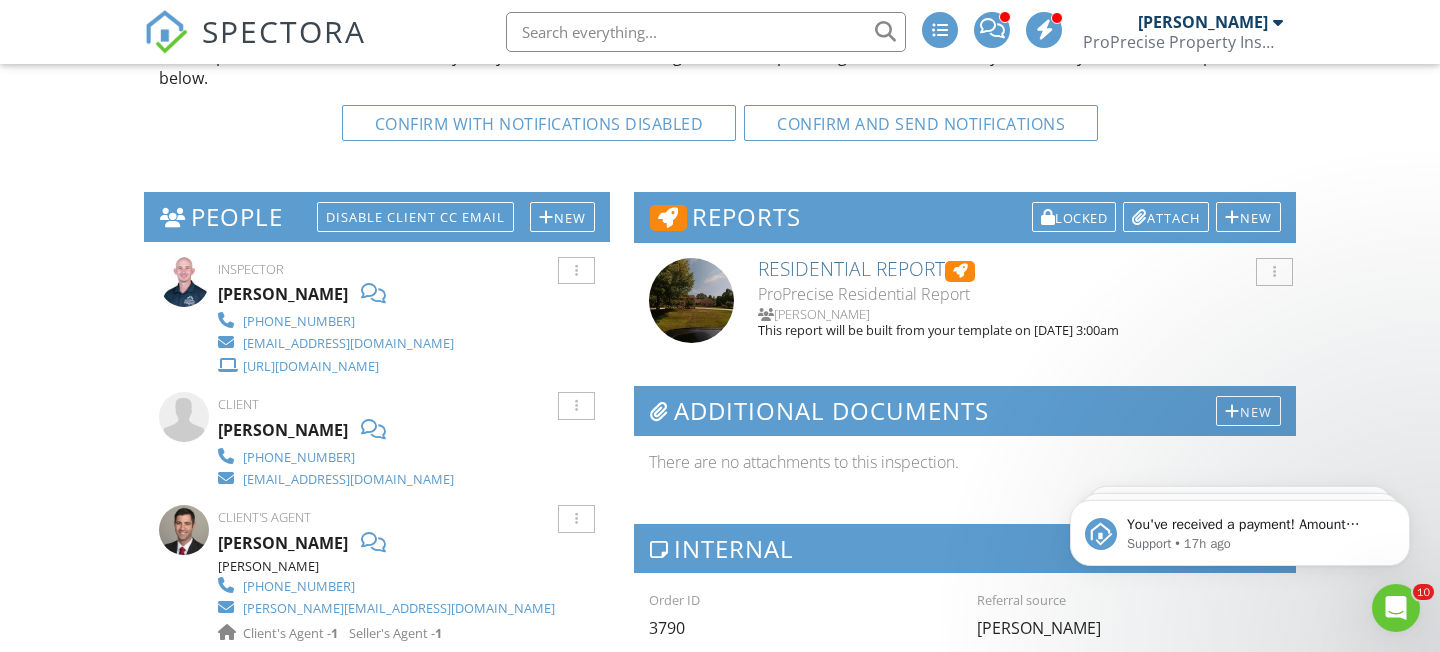 scroll, scrollTop: 647, scrollLeft: 0, axis: vertical 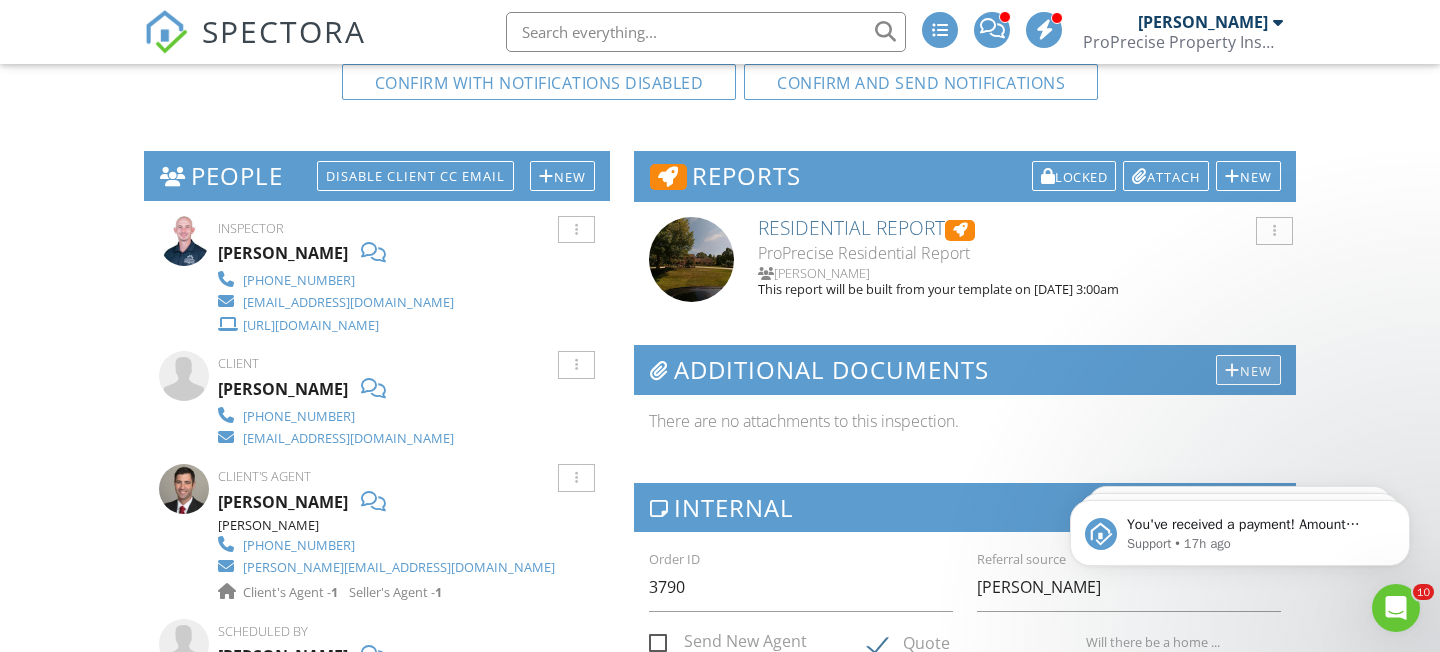 click on "New" at bounding box center (1248, 370) 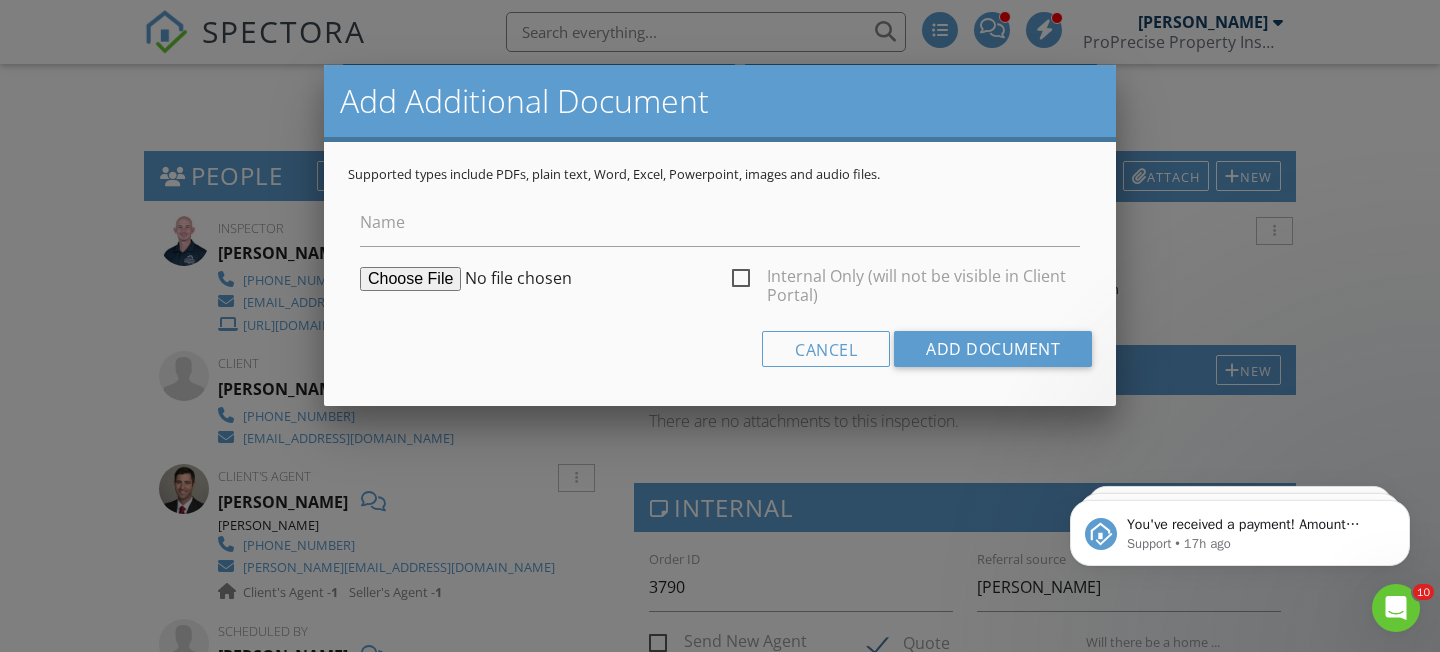 click on "Internal Only (will not be visible in Client Portal)" at bounding box center (906, 279) 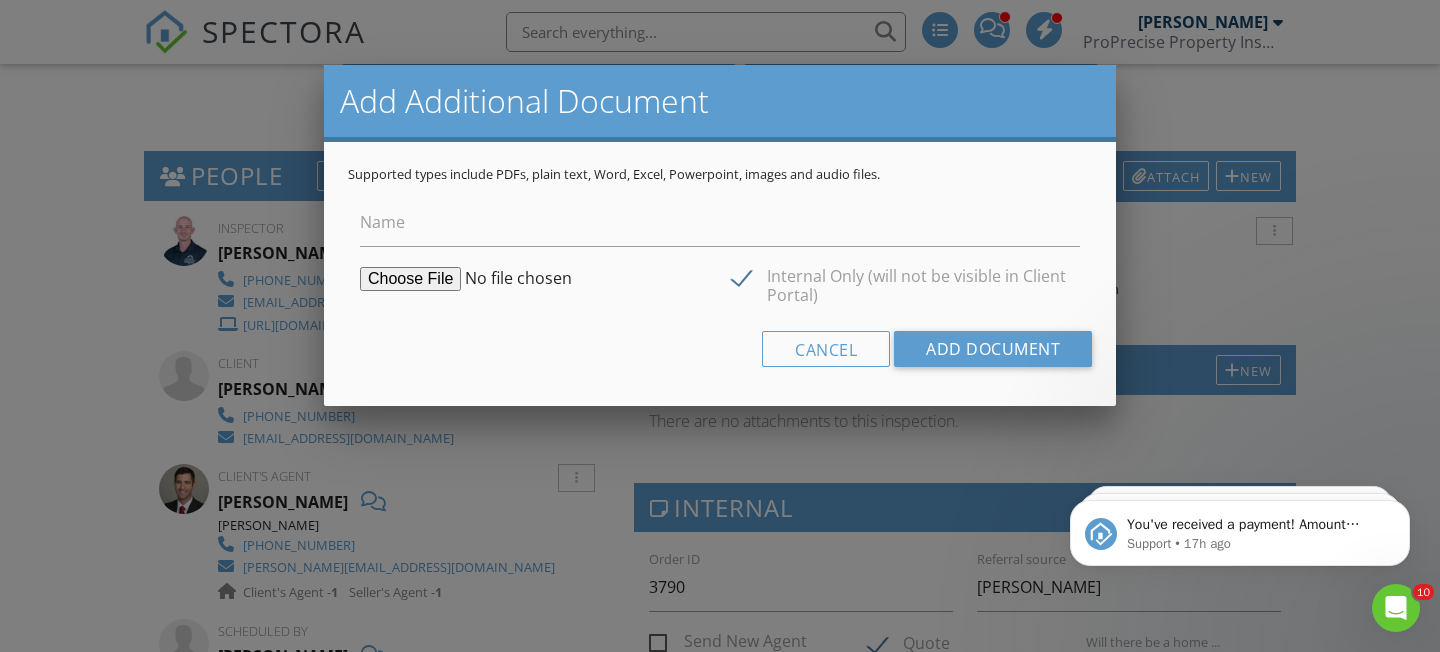 click at bounding box center [513, 279] 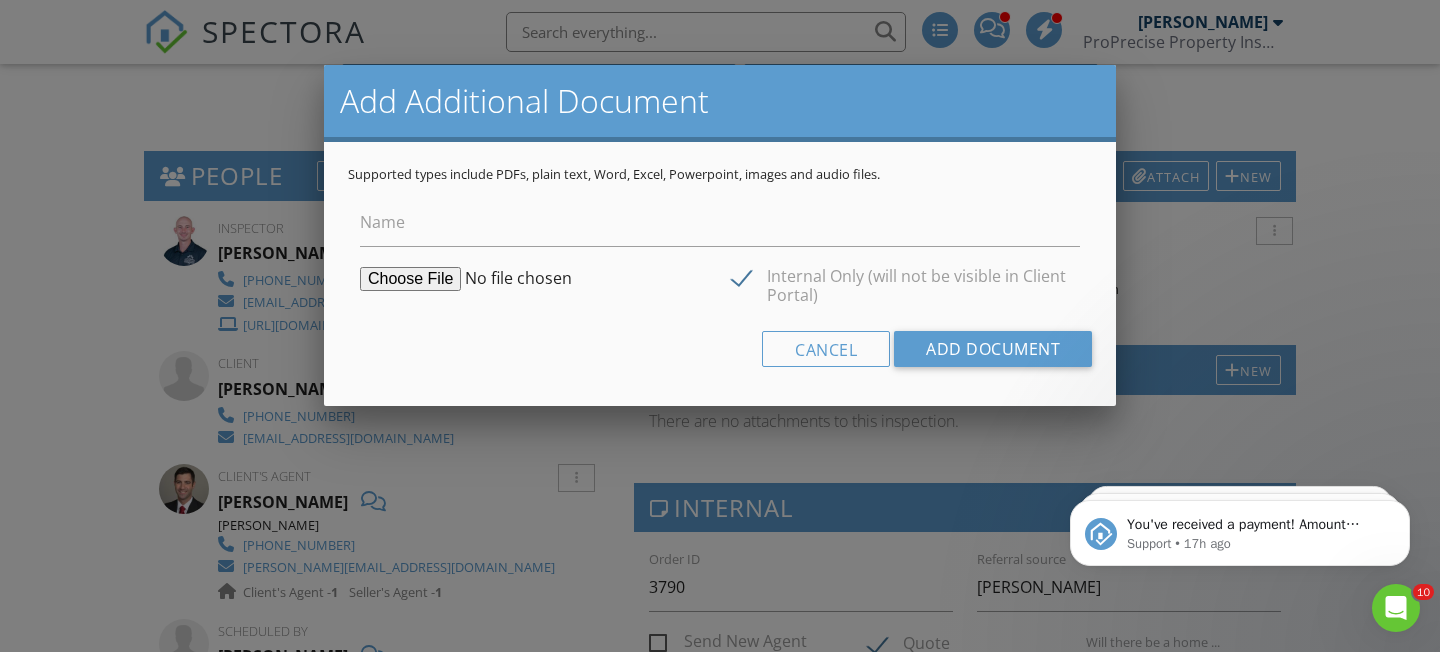 click at bounding box center (513, 279) 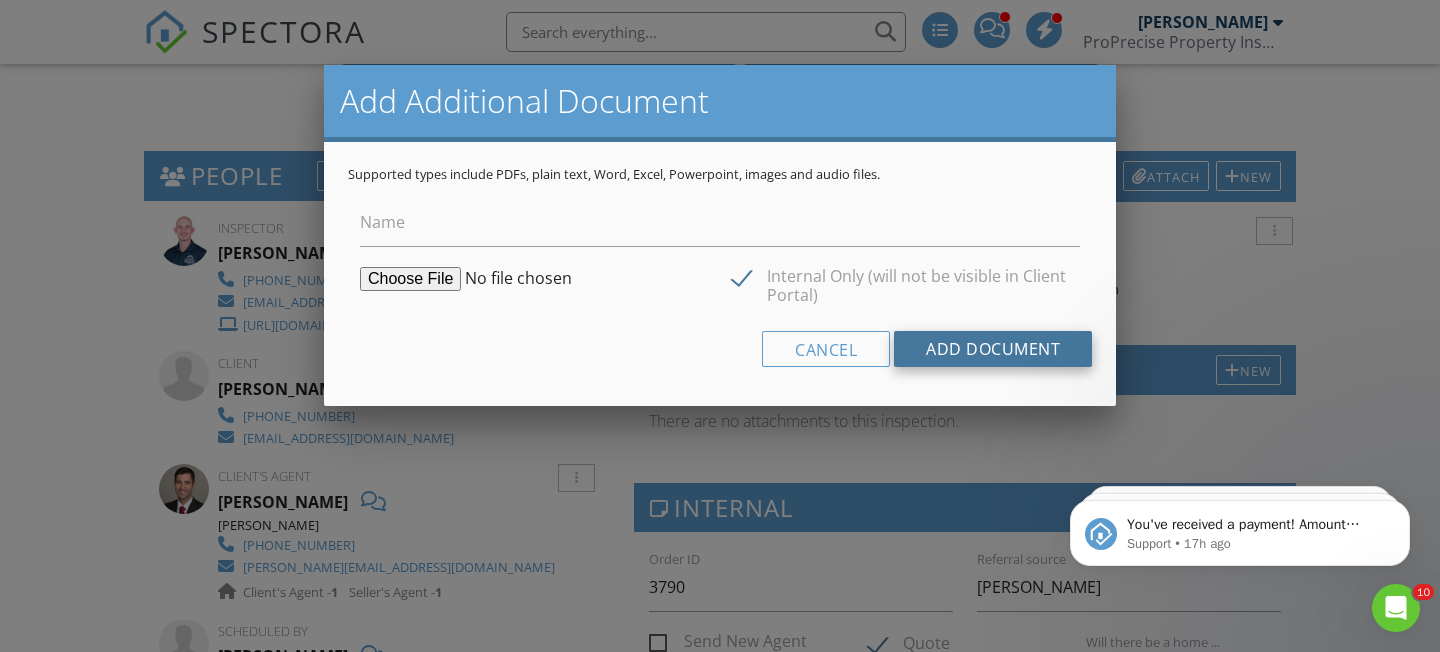 click on "Add Document" at bounding box center (993, 349) 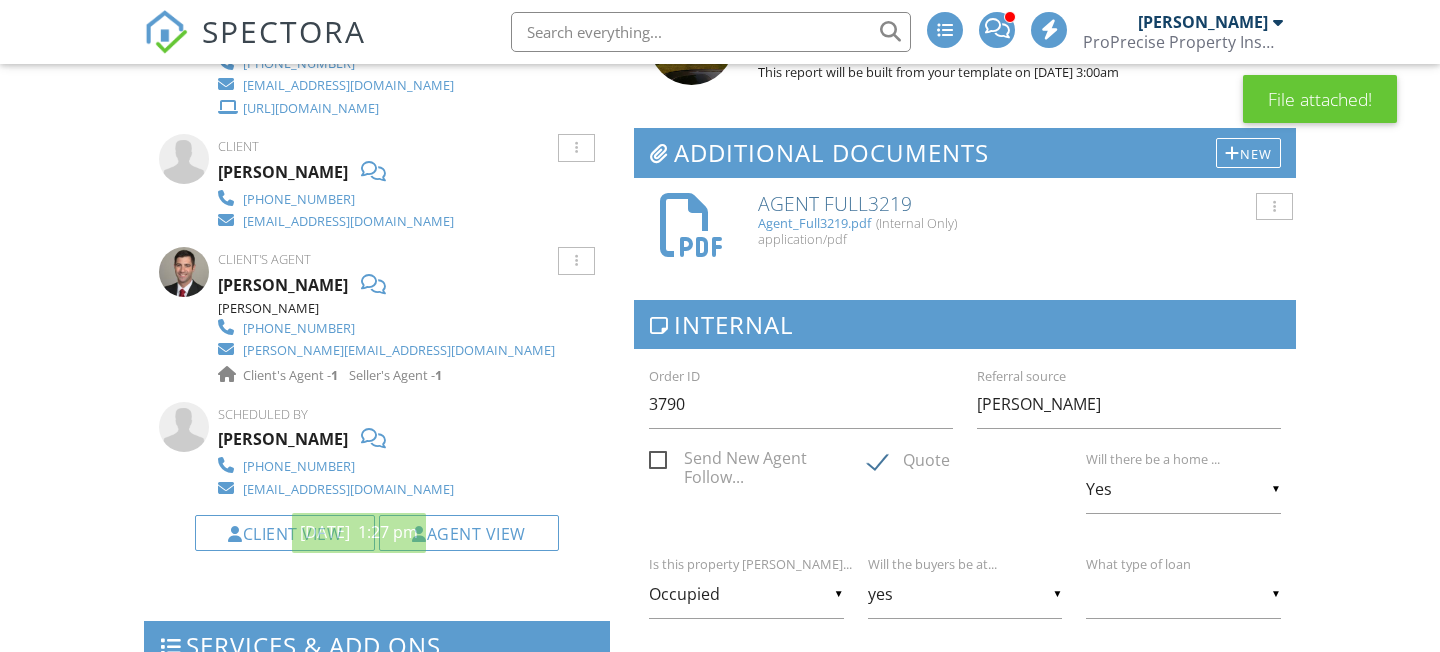scroll, scrollTop: 864, scrollLeft: 0, axis: vertical 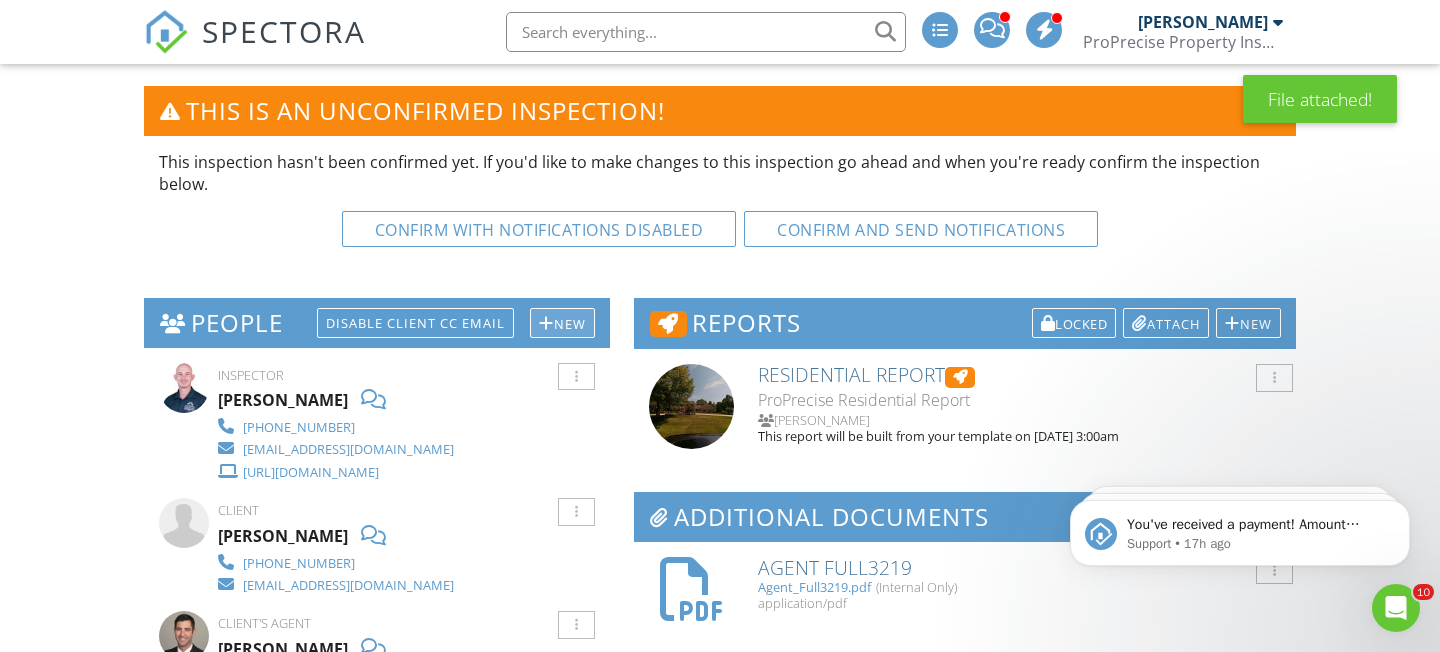 click on "New" at bounding box center [562, 323] 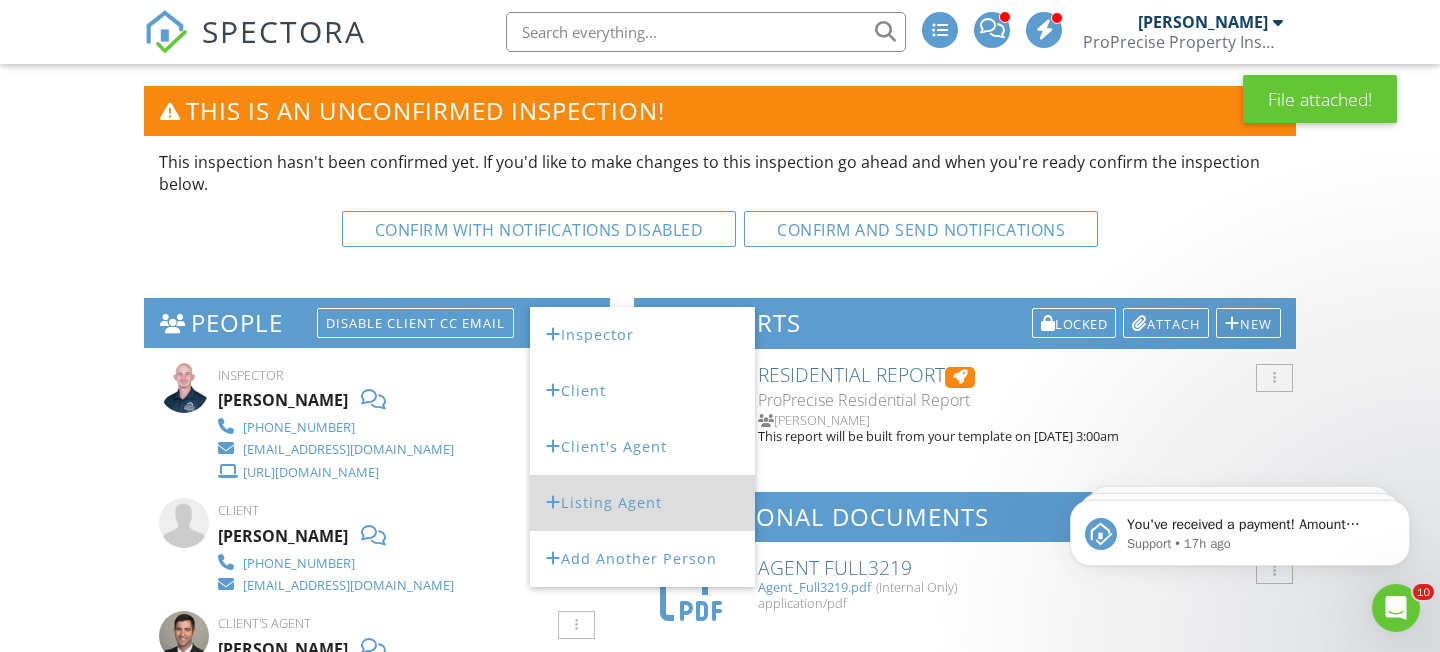click on "Listing Agent" at bounding box center (642, 503) 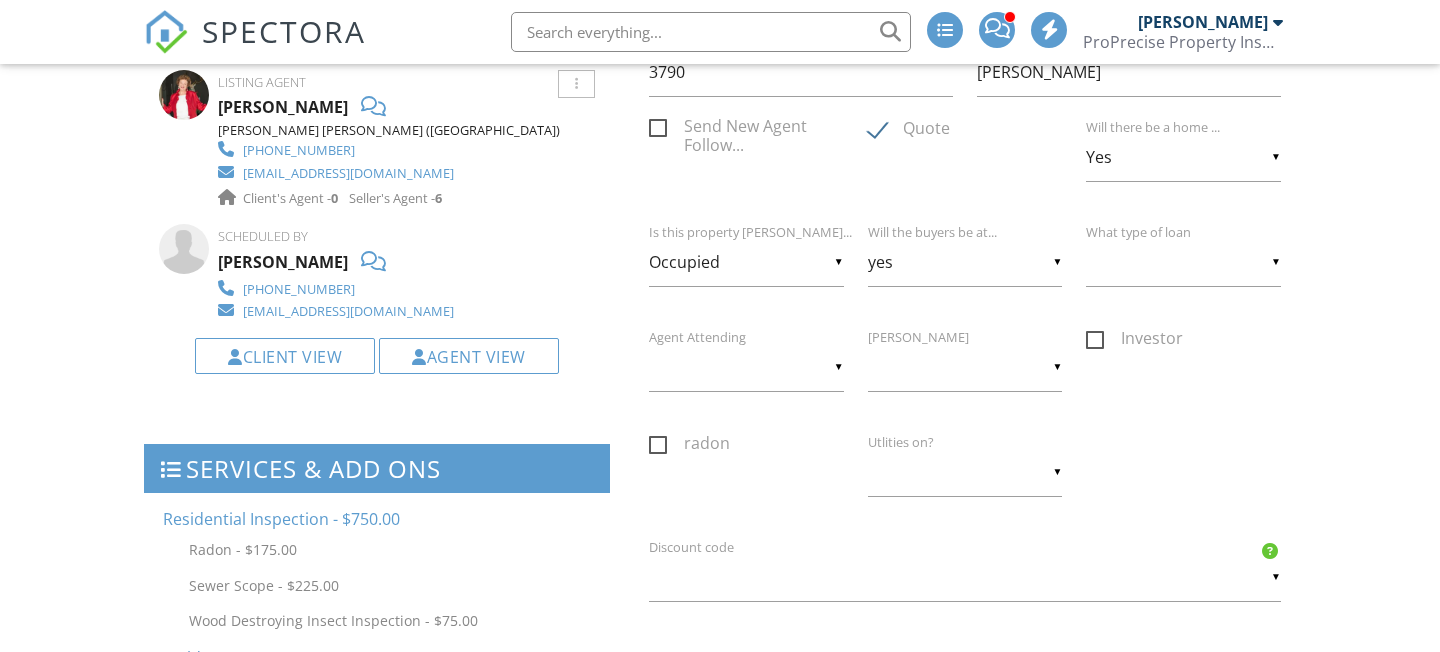 scroll, scrollTop: 1196, scrollLeft: 0, axis: vertical 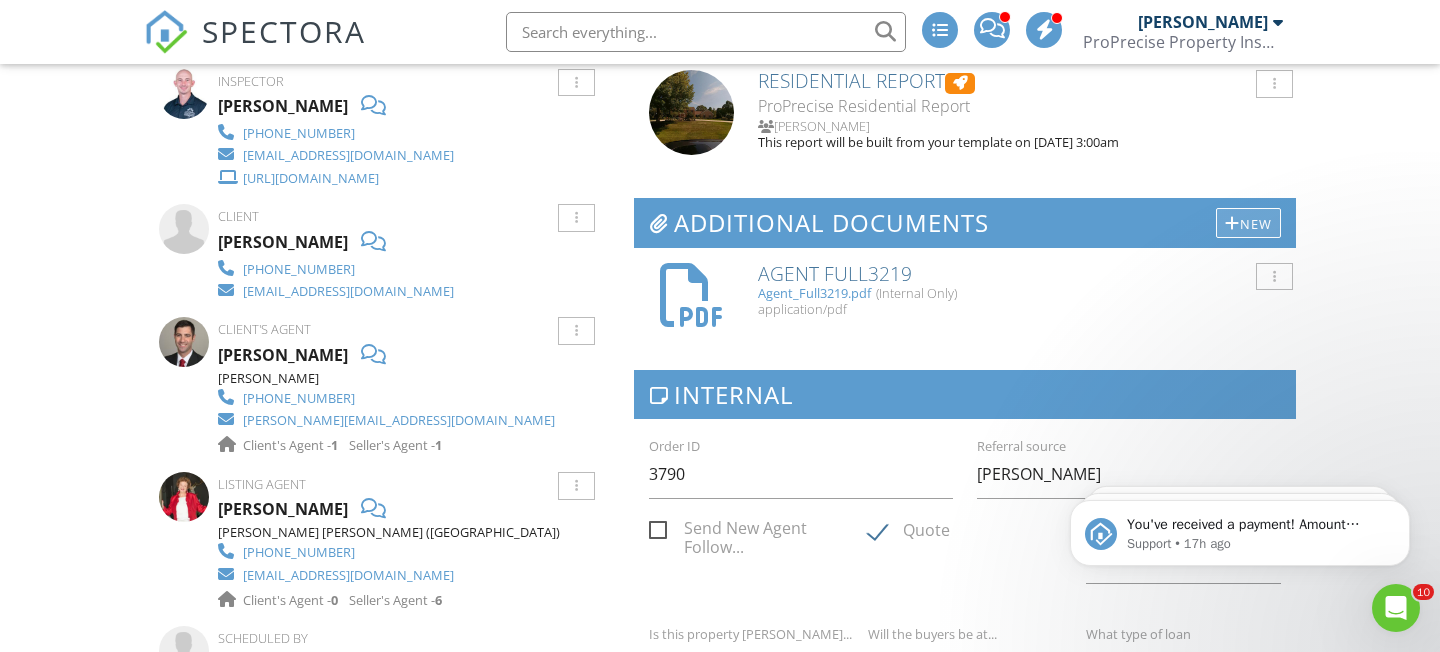 click on "New" at bounding box center (1248, 223) 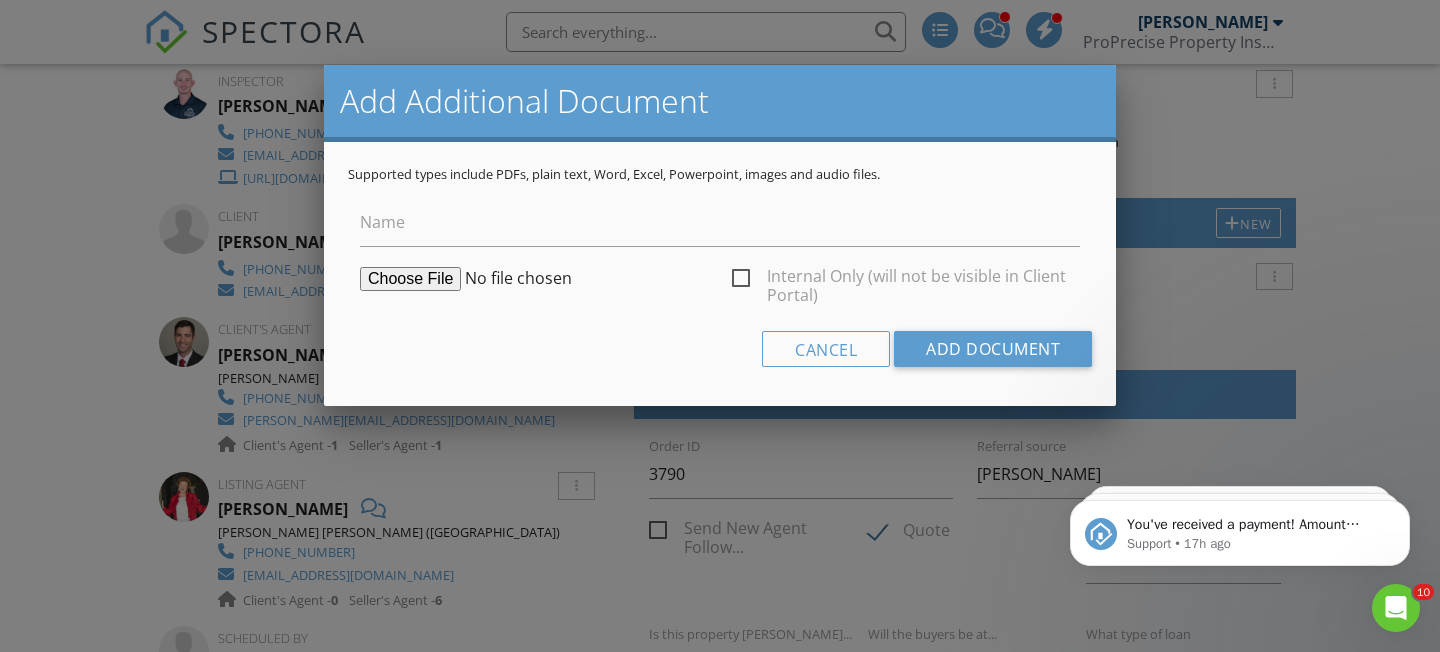 click on "Internal Only (will not be visible in Client Portal)" at bounding box center [906, 279] 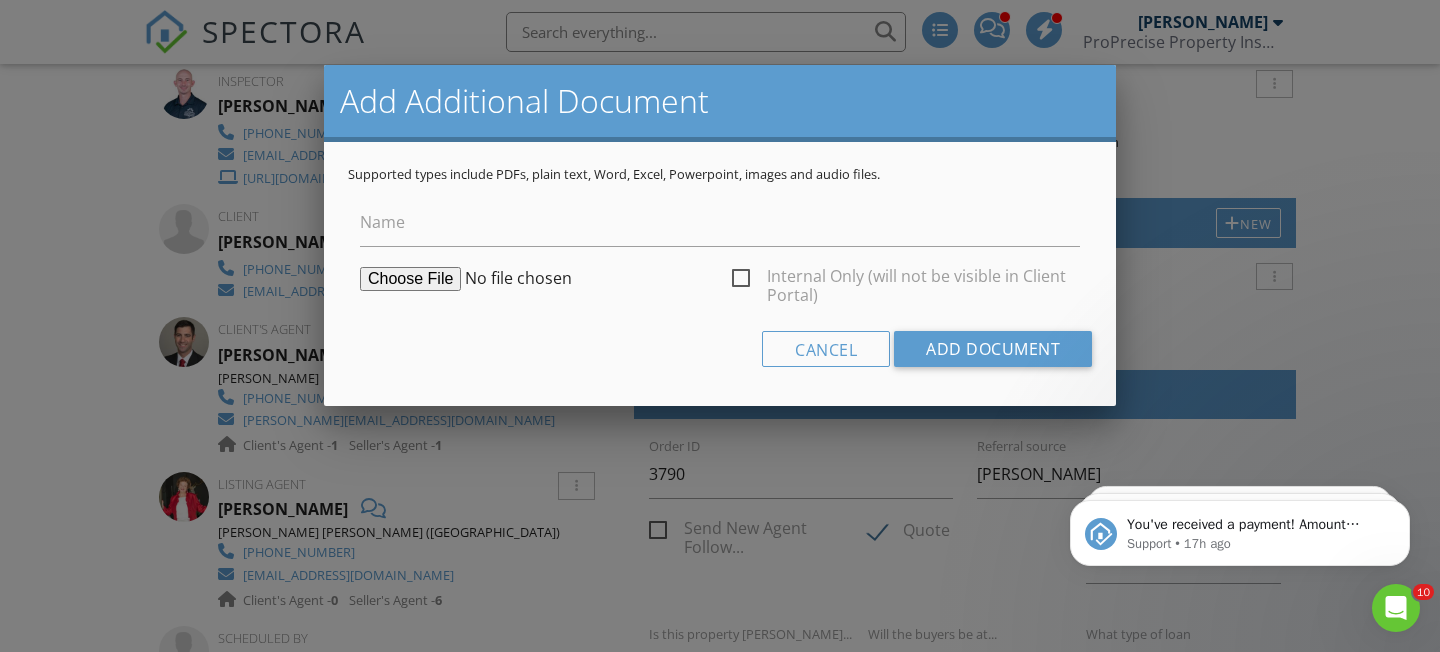 click on "Internal Only (will not be visible in Client Portal)" at bounding box center (738, 281) 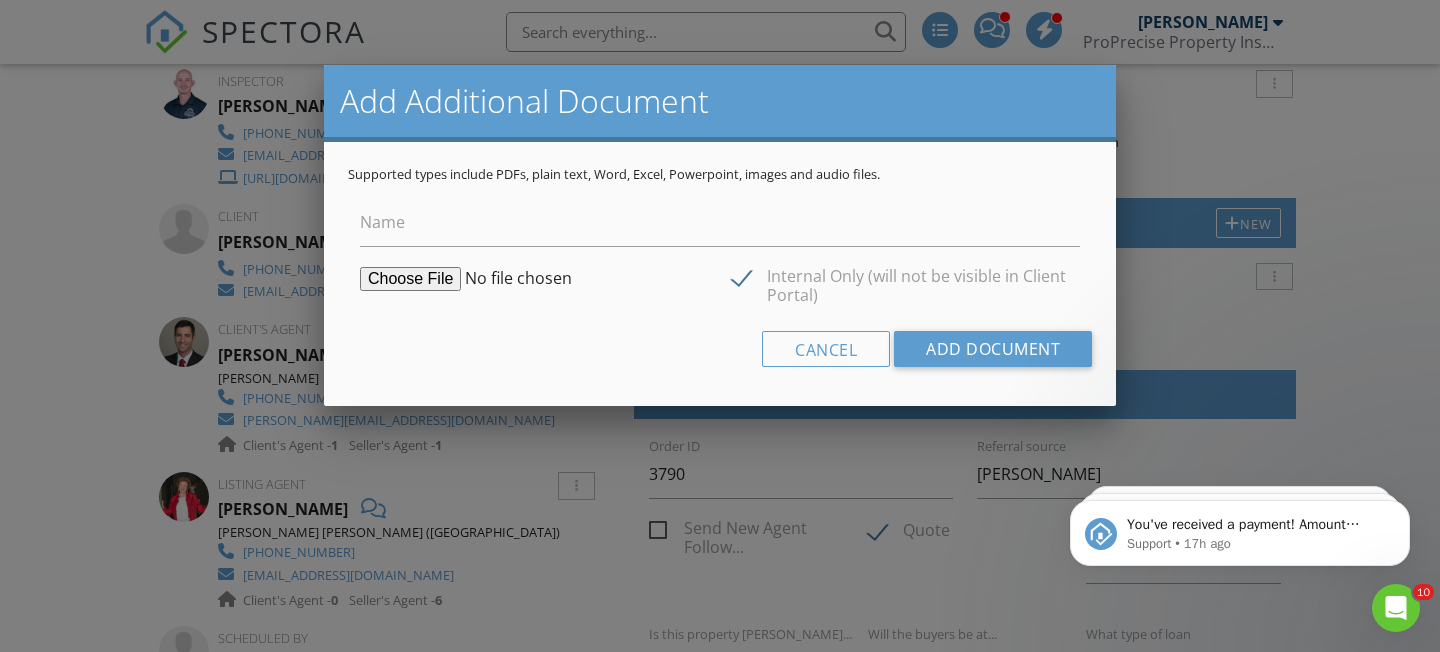 click at bounding box center (513, 279) 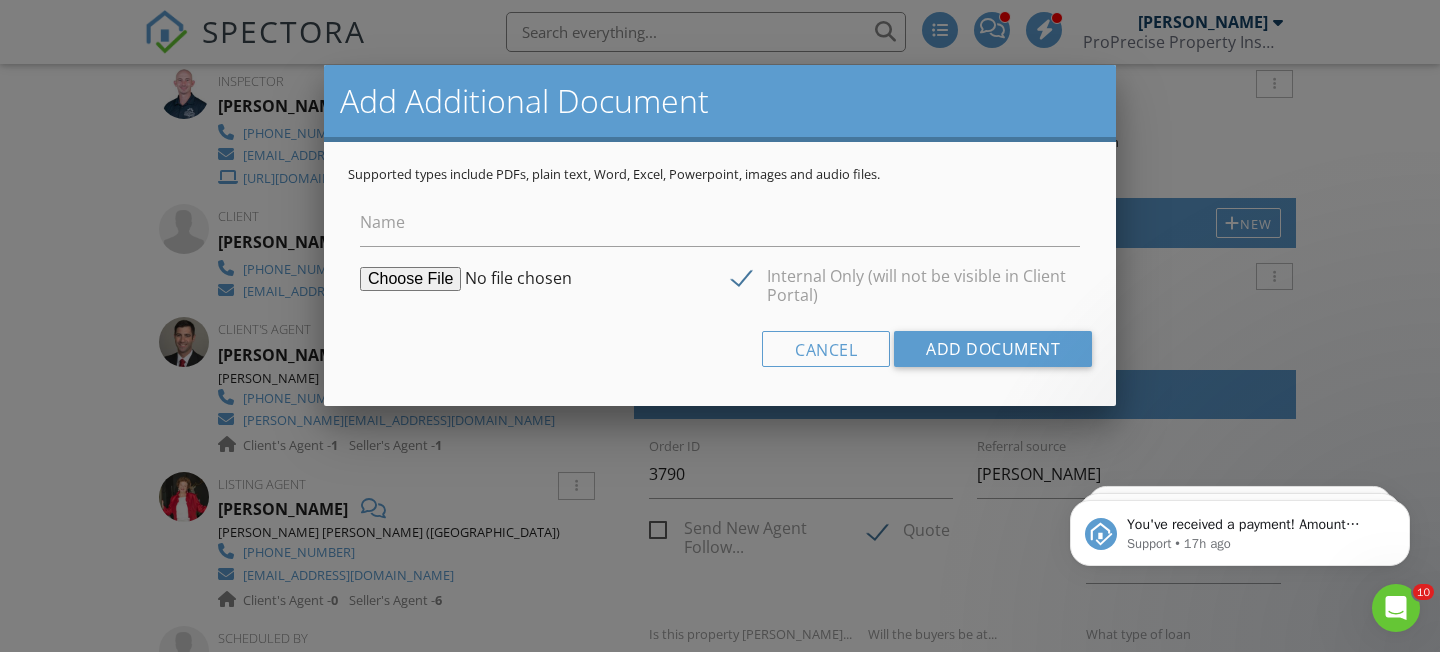 type on "C:\fakepath\RPD (2).pdf" 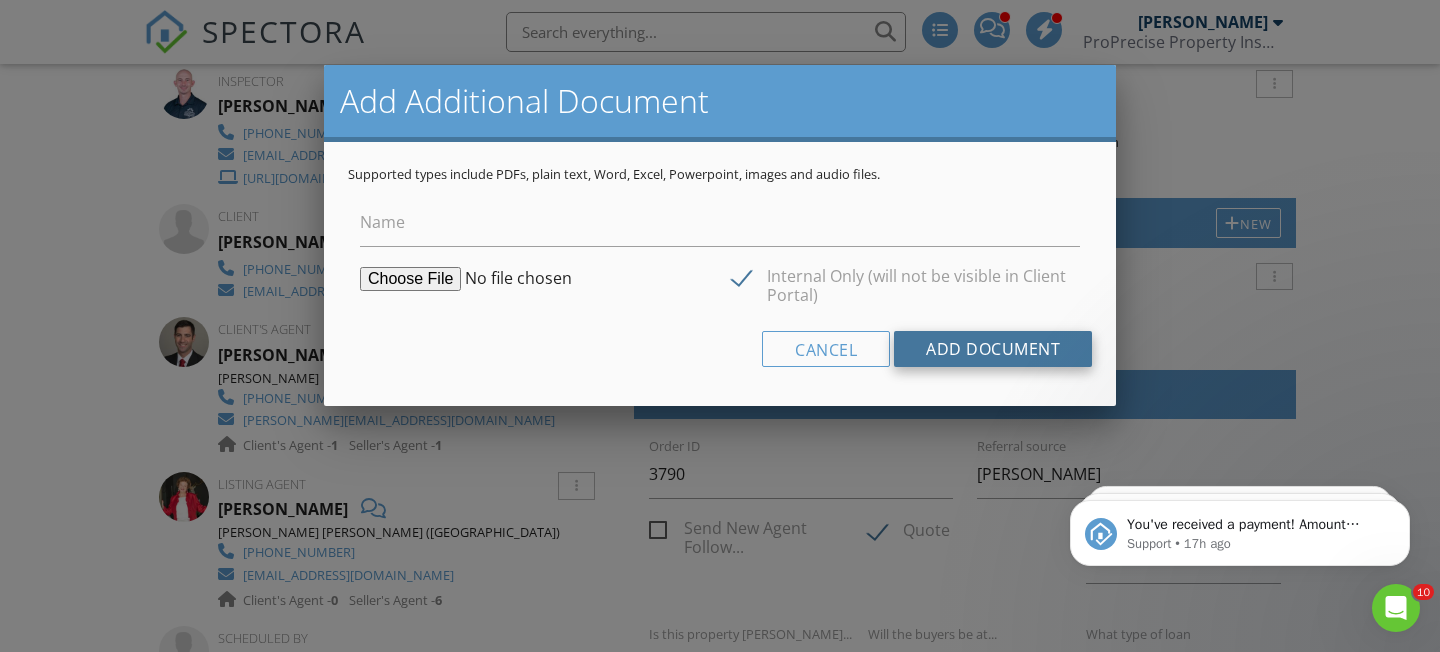 click on "Add Document" at bounding box center (993, 349) 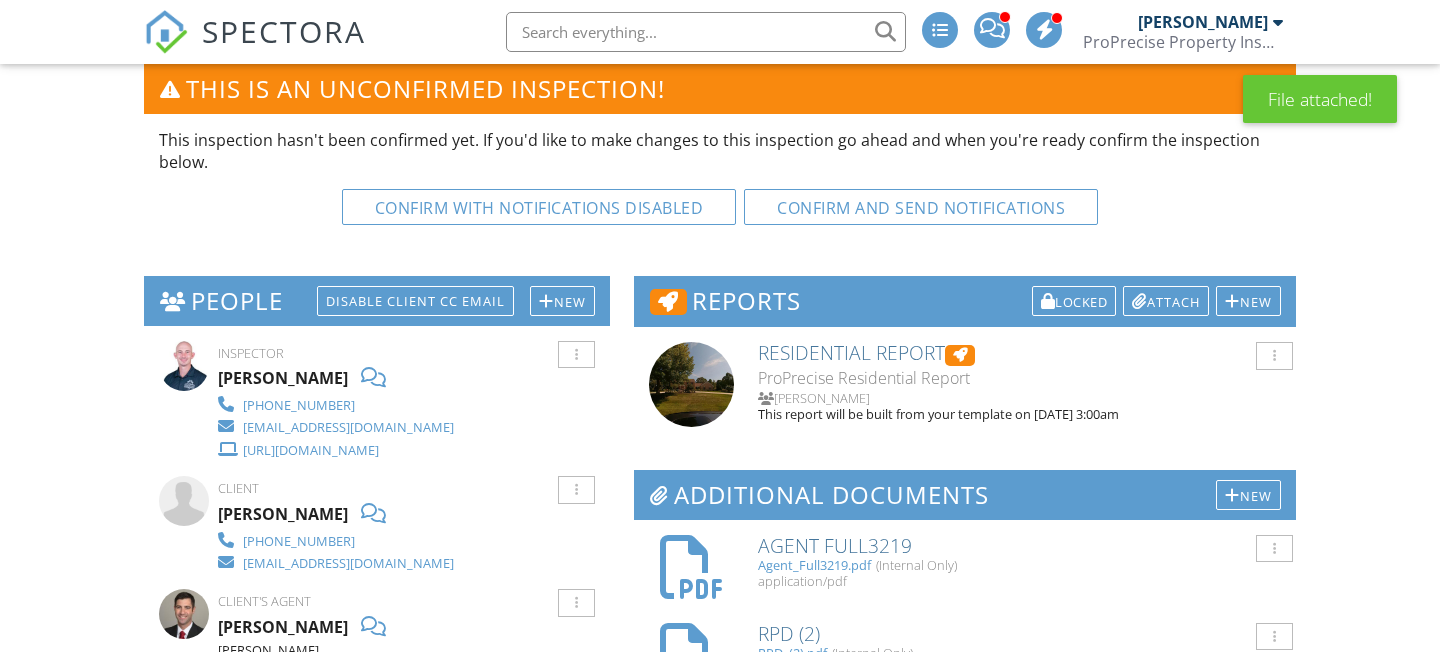 scroll, scrollTop: 0, scrollLeft: 0, axis: both 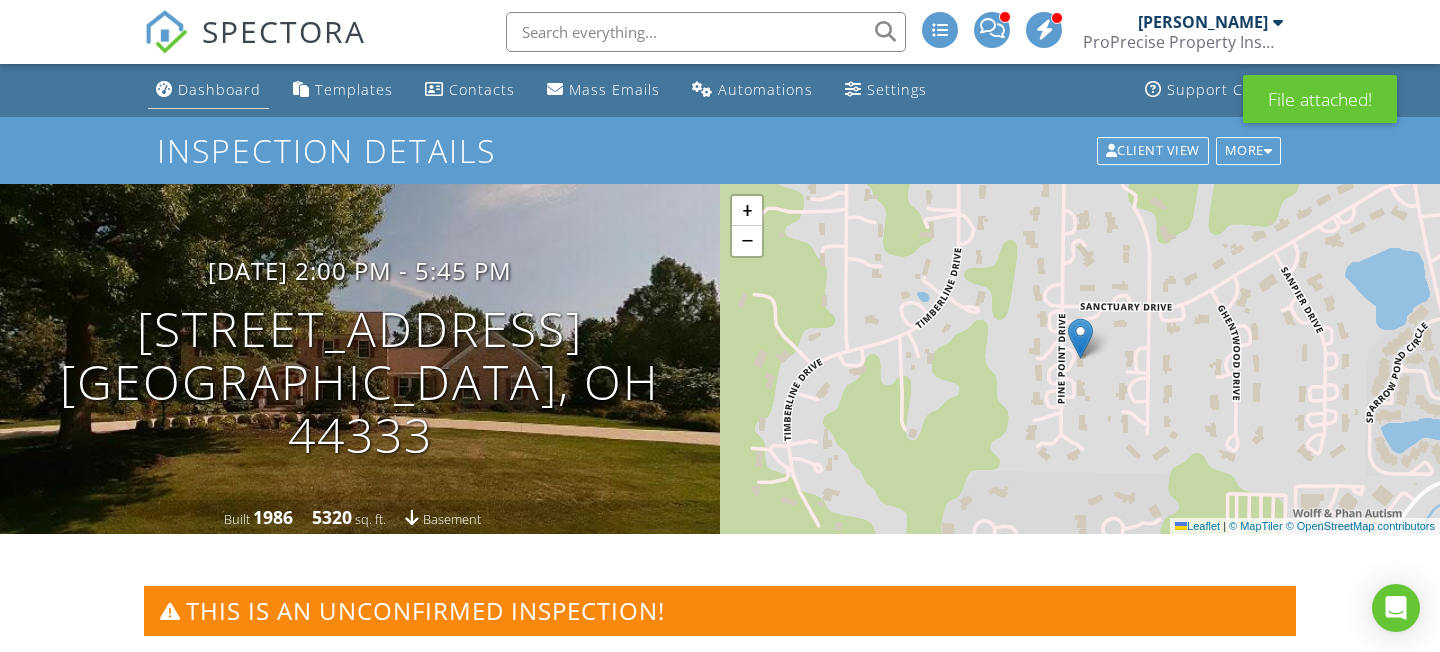 click on "Dashboard" at bounding box center [208, 90] 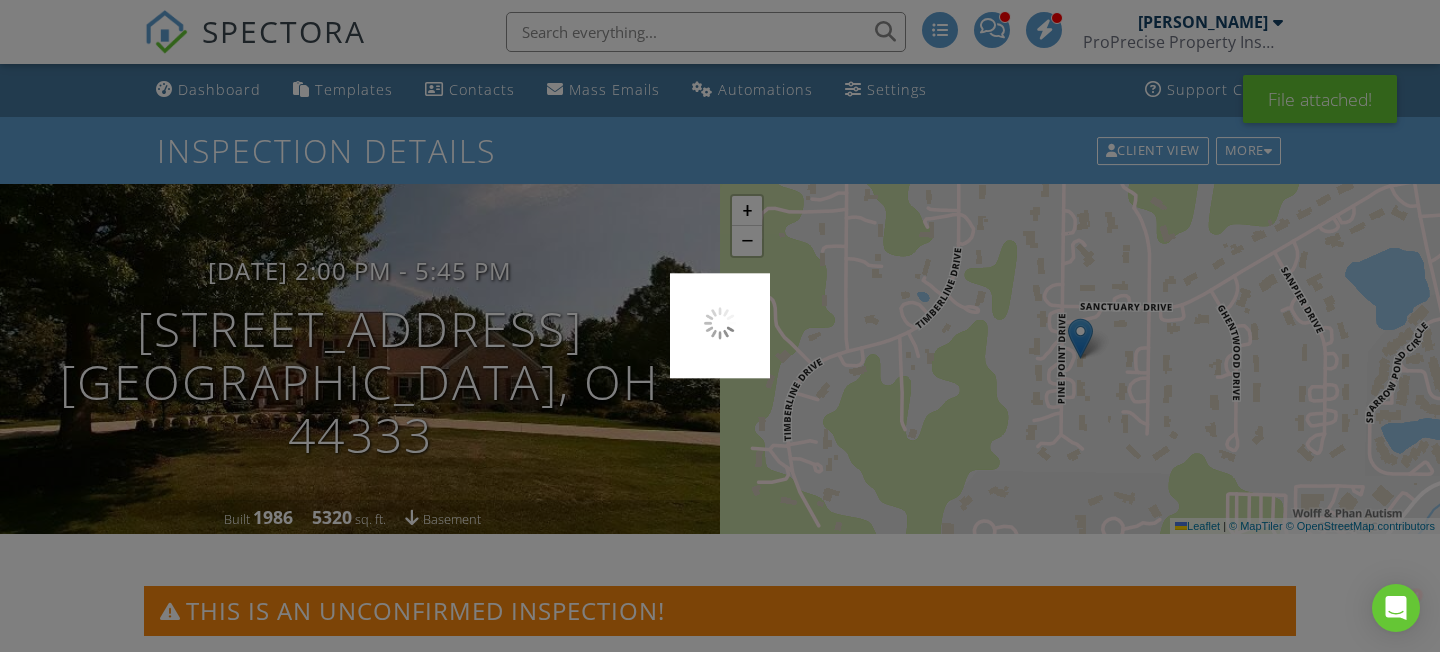 scroll, scrollTop: 0, scrollLeft: 0, axis: both 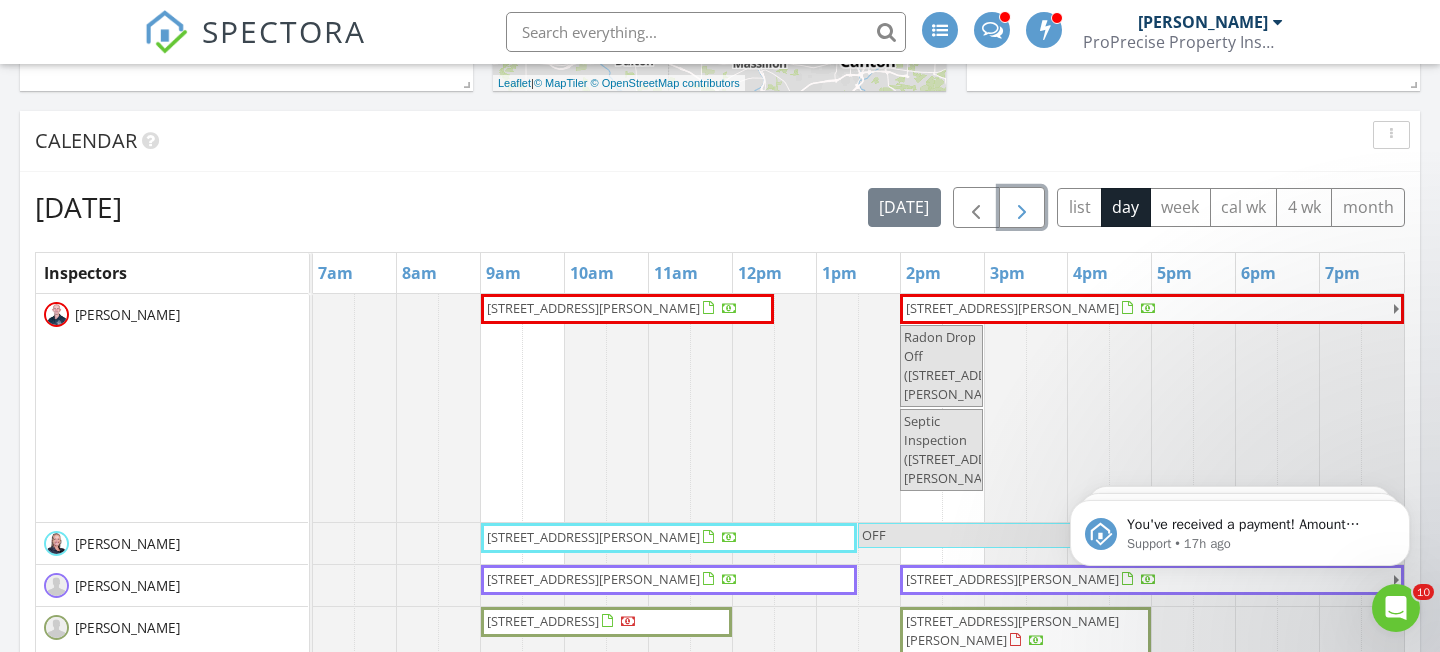 click at bounding box center [1022, 208] 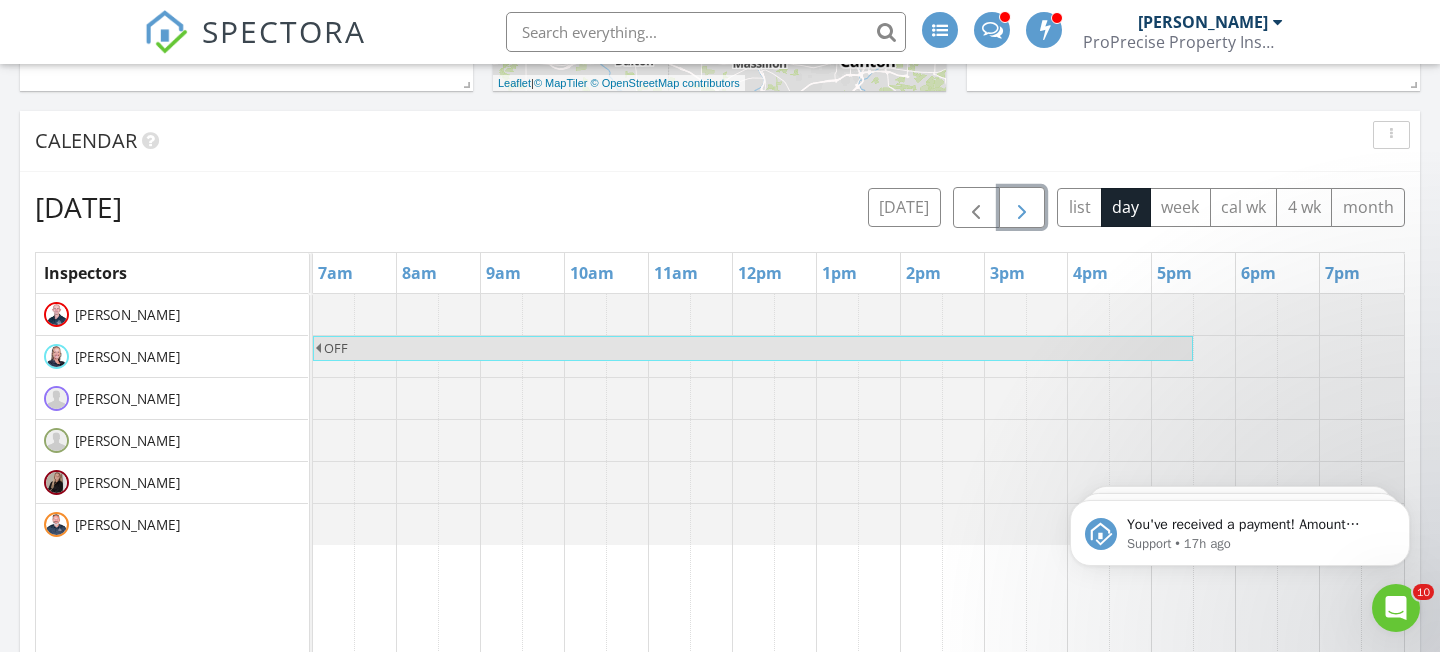 click at bounding box center [1022, 208] 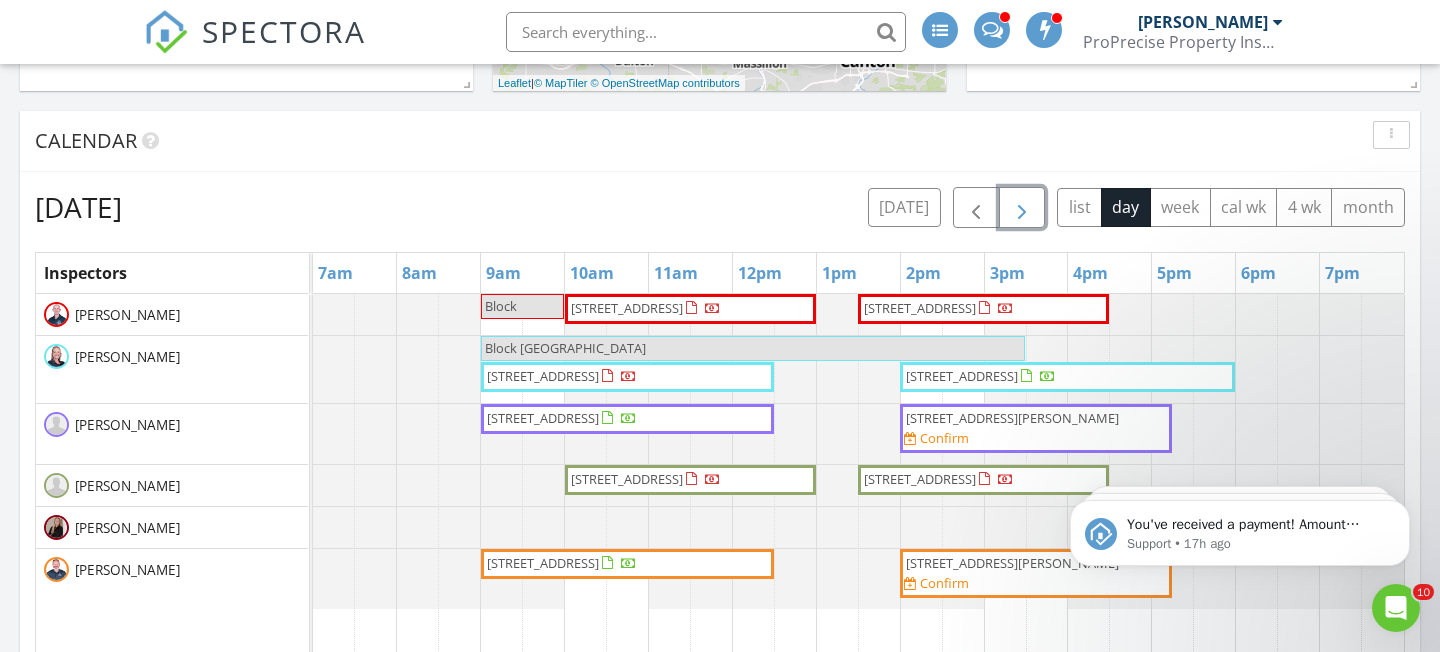 click at bounding box center (1022, 208) 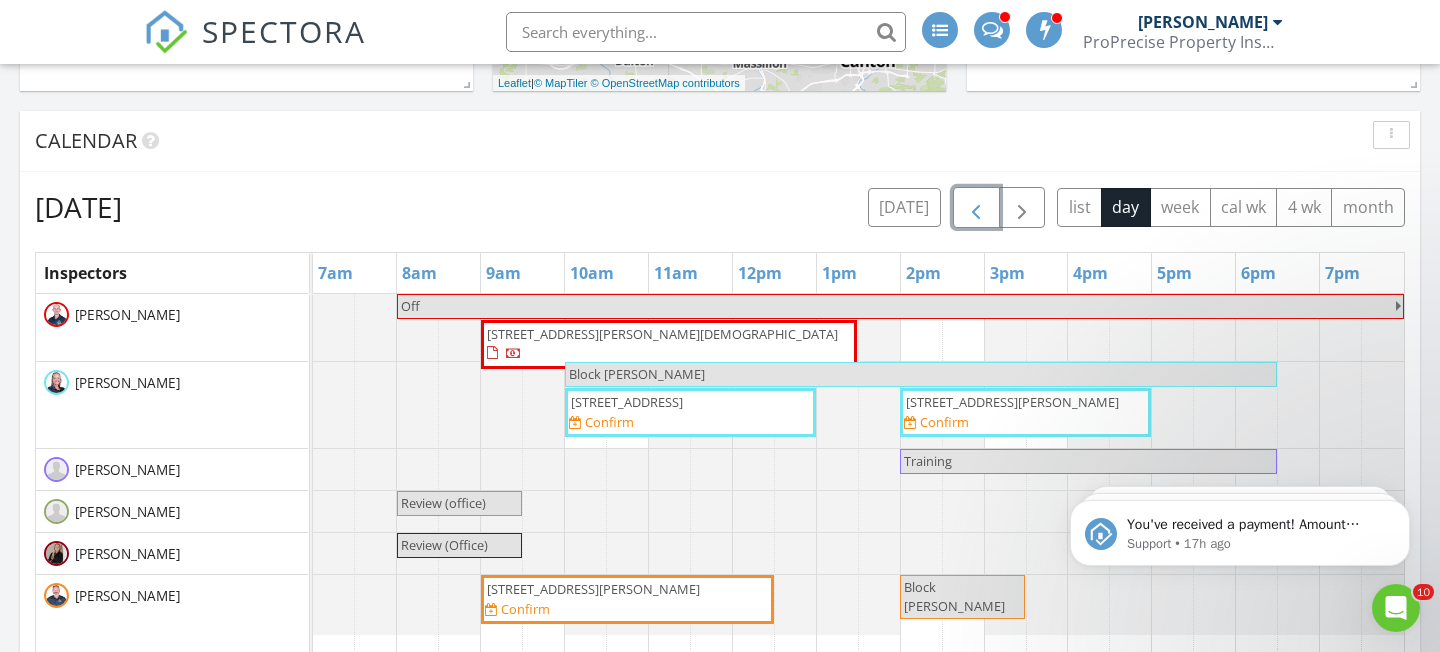 click at bounding box center (976, 208) 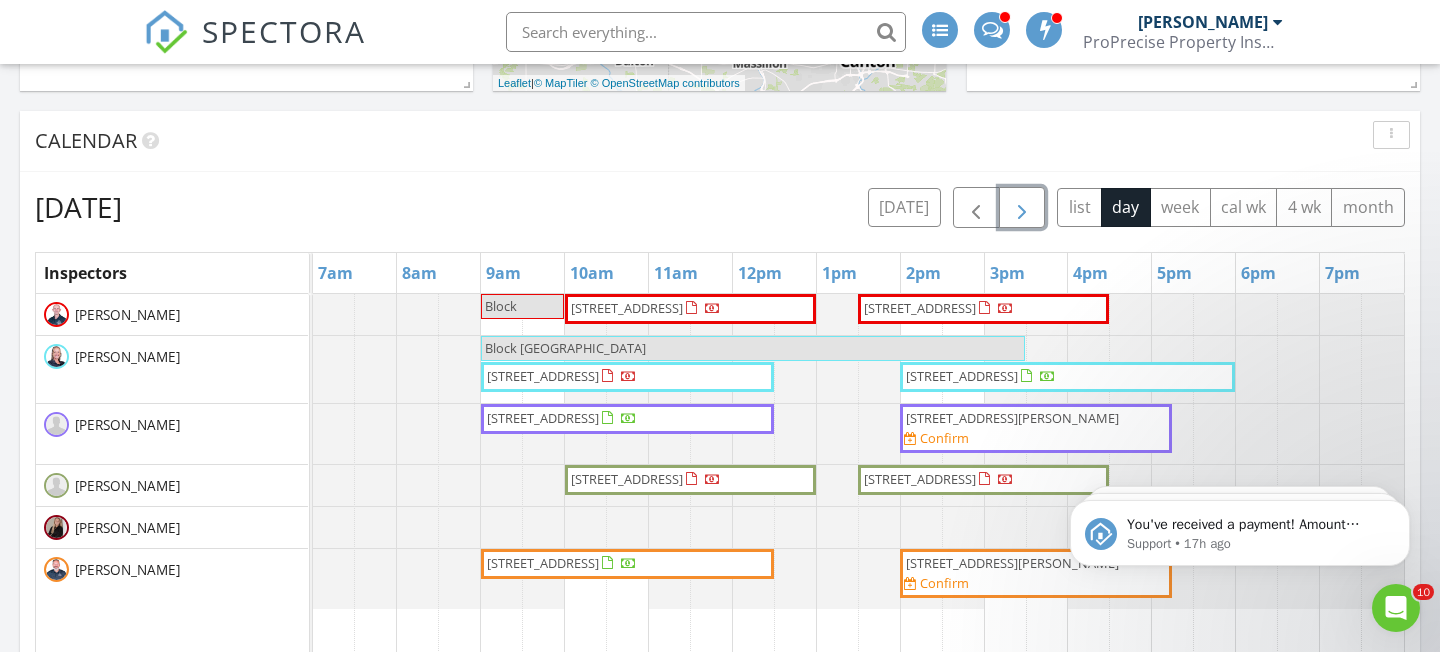 click at bounding box center [1022, 208] 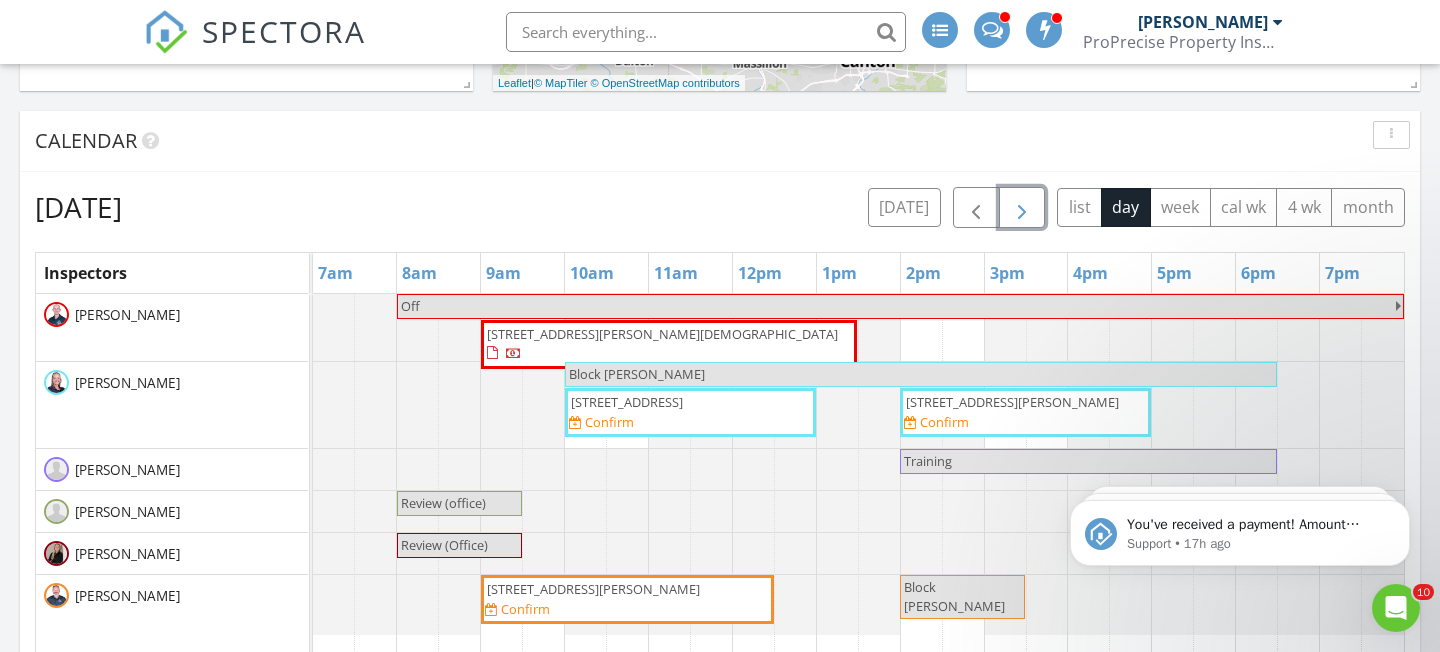 click at bounding box center [1022, 208] 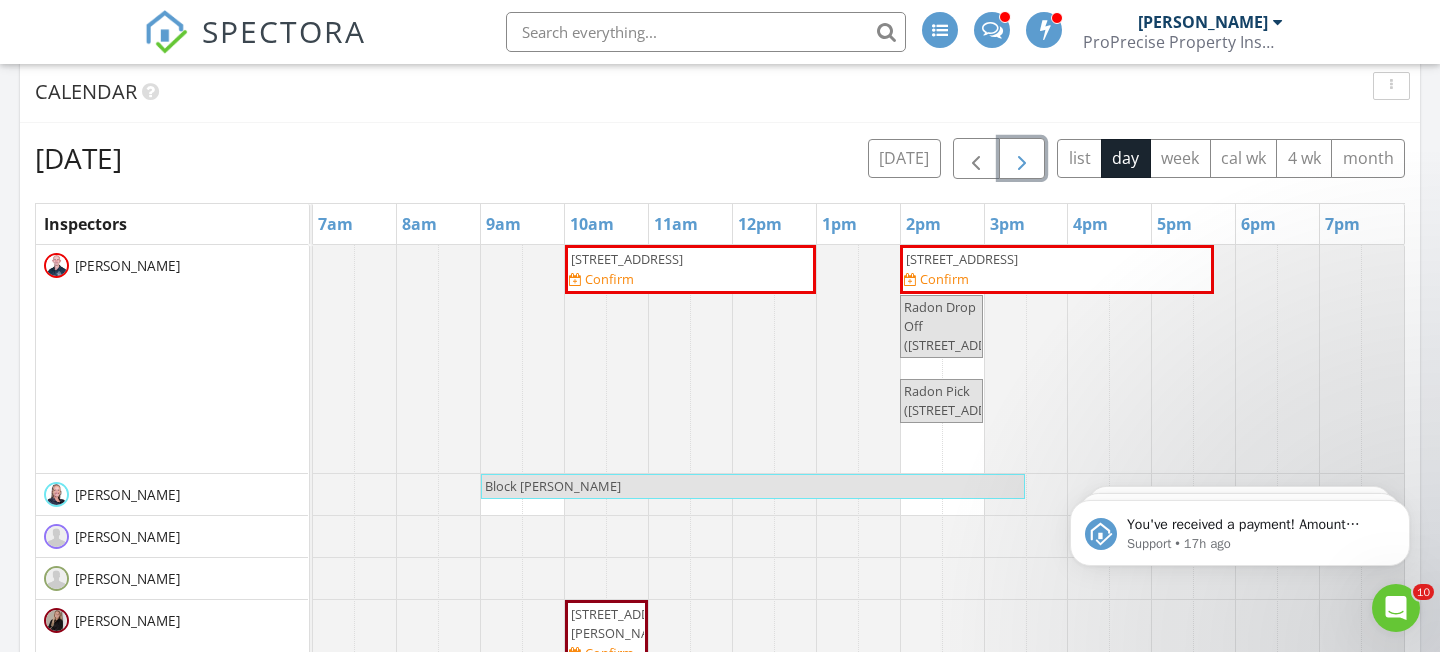 scroll, scrollTop: 982, scrollLeft: 0, axis: vertical 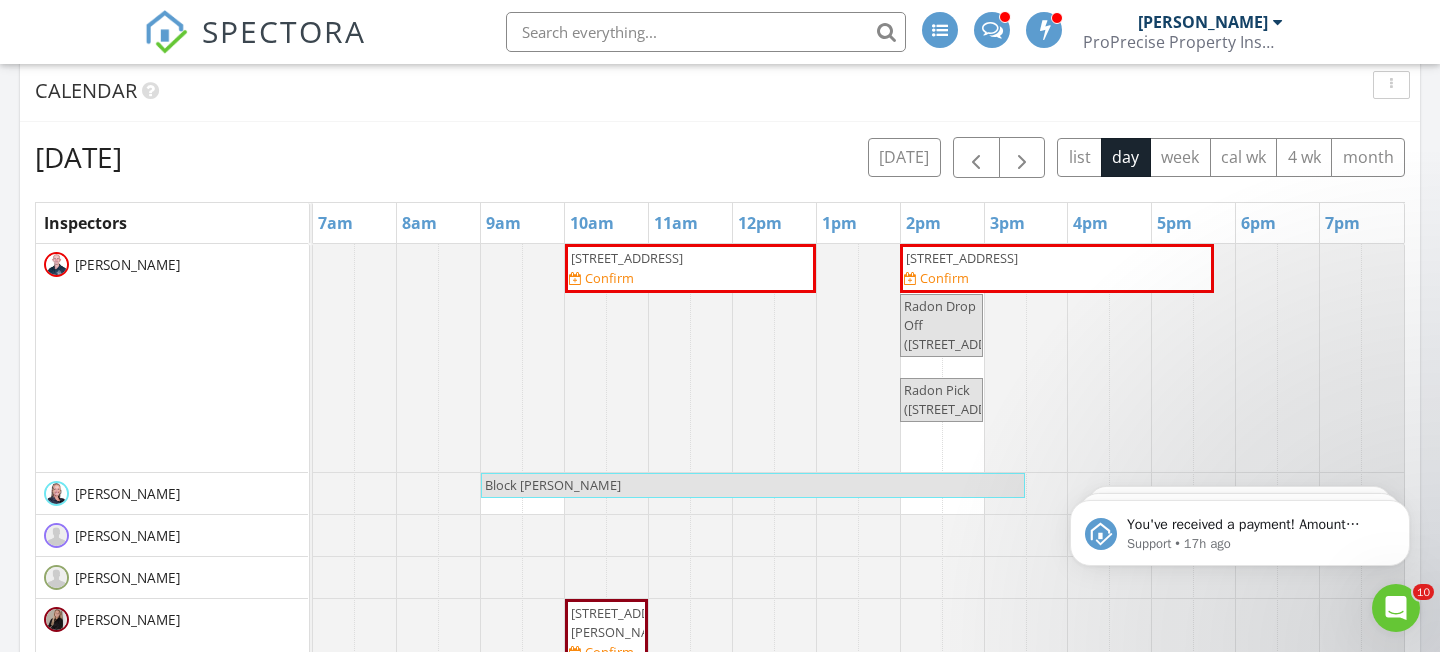 click on "Wednesday, July 16, 2025 today list day week cal wk 4 wk month Inspectors 7am 8am 9am 10am 11am 12pm 1pm 2pm 3pm 4pm 5pm 6pm 7pm Ryan Coy Kelly Newman Matt Ruggiero Jay Mowder Miranda Meffe David Schultz
4059 Falconswalk Ct 6, Stow 44224
Confirm
575 Pine Point Dr , Akron 44333
Confirm
Radon Drop Off (575 Pine Point Dr , Akron)
Radon Pick (575 Pine Point Dr , Akron)
Block danielle" at bounding box center (720, 576) 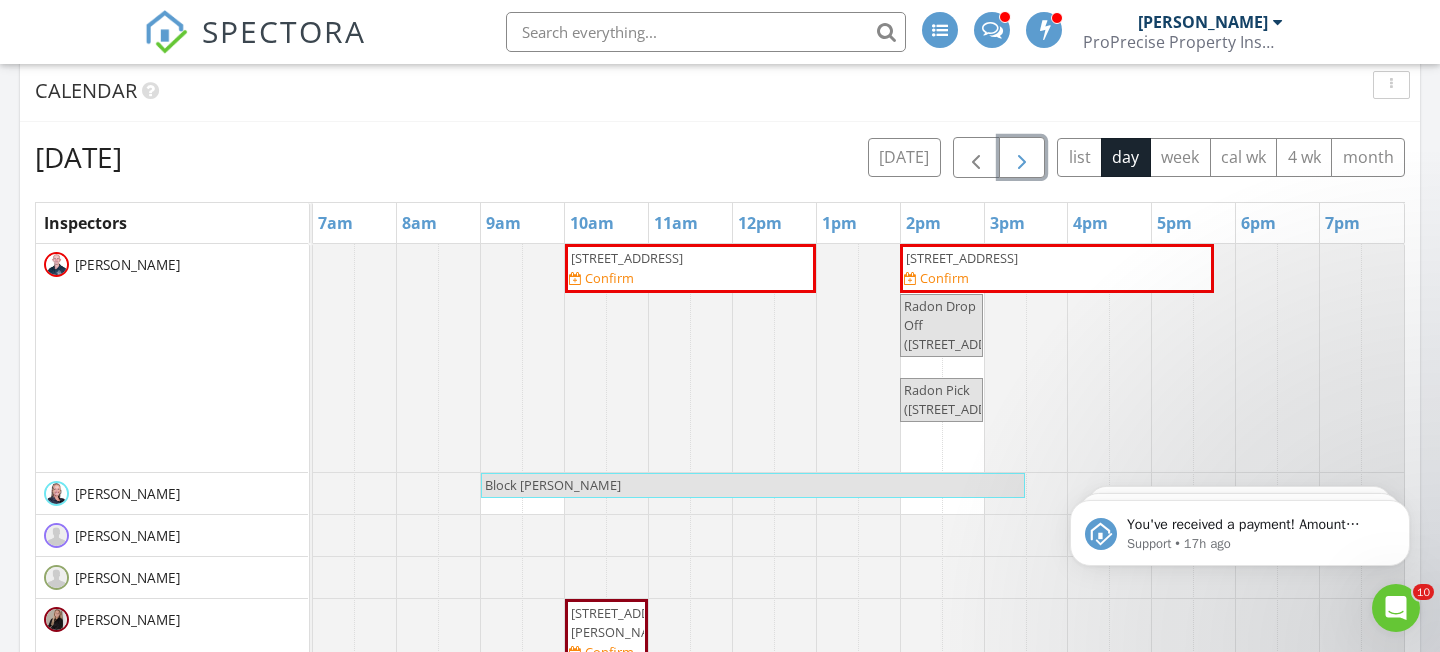 click at bounding box center [1022, 158] 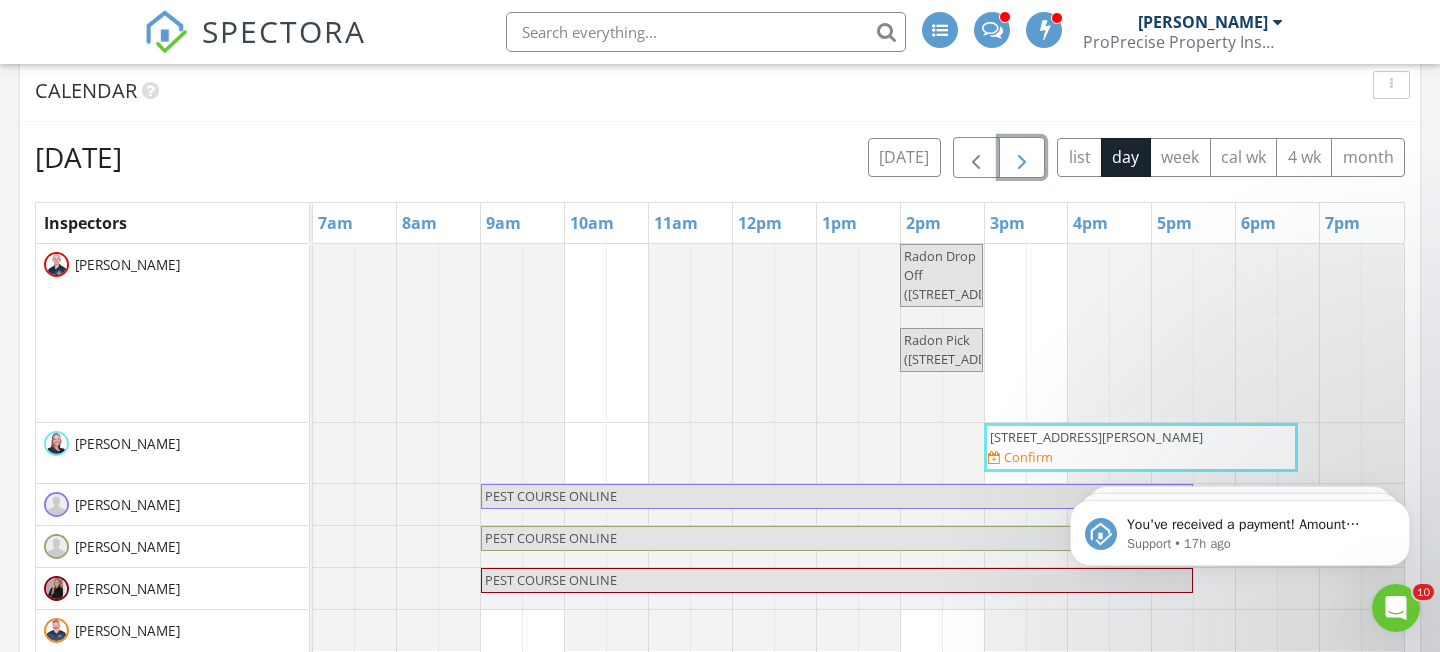 scroll, scrollTop: 1269, scrollLeft: 0, axis: vertical 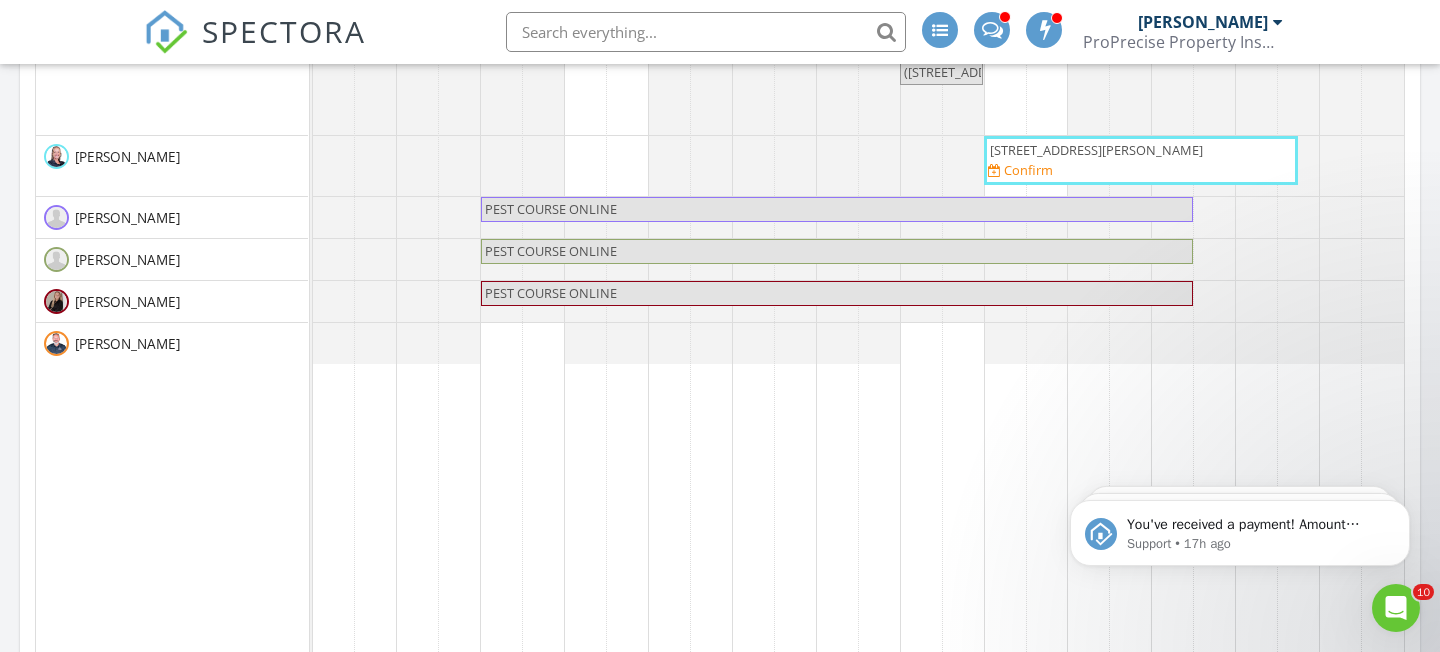 click on "818 Mathias Ave NE, Massillon 44646" at bounding box center [1096, 150] 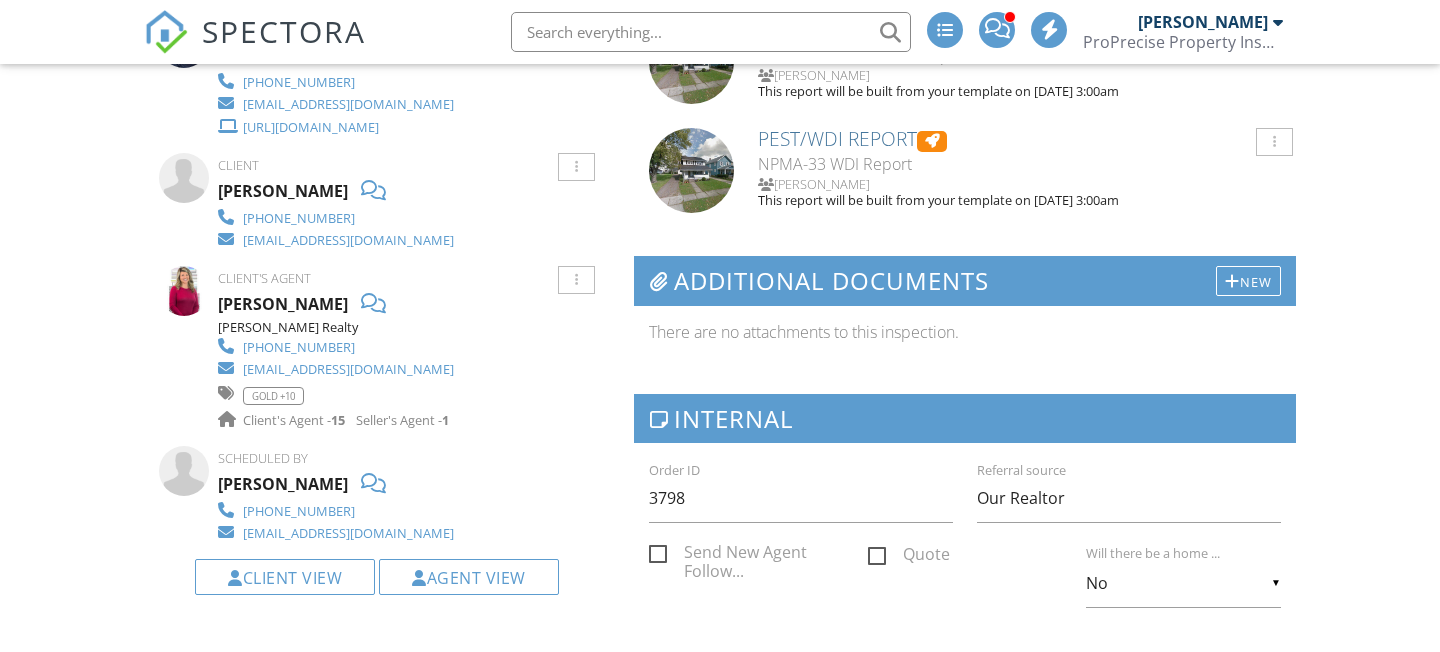scroll, scrollTop: 0, scrollLeft: 0, axis: both 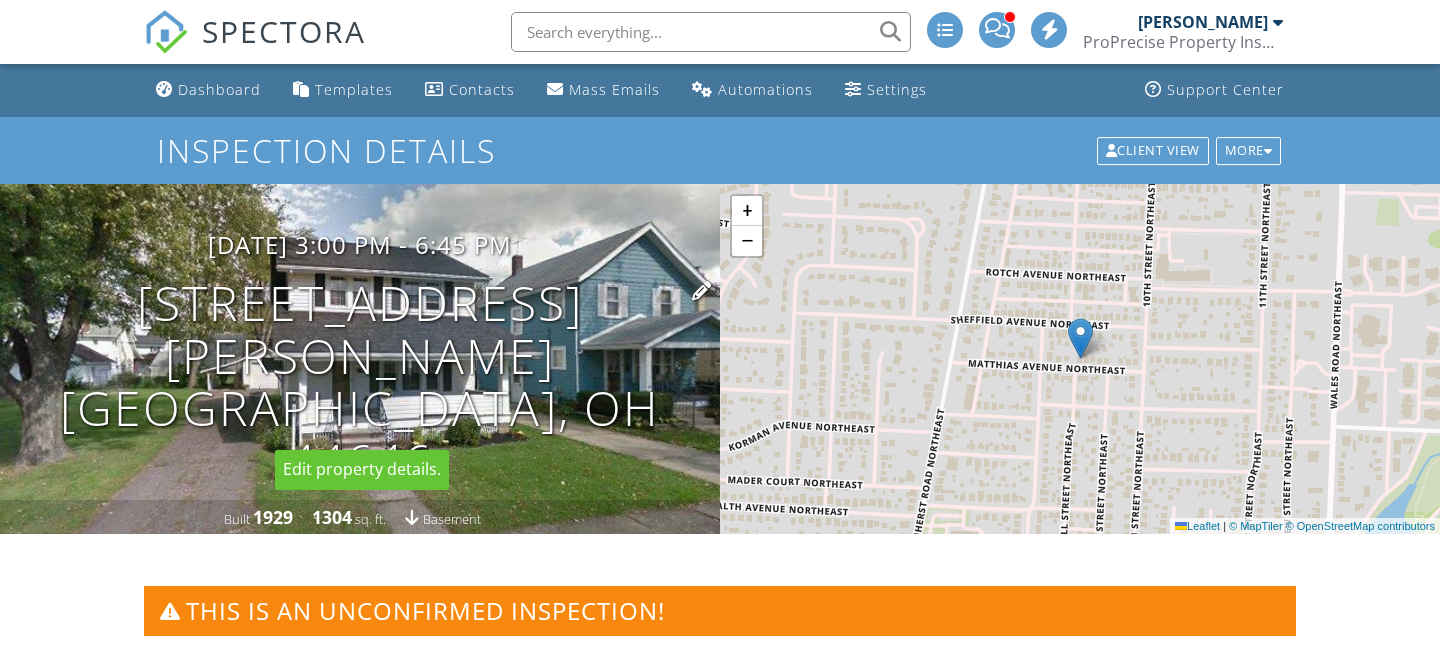 click on "[STREET_ADDRESS][PERSON_NAME]
[GEOGRAPHIC_DATA], OH 44646" at bounding box center [360, 382] 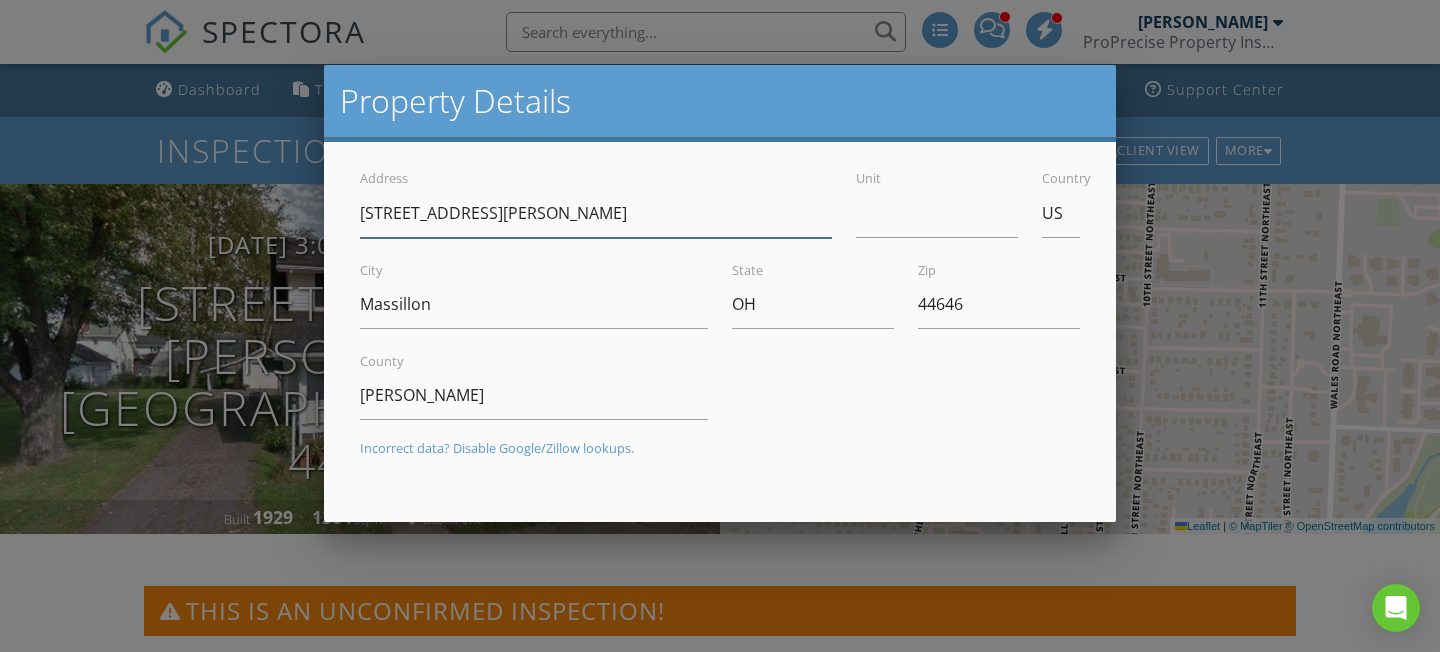 scroll, scrollTop: 0, scrollLeft: 0, axis: both 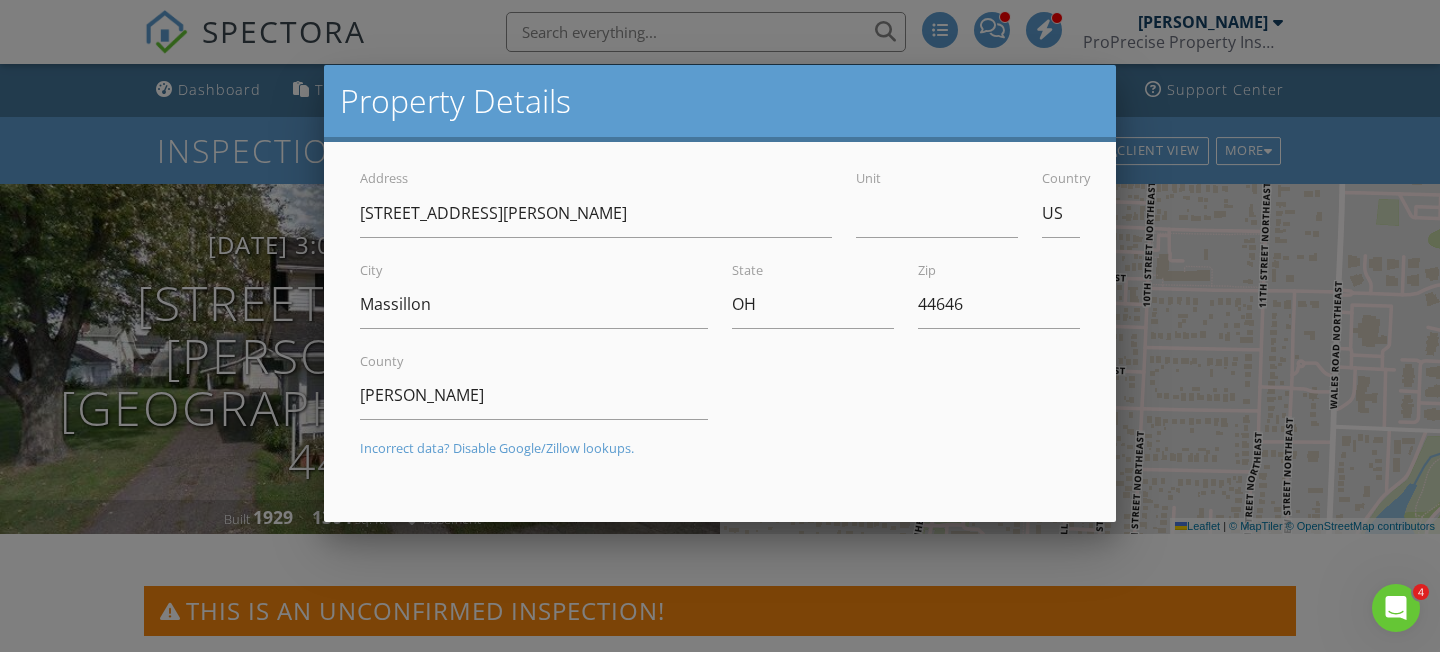 click at bounding box center [720, 307] 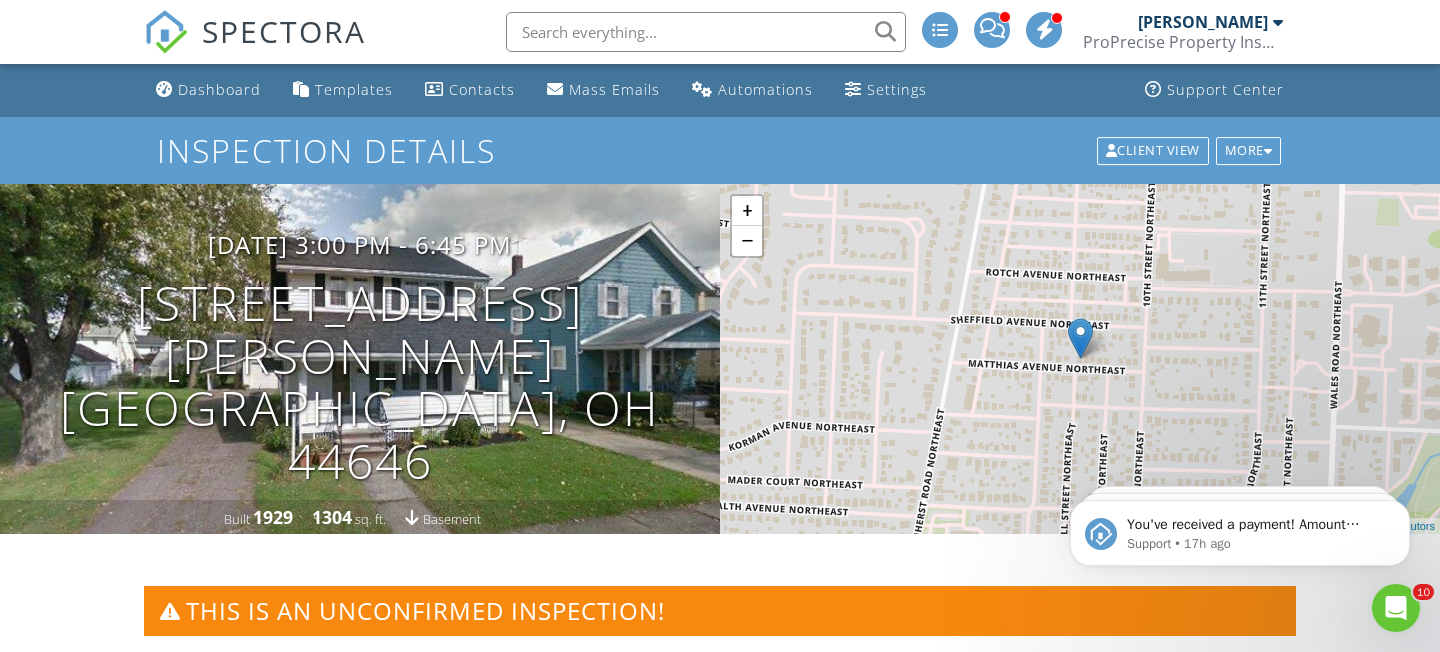 scroll, scrollTop: 0, scrollLeft: 0, axis: both 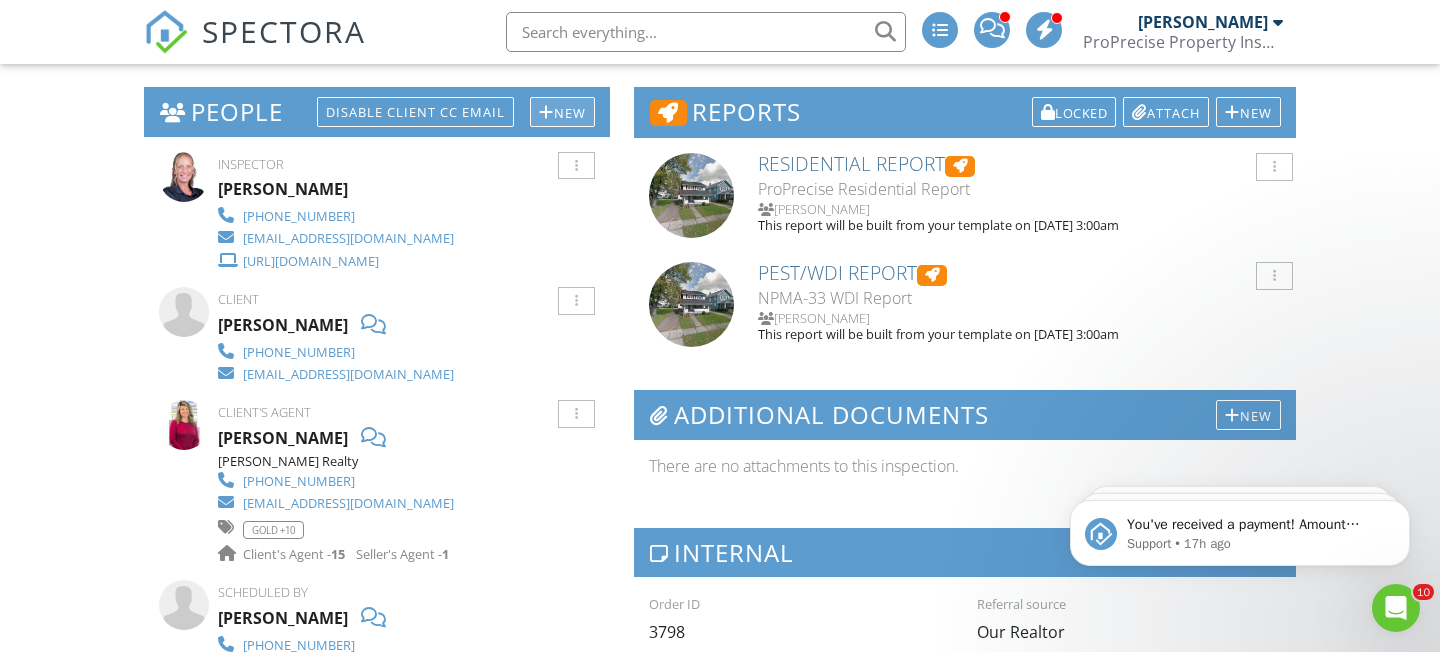 click at bounding box center (546, 112) 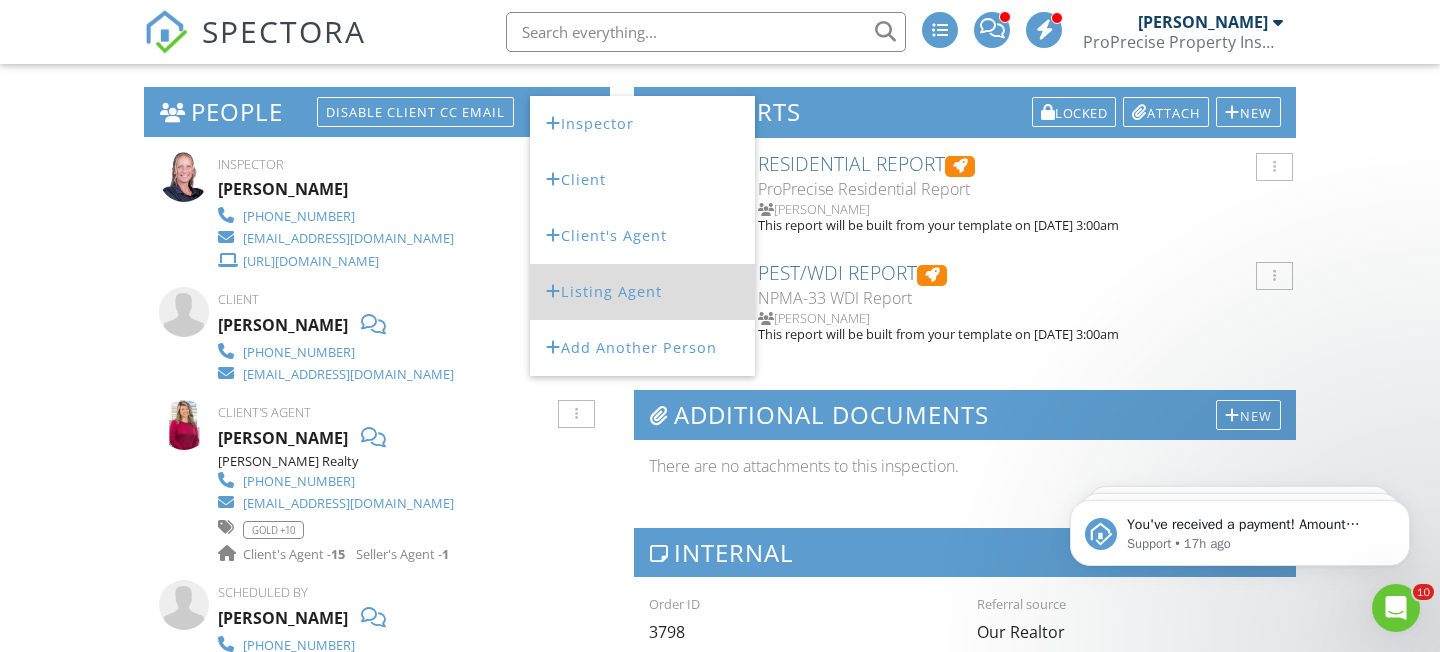 click on "Listing Agent" at bounding box center (642, 292) 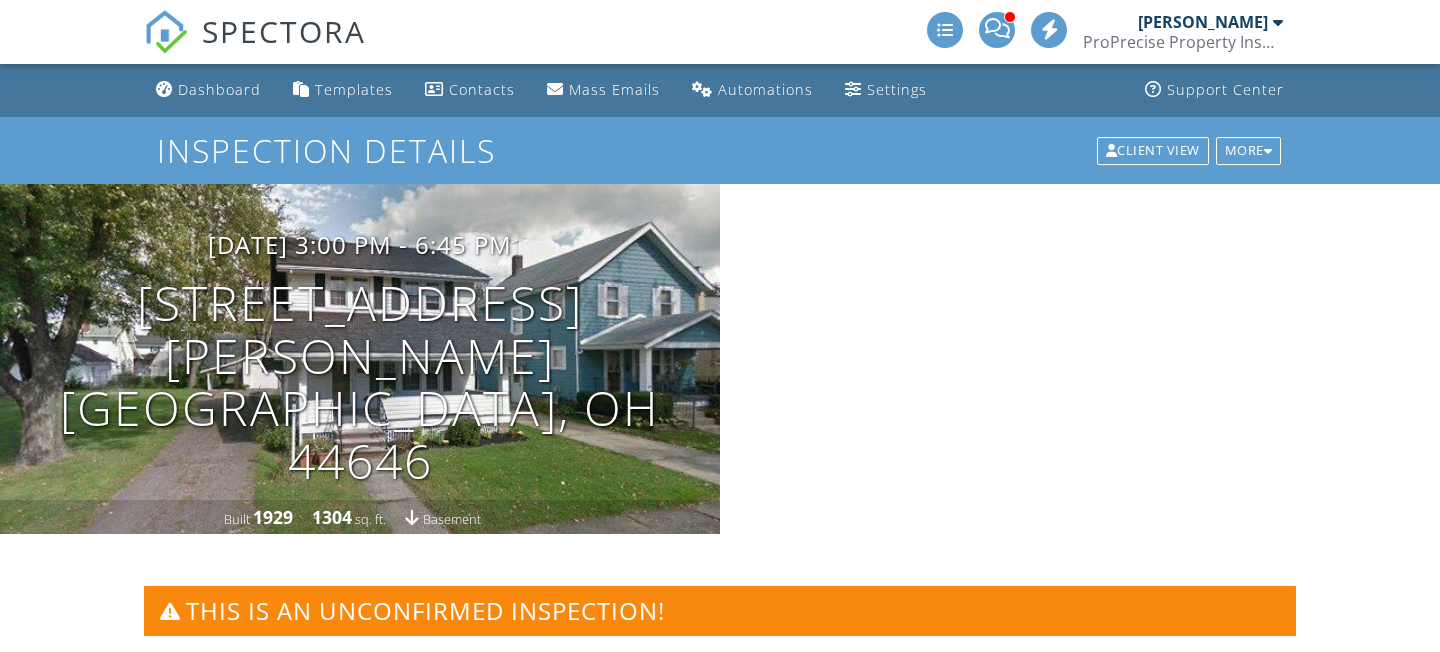 scroll, scrollTop: 0, scrollLeft: 0, axis: both 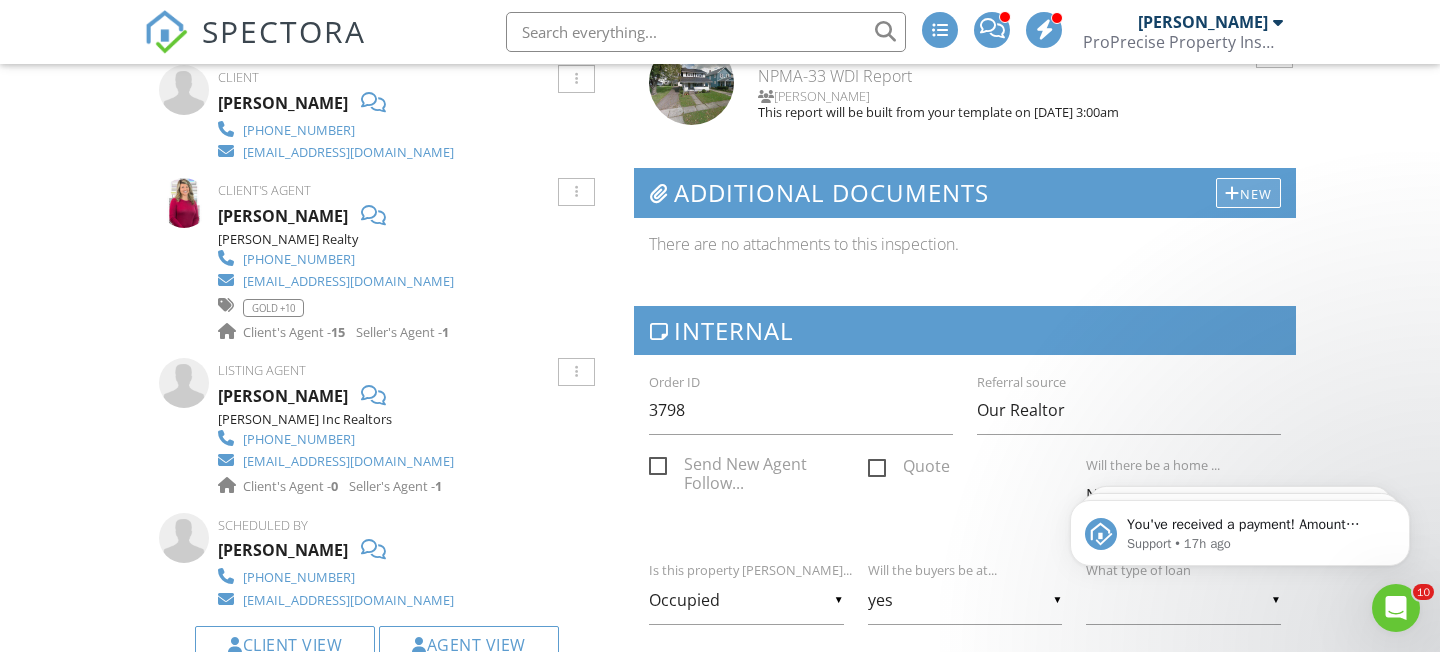 click on "New" at bounding box center (1248, 193) 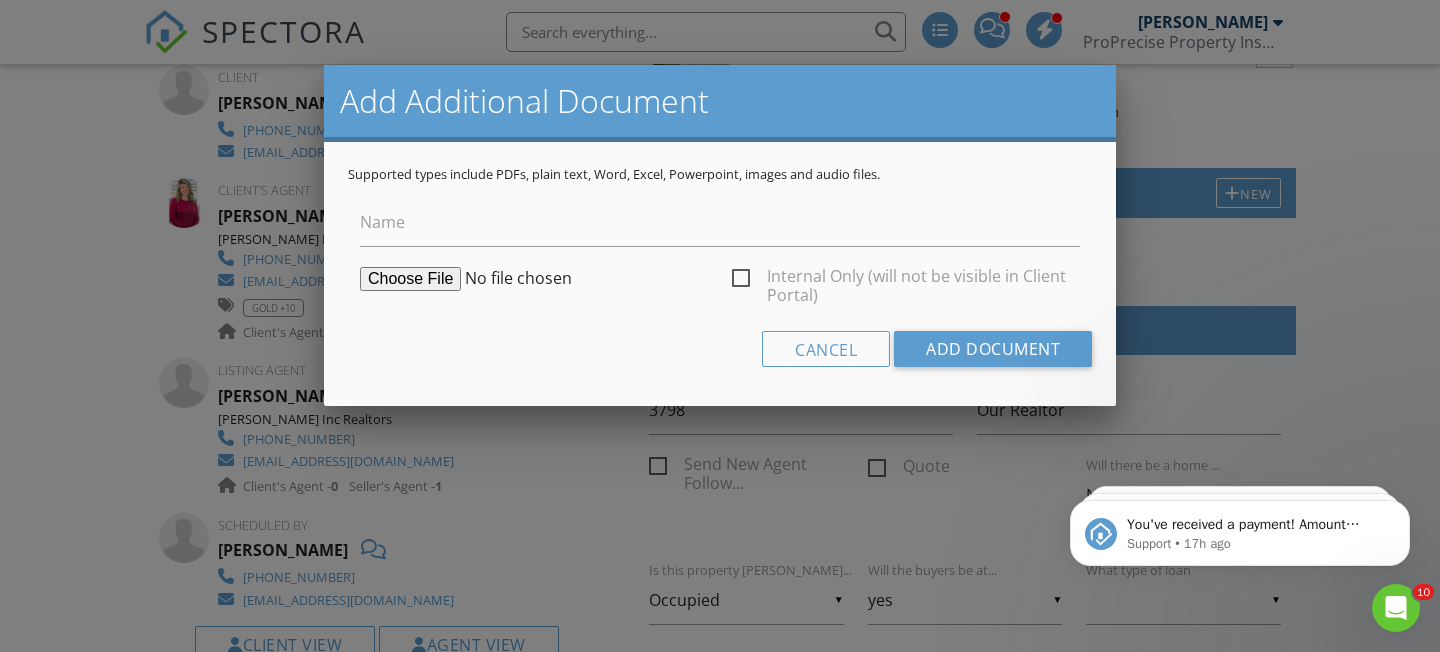 click on "Internal Only (will not be visible in Client Portal)" at bounding box center (906, 279) 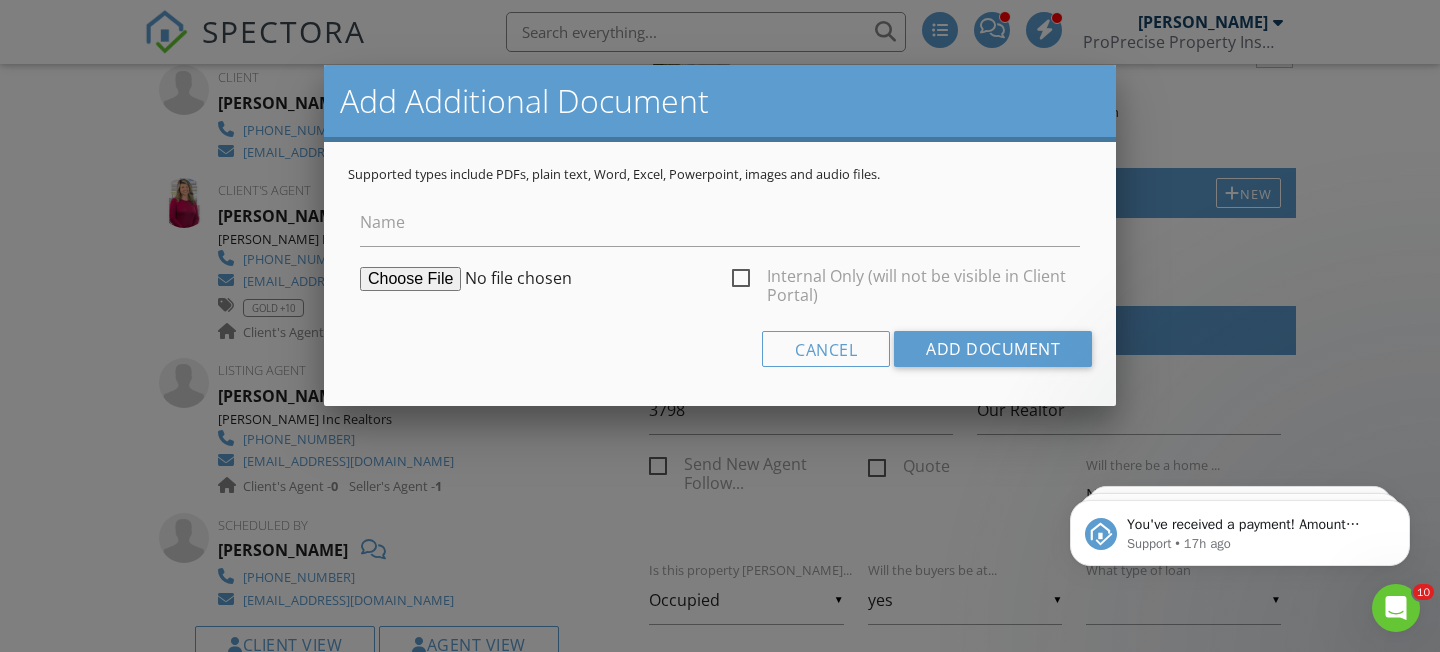 checkbox on "true" 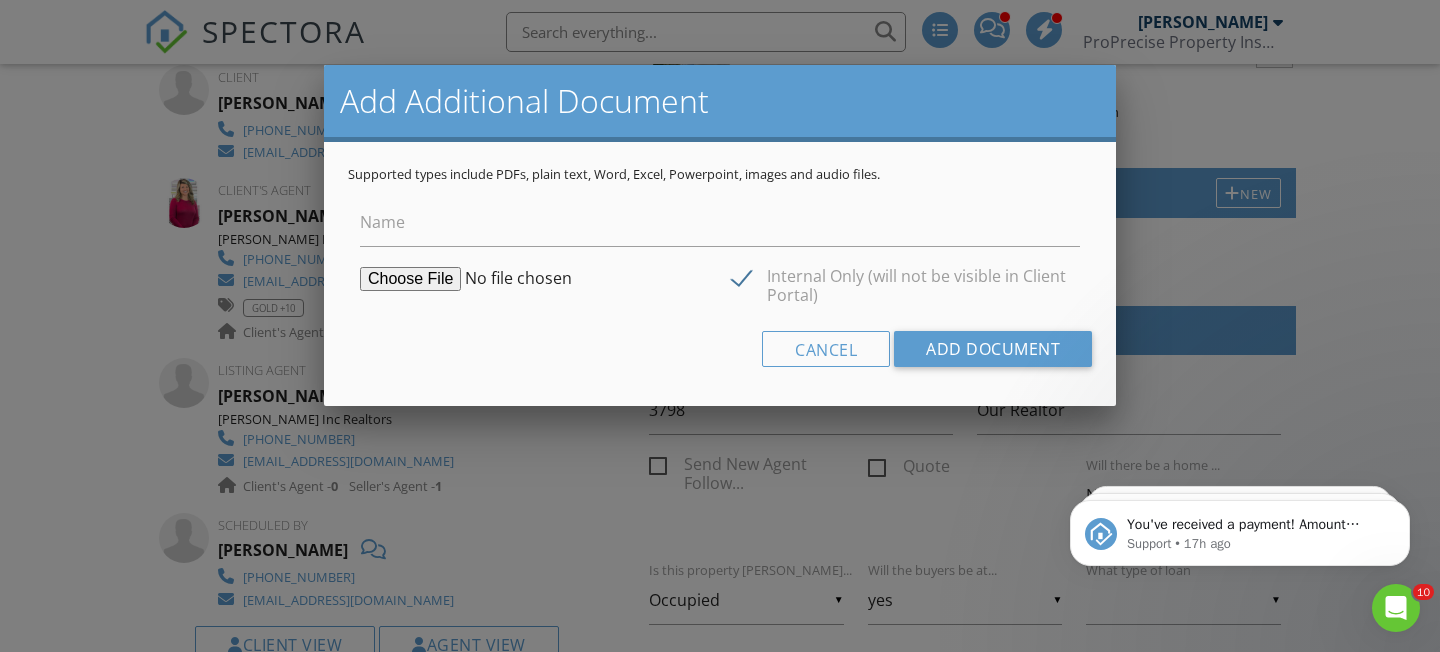 click at bounding box center (513, 279) 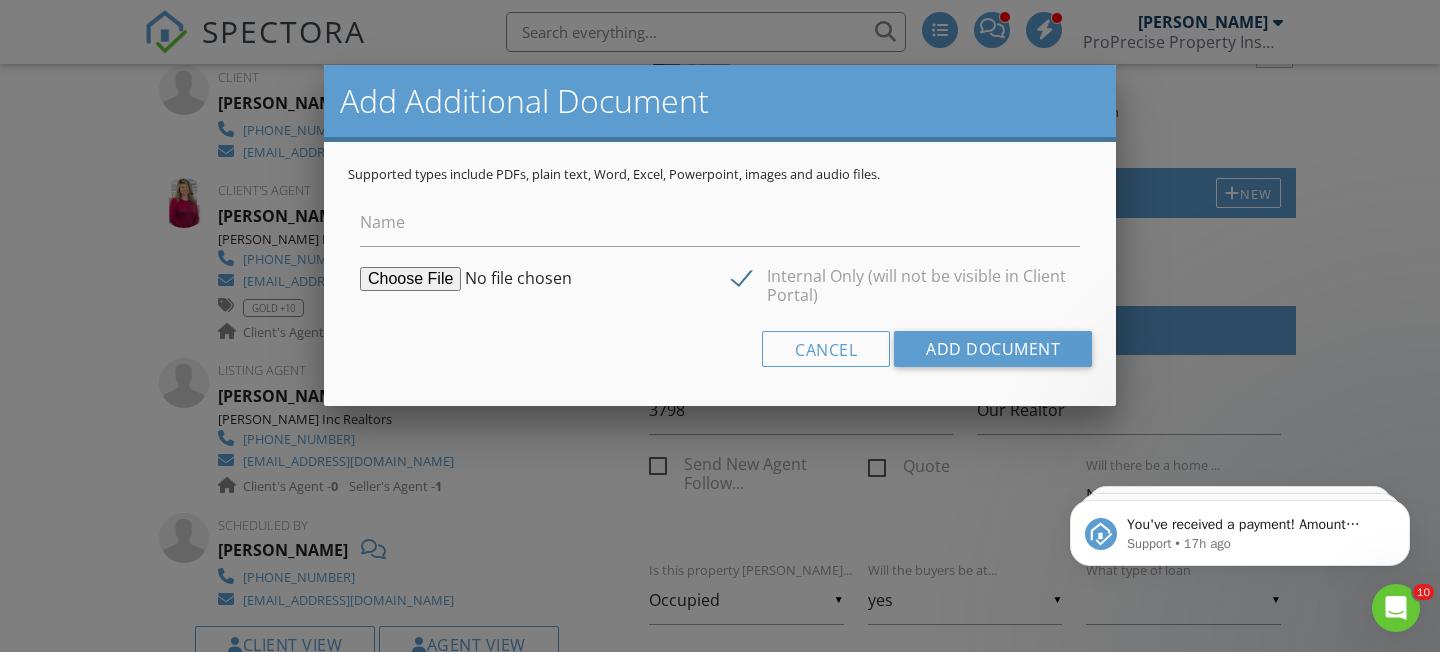 type on "C:\fakepath\RPD (3).pdf" 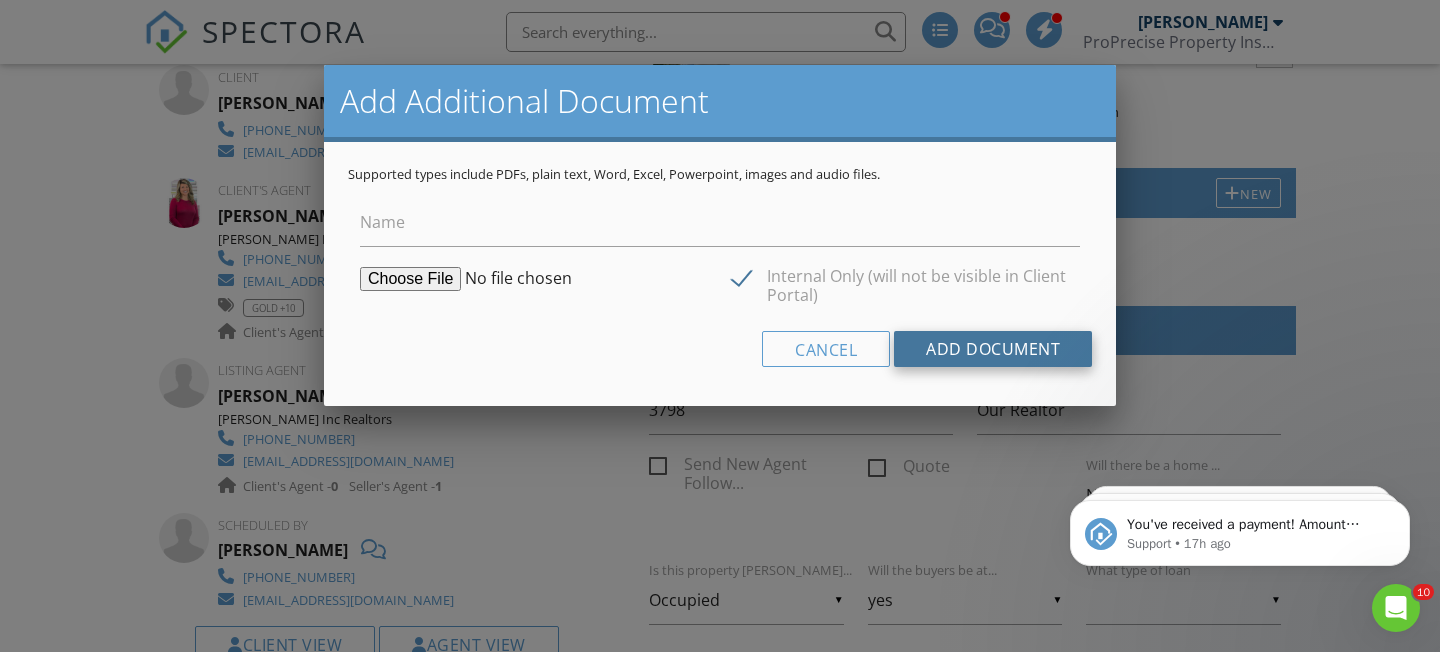 click on "Add Document" at bounding box center [993, 349] 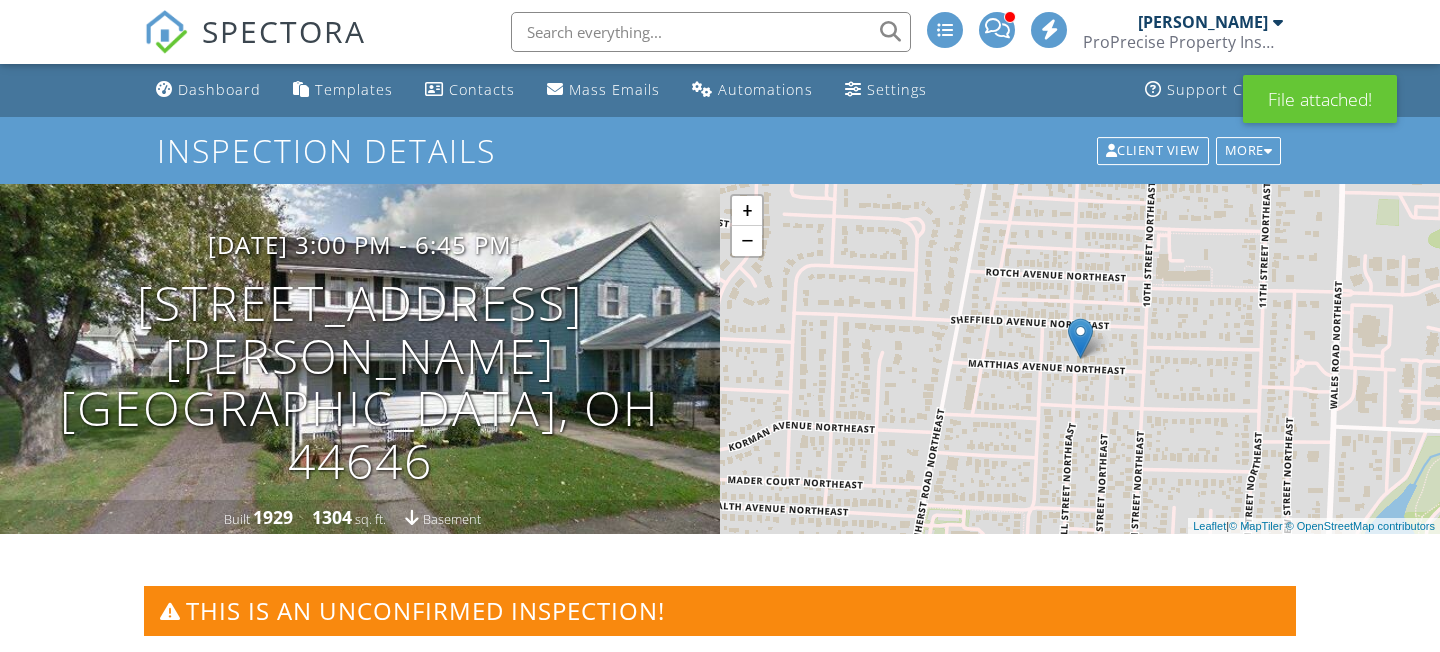 scroll, scrollTop: 0, scrollLeft: 0, axis: both 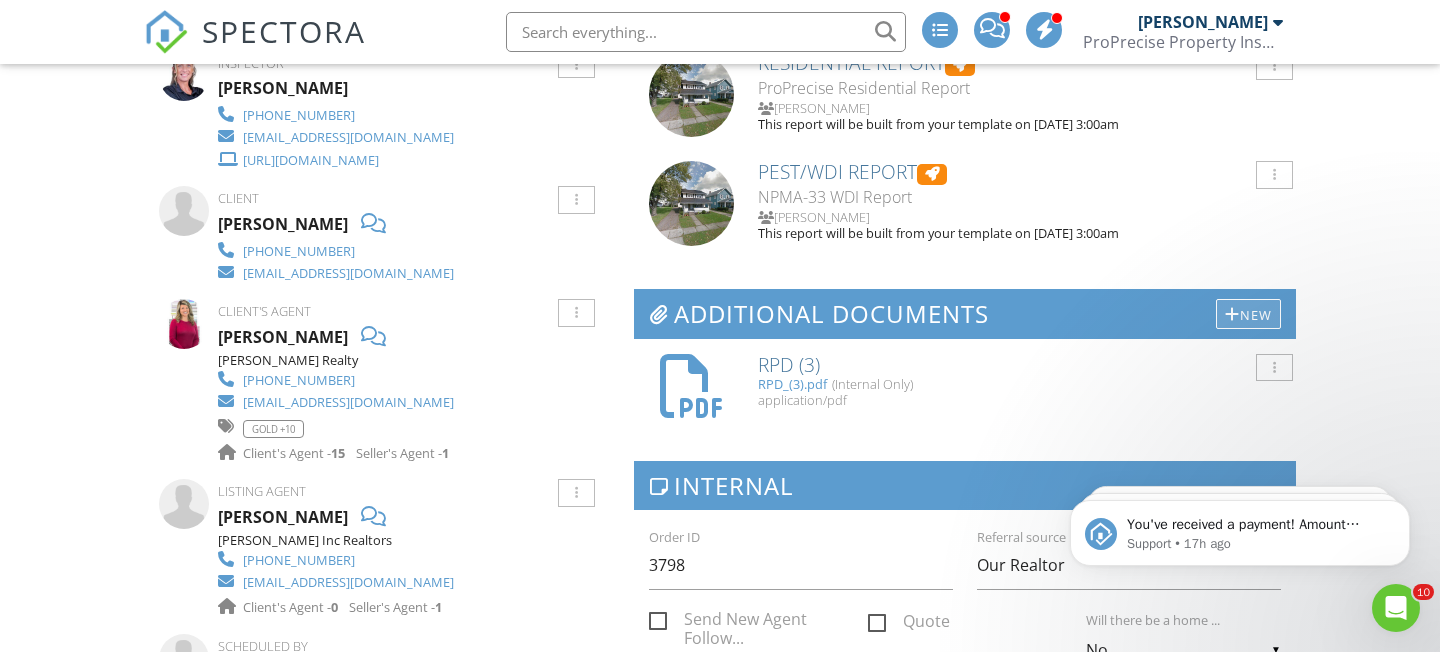 click on "New" at bounding box center (1248, 314) 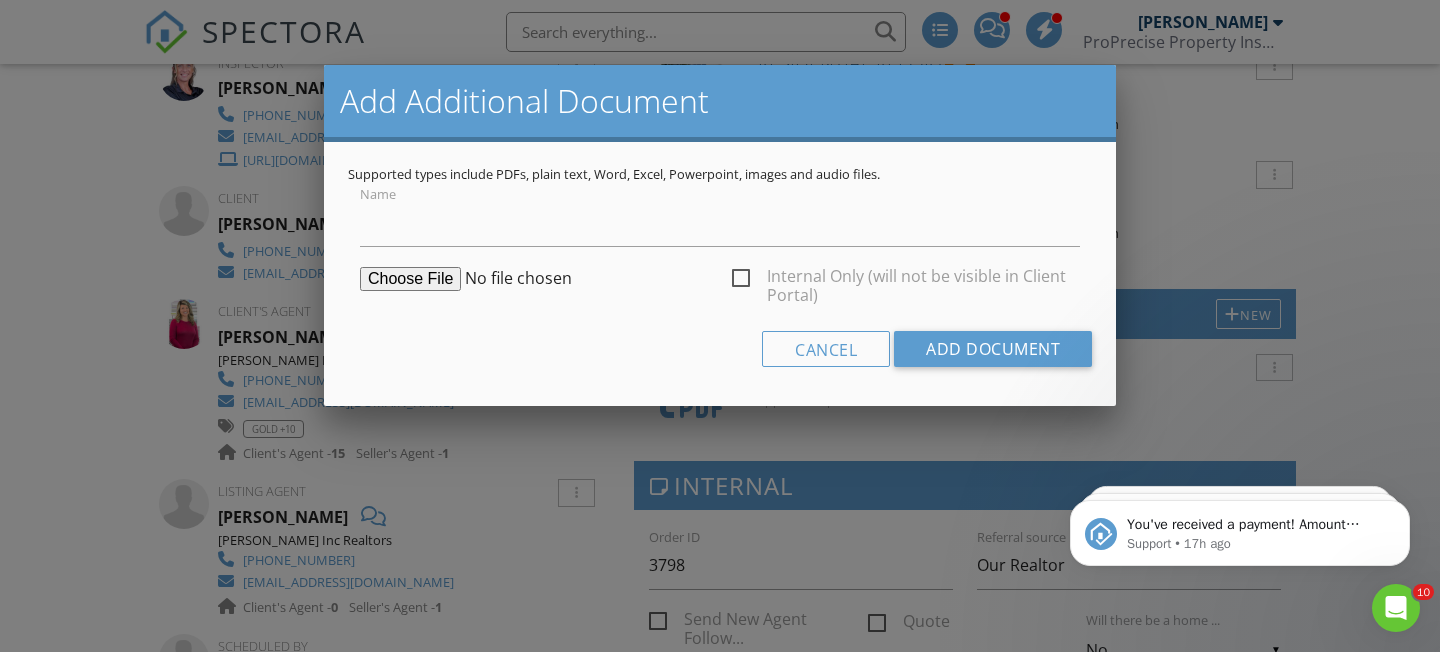 click on "Internal Only (will not be visible in Client Portal)" at bounding box center (906, 279) 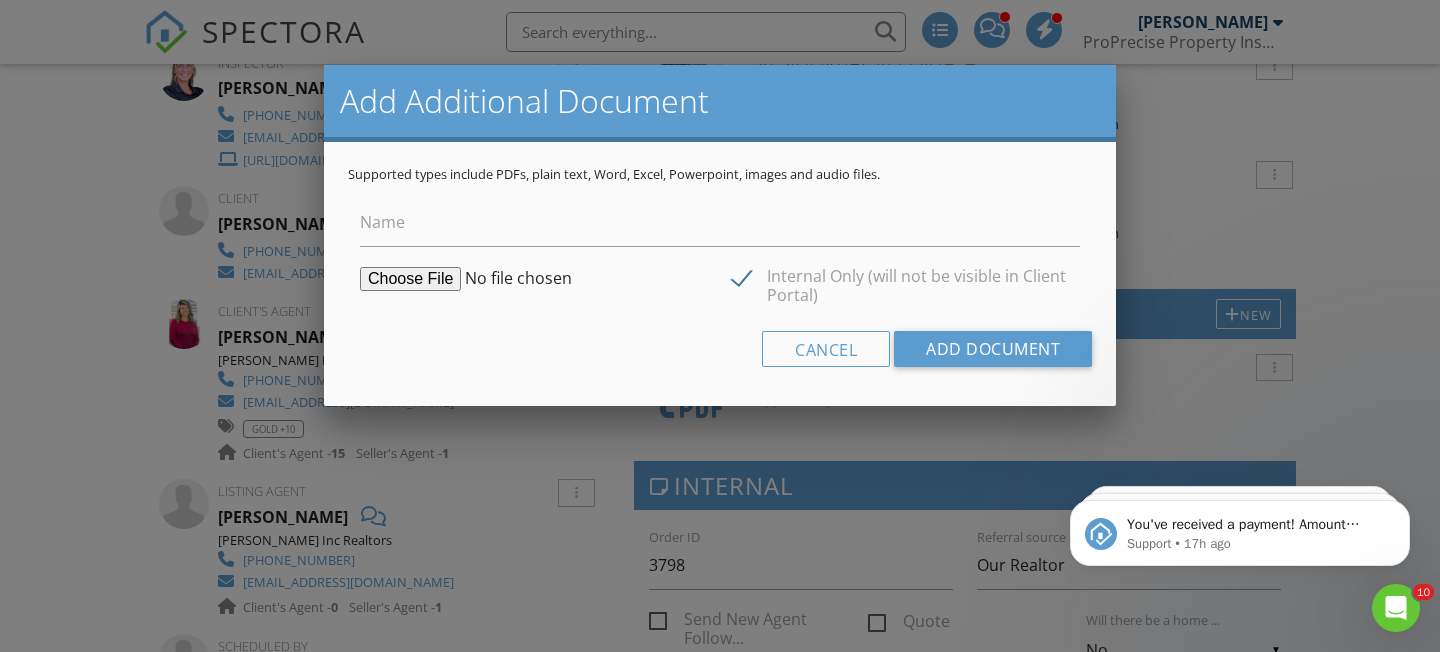 click at bounding box center [513, 279] 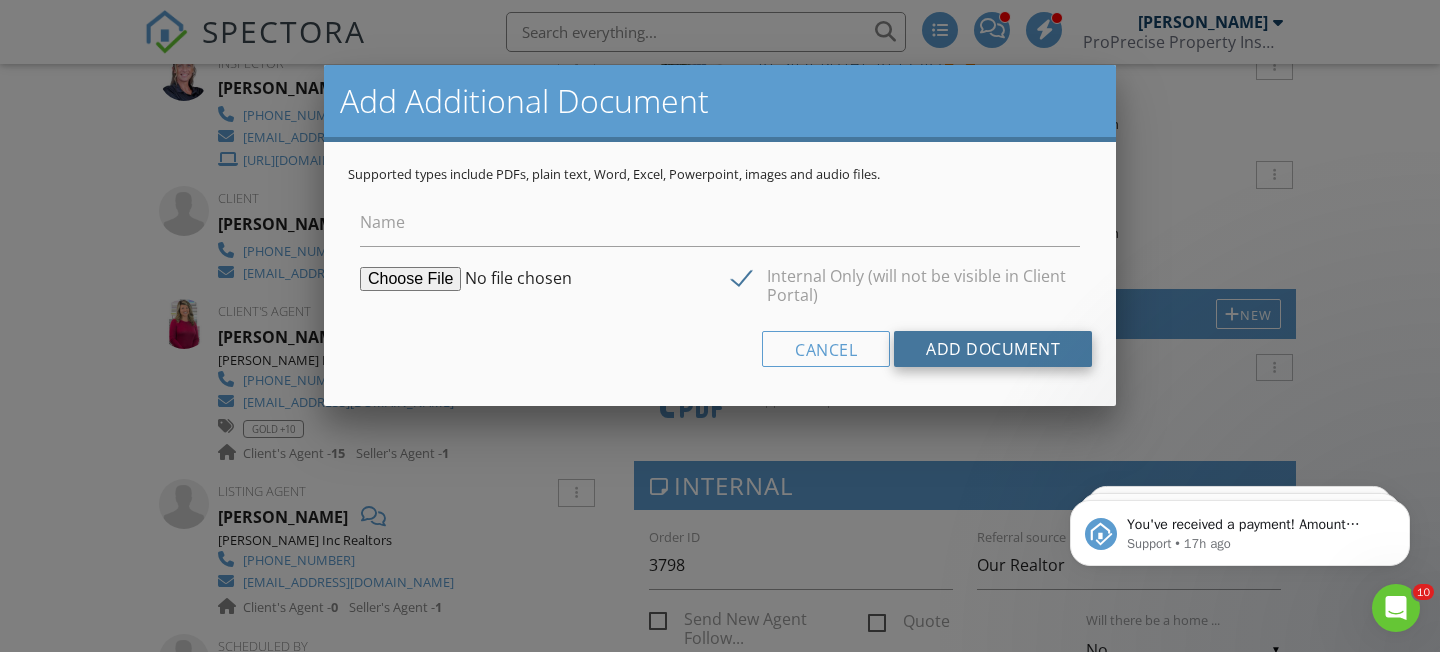 type on "C:\fakepath\Agent_Full3223.pdf" 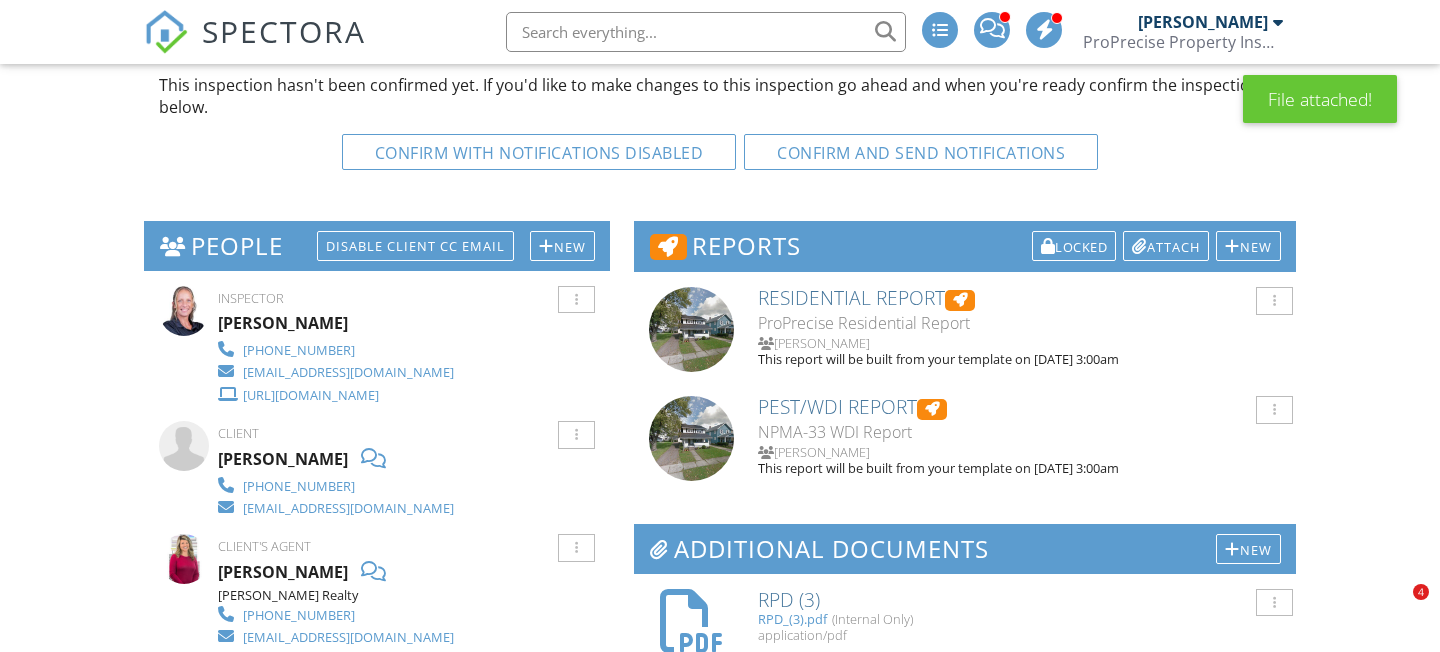 scroll, scrollTop: 1089, scrollLeft: 0, axis: vertical 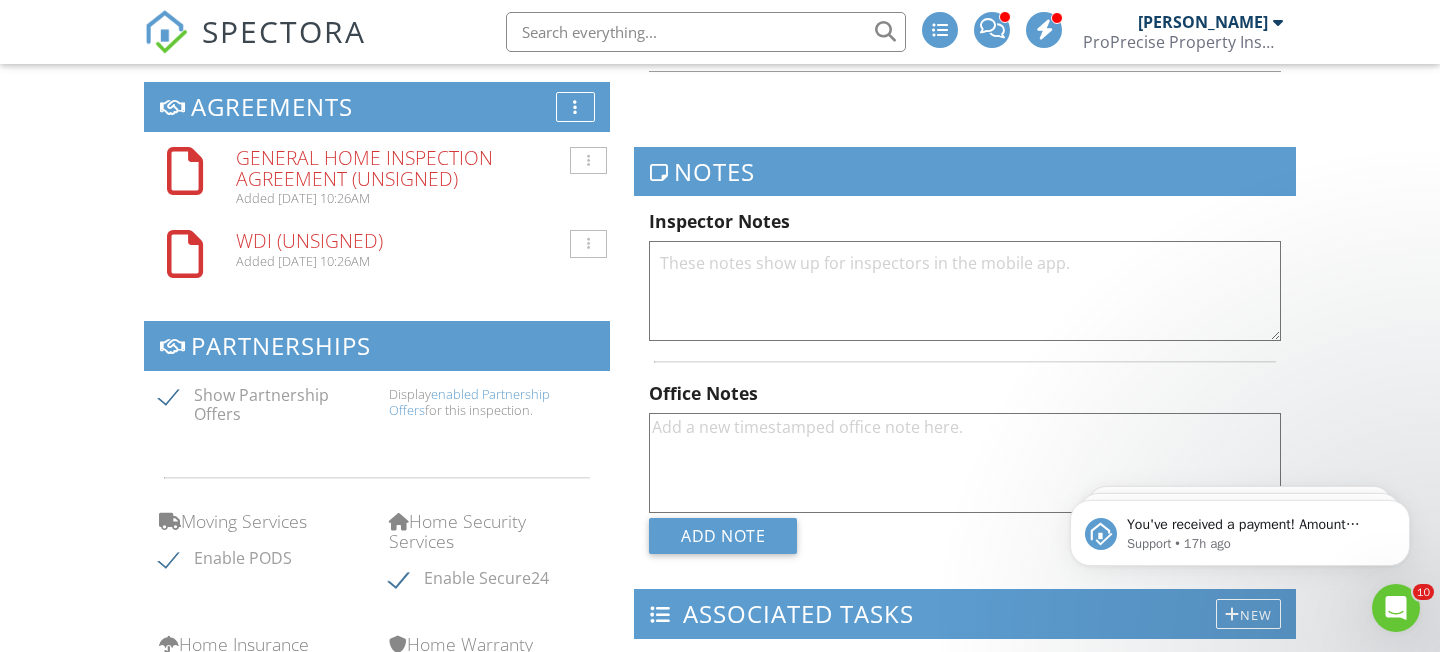 click at bounding box center [965, 291] 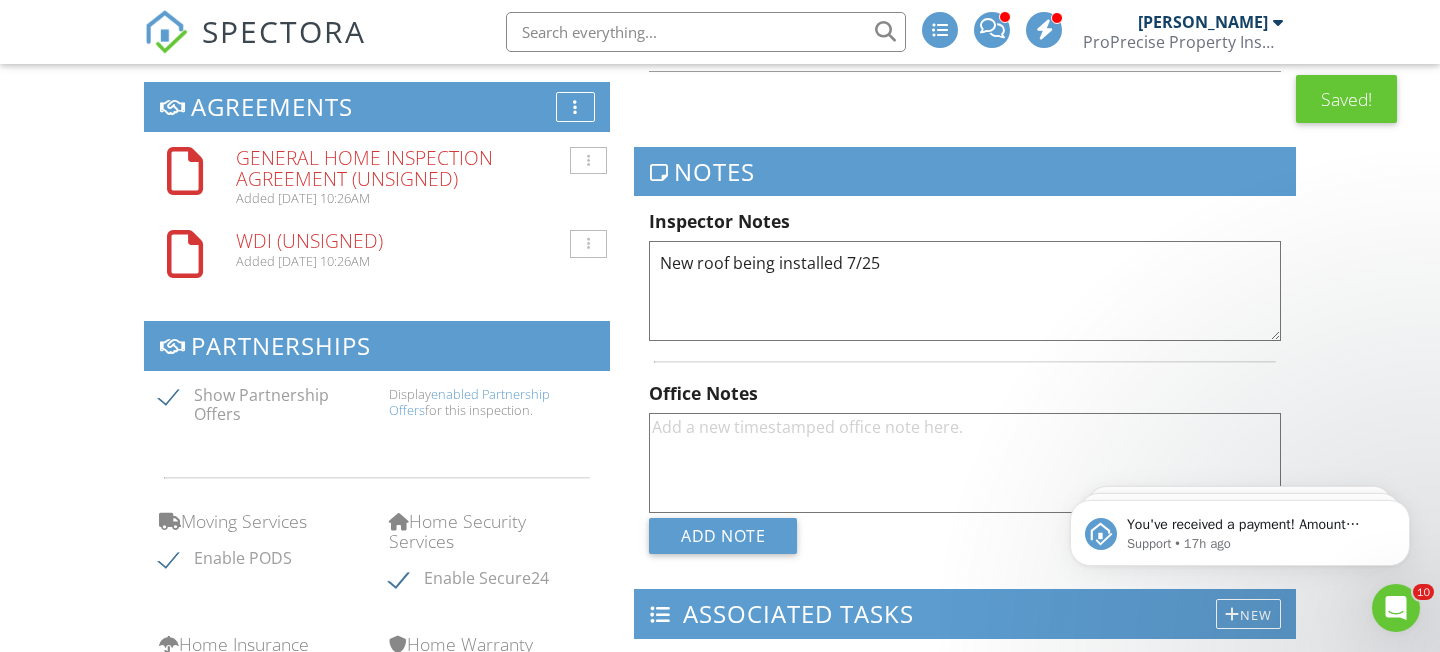 click on "New roof being installed 7/25" at bounding box center (965, 291) 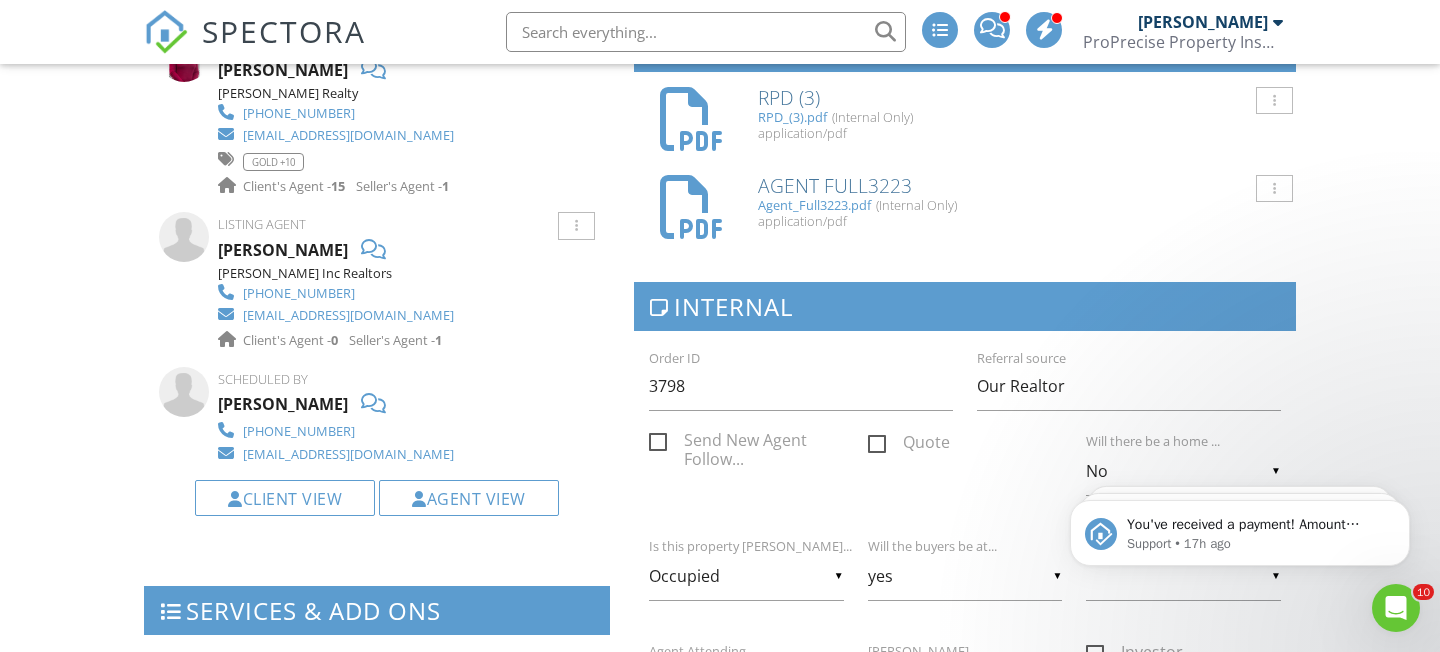 scroll, scrollTop: 0, scrollLeft: 0, axis: both 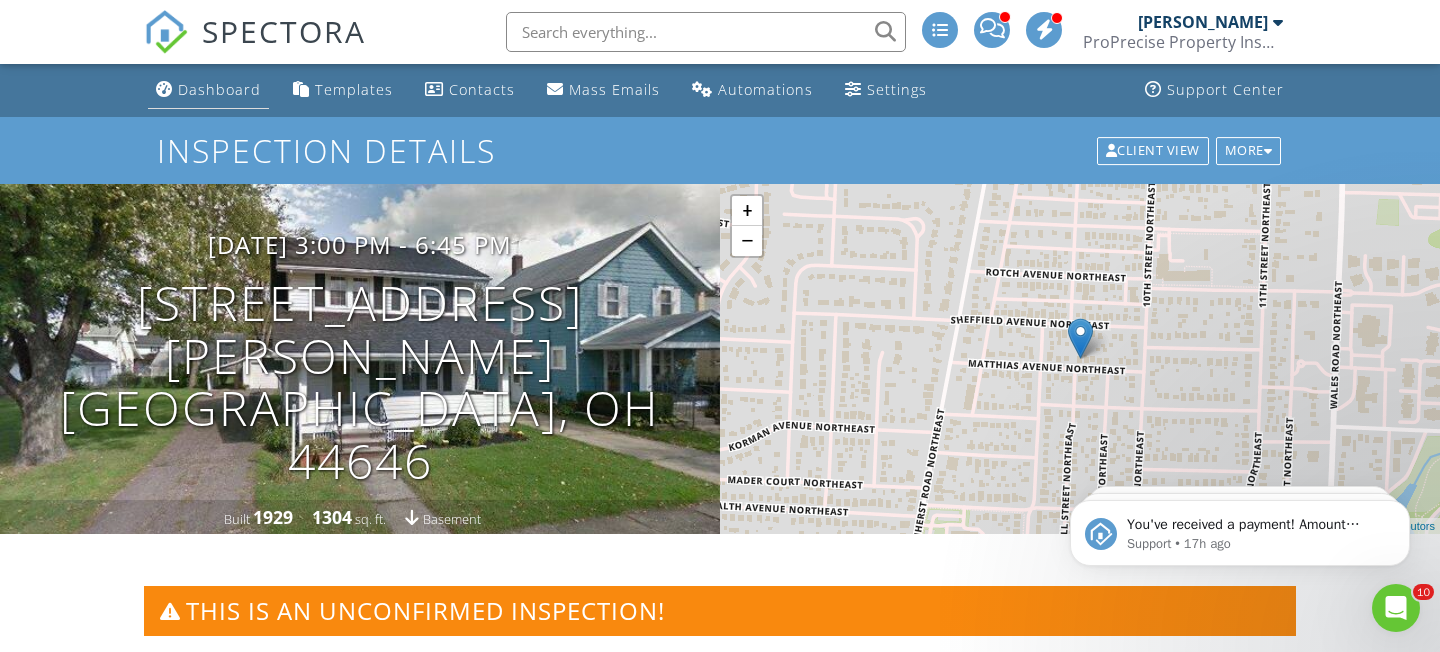 type on "Rpd: New roof being installed 7/25" 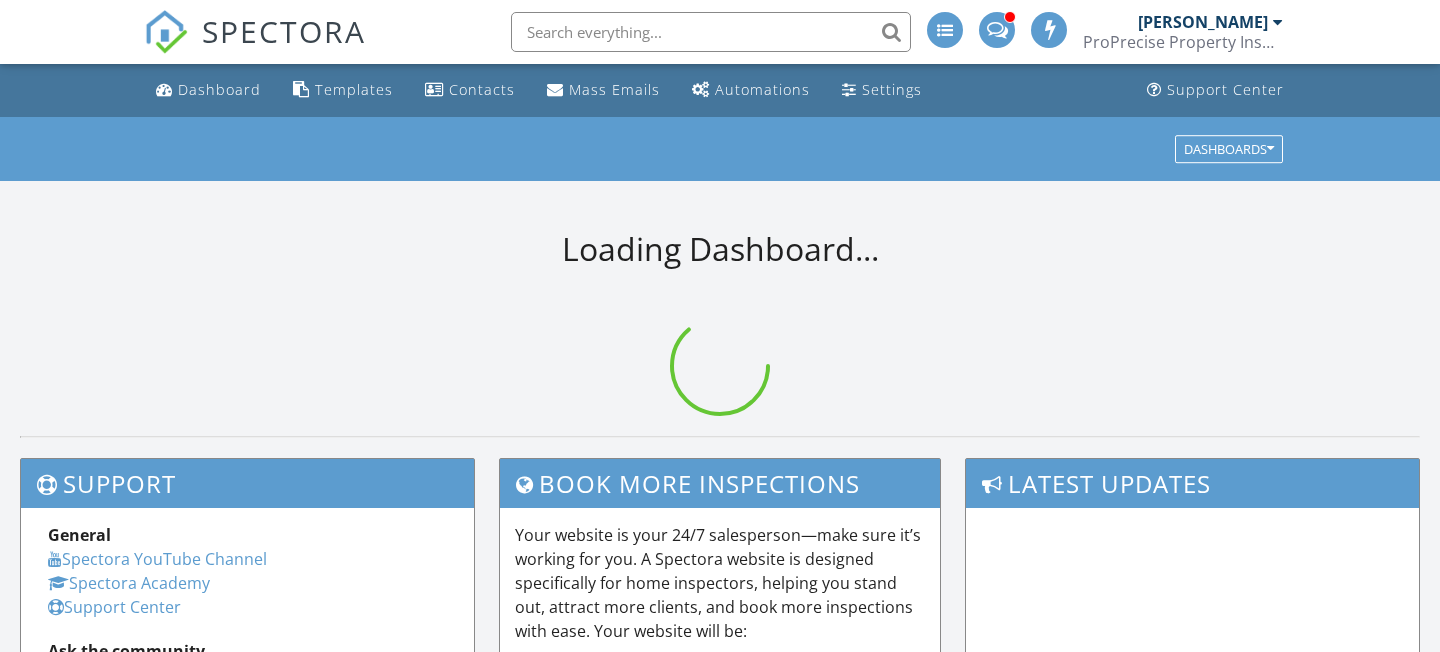 scroll, scrollTop: 0, scrollLeft: 0, axis: both 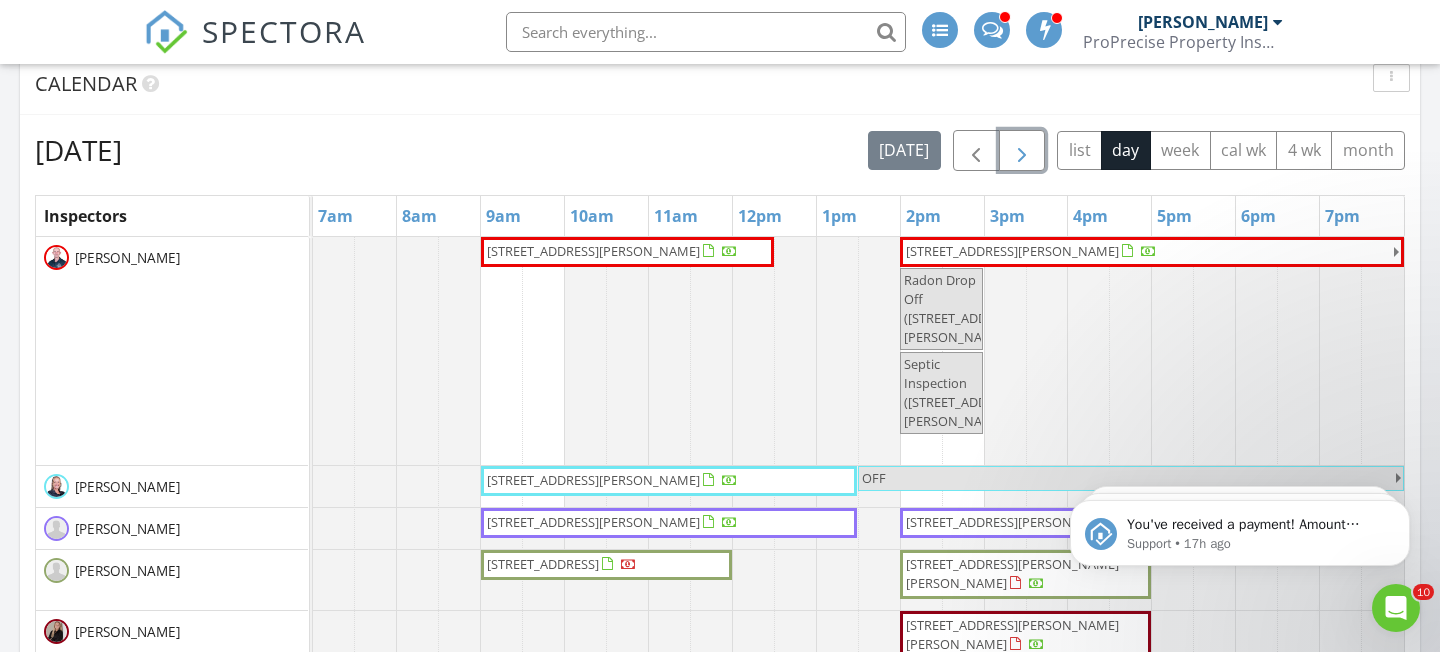 click at bounding box center (1022, 151) 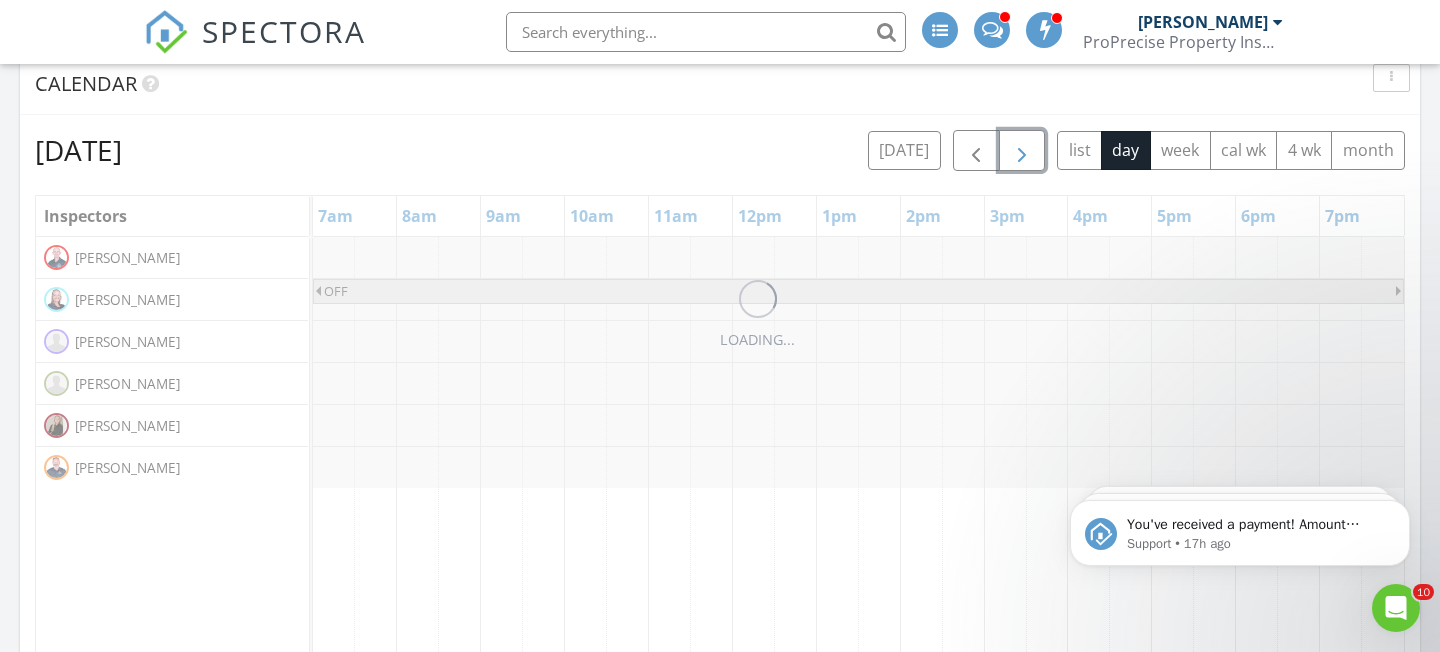 click at bounding box center (1022, 151) 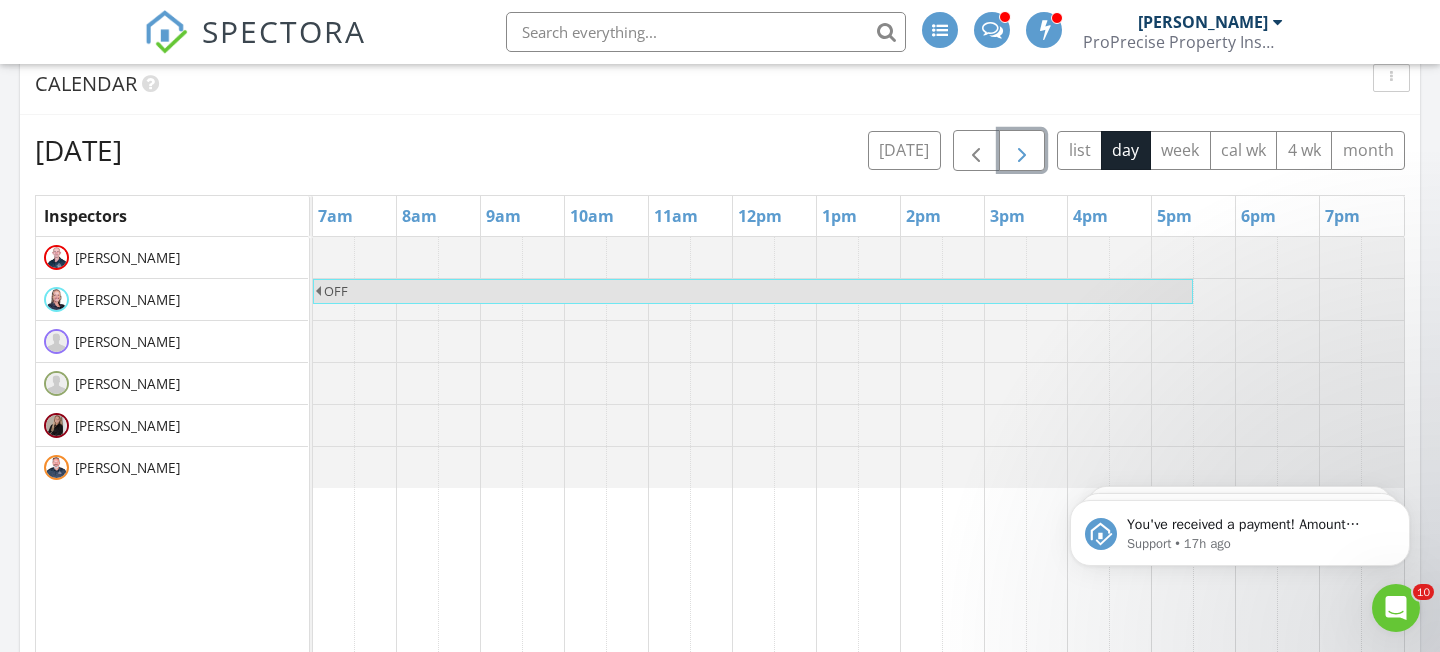 click at bounding box center (1022, 151) 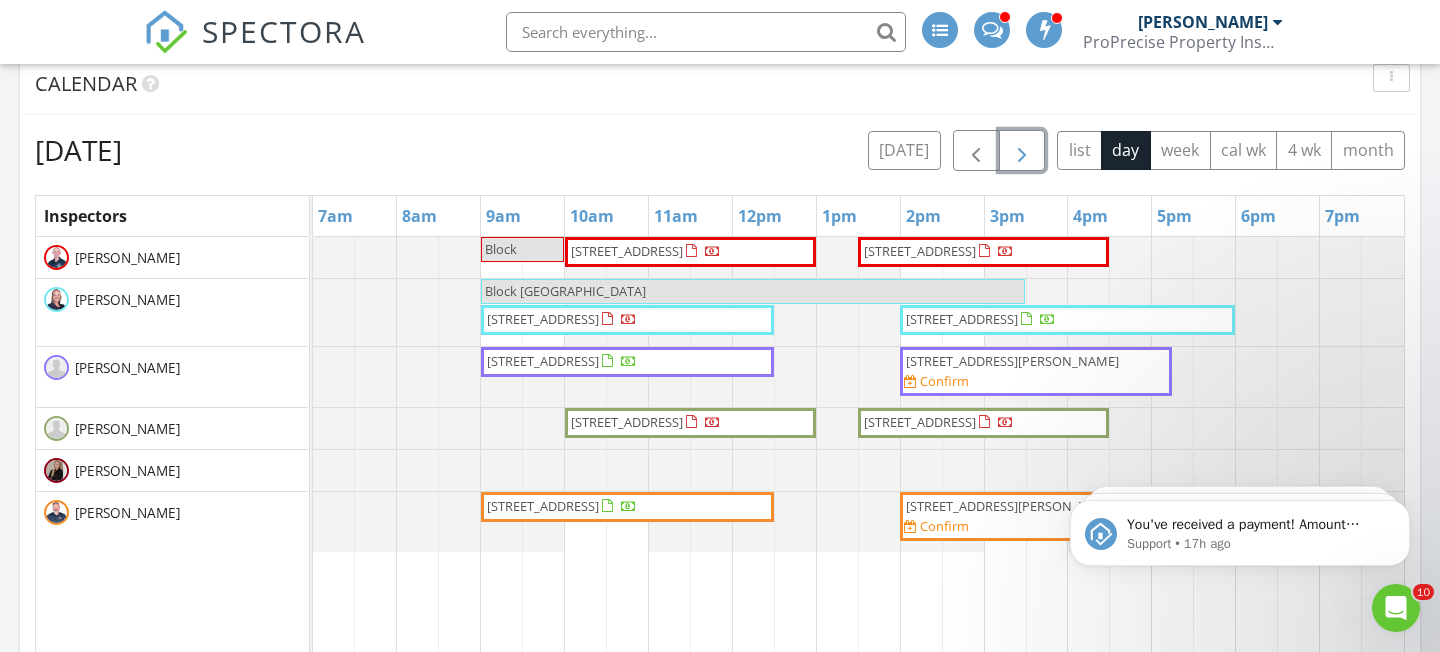 click at bounding box center (1022, 151) 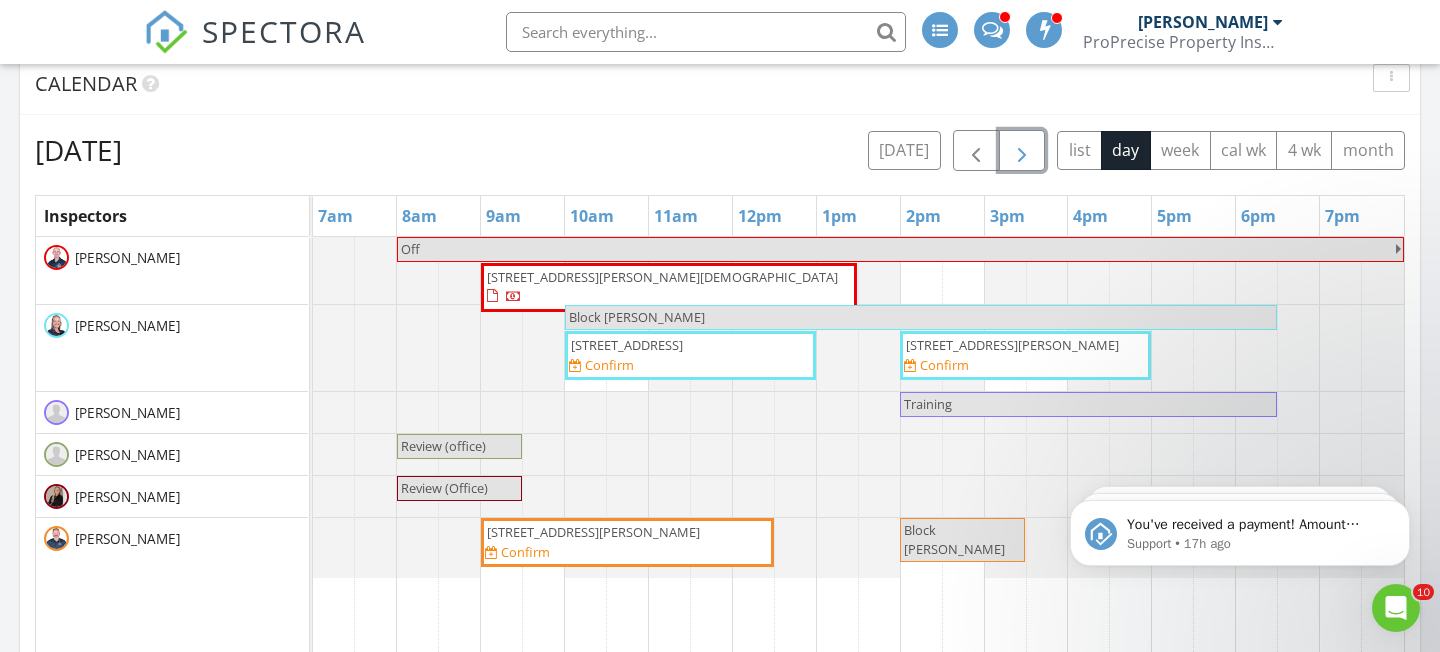 click at bounding box center (1022, 151) 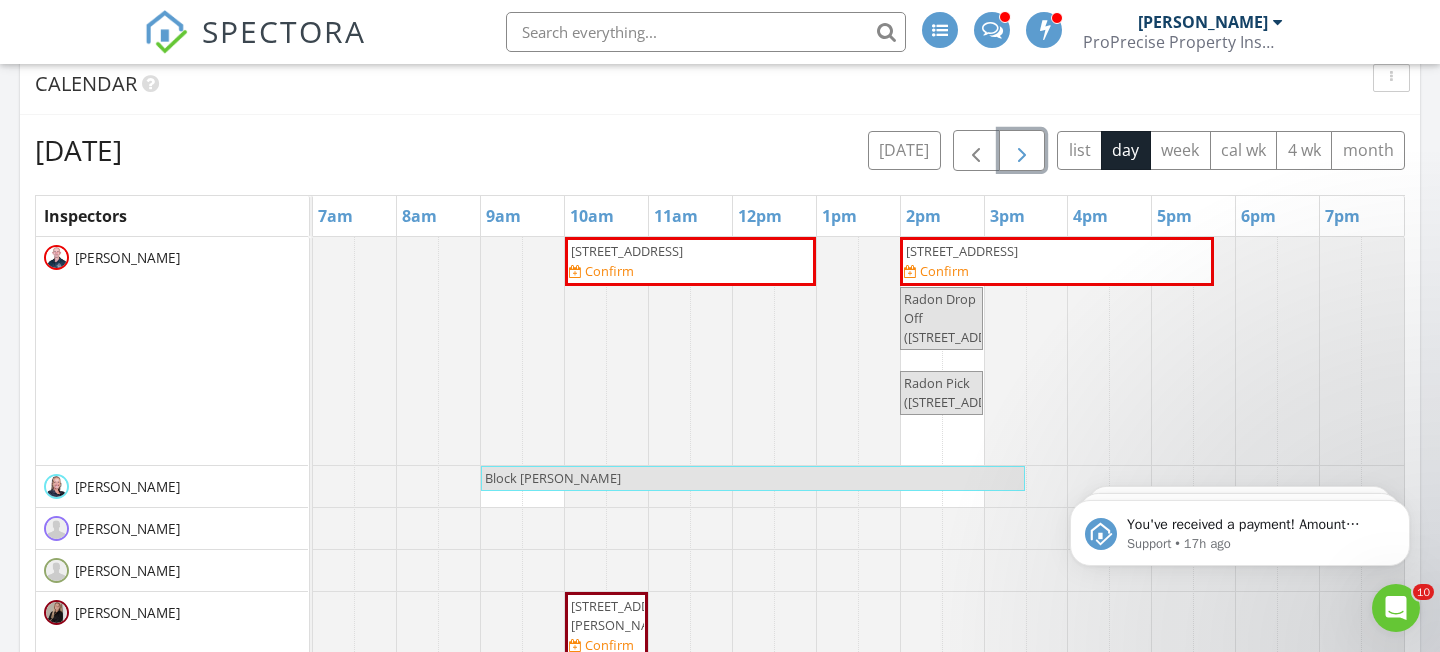 click at bounding box center [1022, 150] 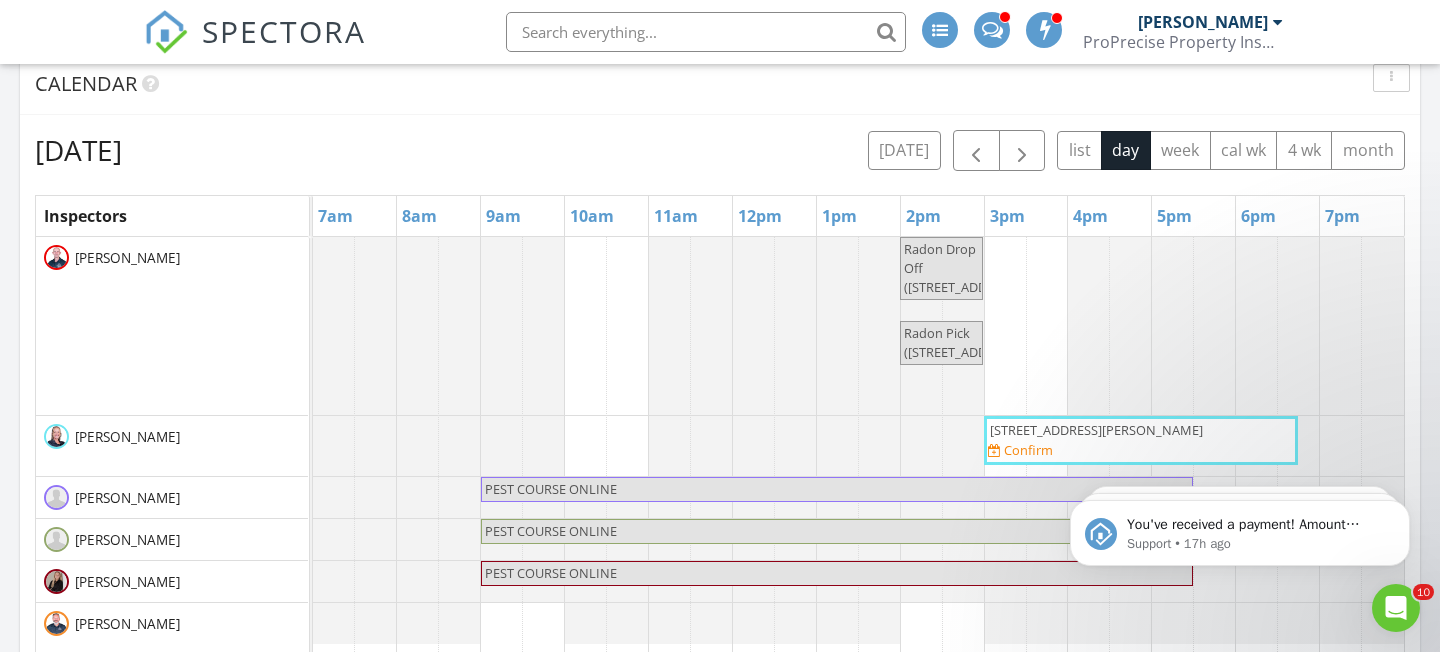click on "Thursday, July 17, 2025 today list day week cal wk 4 wk month Inspectors 7am 8am 9am 10am 11am 12pm 1pm 2pm 3pm 4pm 5pm 6pm 7pm Ryan Coy Kelly Newman Matt Ruggiero Jay Mowder Miranda Meffe David Schultz
Radon Drop Off (4059 Falconswalk Ct 6, Stow)
Radon Pick (4059 Falconswalk Ct 6, Stow)
818 Mathias Ave NE, Massillon 44646
Confirm
PEST COURSE ONLINE
PEST COURSE ONLINE" at bounding box center [720, 569] 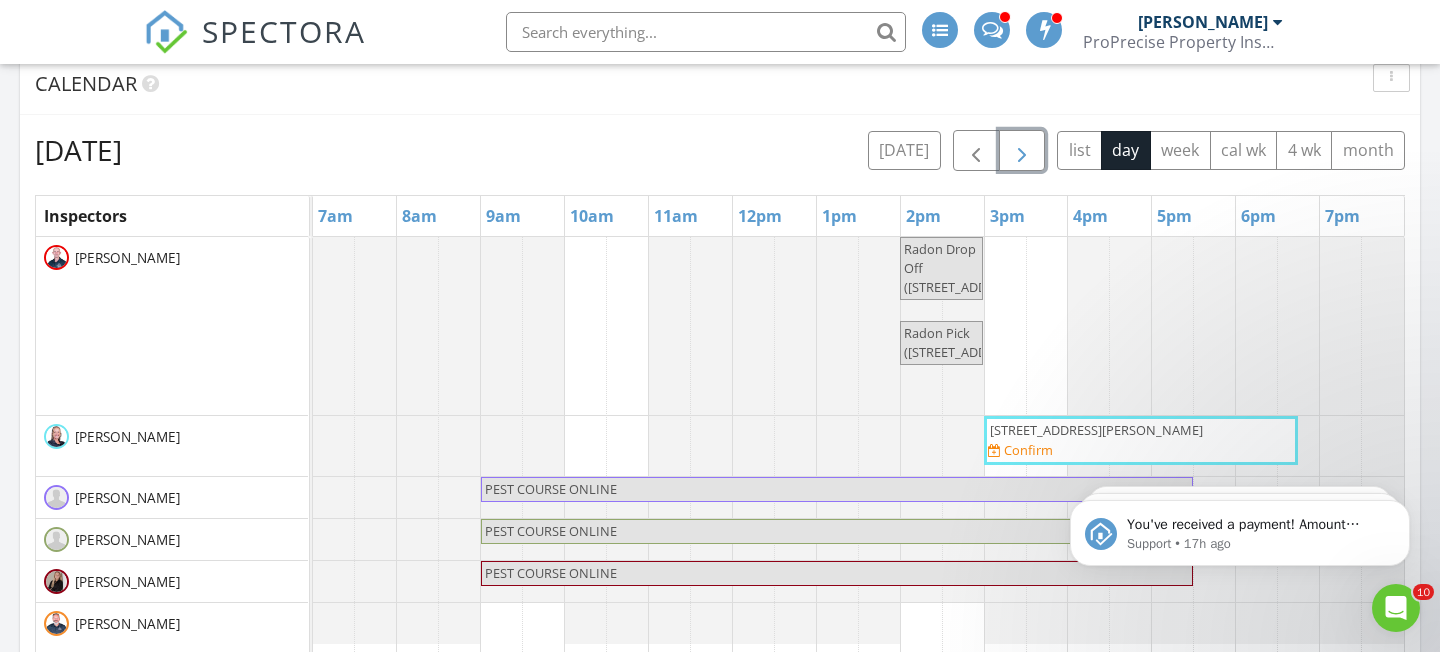click at bounding box center [1022, 151] 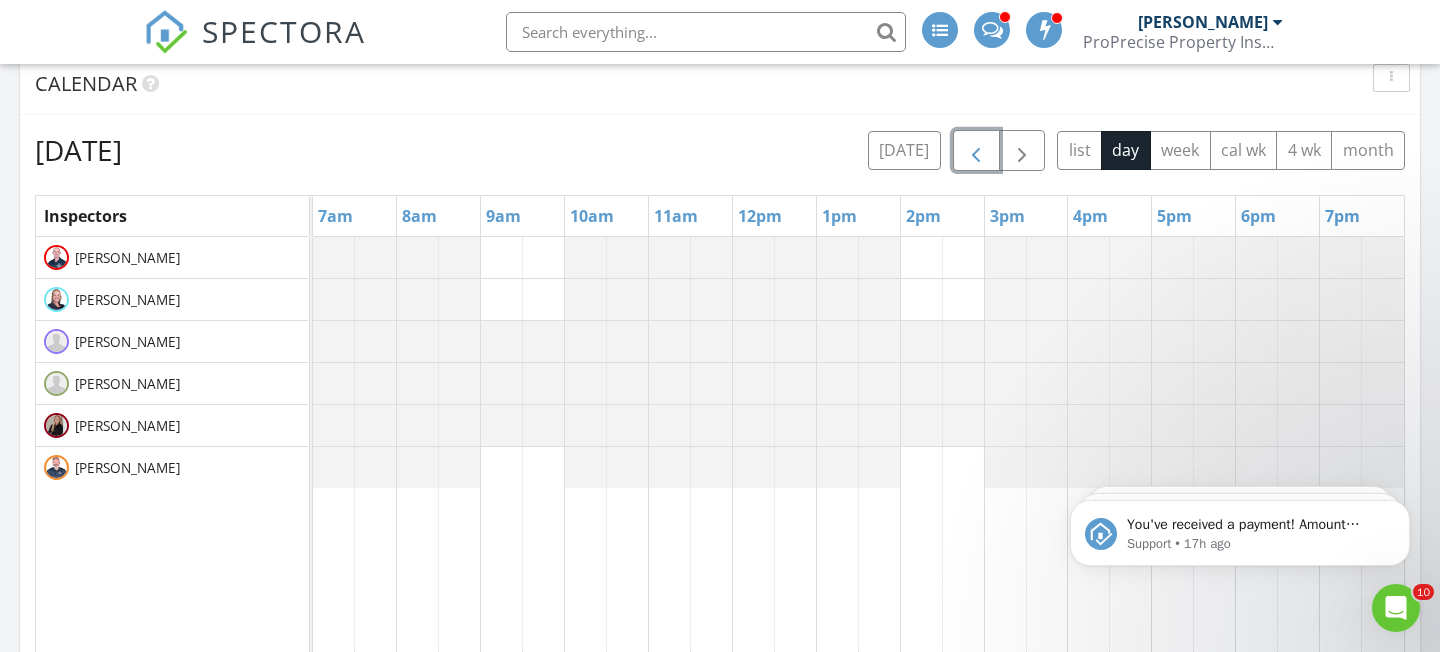 click at bounding box center [976, 151] 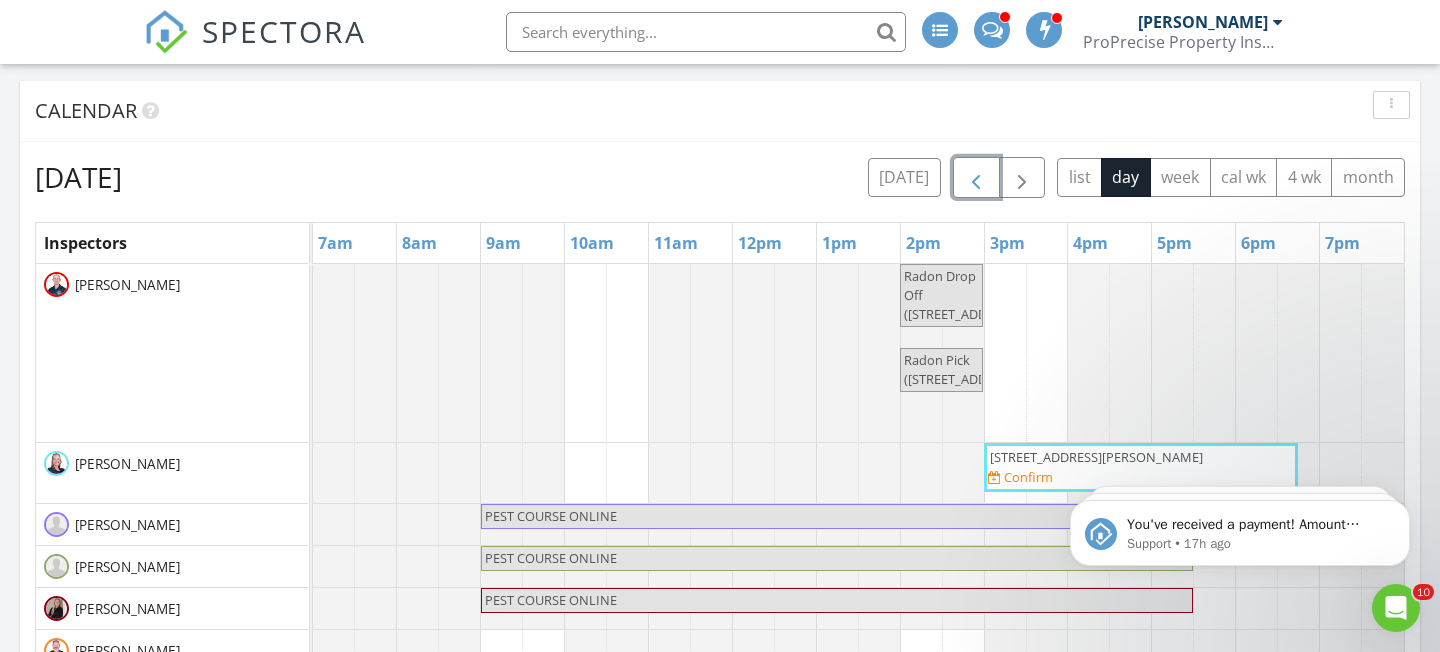 click at bounding box center (976, 178) 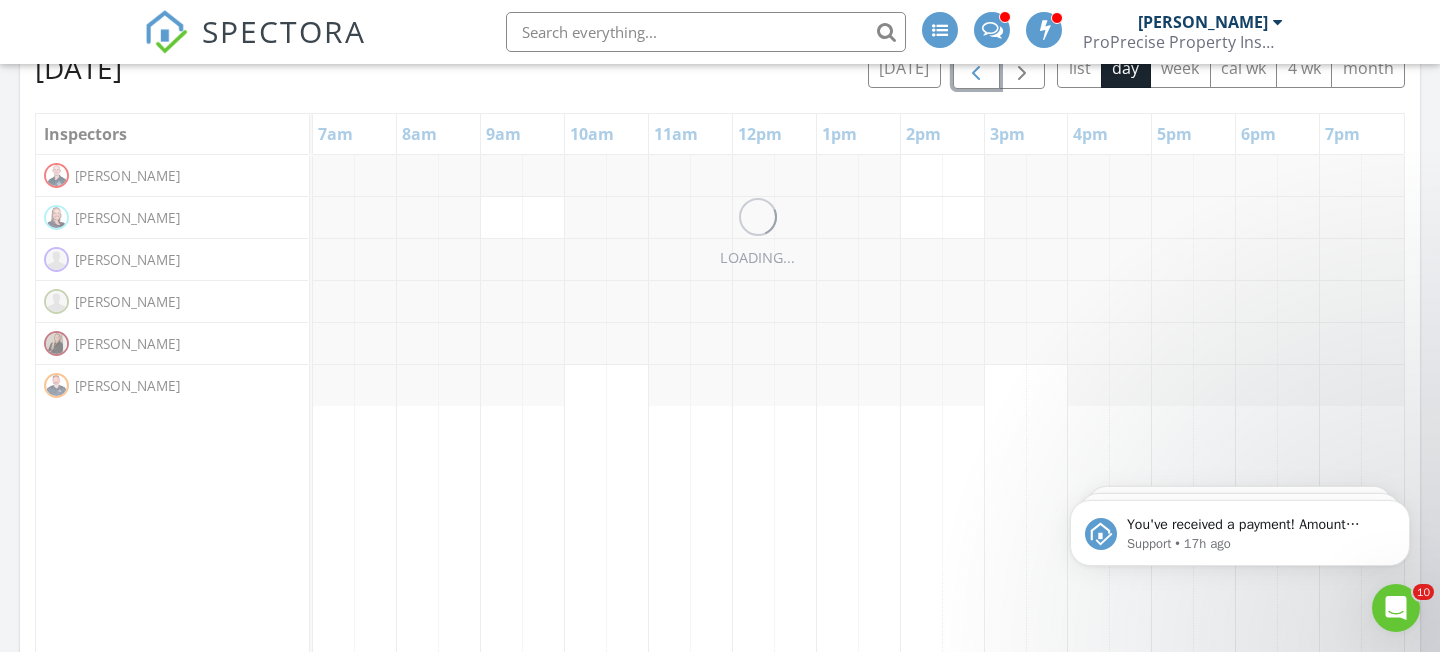 scroll, scrollTop: 1147, scrollLeft: 0, axis: vertical 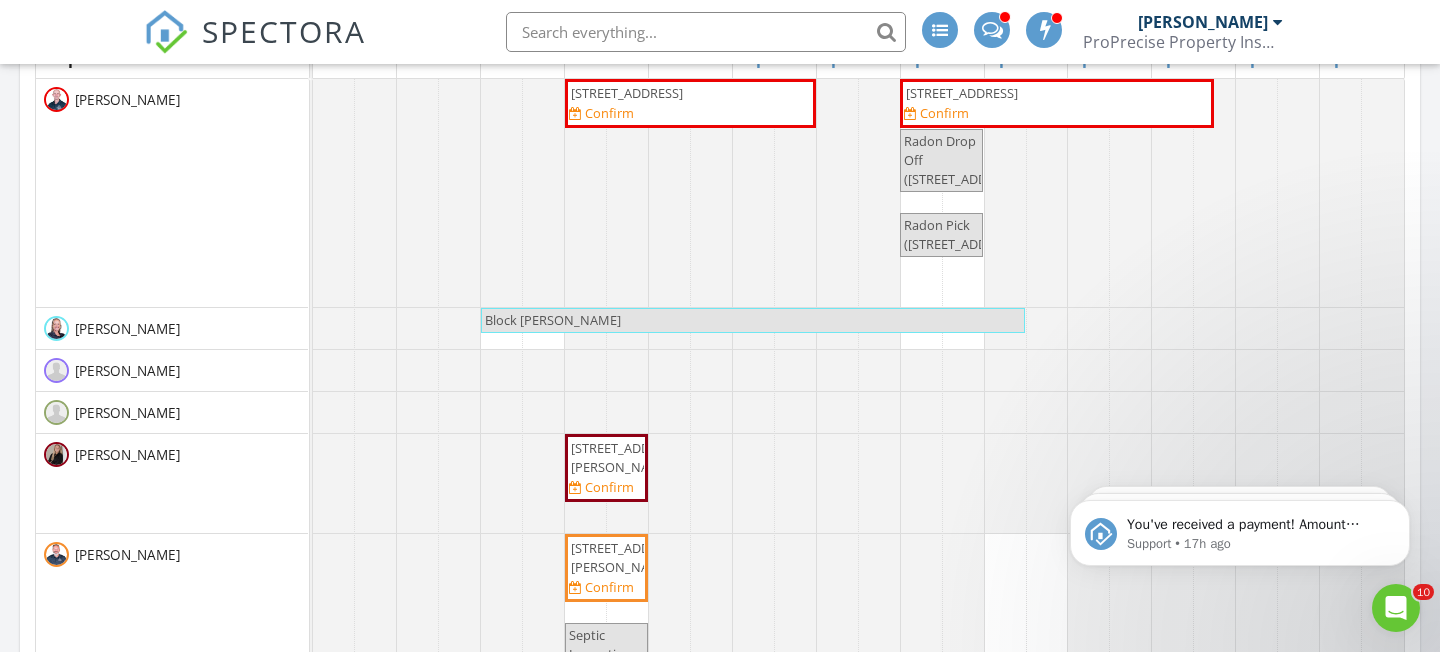 click on "53 Joel Dr, Mogadore 44260" at bounding box center (606, 458) 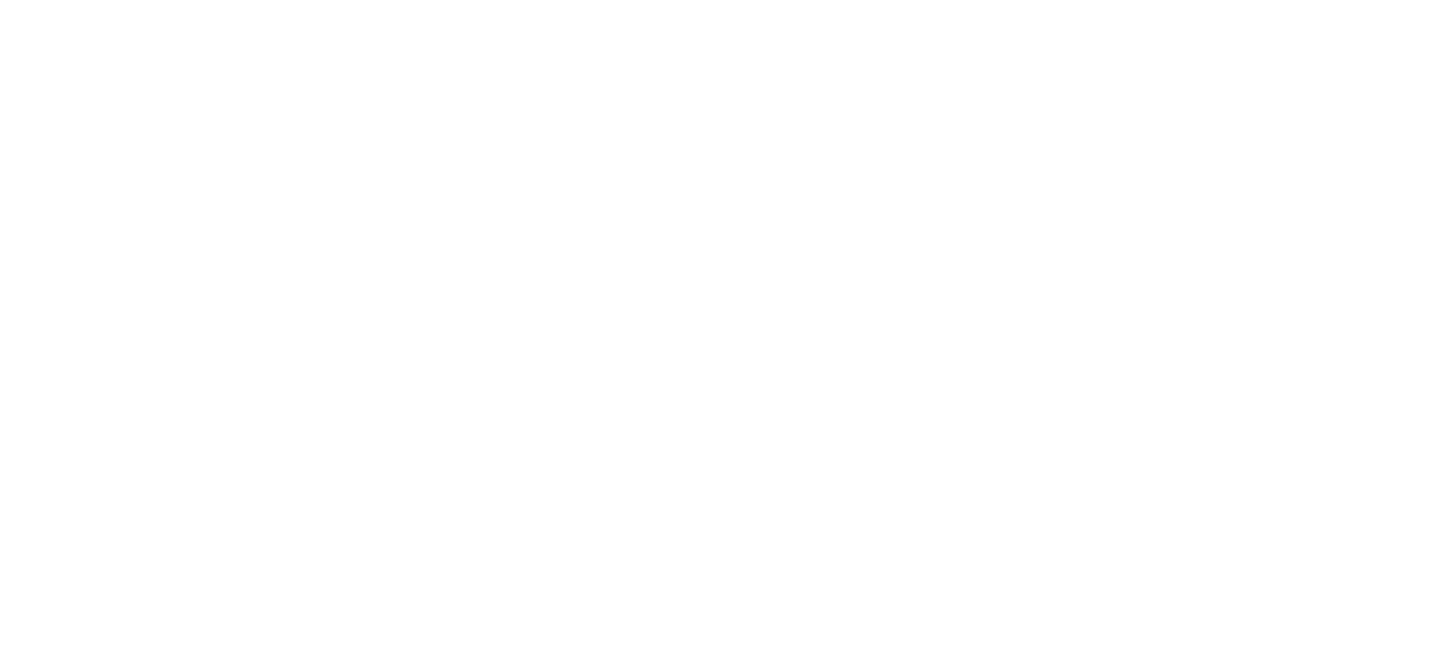 scroll, scrollTop: 0, scrollLeft: 0, axis: both 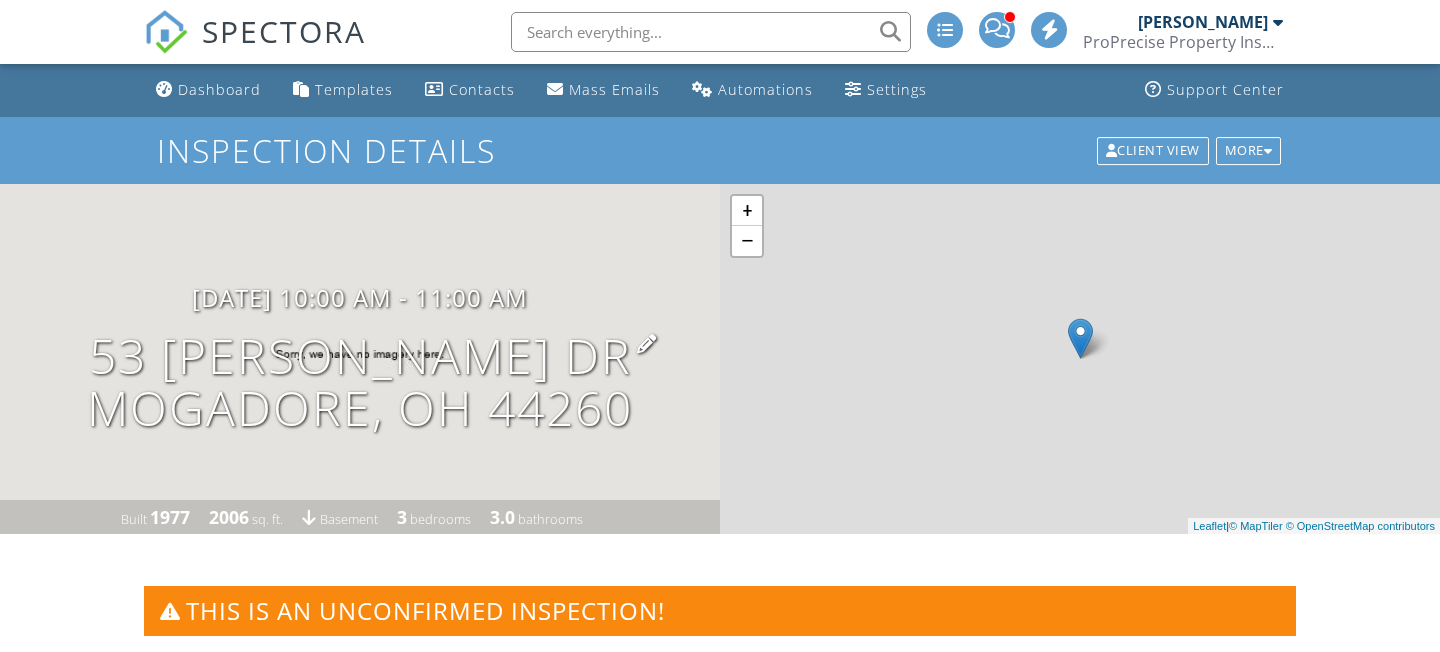 click on "53 Joel Dr
Mogadore, OH 44260" at bounding box center (360, 383) 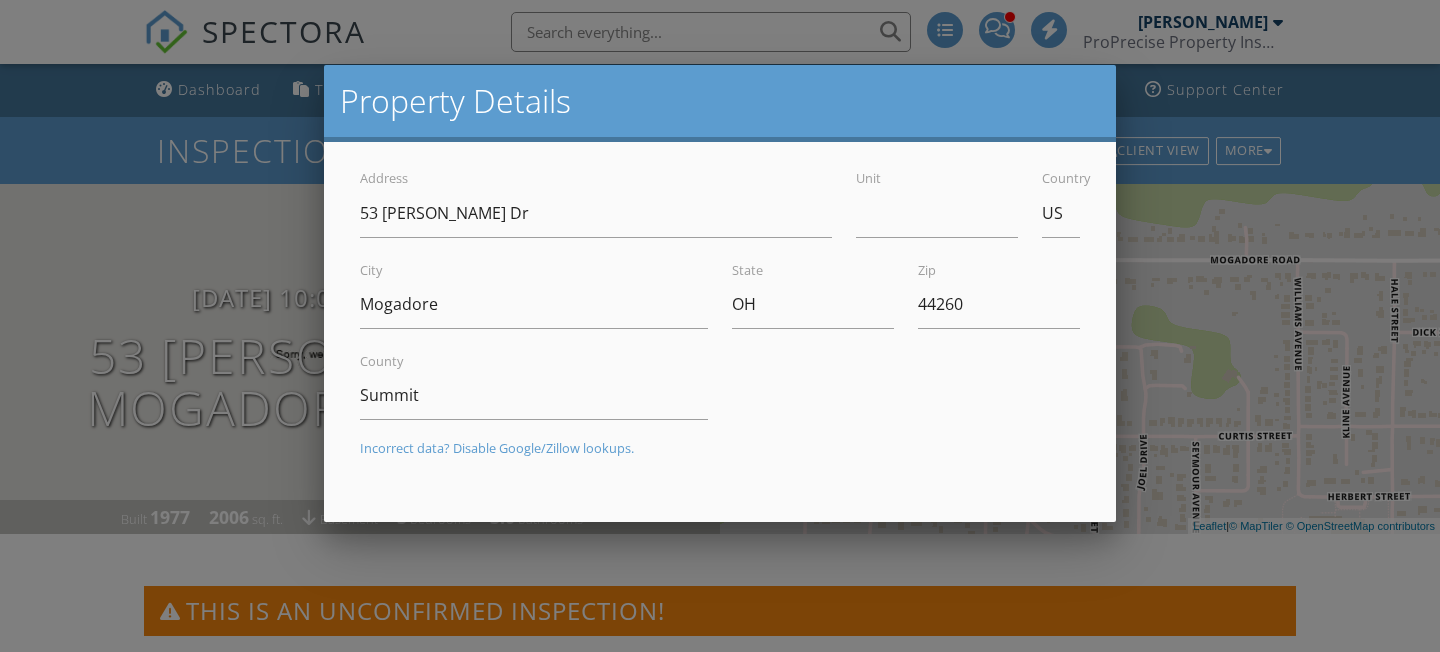 click at bounding box center [720, 307] 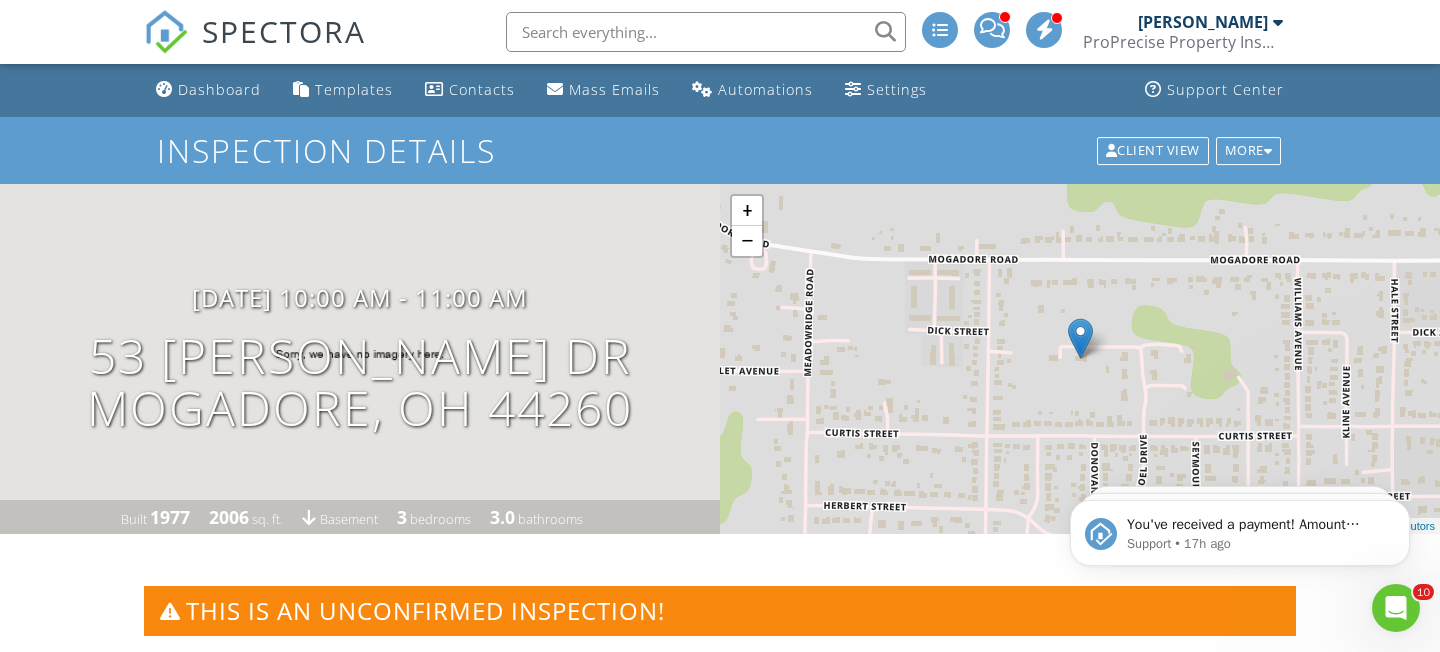 scroll, scrollTop: 0, scrollLeft: 0, axis: both 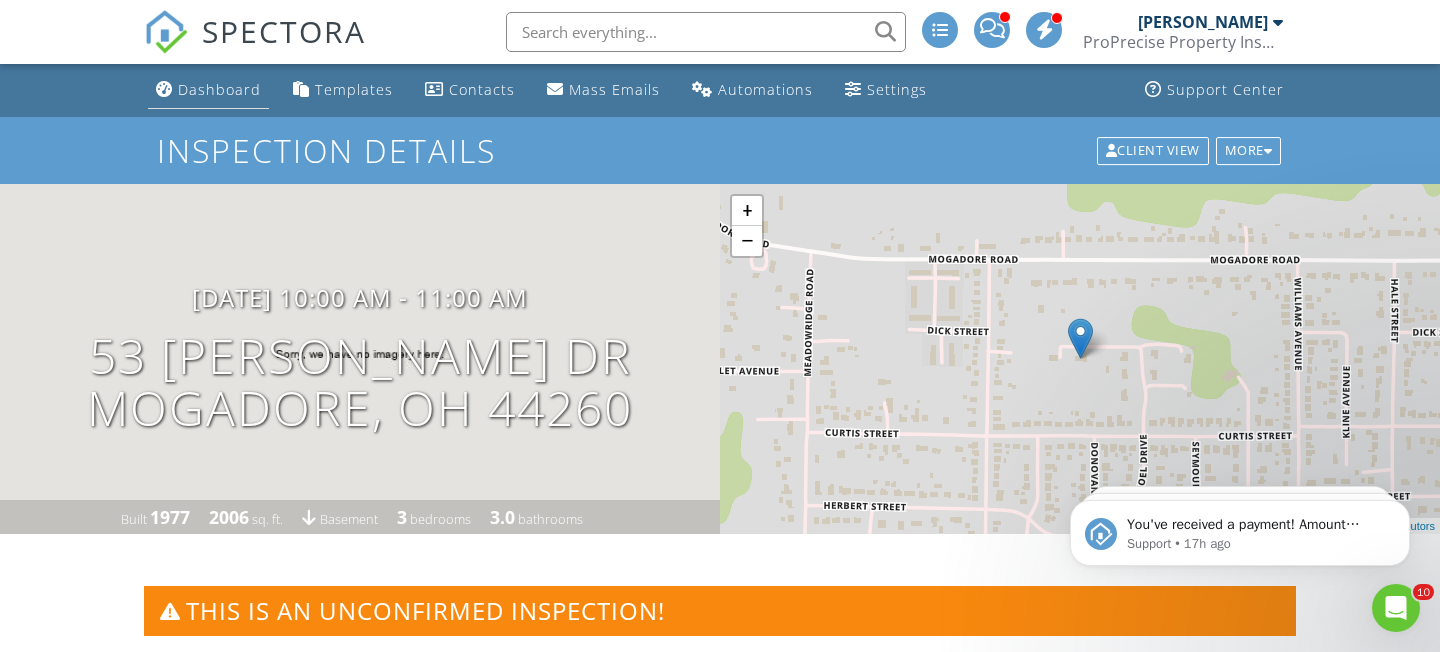 click on "Dashboard" at bounding box center (219, 89) 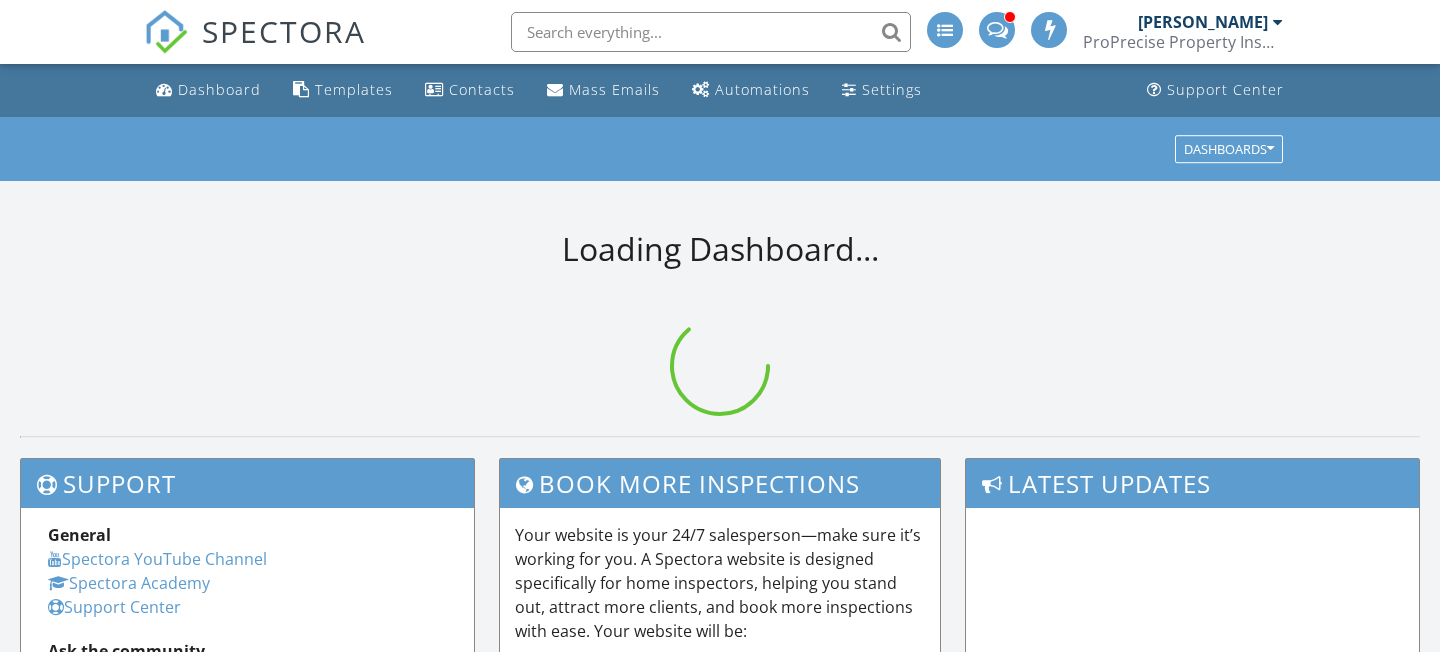 scroll, scrollTop: 0, scrollLeft: 0, axis: both 